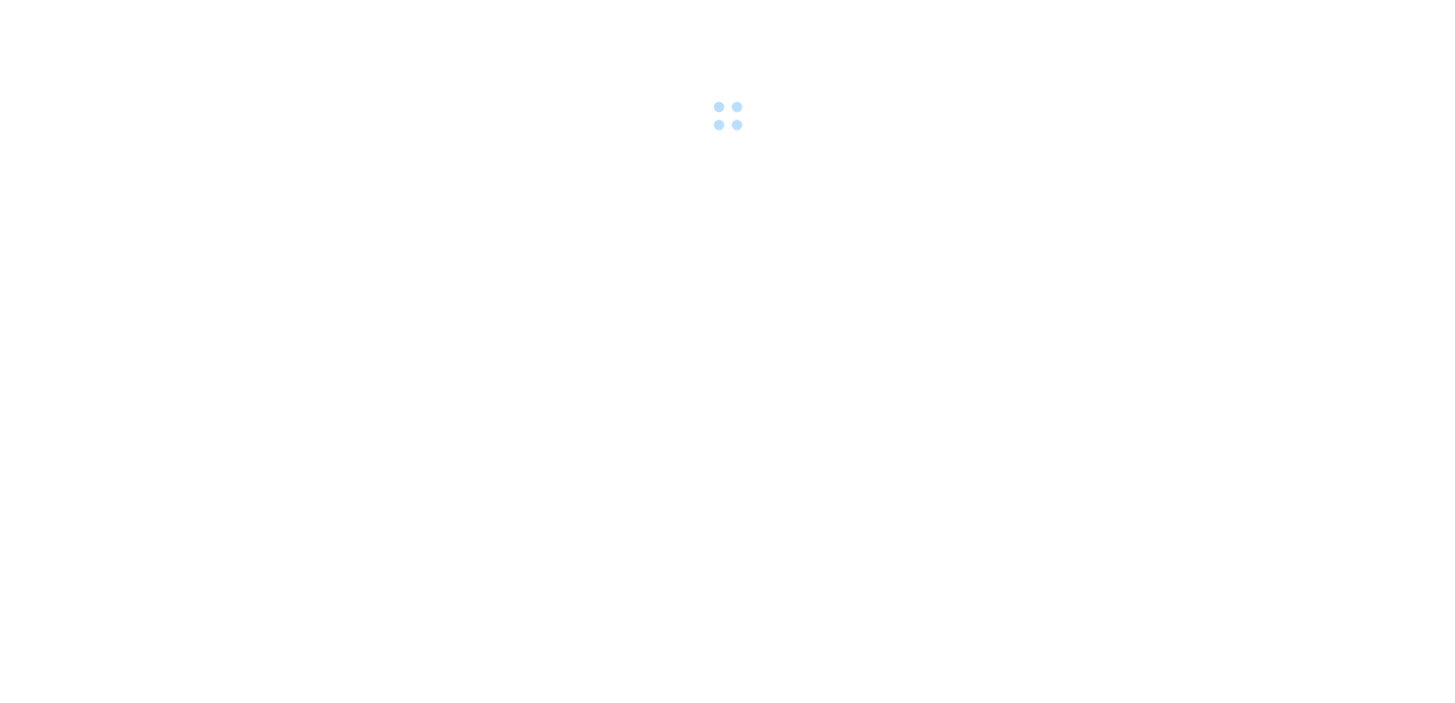scroll, scrollTop: 0, scrollLeft: 0, axis: both 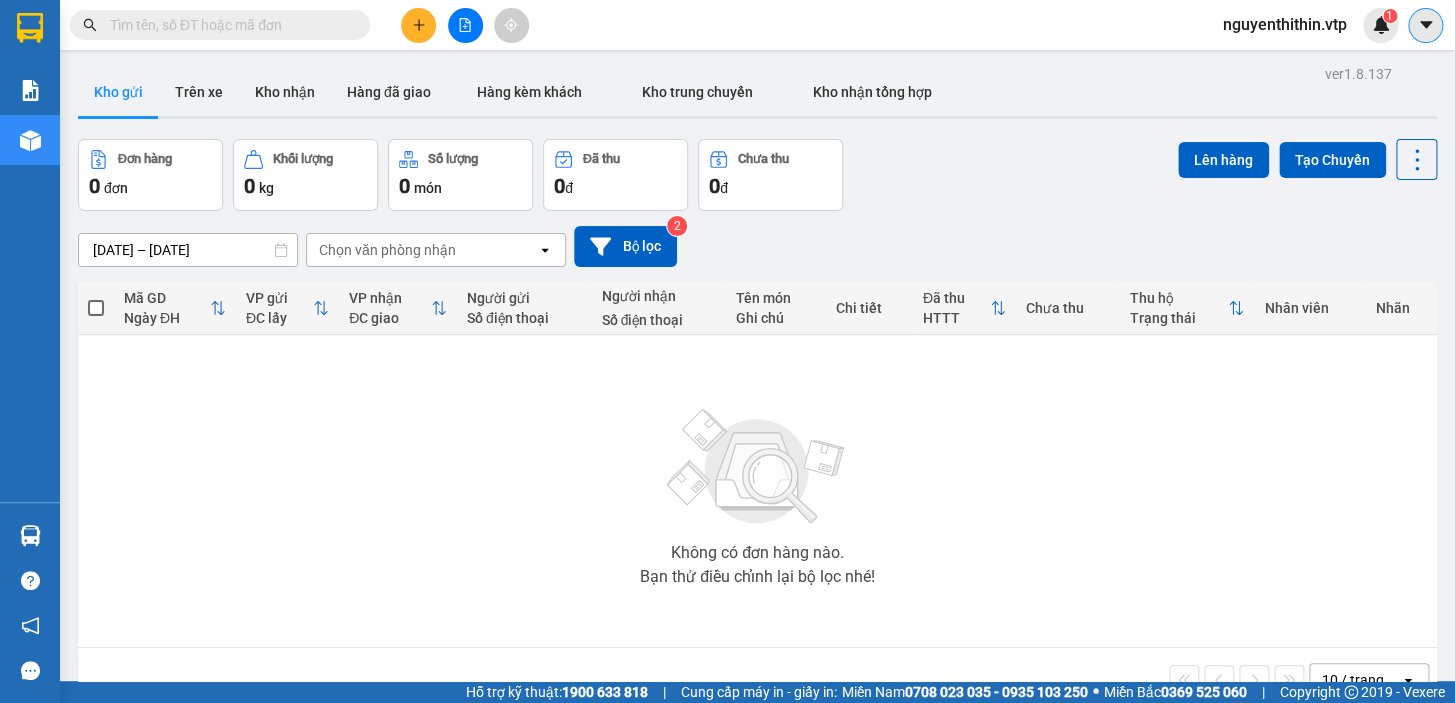 click 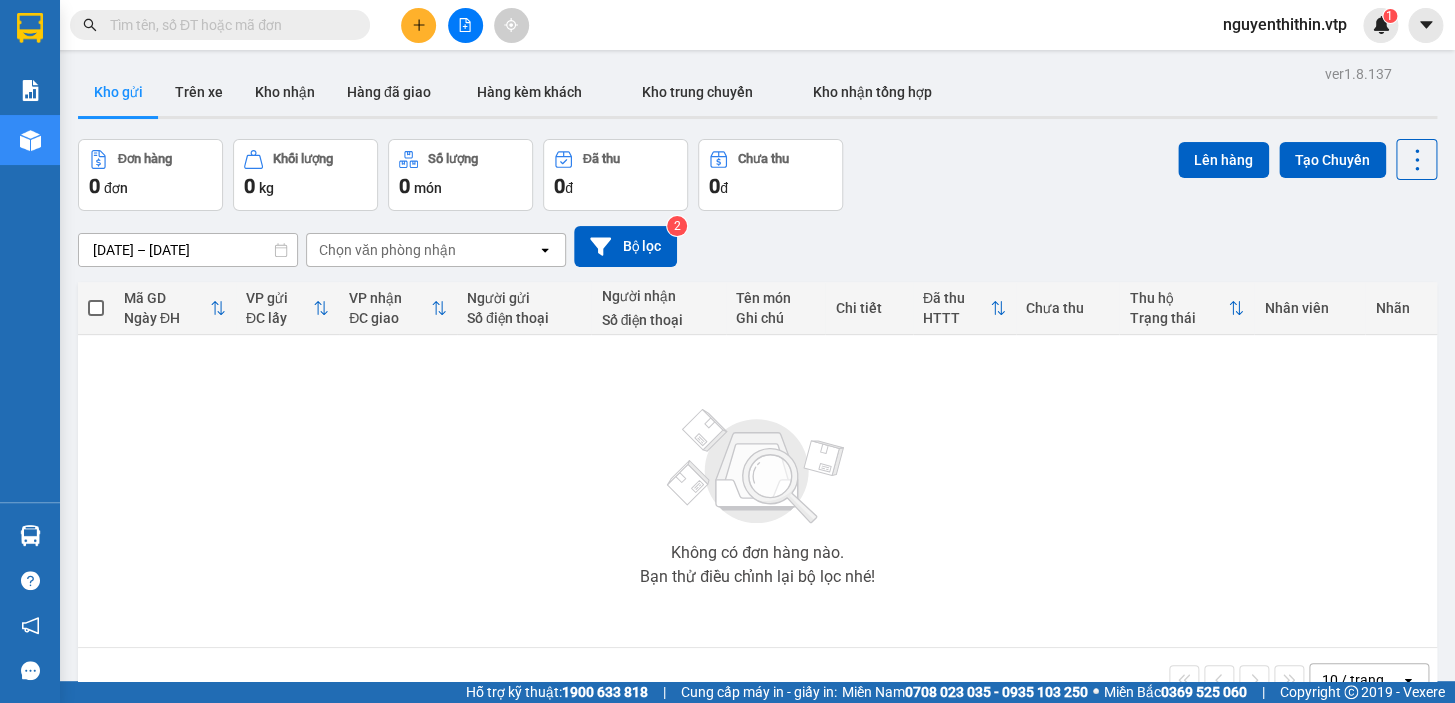 drag, startPoint x: 1312, startPoint y: 9, endPoint x: 1317, endPoint y: 19, distance: 11.18034 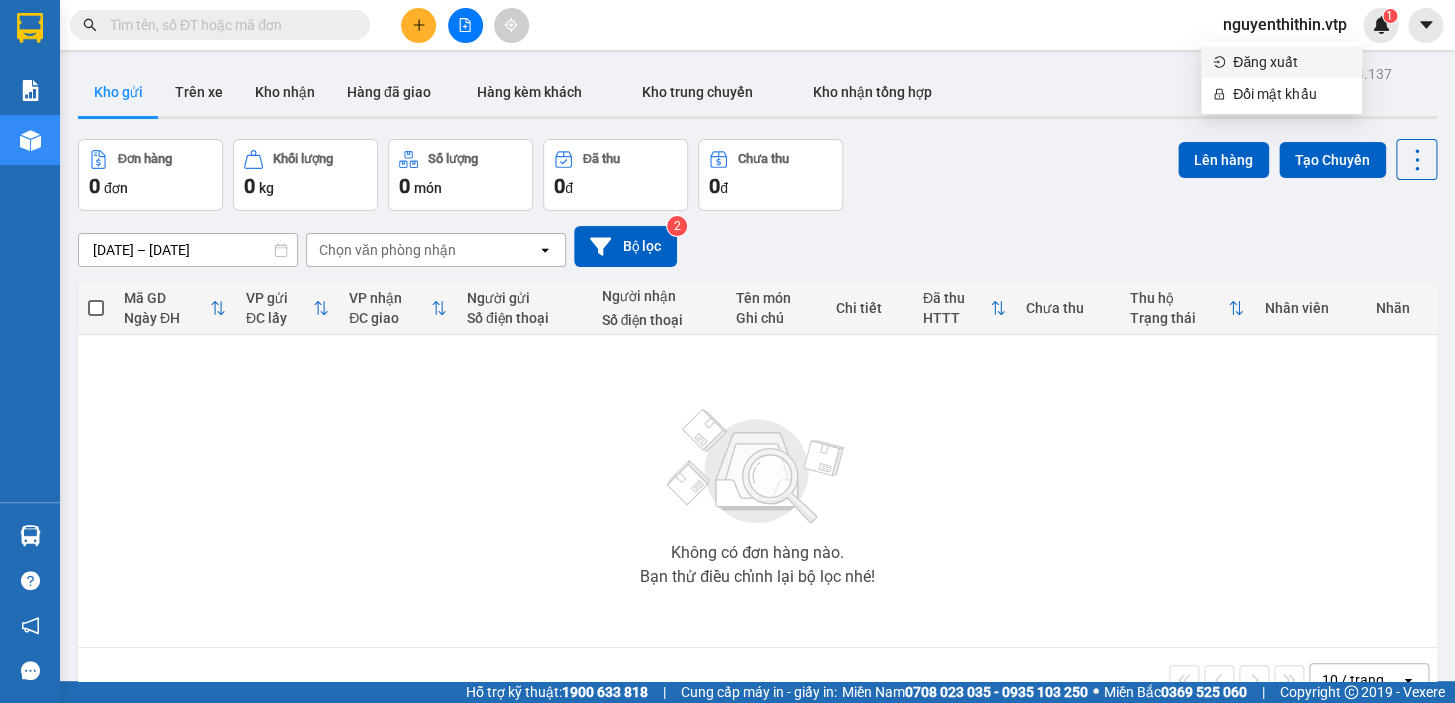 click on "Đăng xuất" at bounding box center [1291, 62] 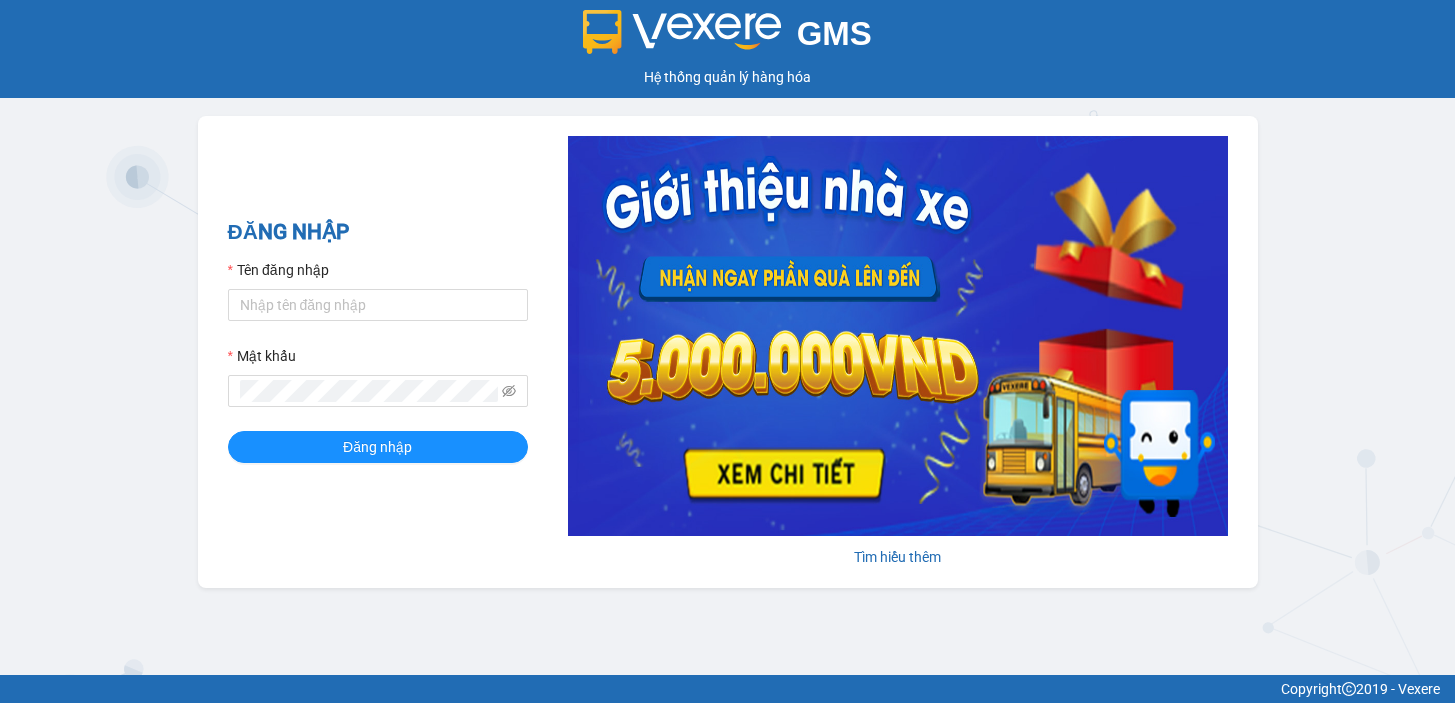 scroll, scrollTop: 0, scrollLeft: 0, axis: both 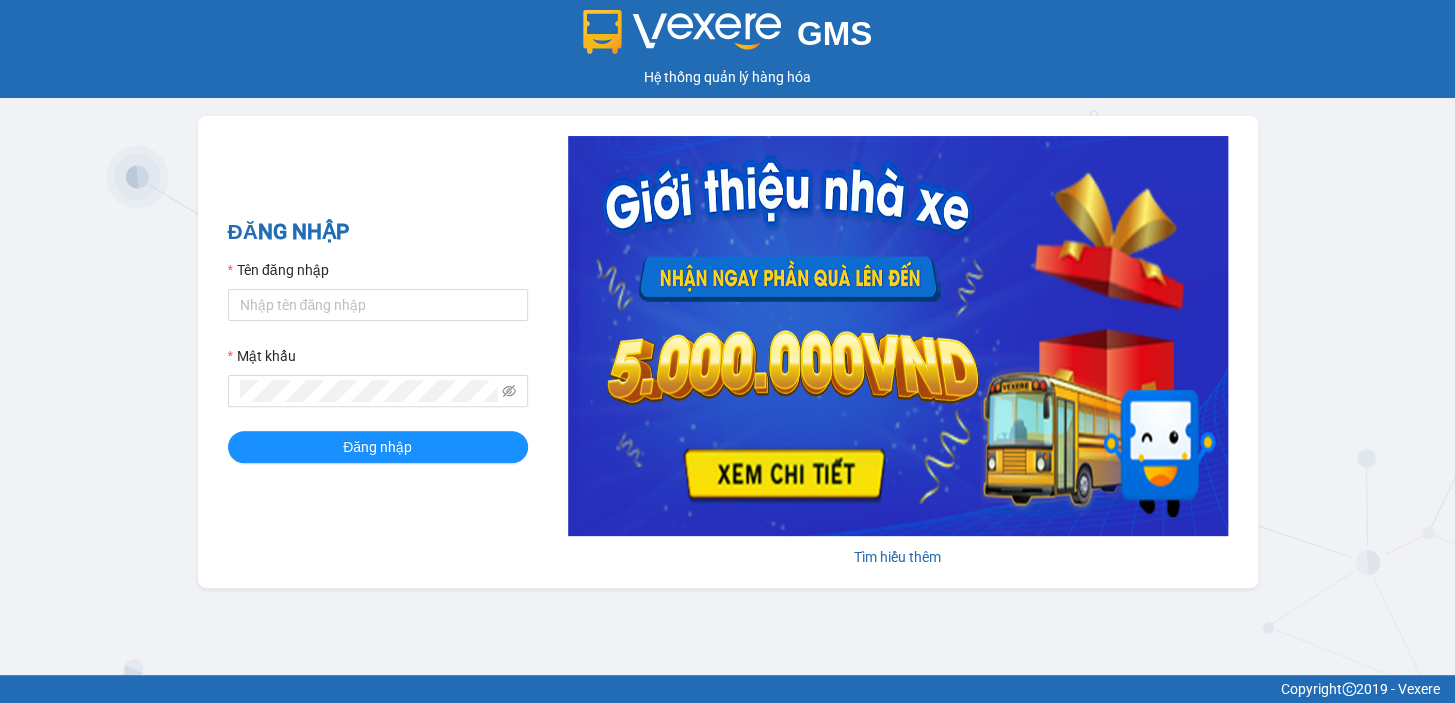 click on "Tên đăng nhập Mật khẩu Đăng nhập" at bounding box center (378, 361) 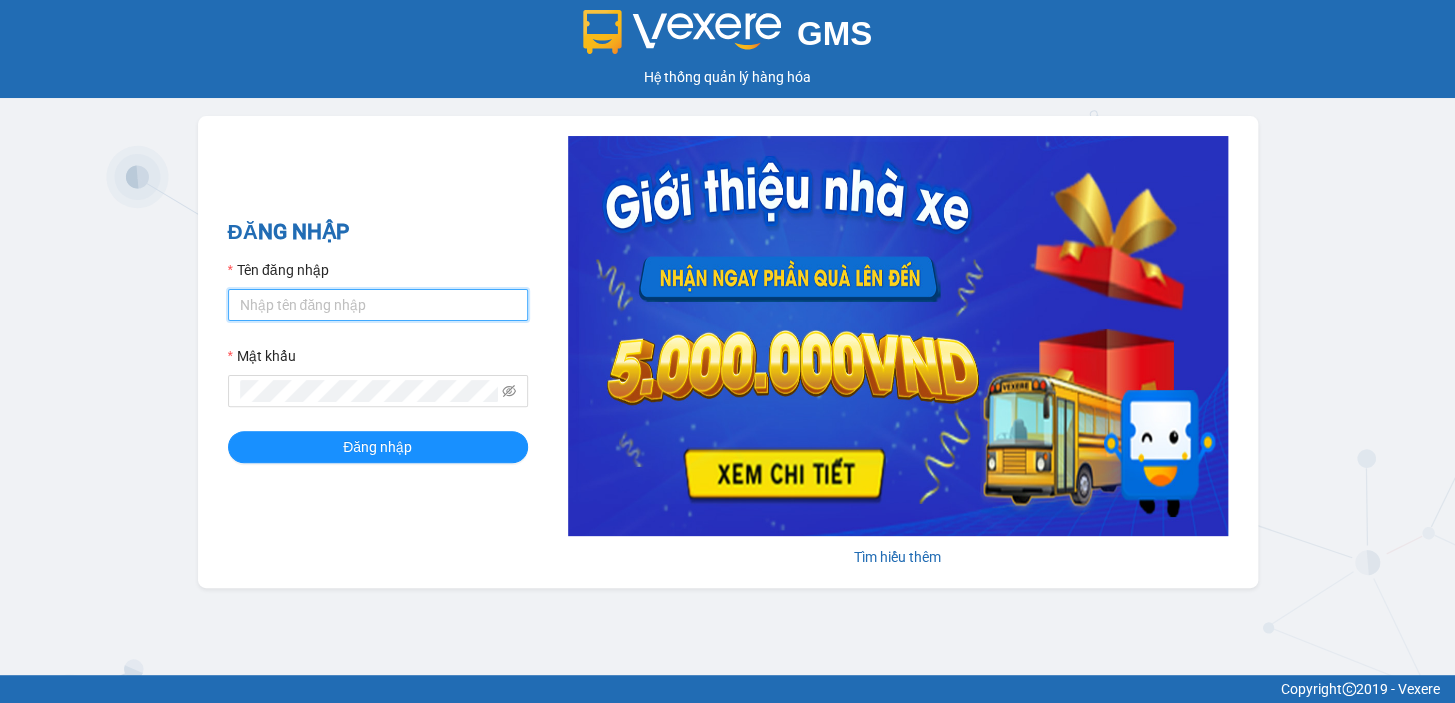 click on "Tên đăng nhập" at bounding box center [378, 305] 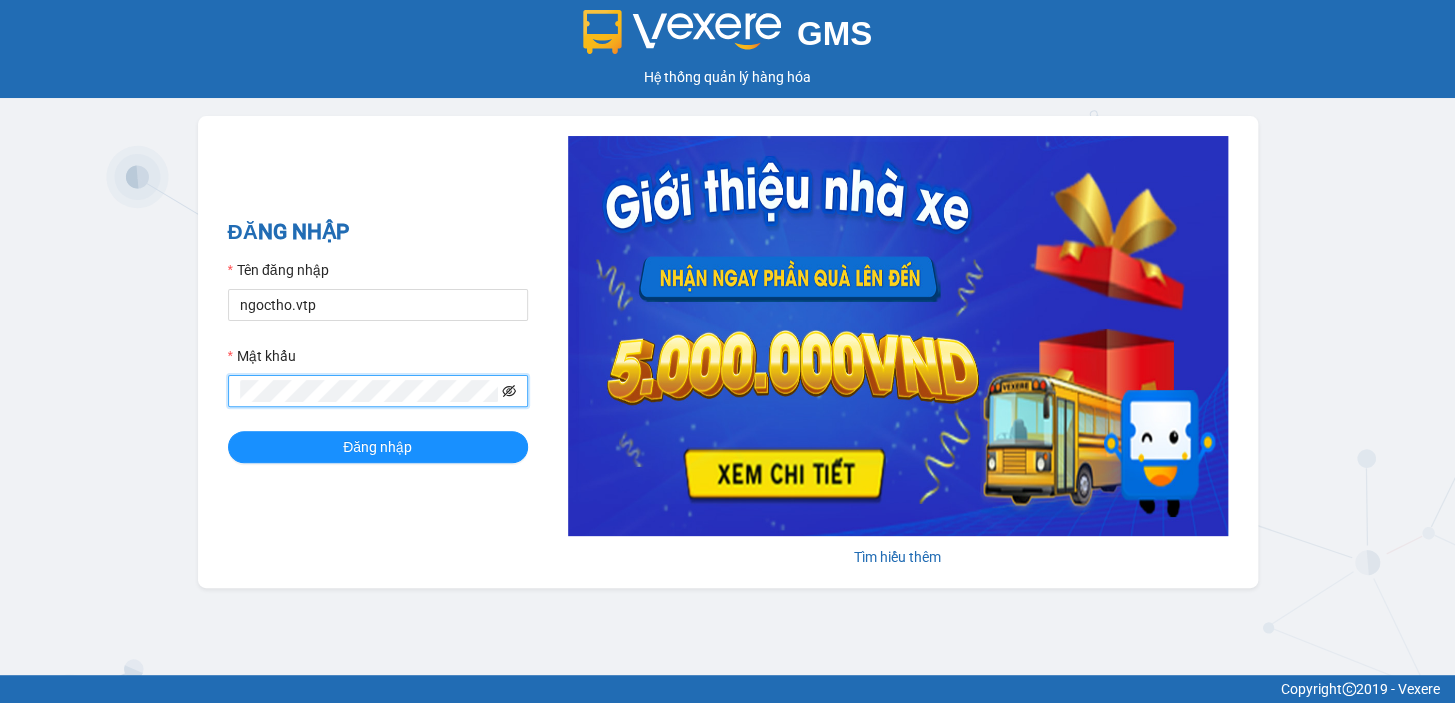 click 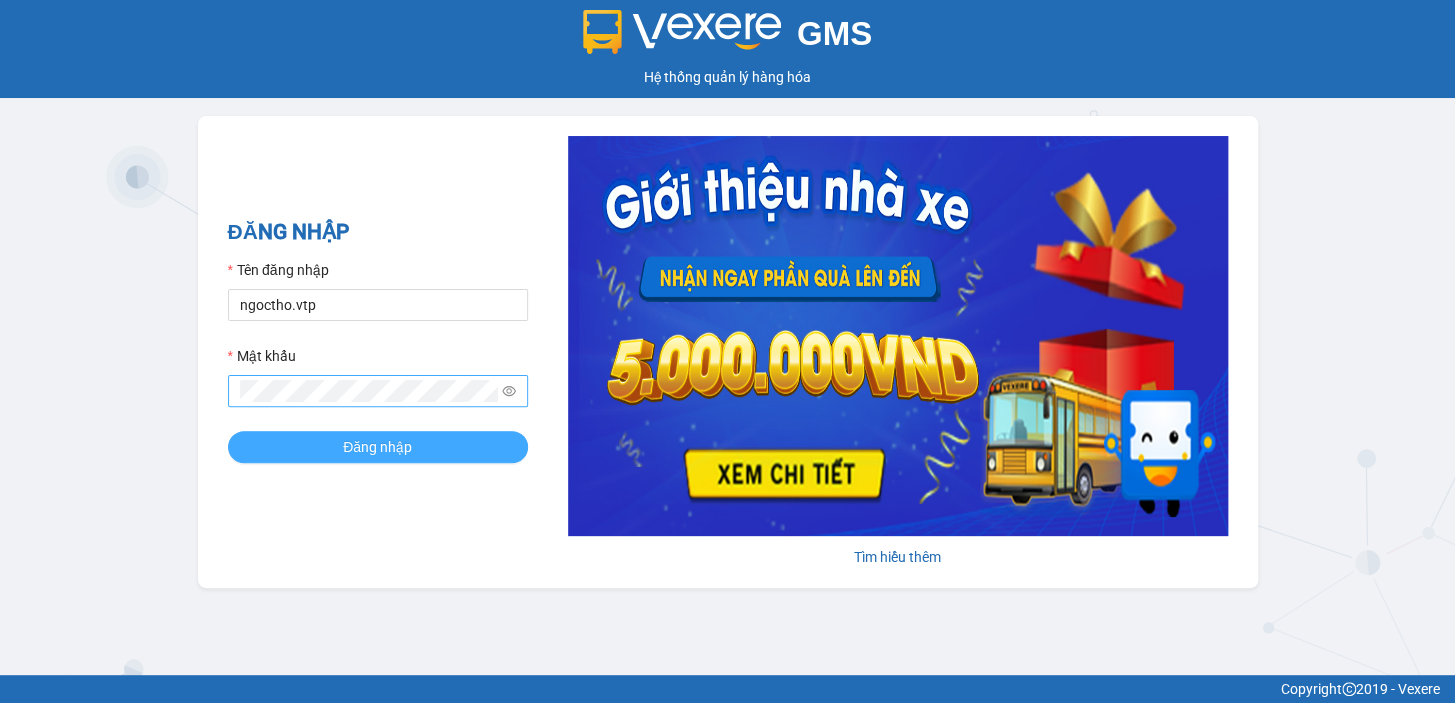 click on "Đăng nhập" at bounding box center [378, 447] 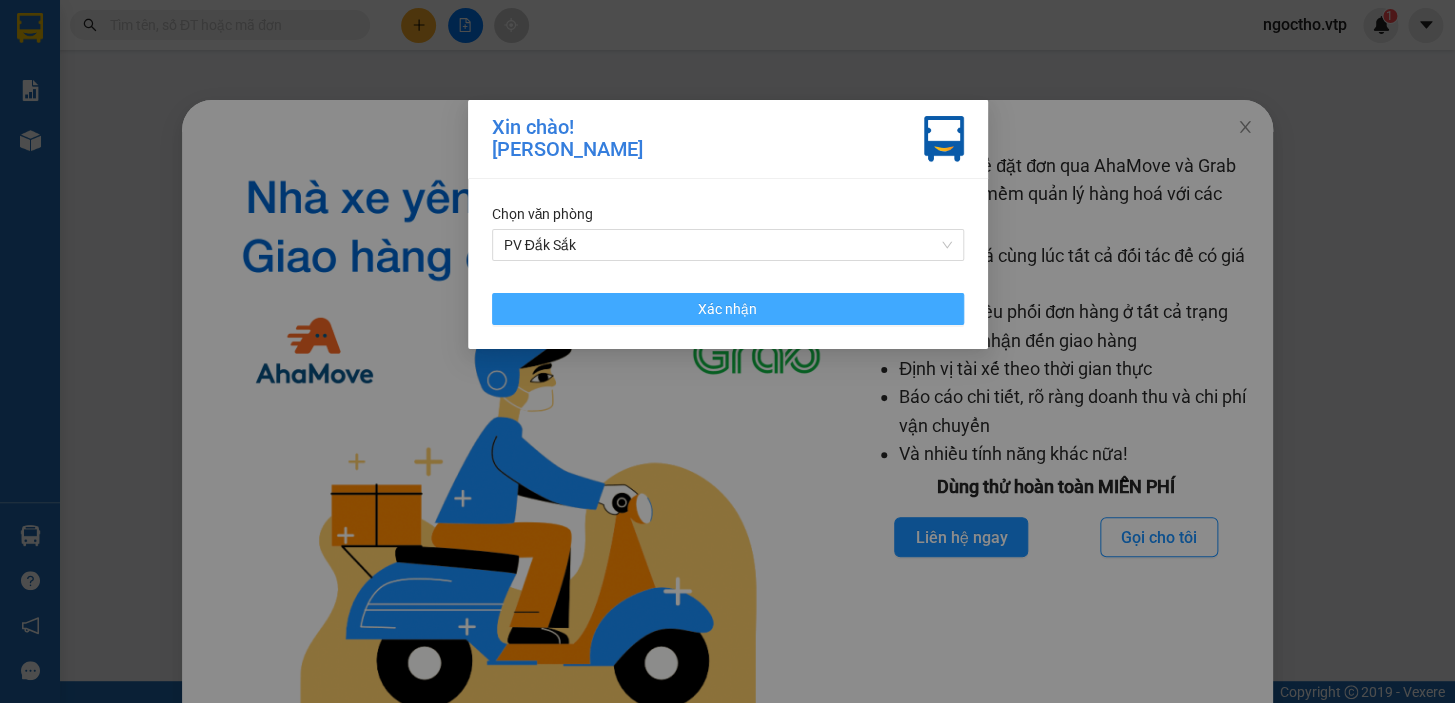 drag, startPoint x: 786, startPoint y: 300, endPoint x: 657, endPoint y: 245, distance: 140.23552 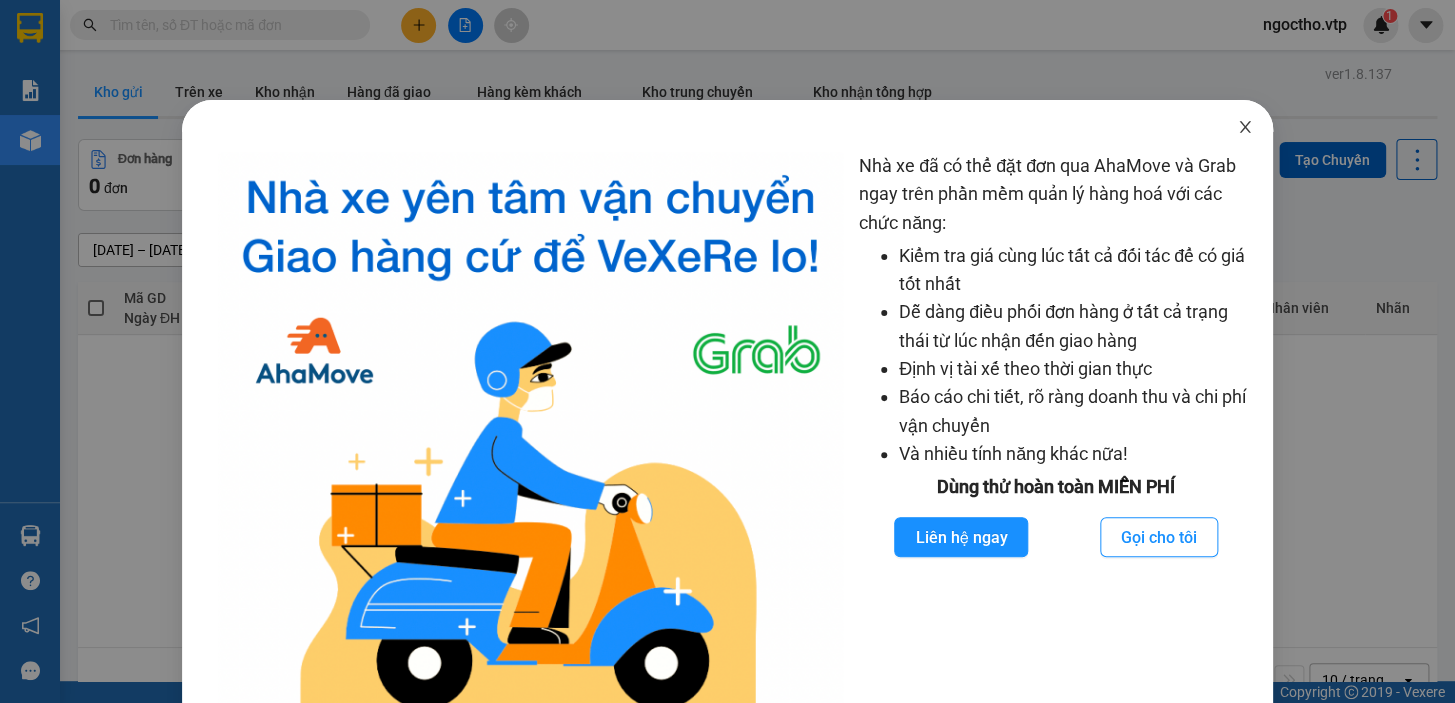 click 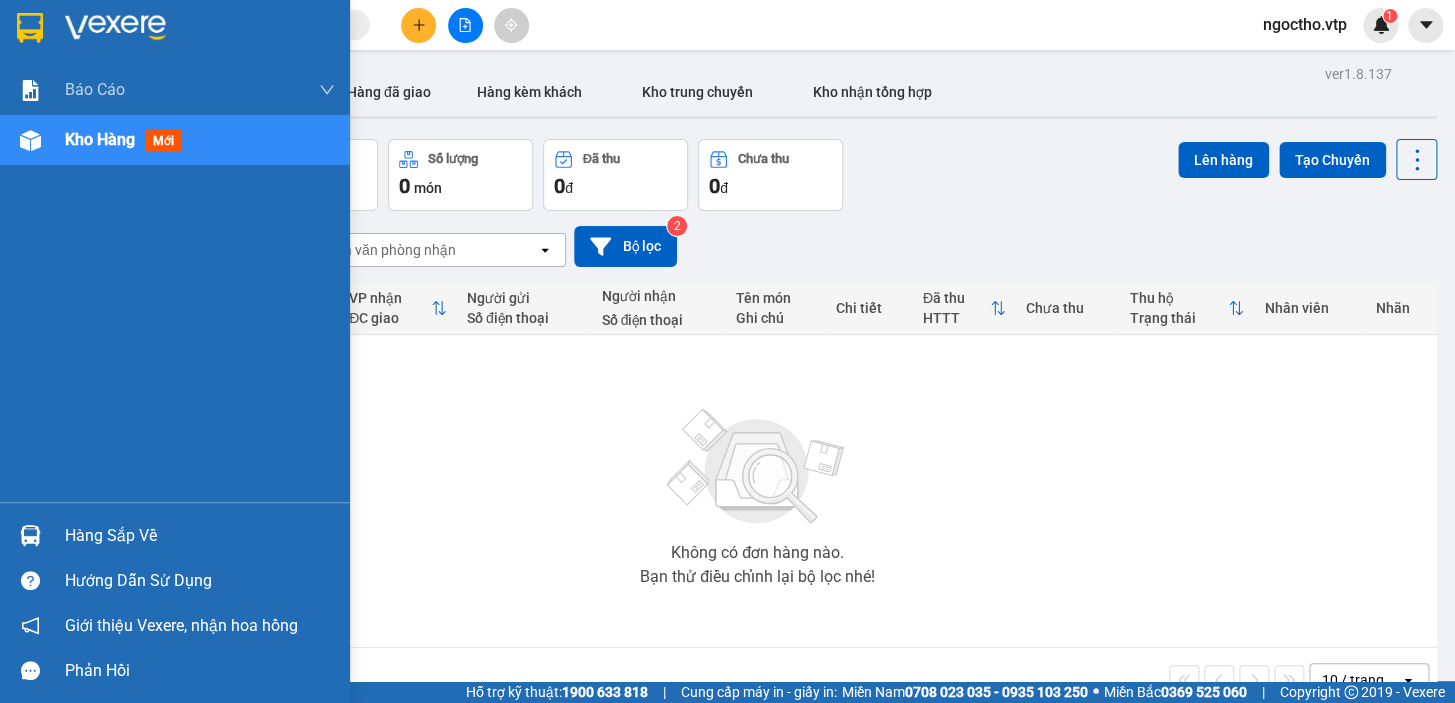 drag, startPoint x: 80, startPoint y: 541, endPoint x: 91, endPoint y: 542, distance: 11.045361 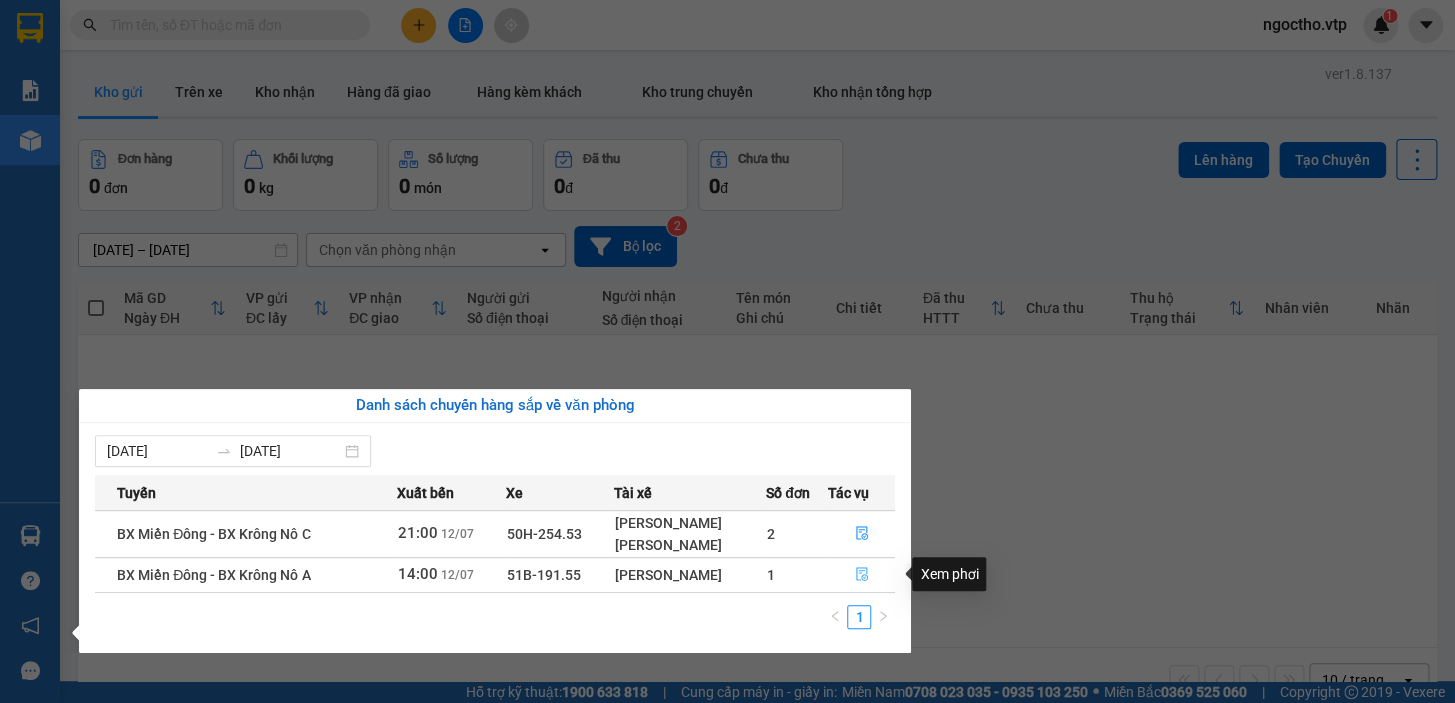 click 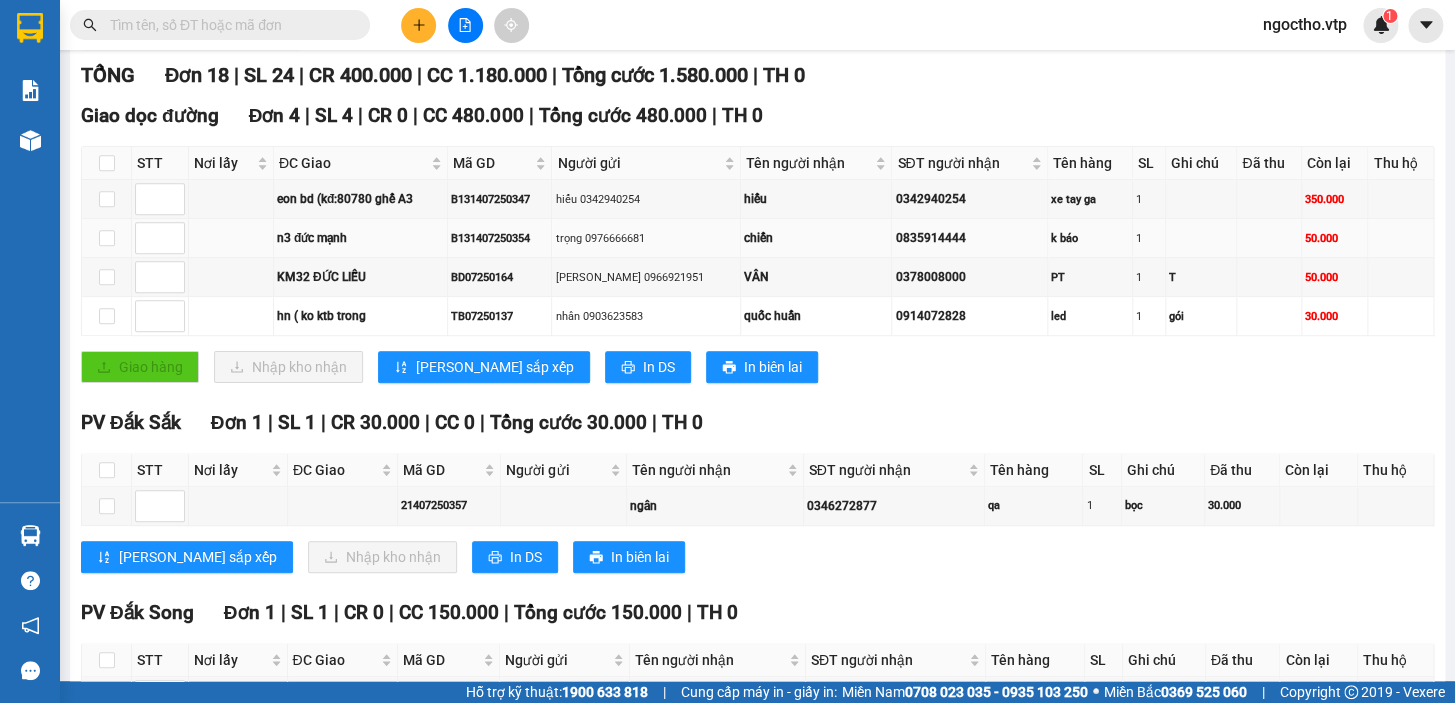 scroll, scrollTop: 454, scrollLeft: 0, axis: vertical 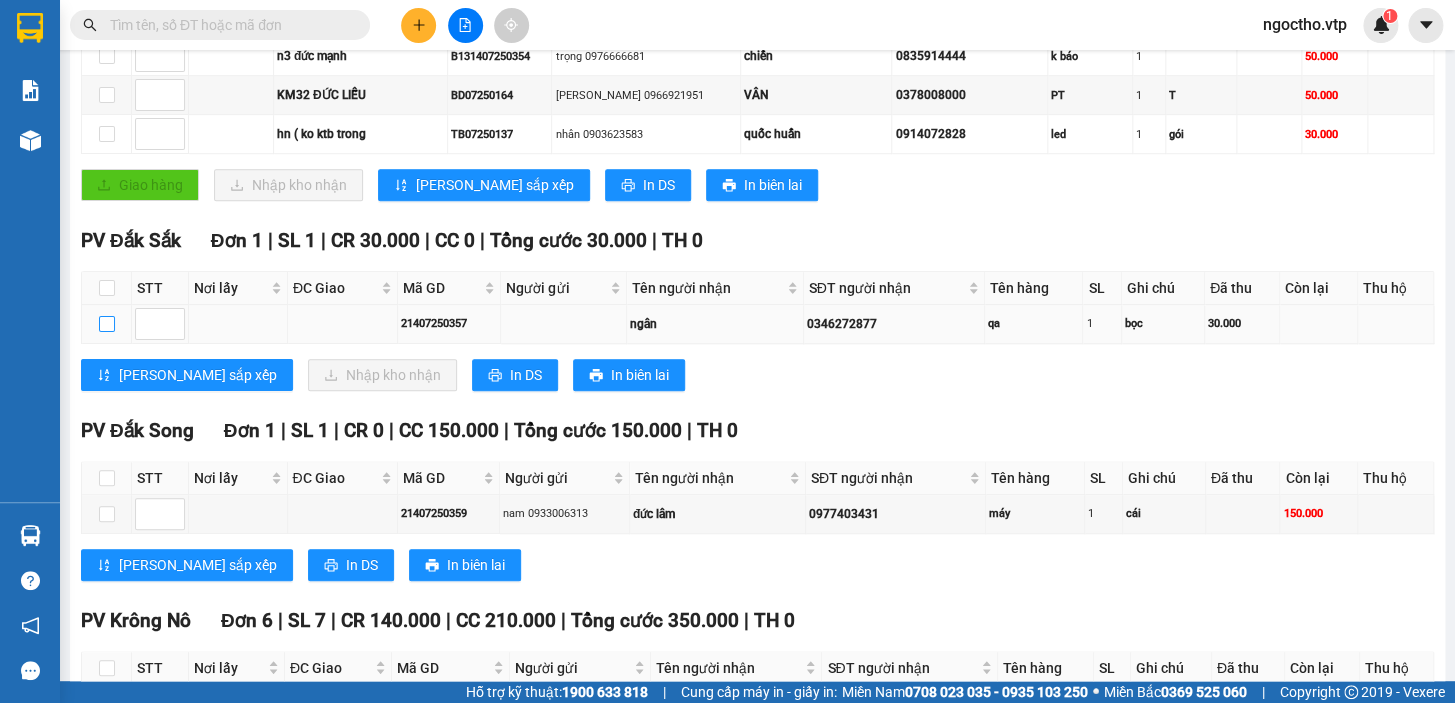 drag, startPoint x: 104, startPoint y: 340, endPoint x: 107, endPoint y: 361, distance: 21.213203 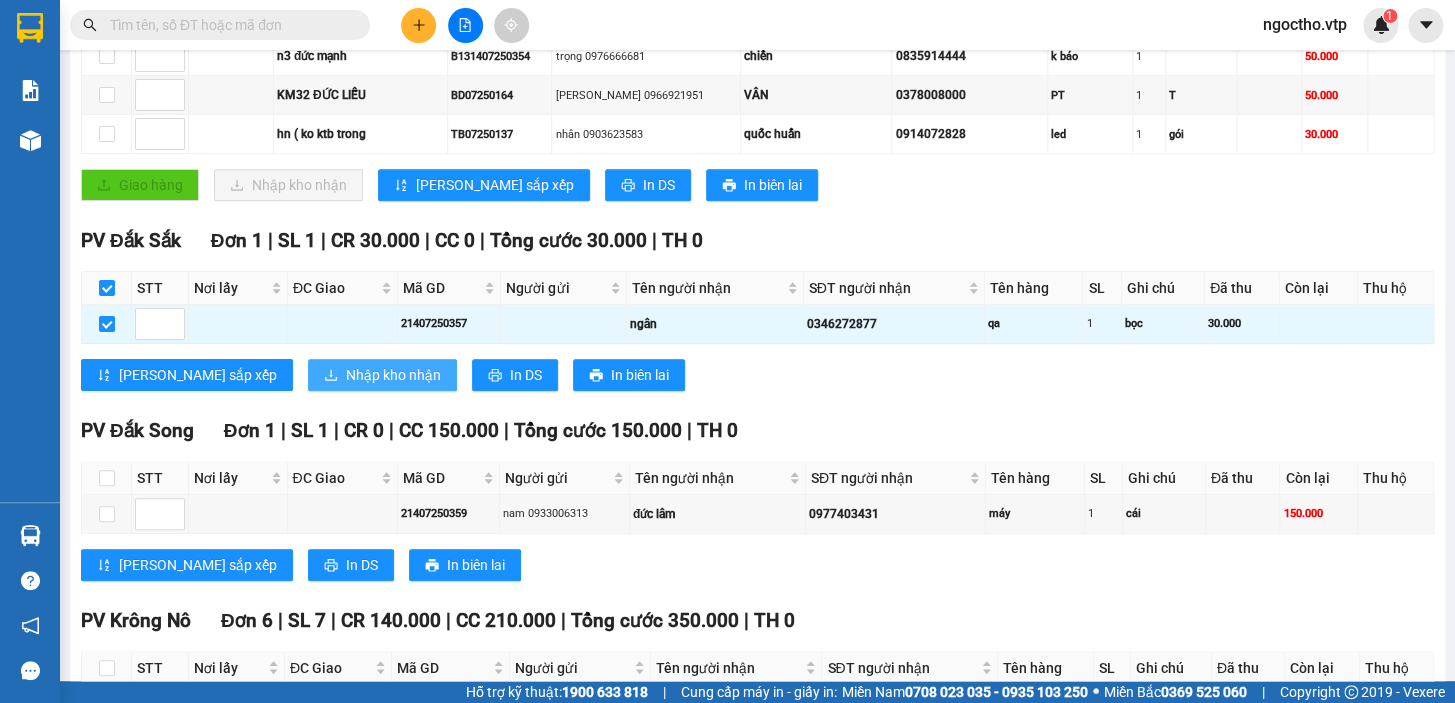 click on "Nhập kho nhận" at bounding box center (393, 375) 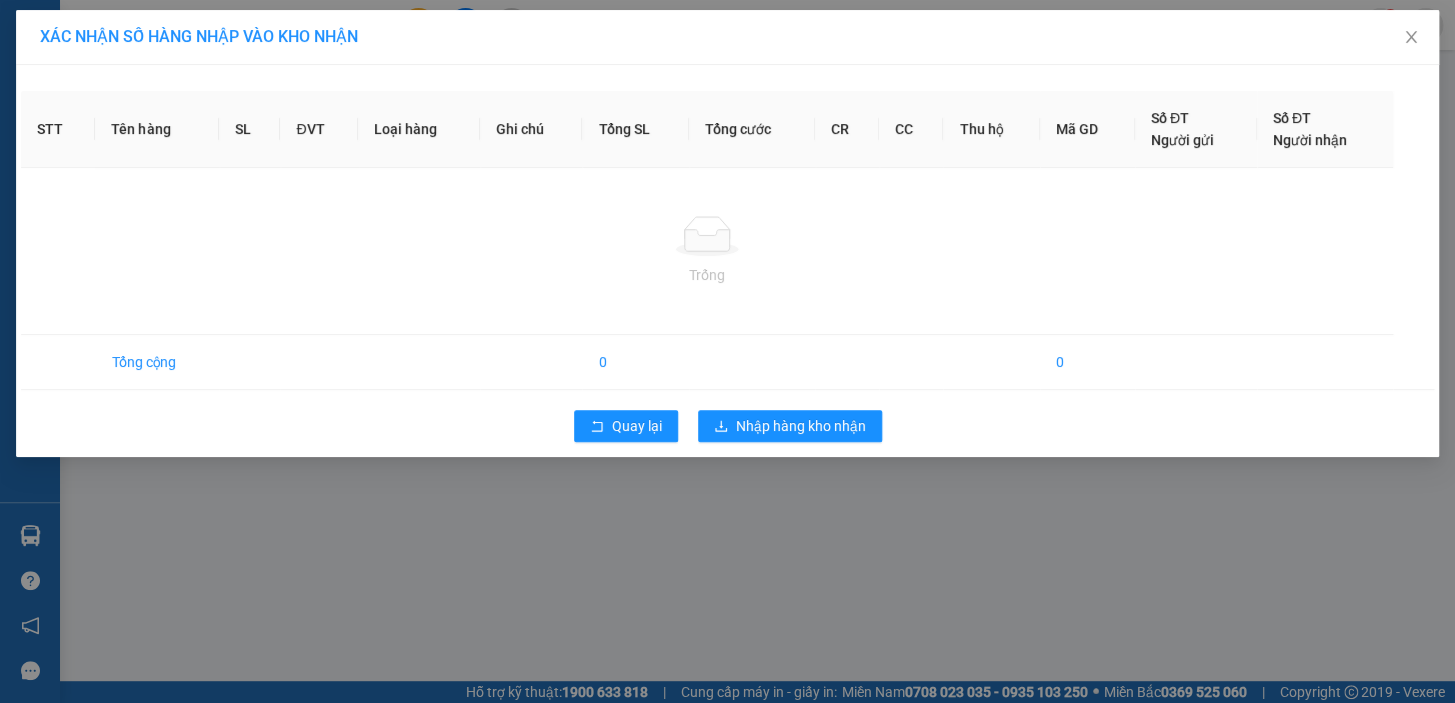 scroll, scrollTop: 0, scrollLeft: 0, axis: both 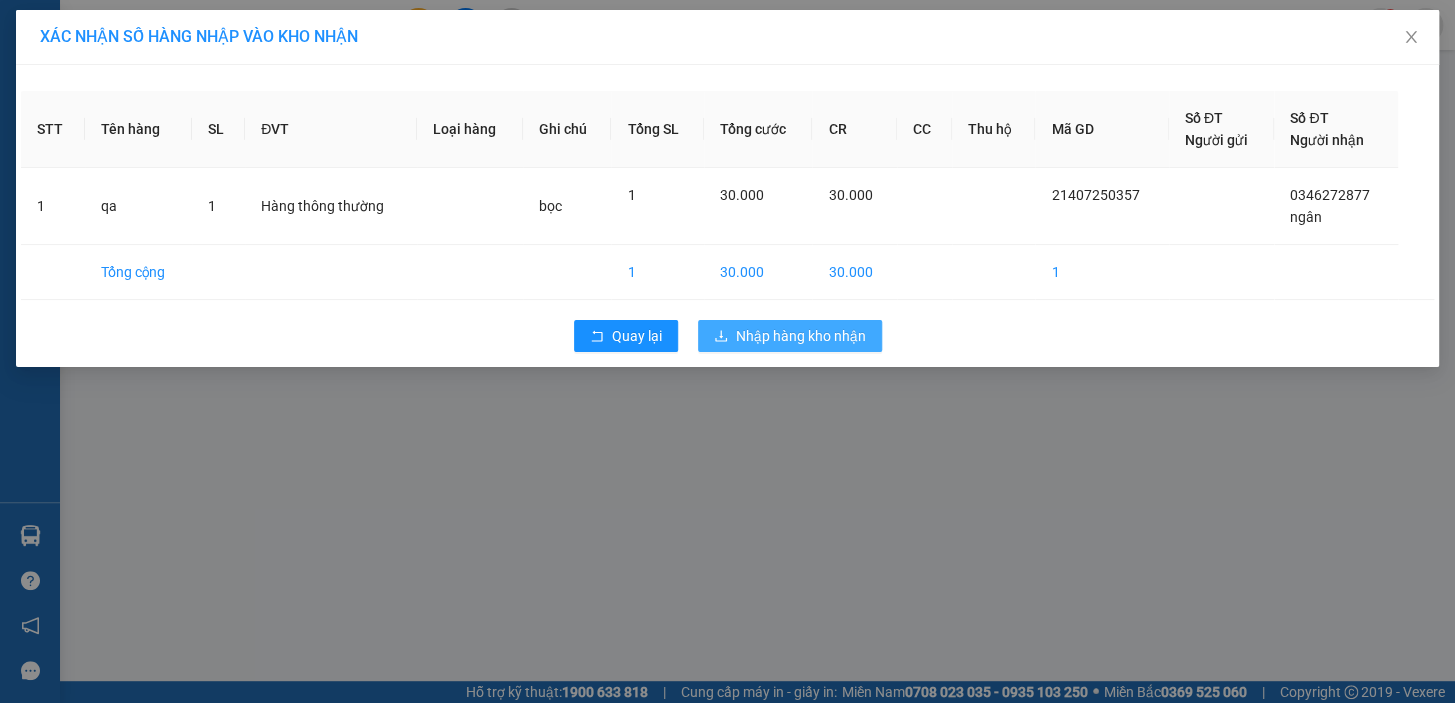 click on "Nhập hàng kho nhận" at bounding box center [801, 336] 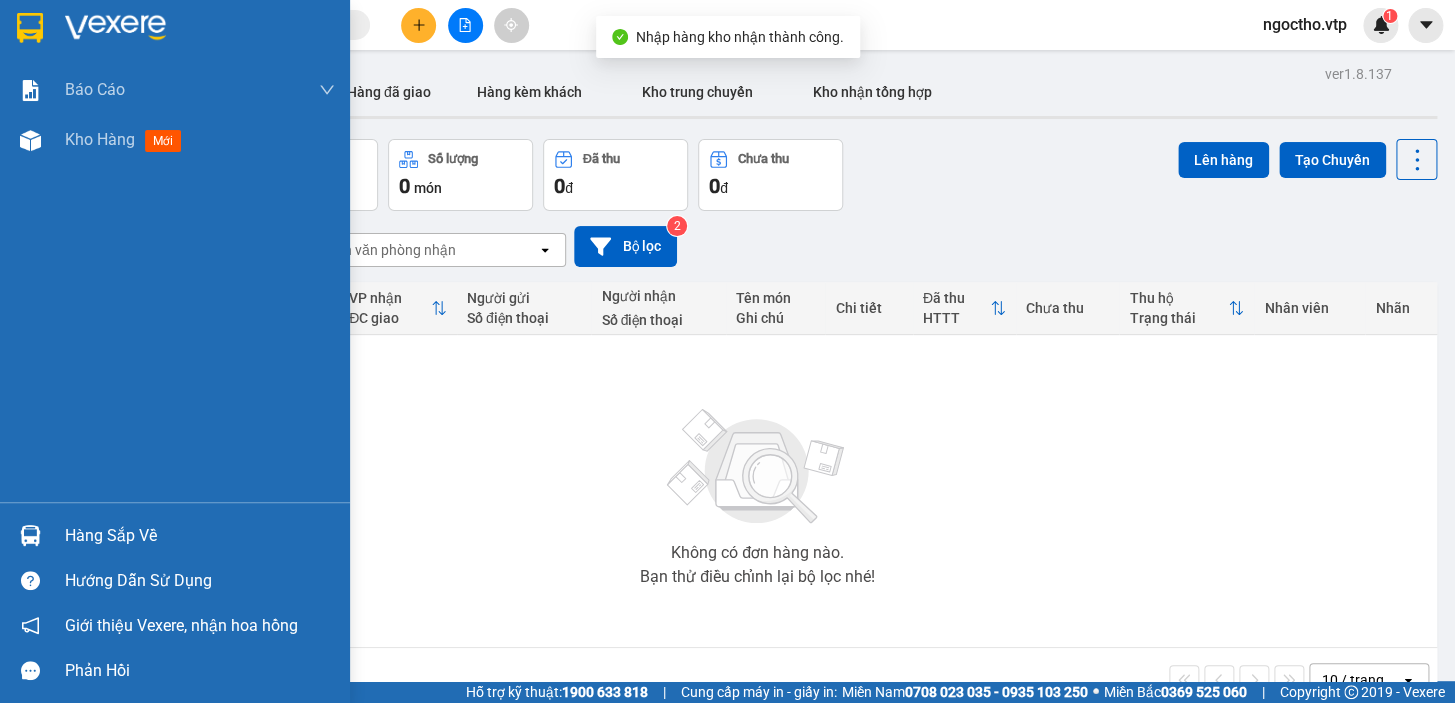 click at bounding box center (30, 535) 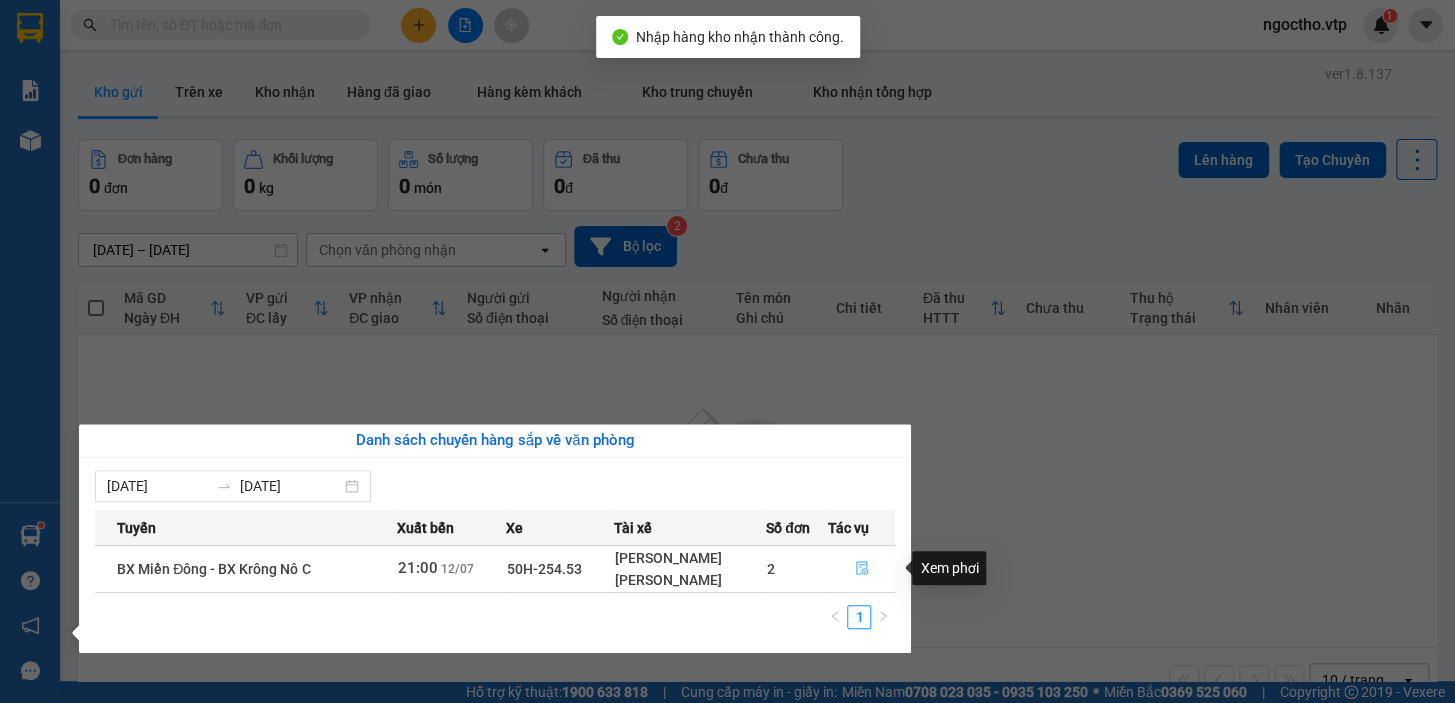 click 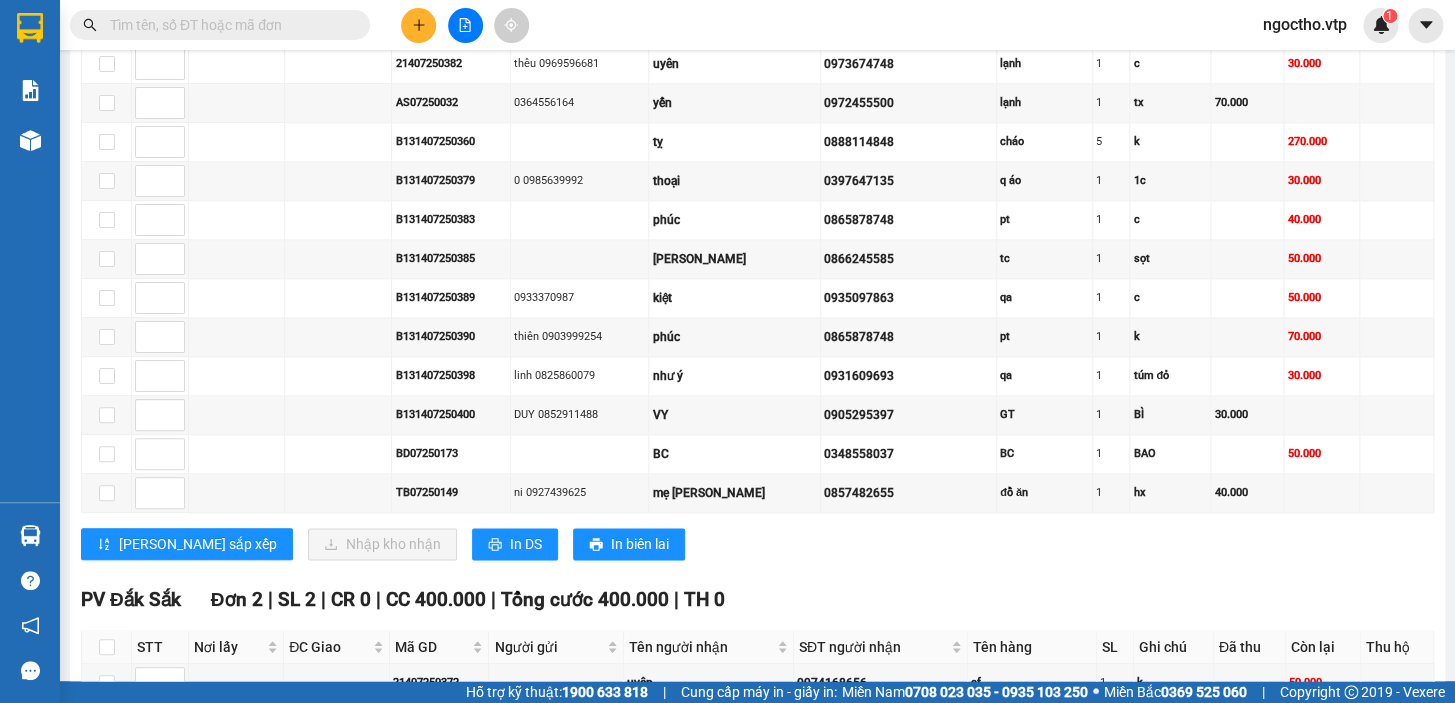 scroll, scrollTop: 1087, scrollLeft: 0, axis: vertical 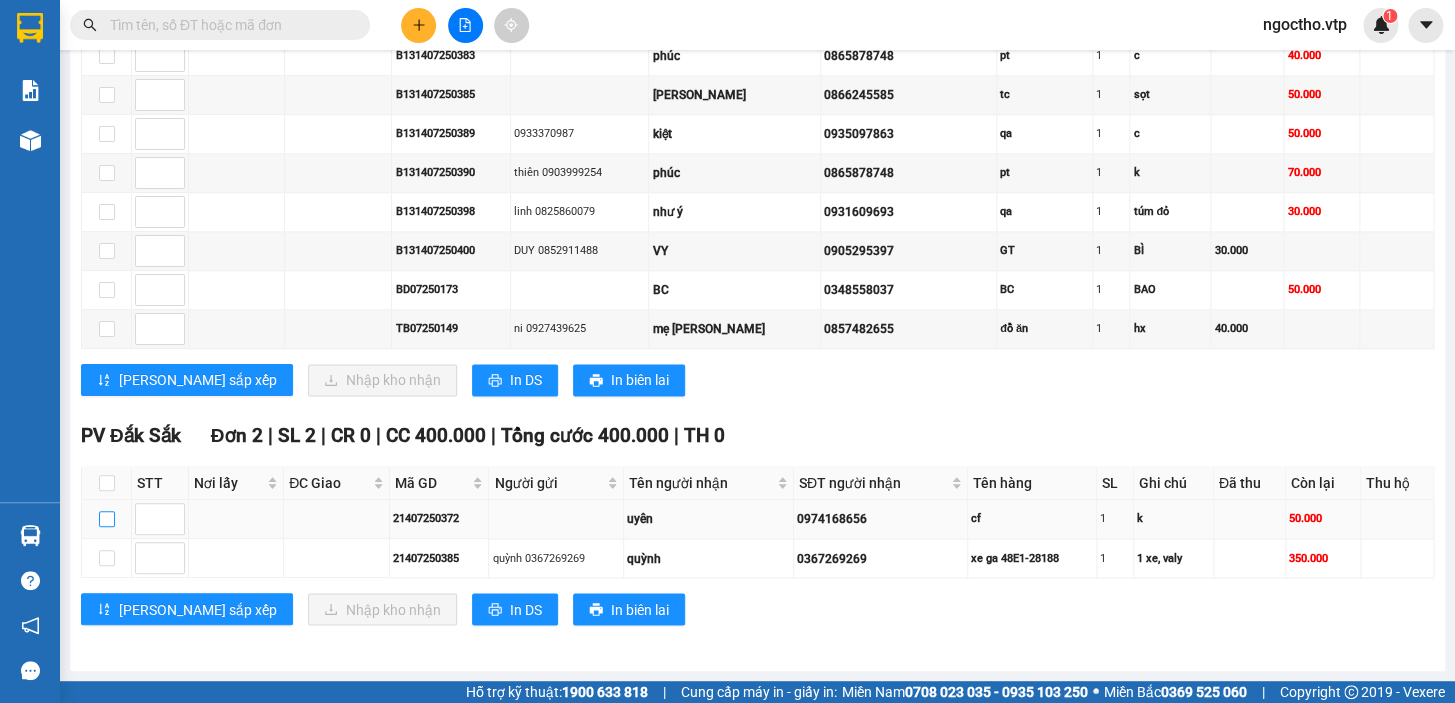 click at bounding box center (107, 519) 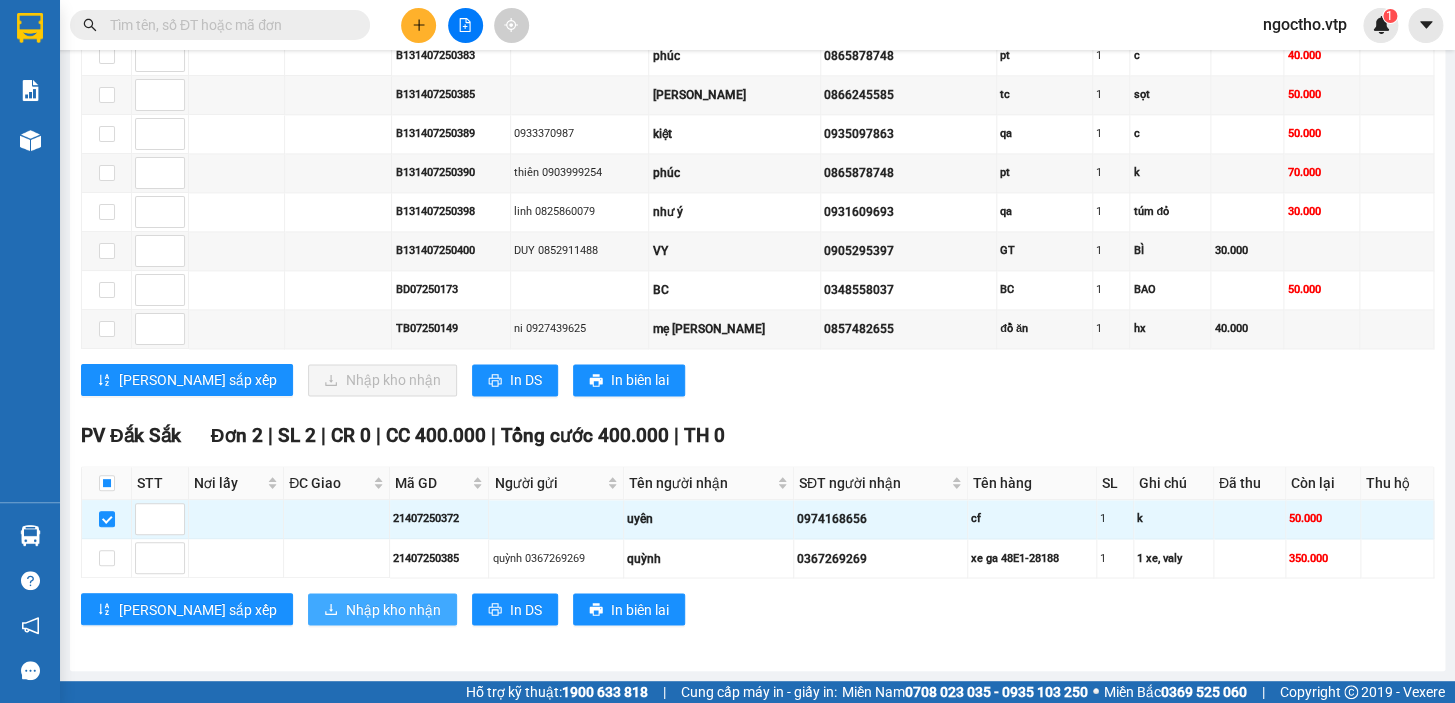 click on "Nhập kho nhận" at bounding box center (393, 609) 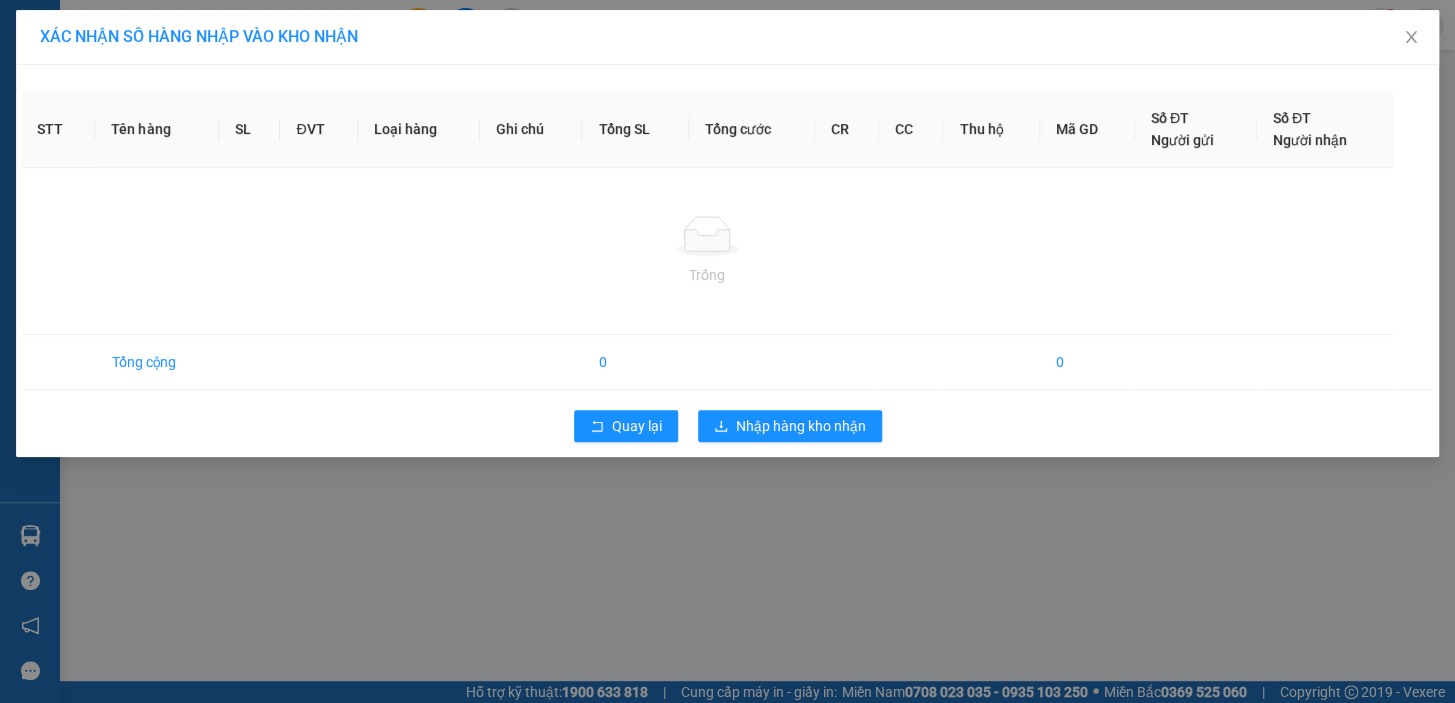 scroll, scrollTop: 0, scrollLeft: 0, axis: both 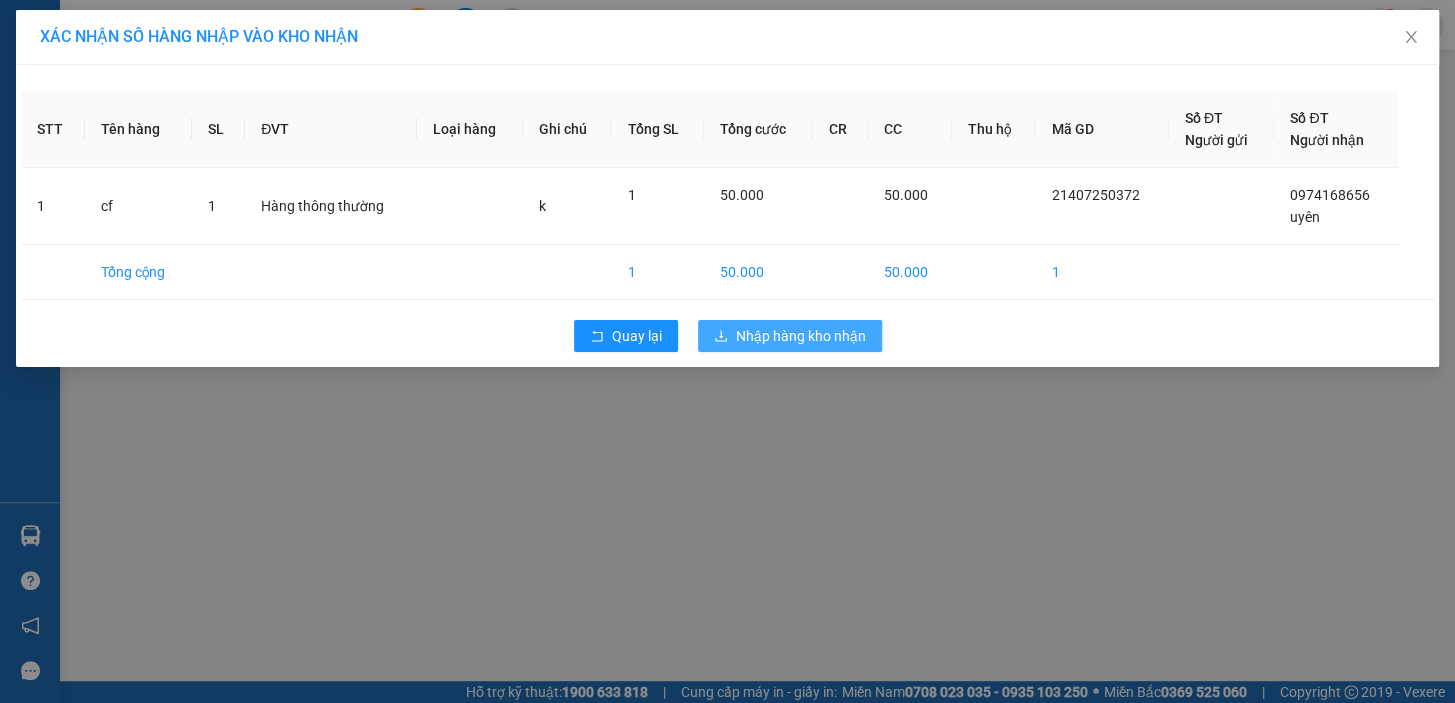 click on "Nhập hàng kho nhận" at bounding box center (801, 336) 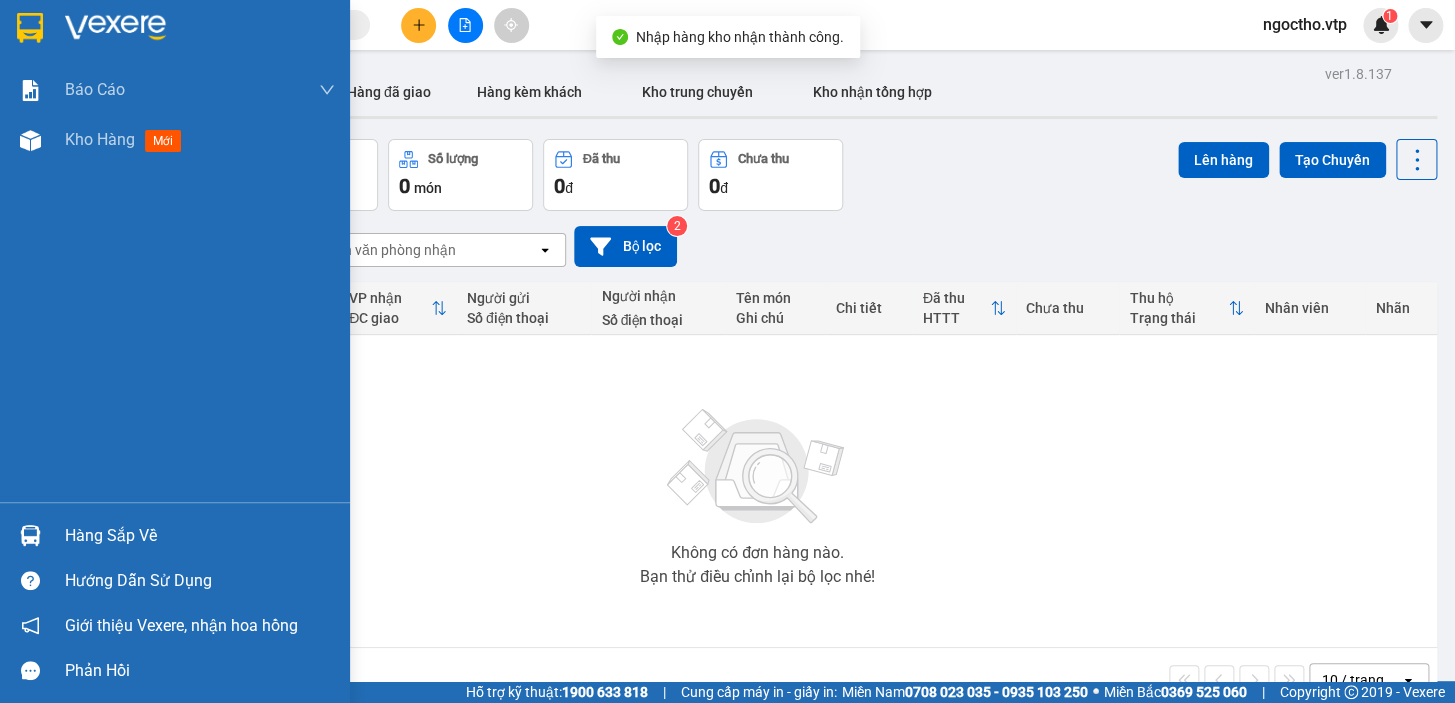 click at bounding box center (30, 535) 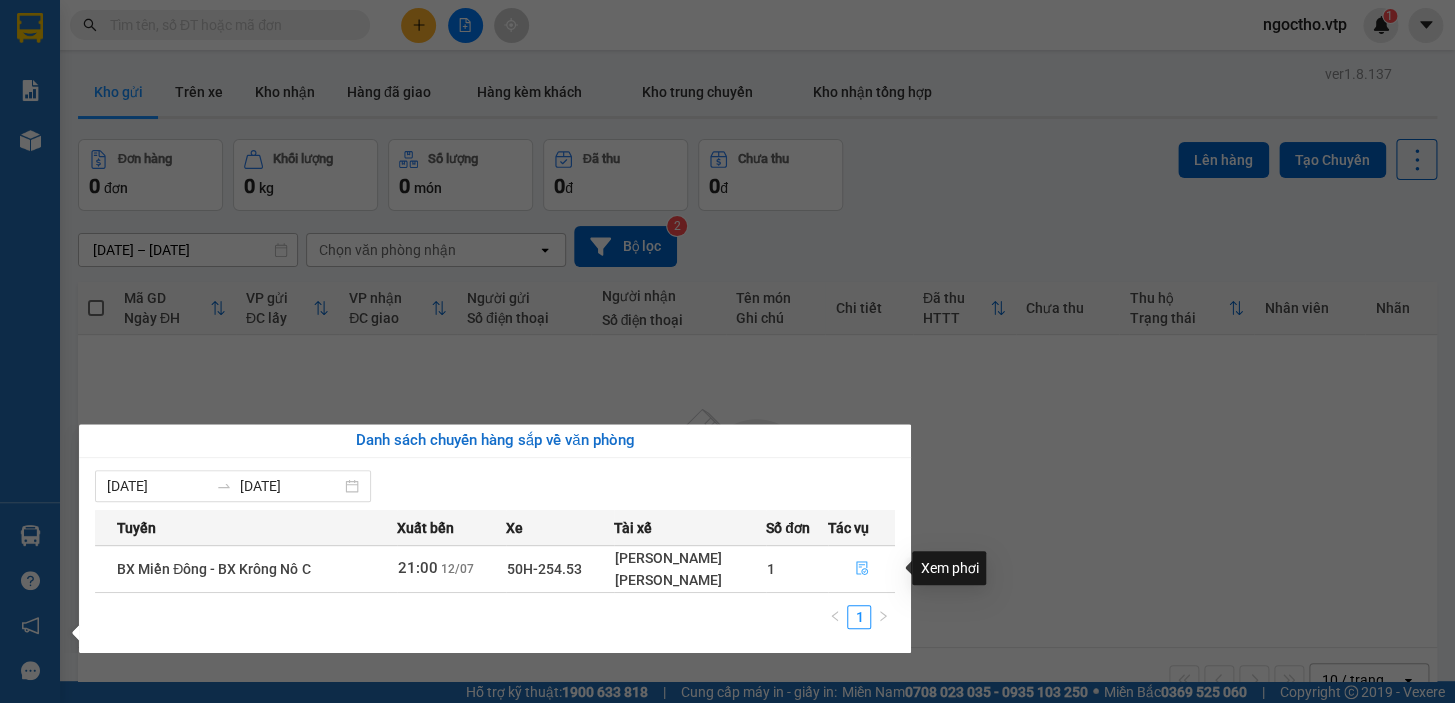 click 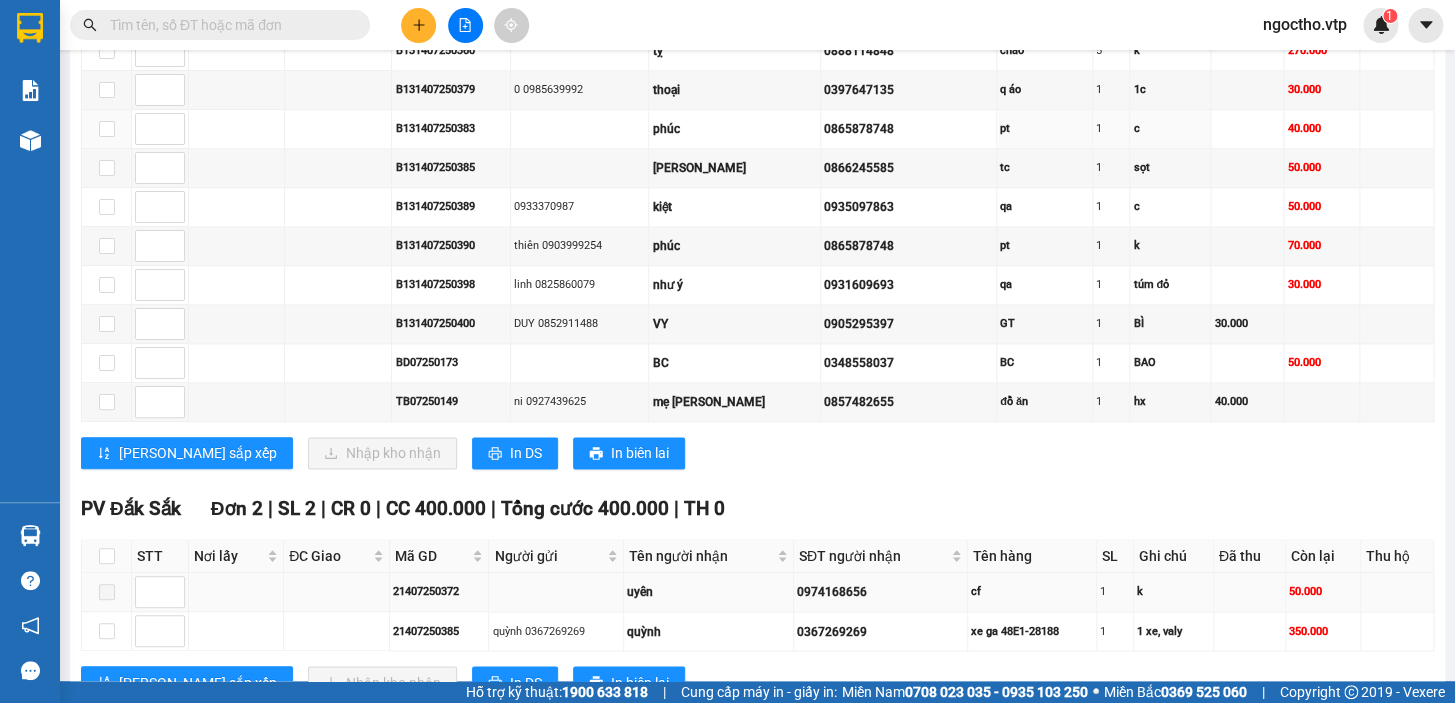 scroll, scrollTop: 1087, scrollLeft: 0, axis: vertical 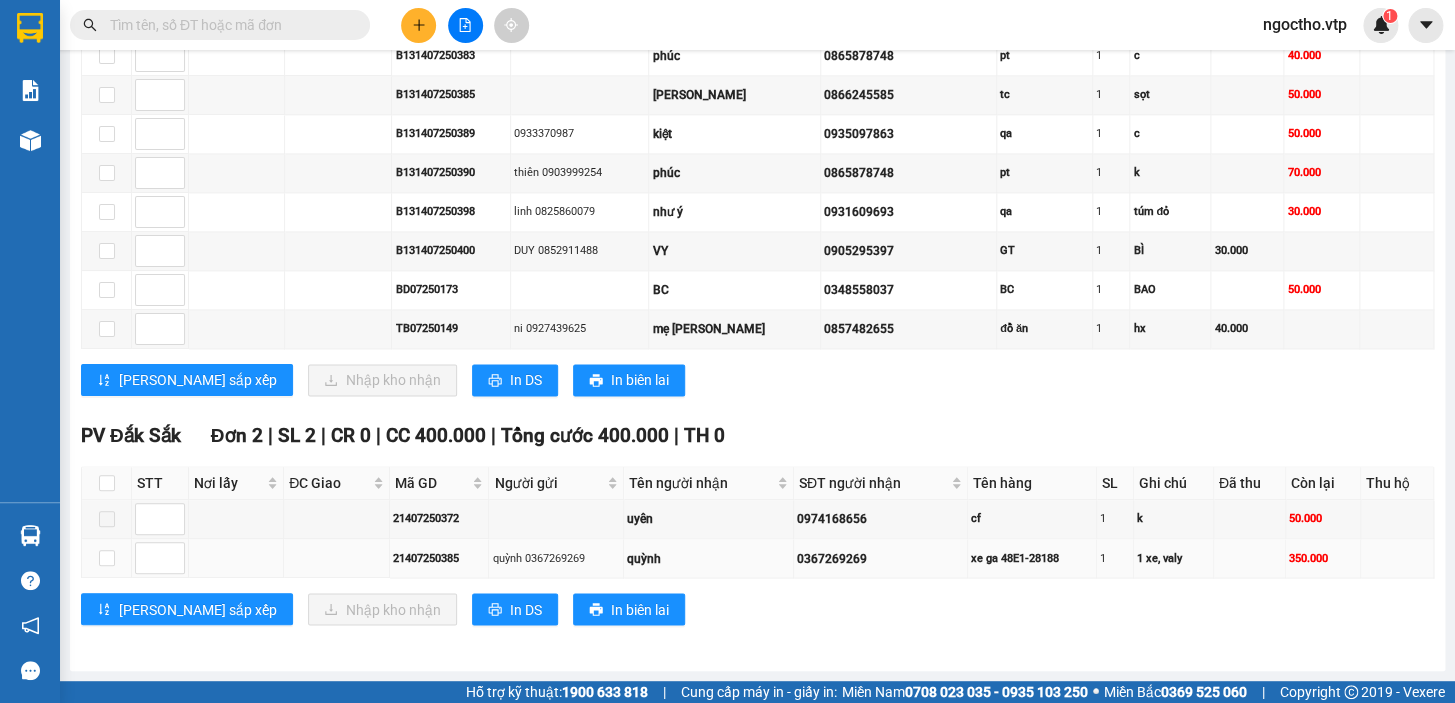 drag, startPoint x: 874, startPoint y: 560, endPoint x: 780, endPoint y: 557, distance: 94.04786 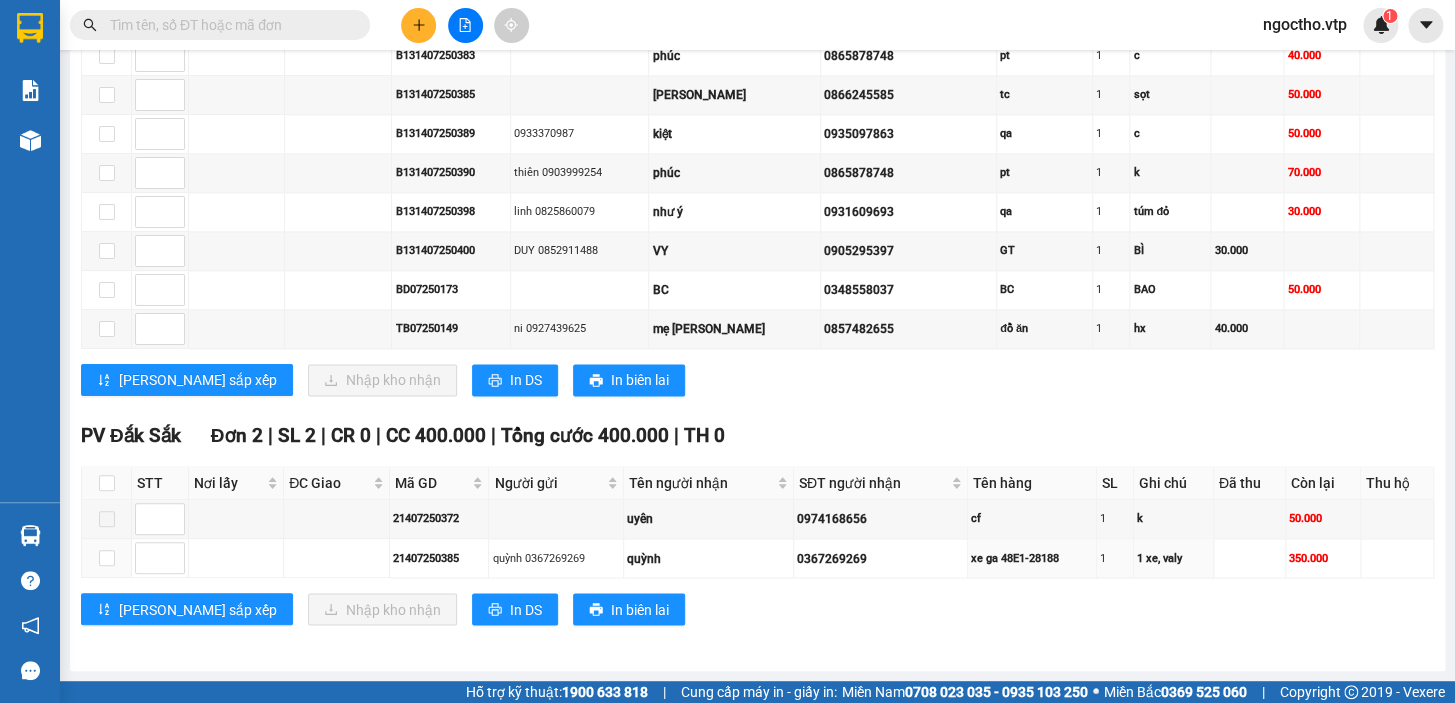 copy on "quỳnh  0367269269" 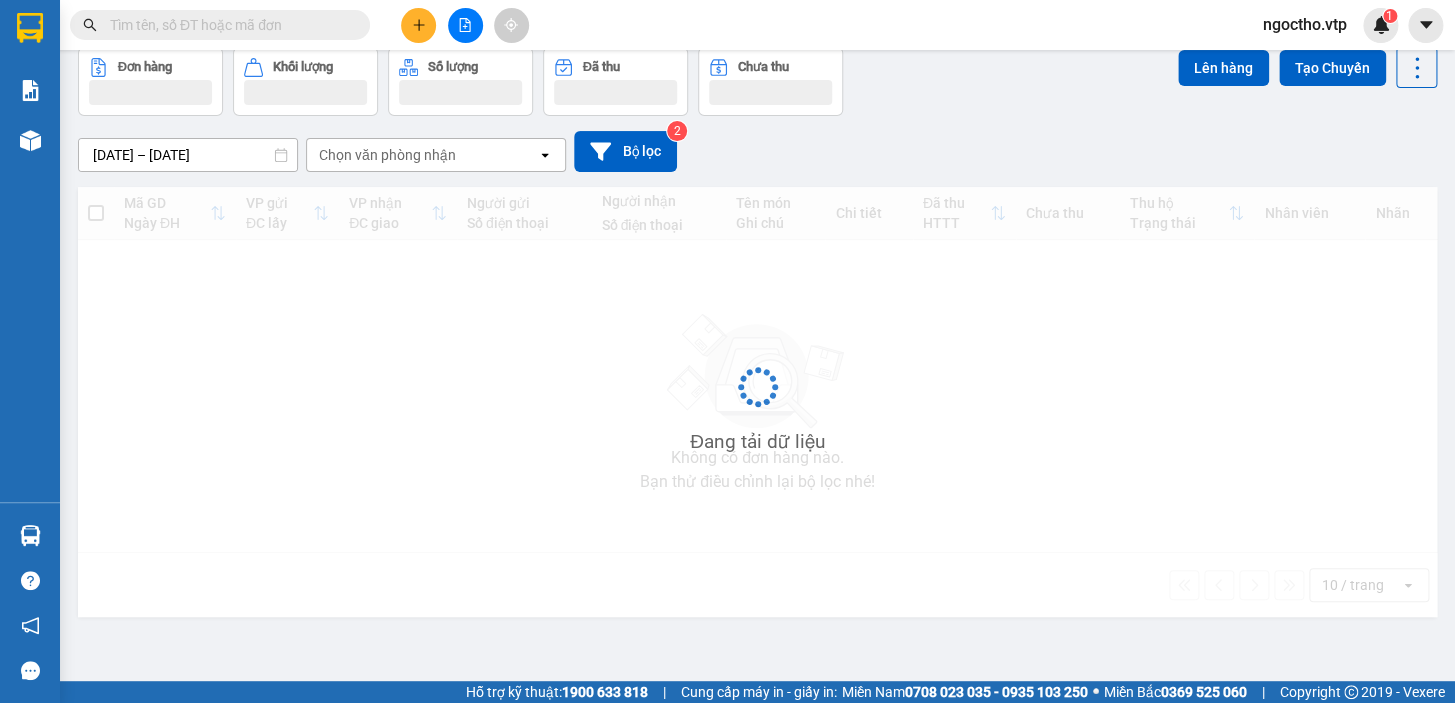 scroll, scrollTop: 91, scrollLeft: 0, axis: vertical 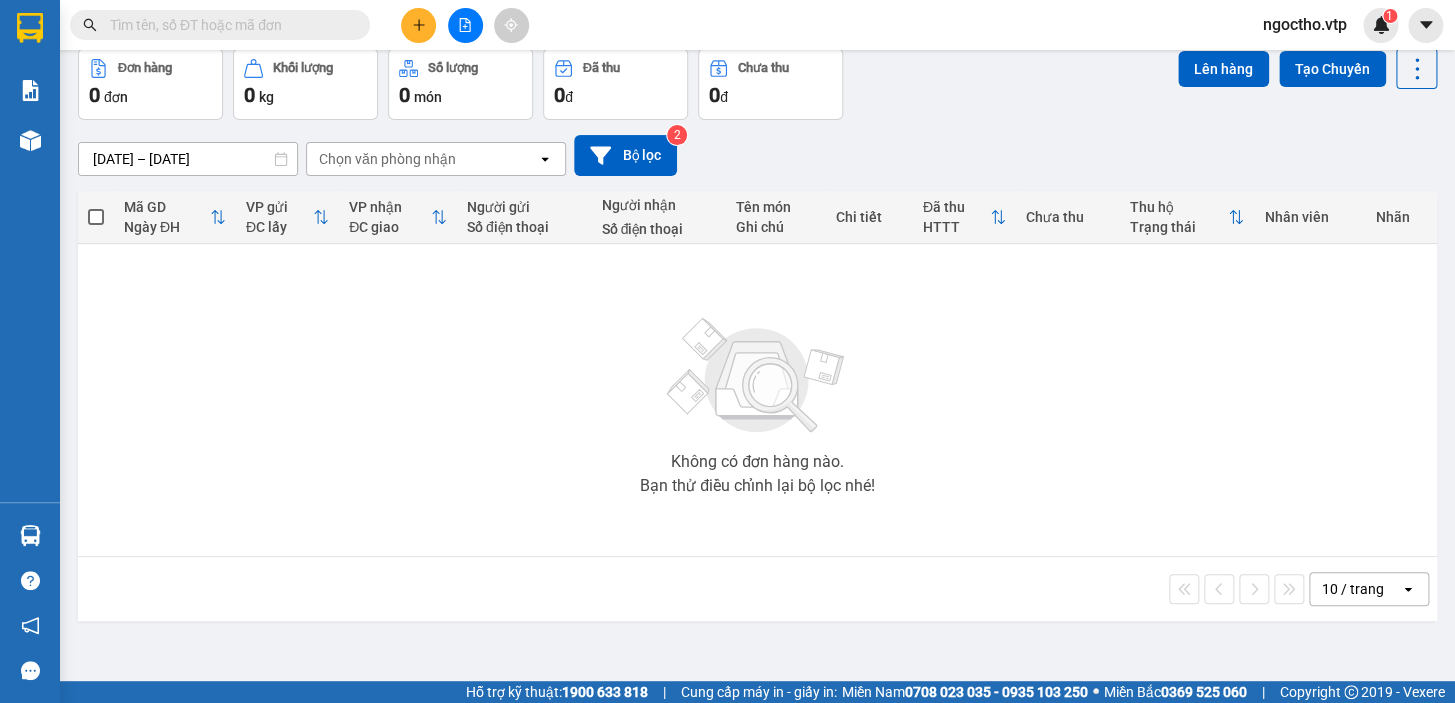 click at bounding box center (228, 25) 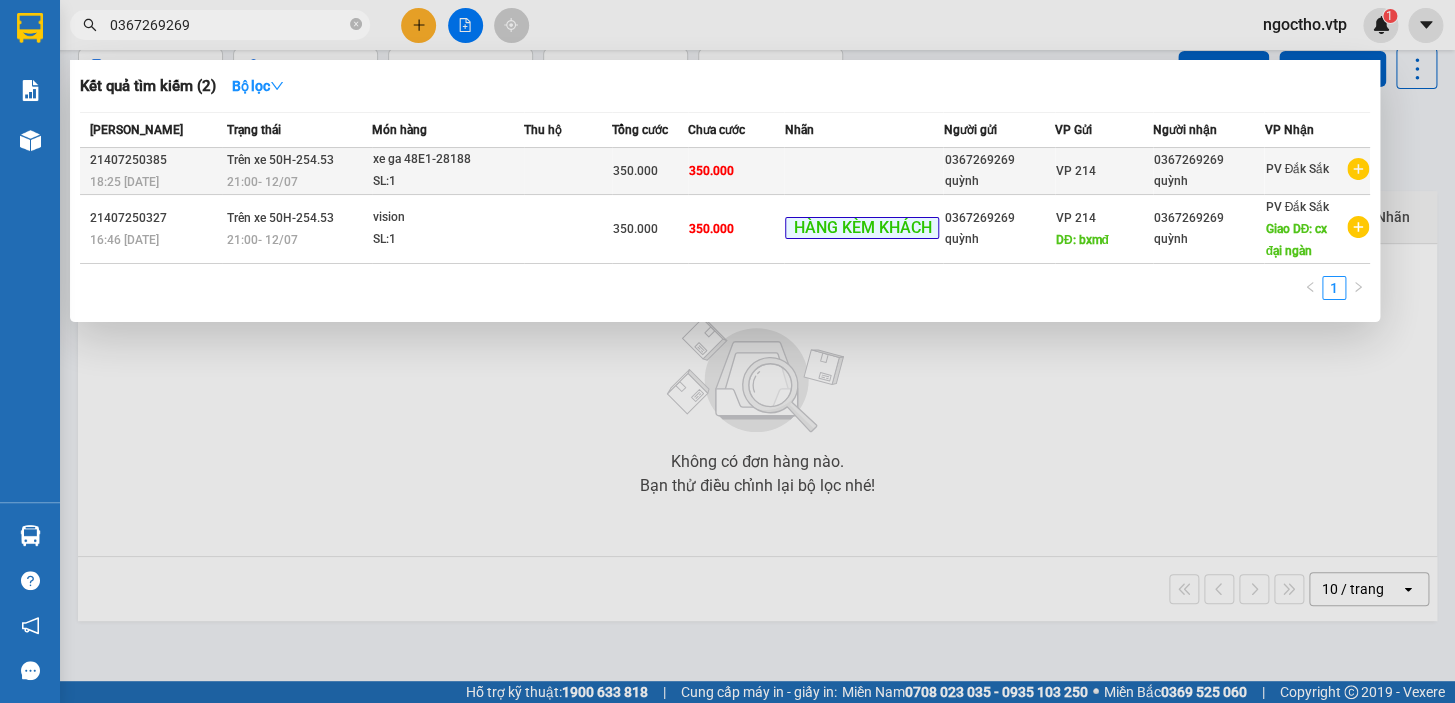 type on "0367269269" 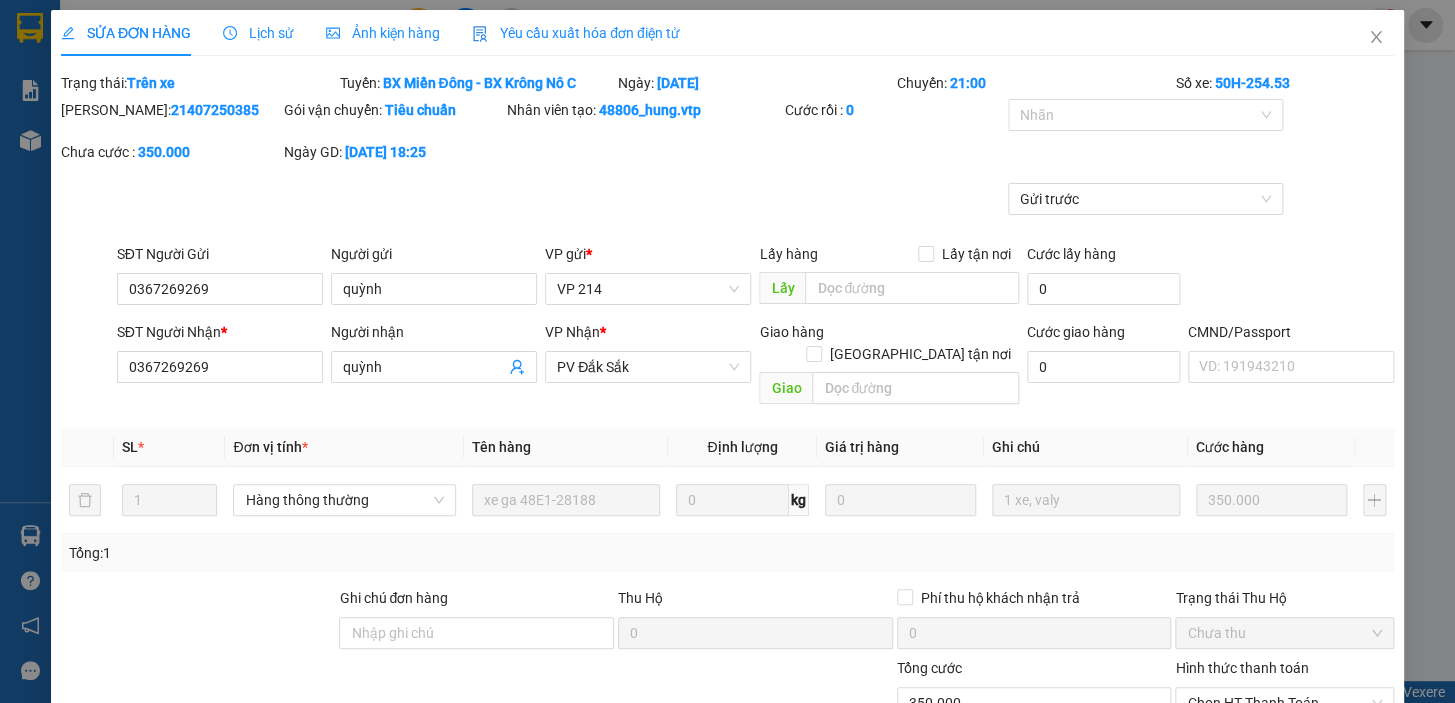 type on "0367269269" 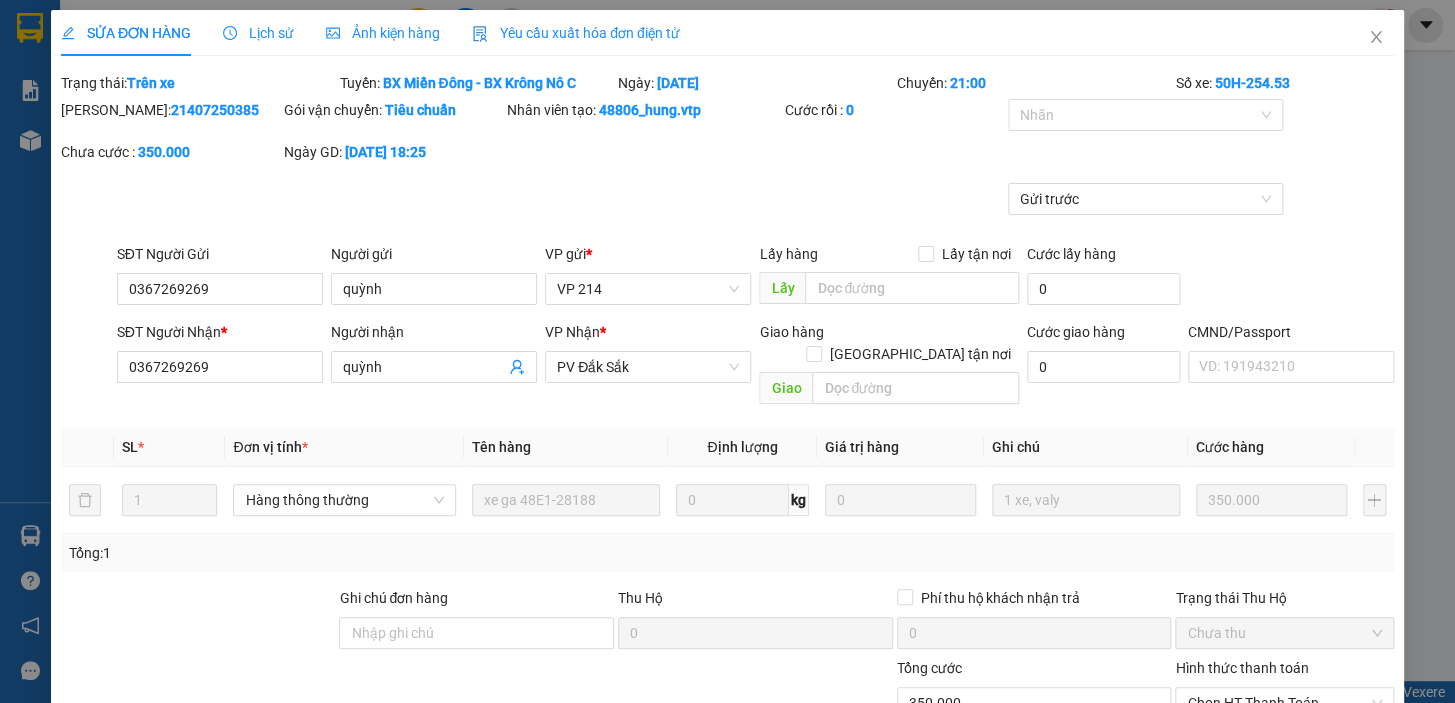 type on "quỳnh" 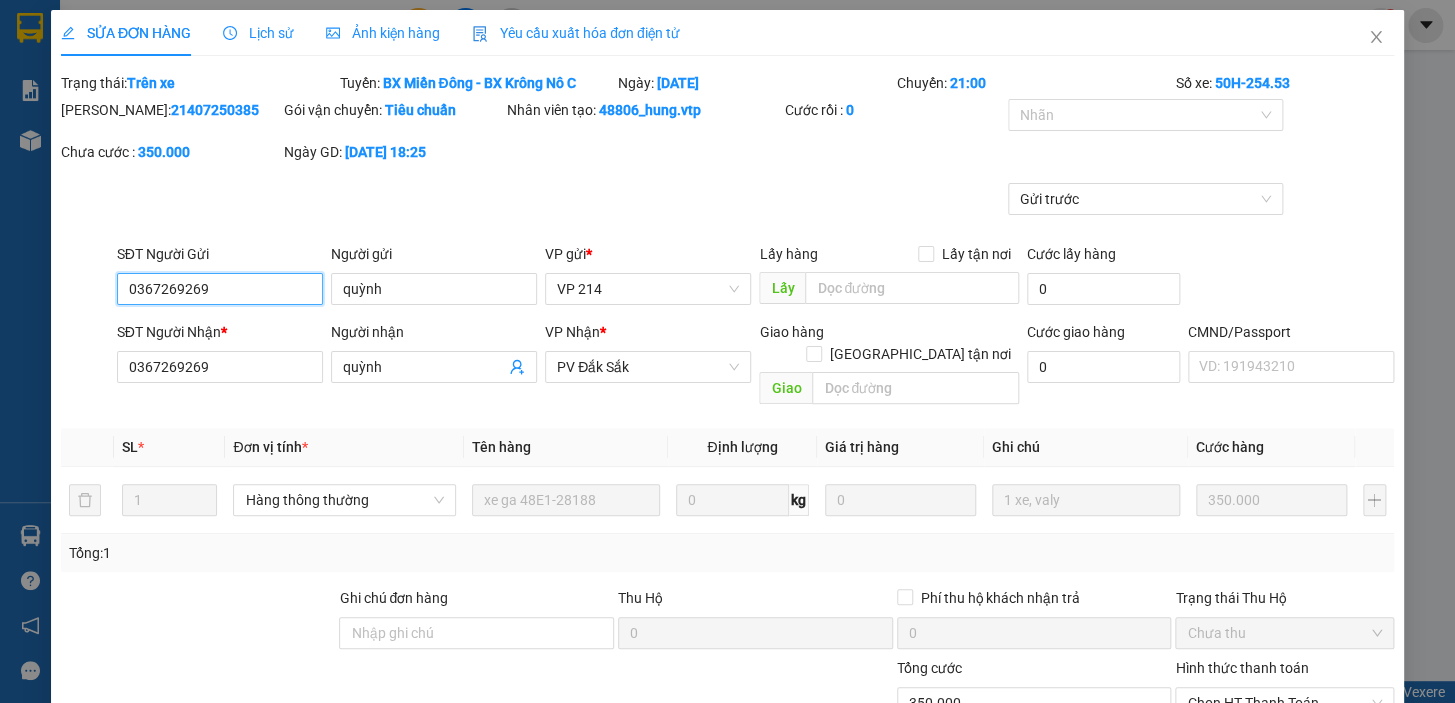 type on "17.500" 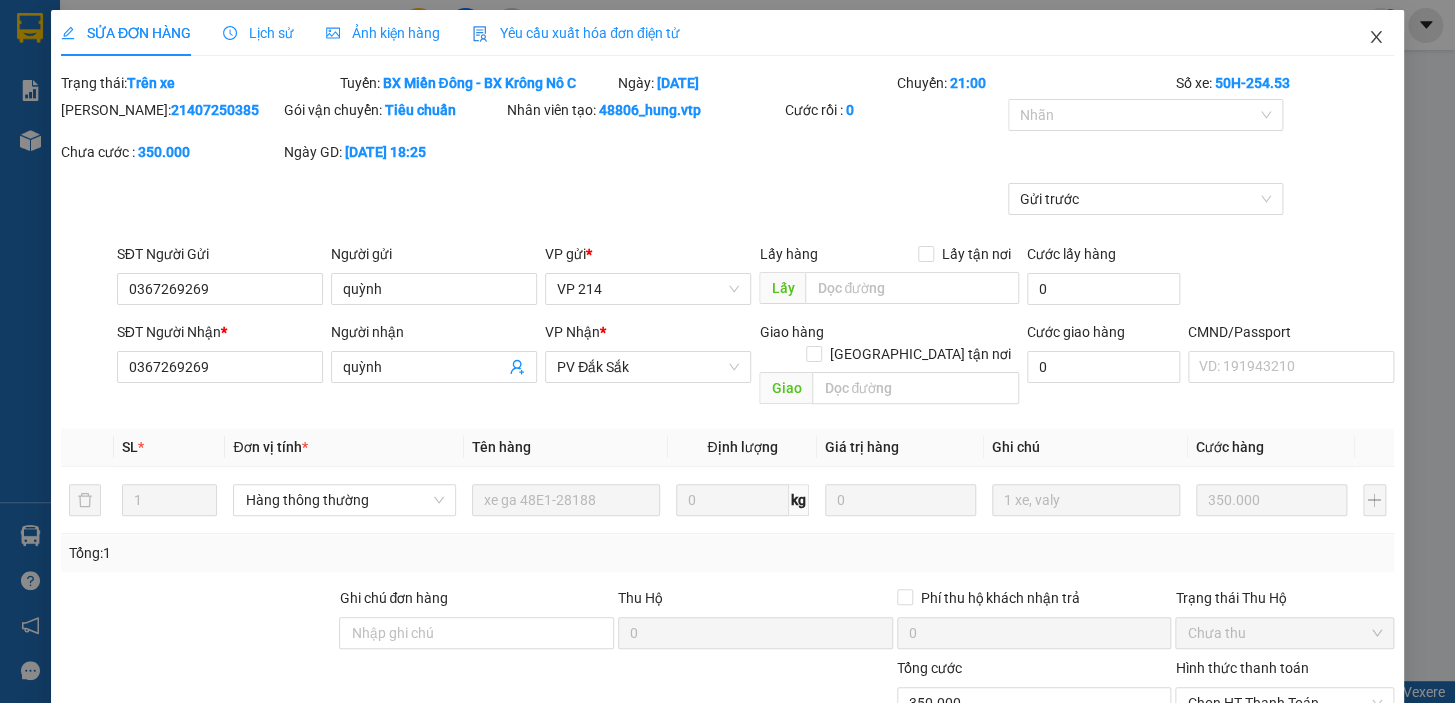 click 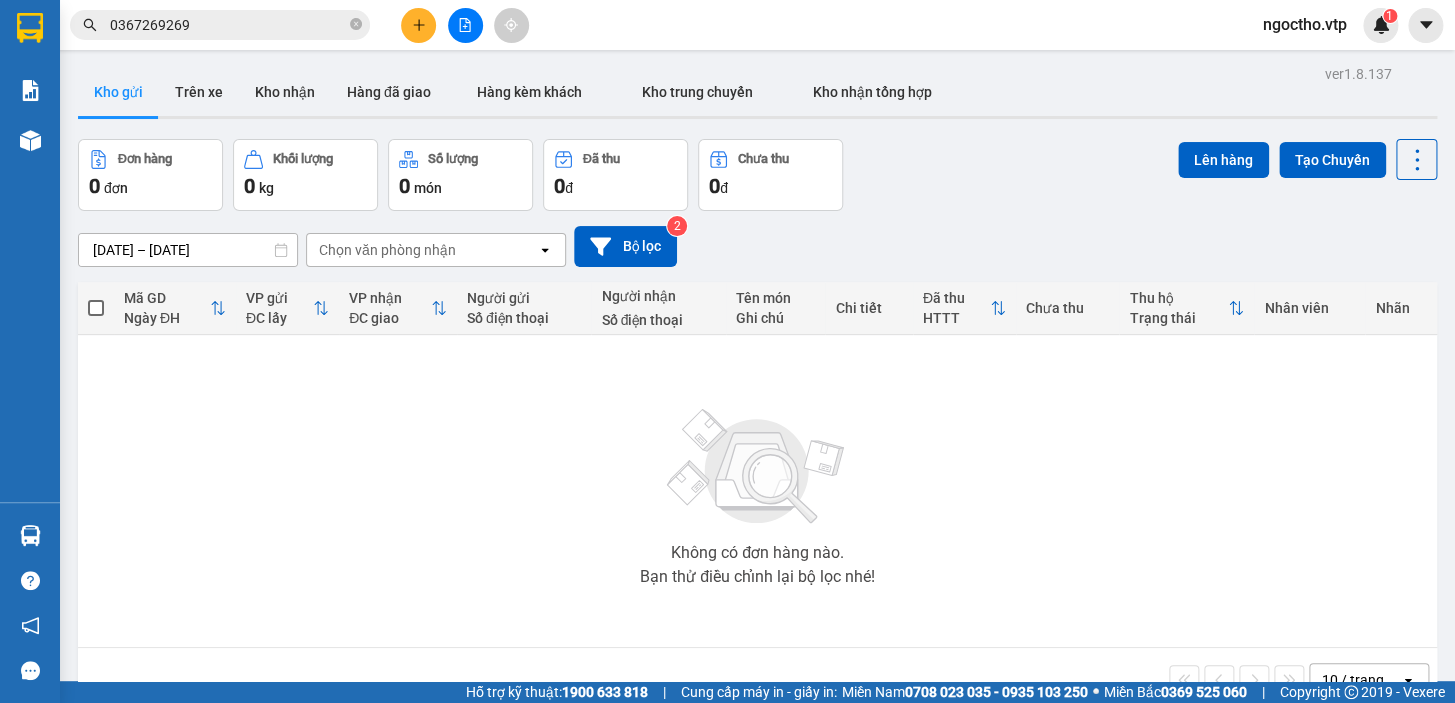click on "0367269269" at bounding box center [228, 25] 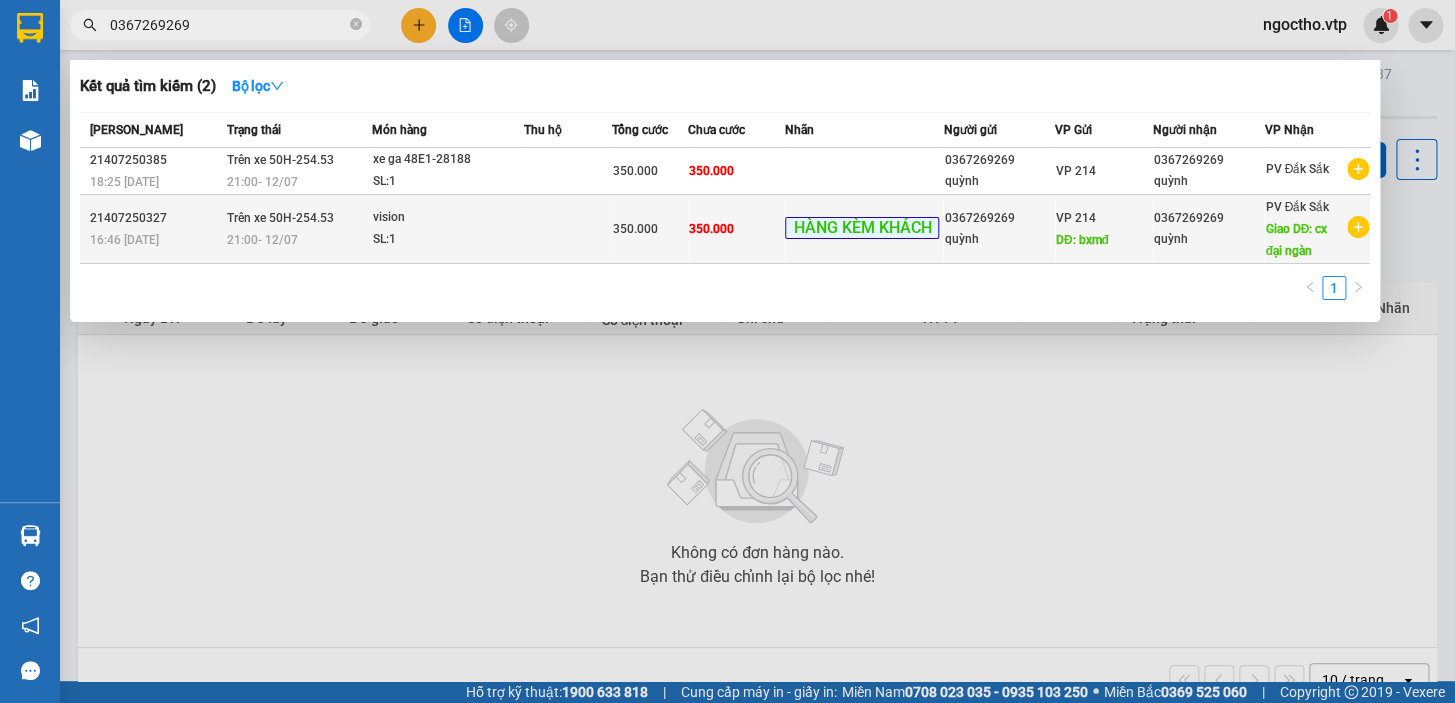 click on "350.000" at bounding box center (711, 229) 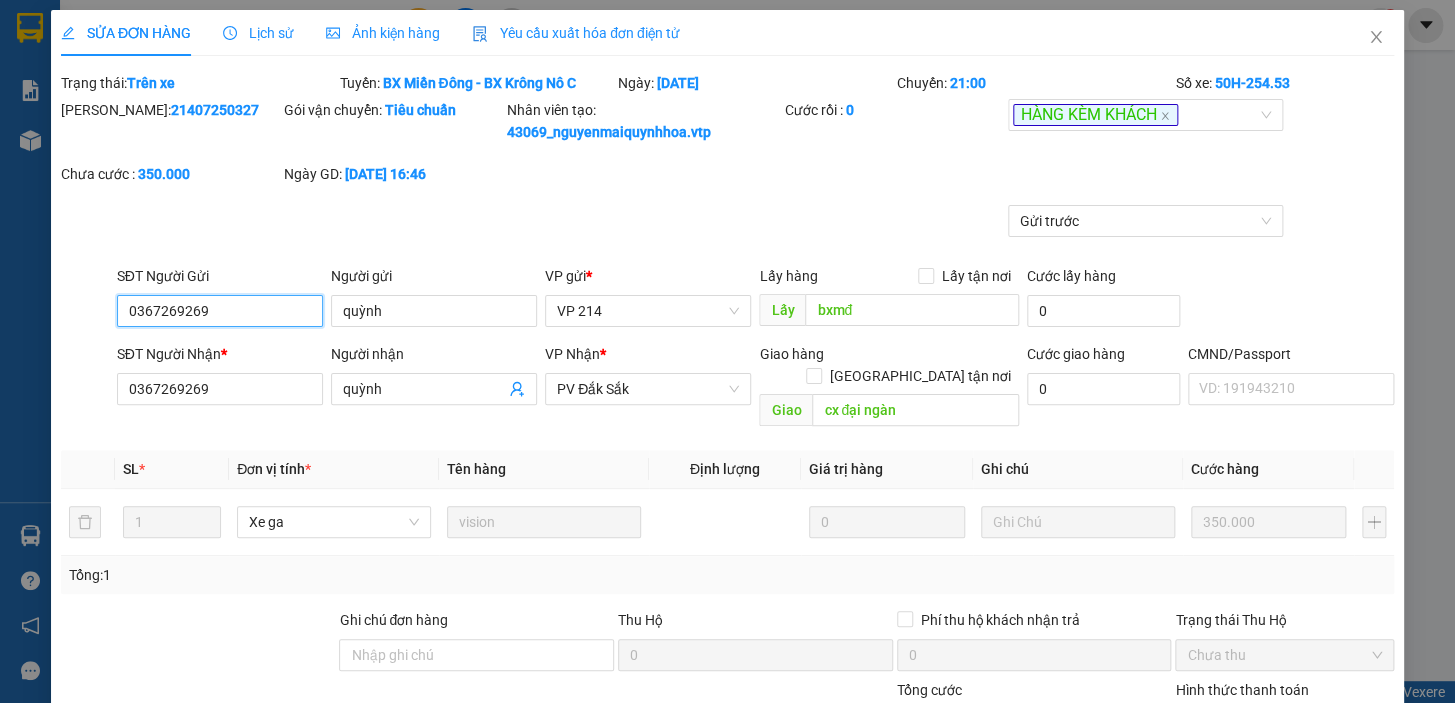 type on "17.500" 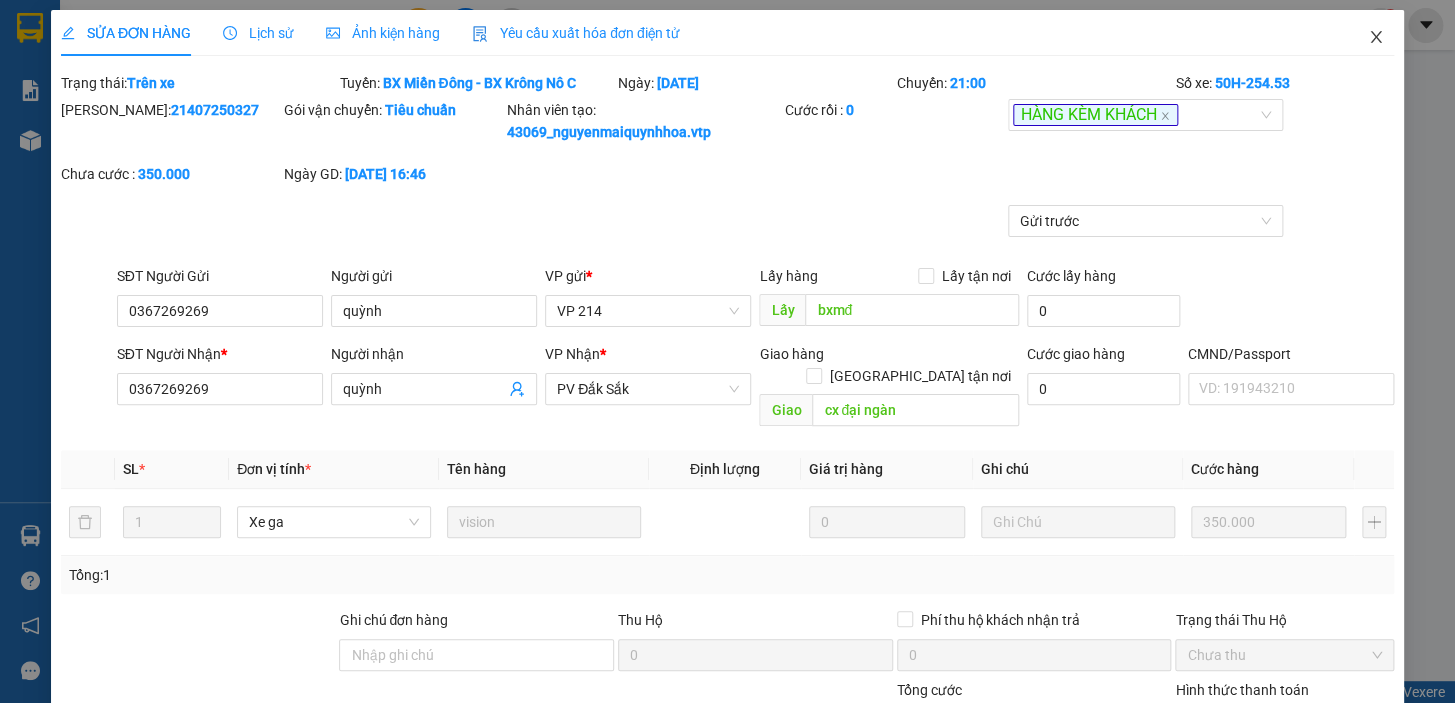 click 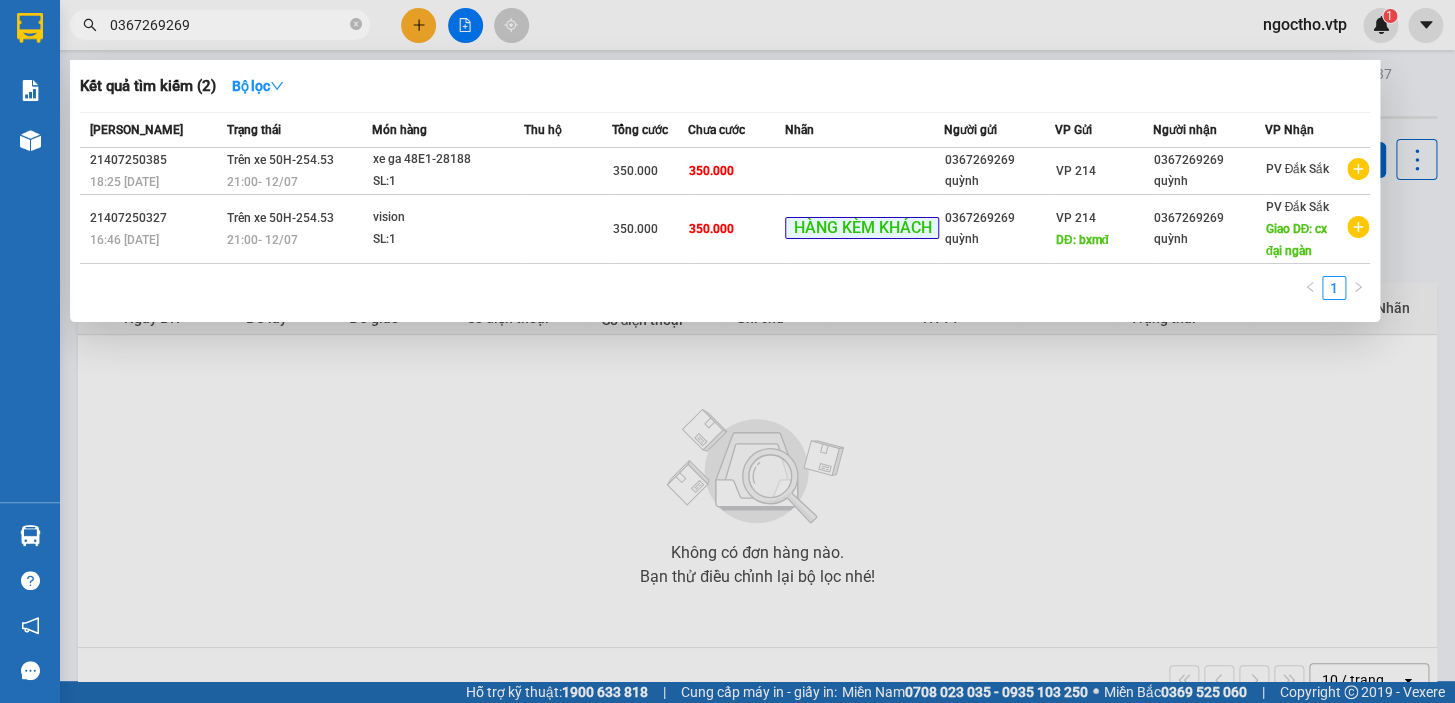 click on "0367269269" at bounding box center [228, 25] 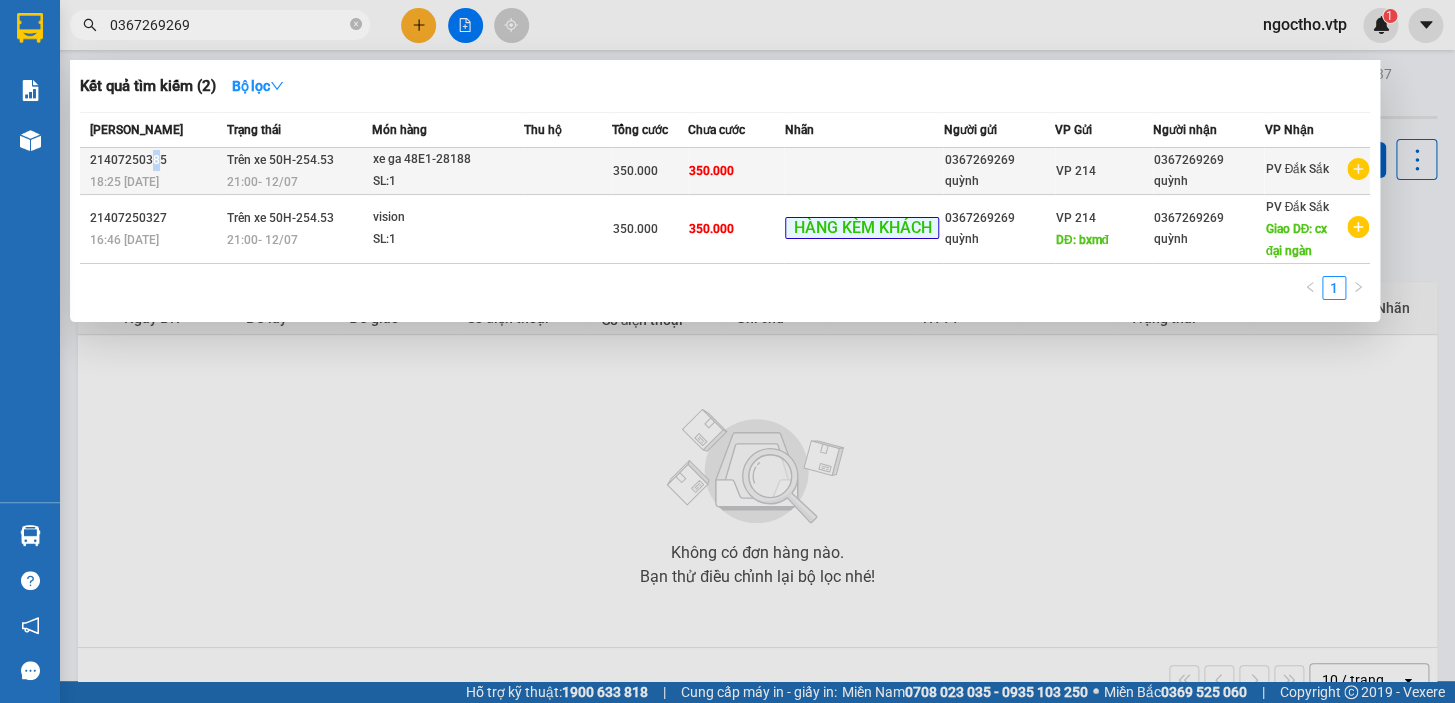 drag, startPoint x: 152, startPoint y: 157, endPoint x: 156, endPoint y: 168, distance: 11.7046995 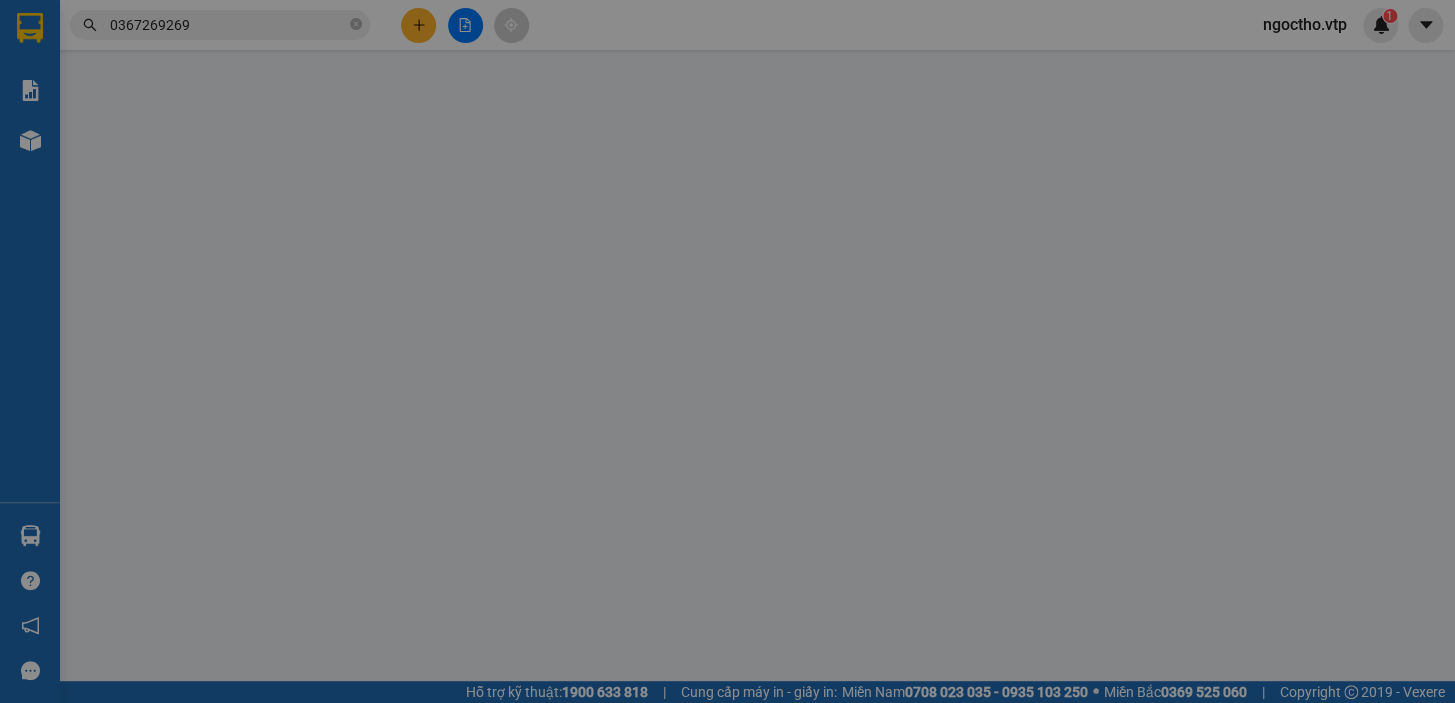 type on "0367269269" 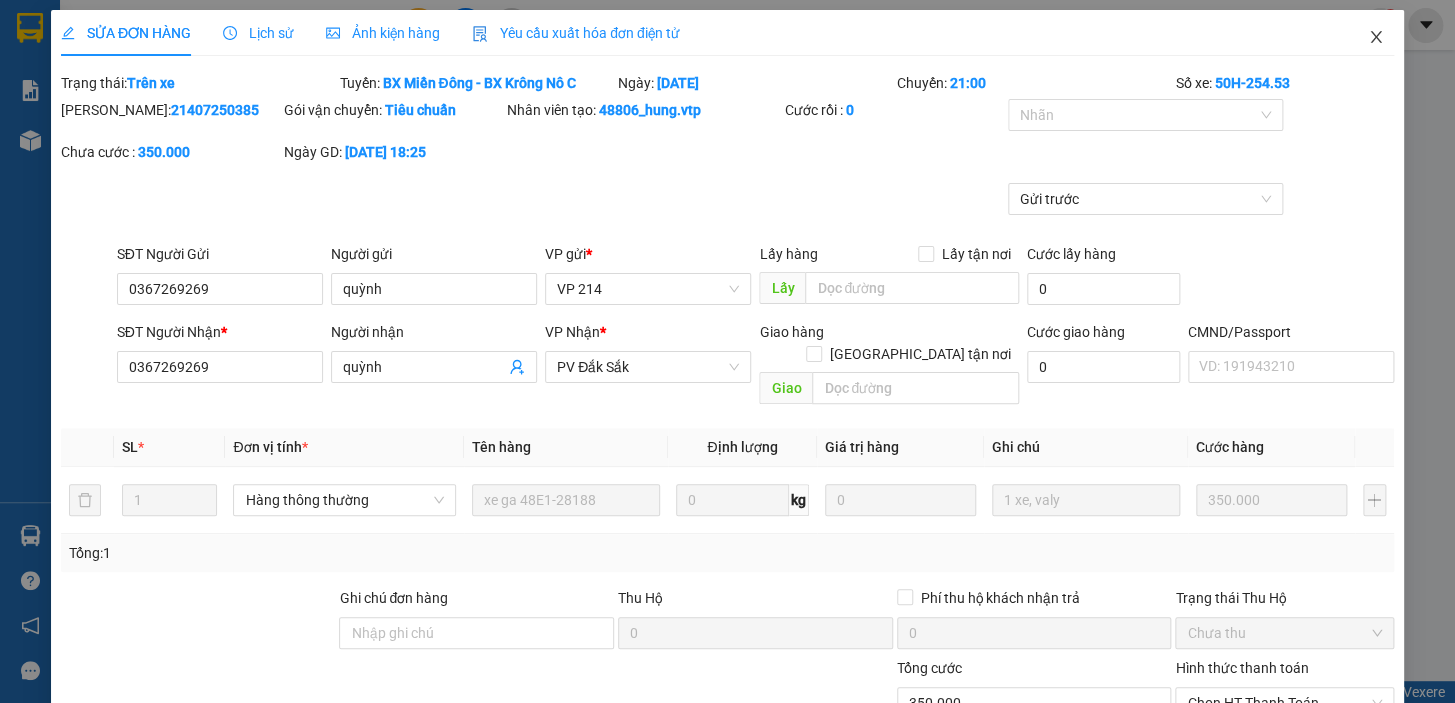 click 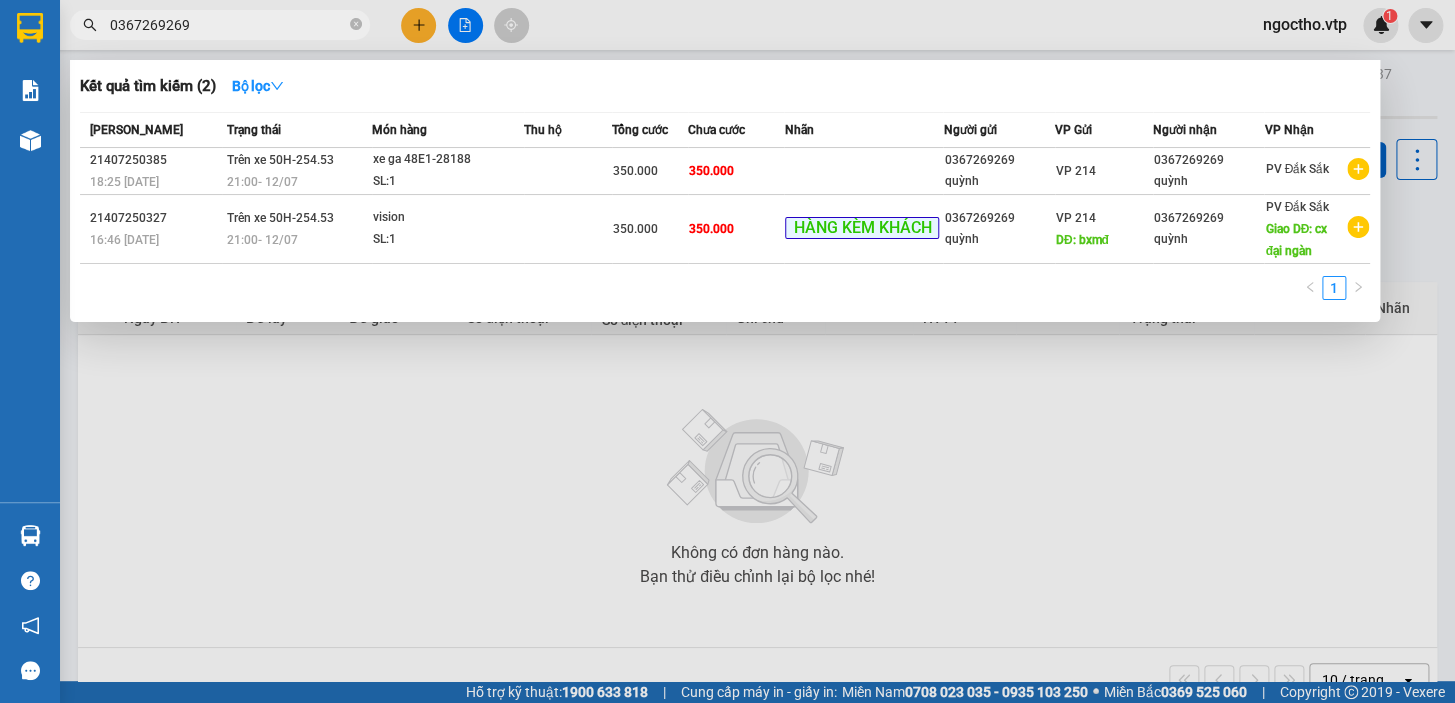 click on "0367269269" at bounding box center [228, 25] 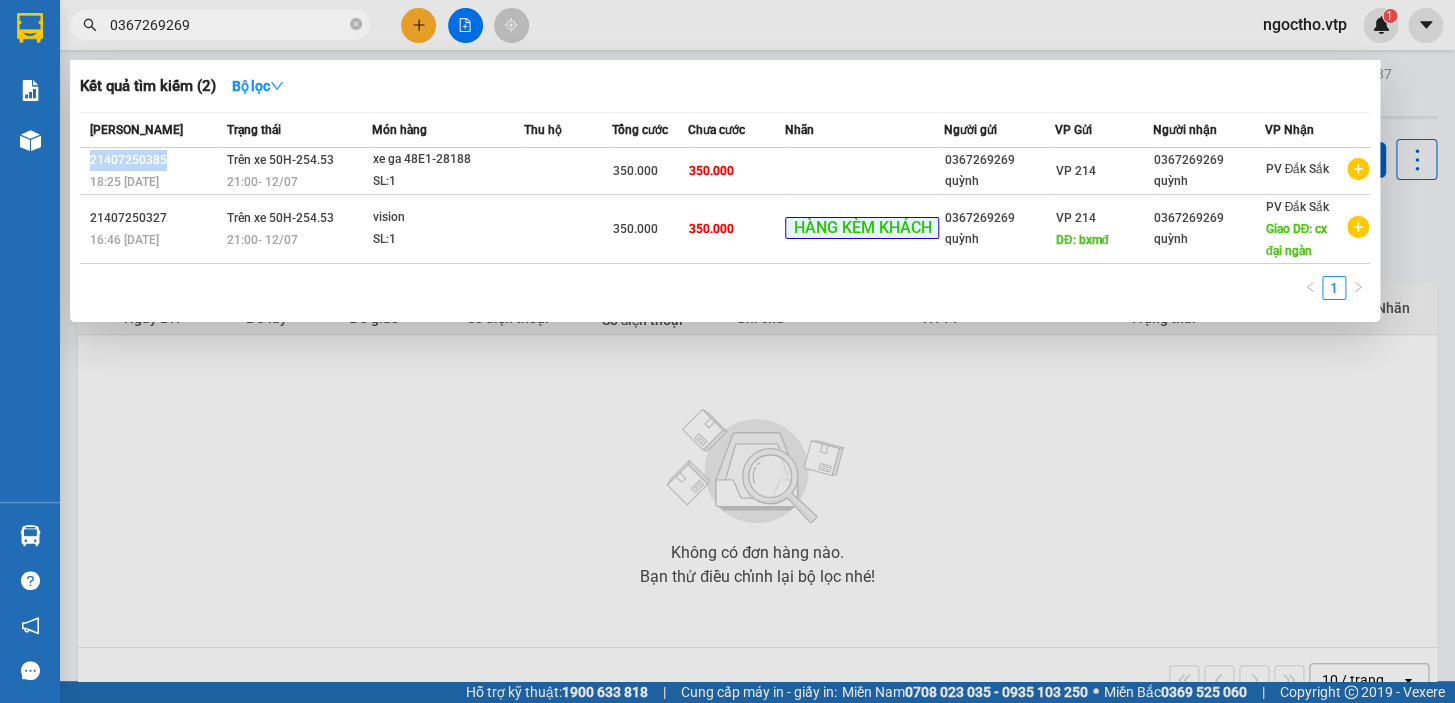 drag, startPoint x: 164, startPoint y: 160, endPoint x: 72, endPoint y: 170, distance: 92.541885 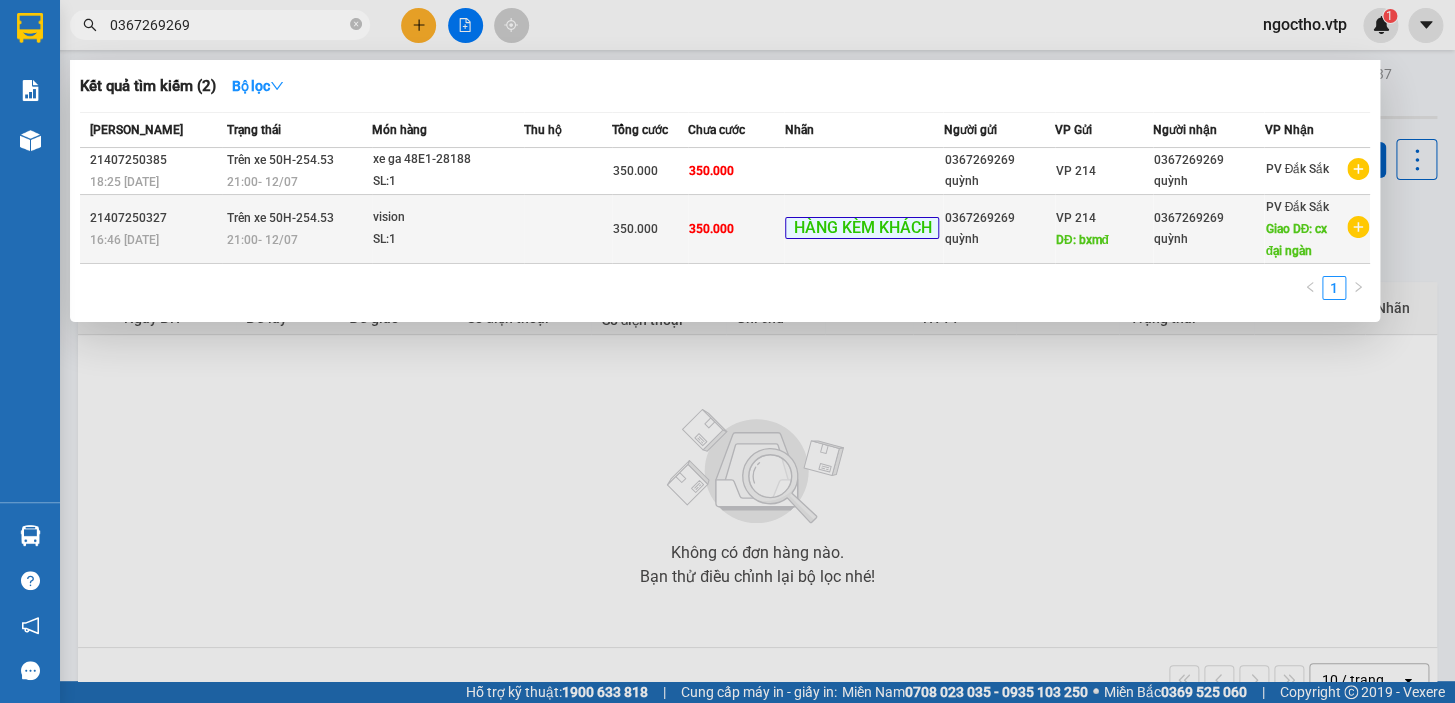 click on "350.000" at bounding box center (635, 229) 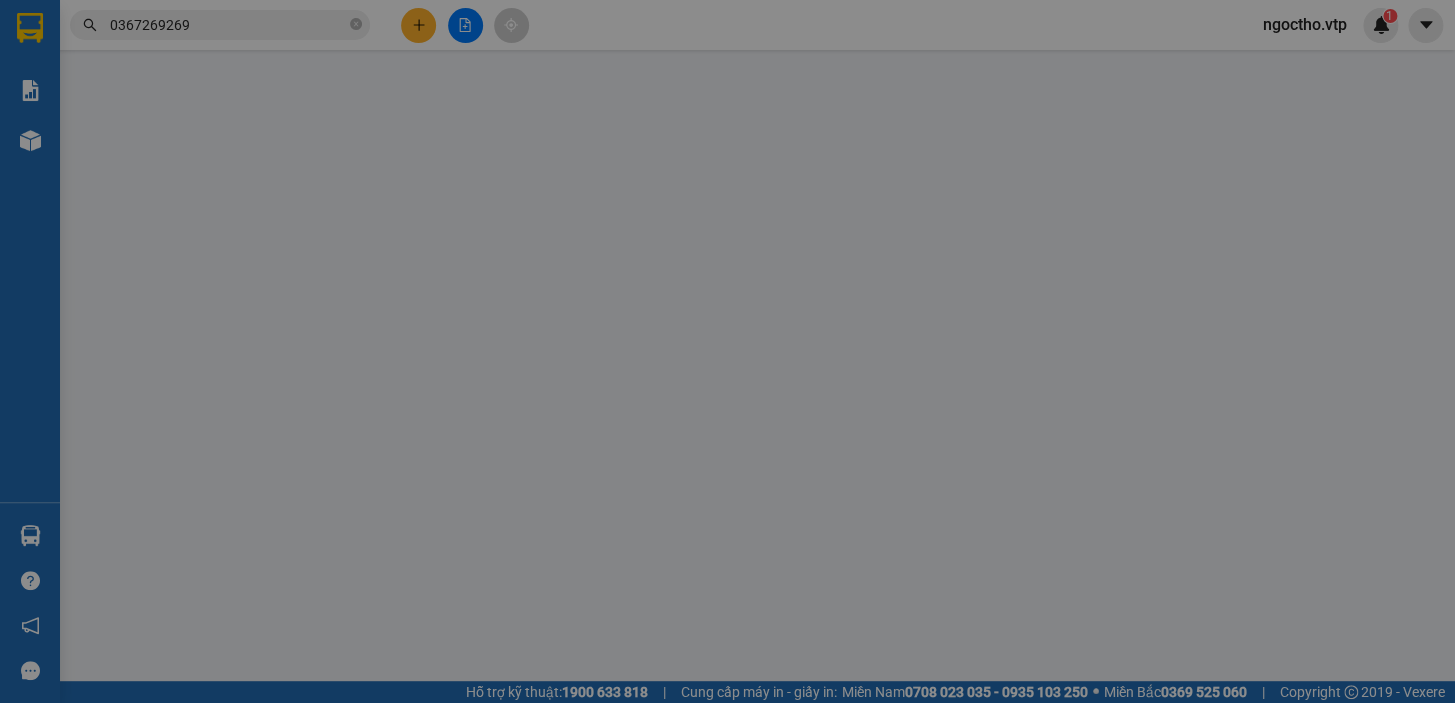 type on "0367269269" 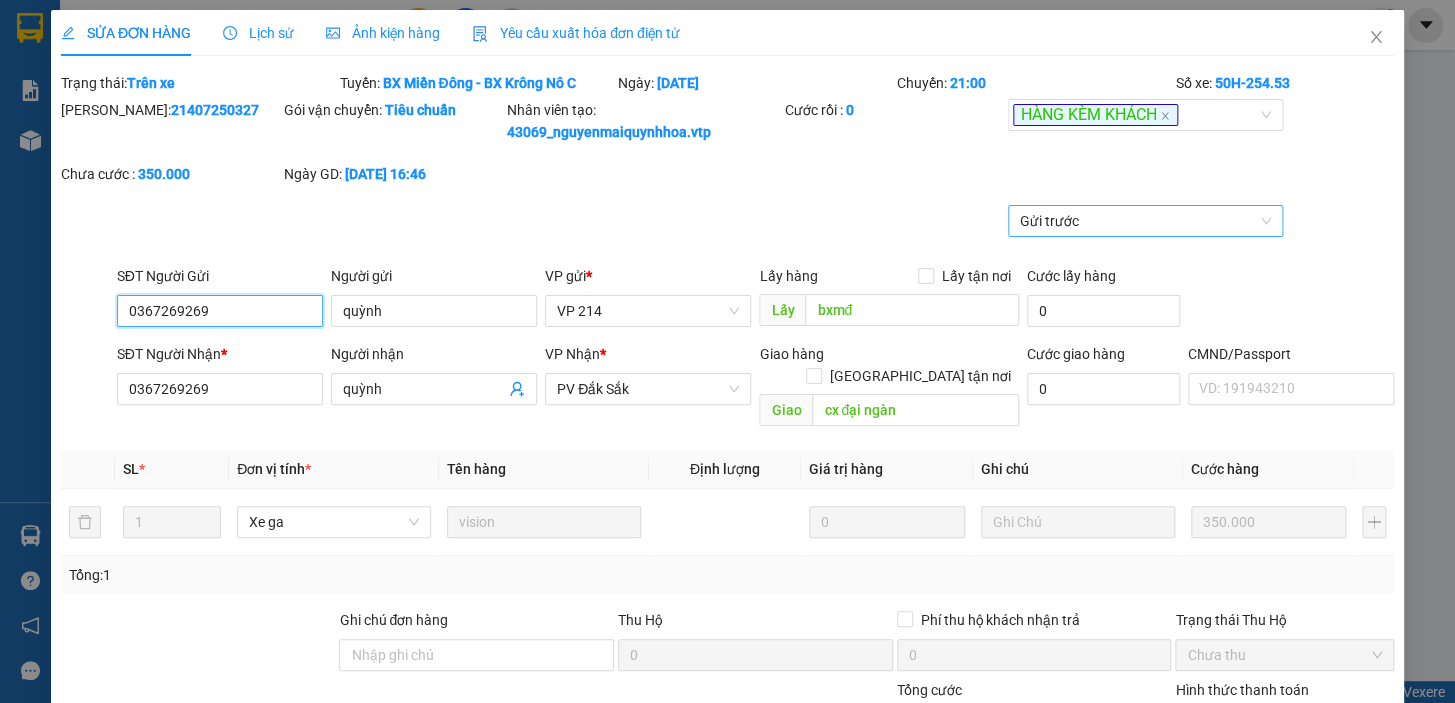 type on "17.500" 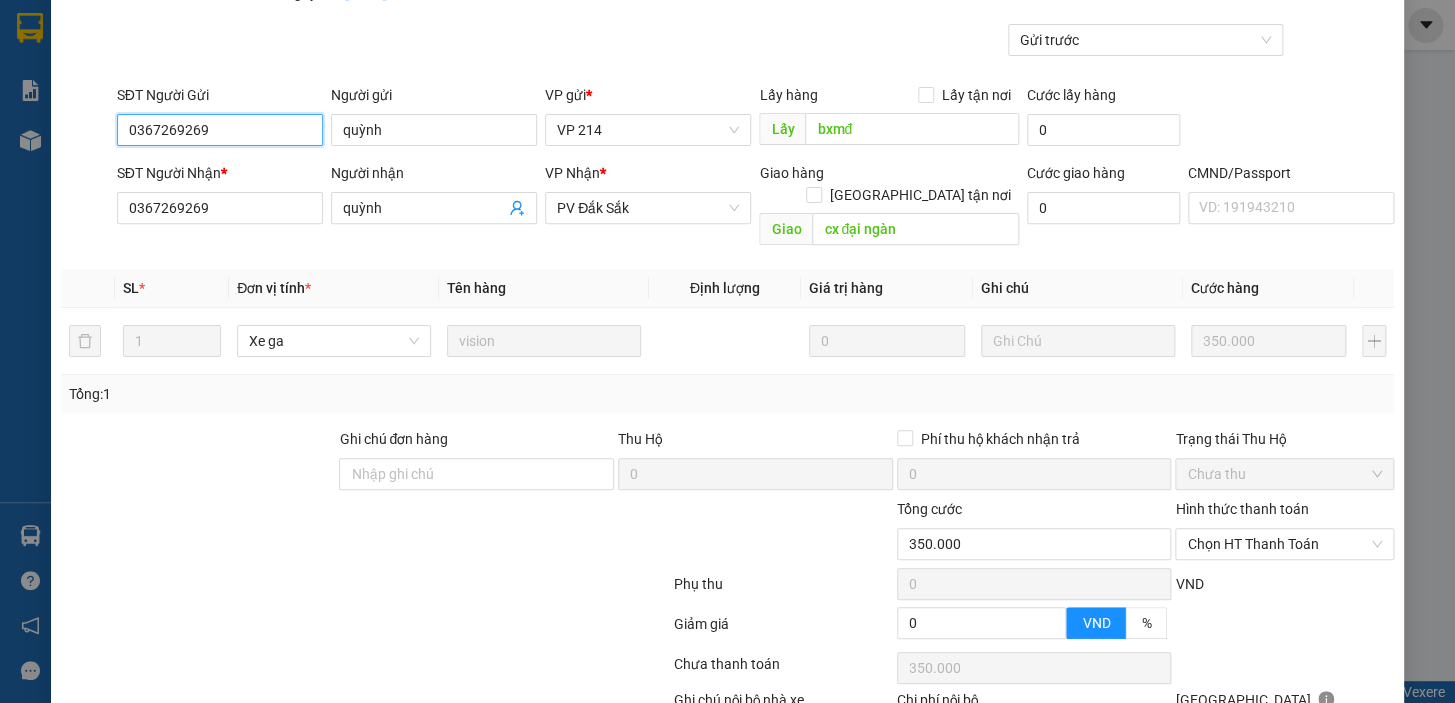 scroll, scrollTop: 291, scrollLeft: 0, axis: vertical 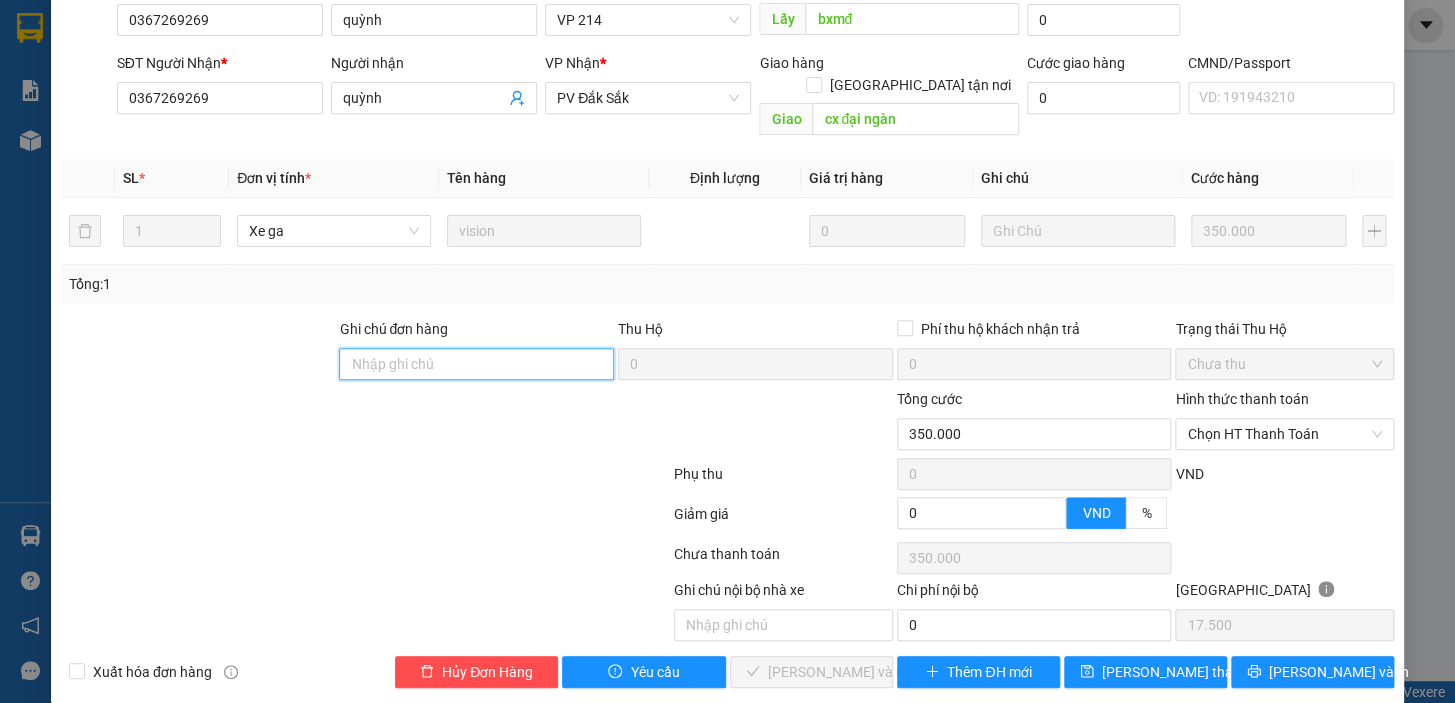 click on "Ghi chú đơn hàng" at bounding box center (476, 364) 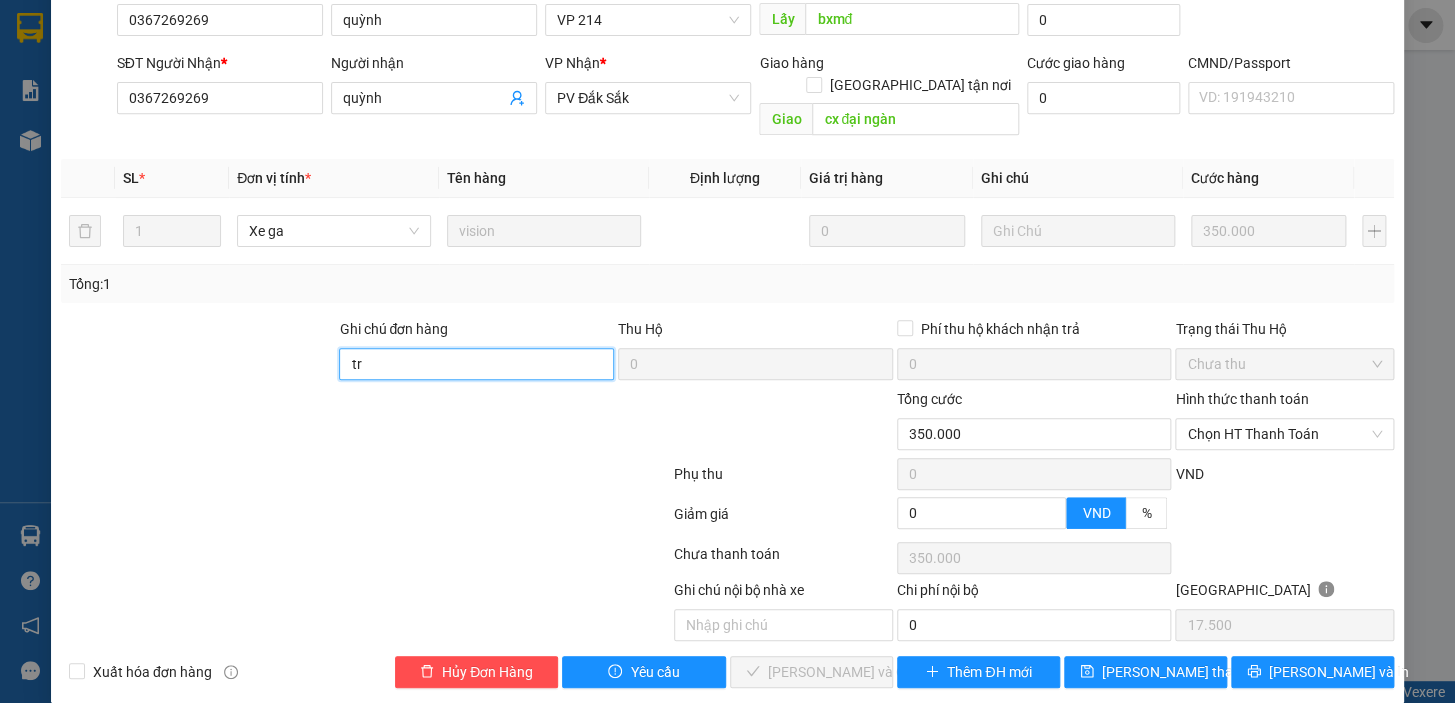 type on "t" 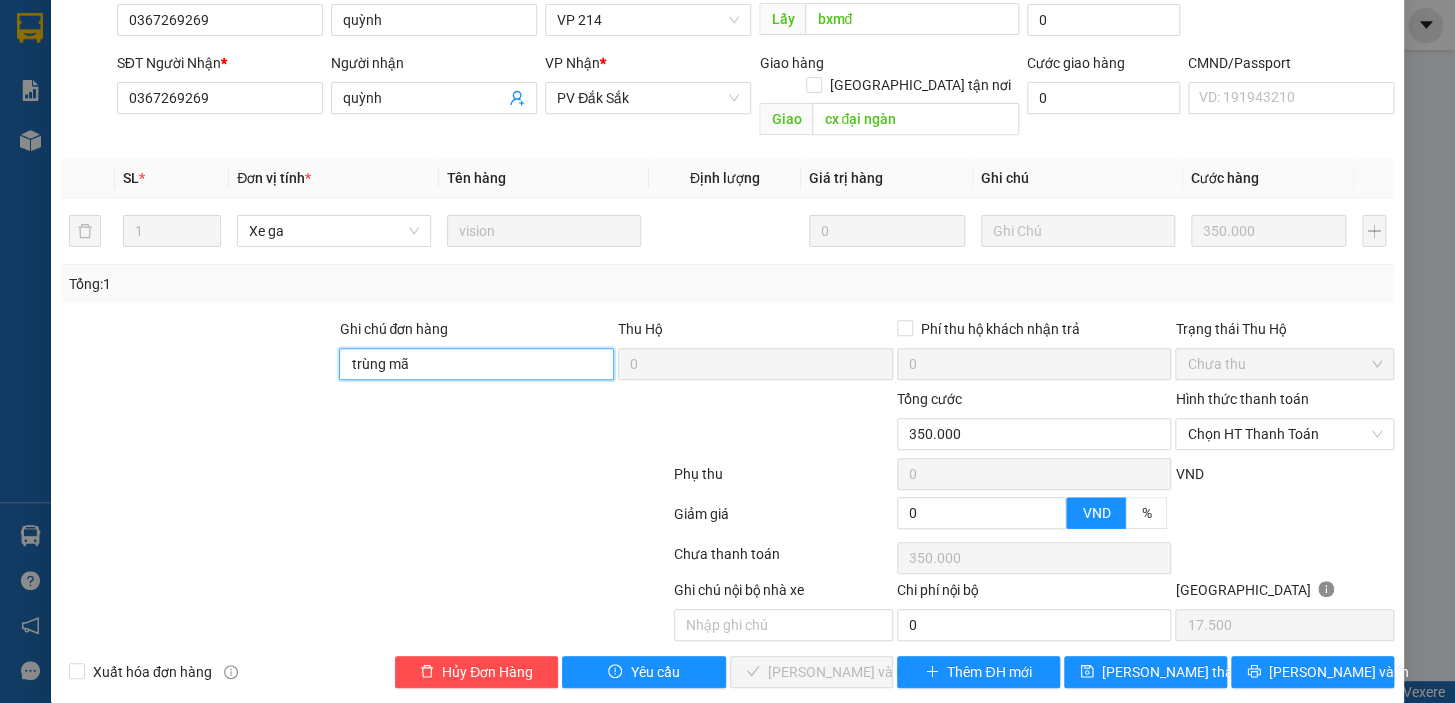paste on "21407250385" 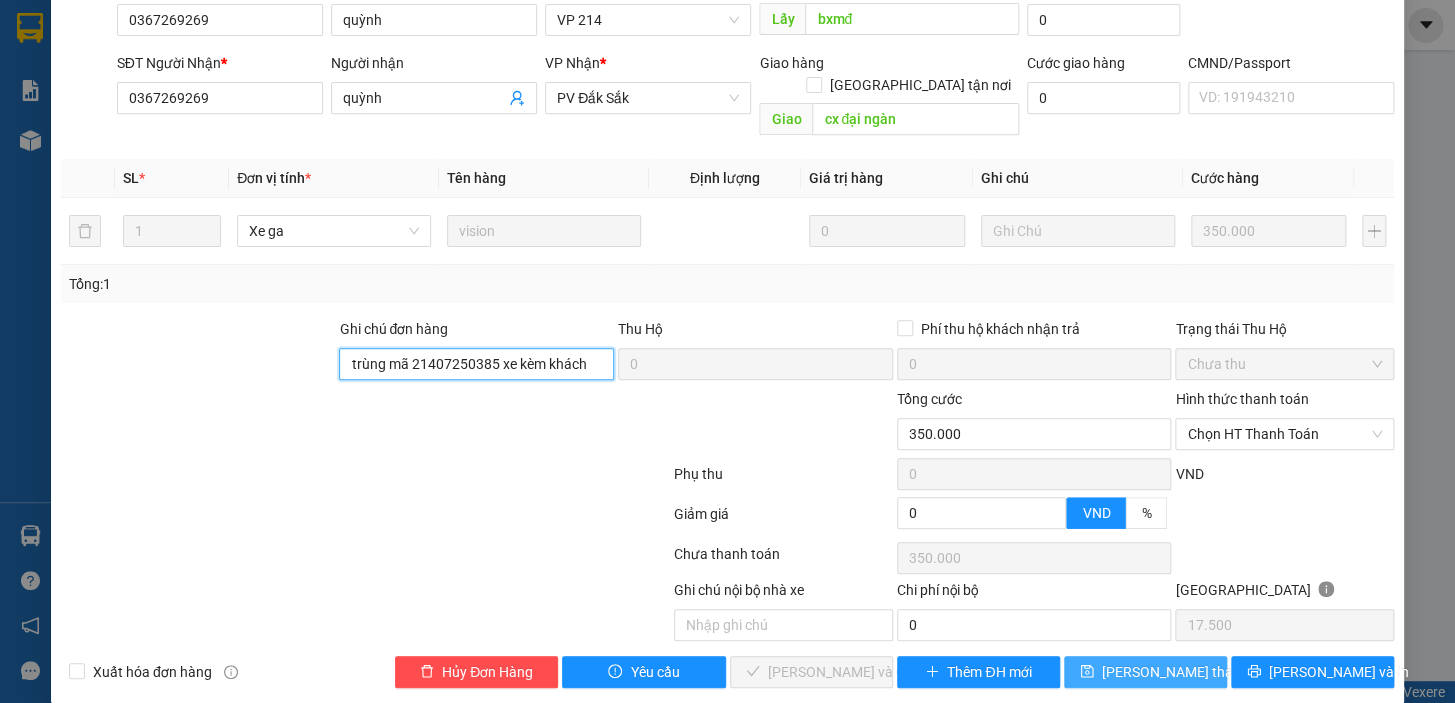type on "trùng mã 21407250385 xe kèm khách" 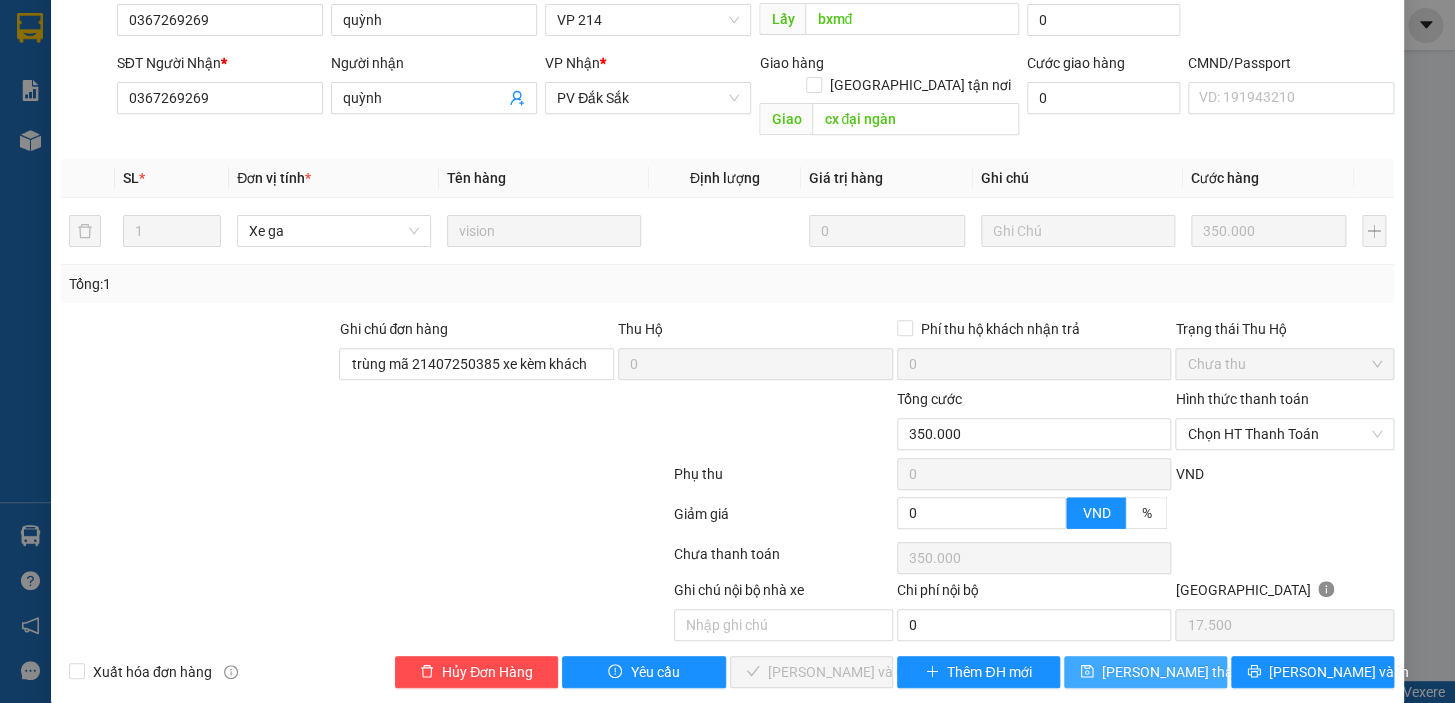 click on "[PERSON_NAME] thay đổi" at bounding box center (1182, 672) 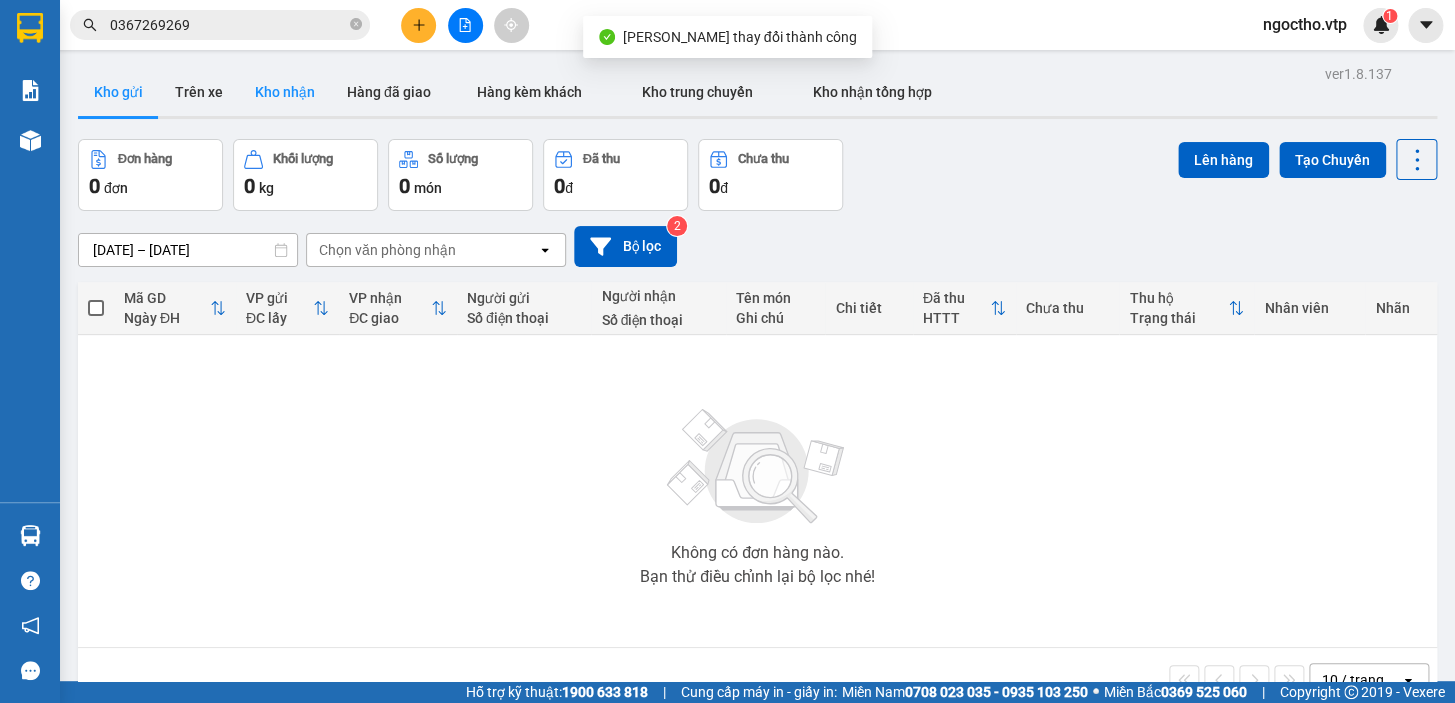 click on "Kho nhận" at bounding box center (285, 92) 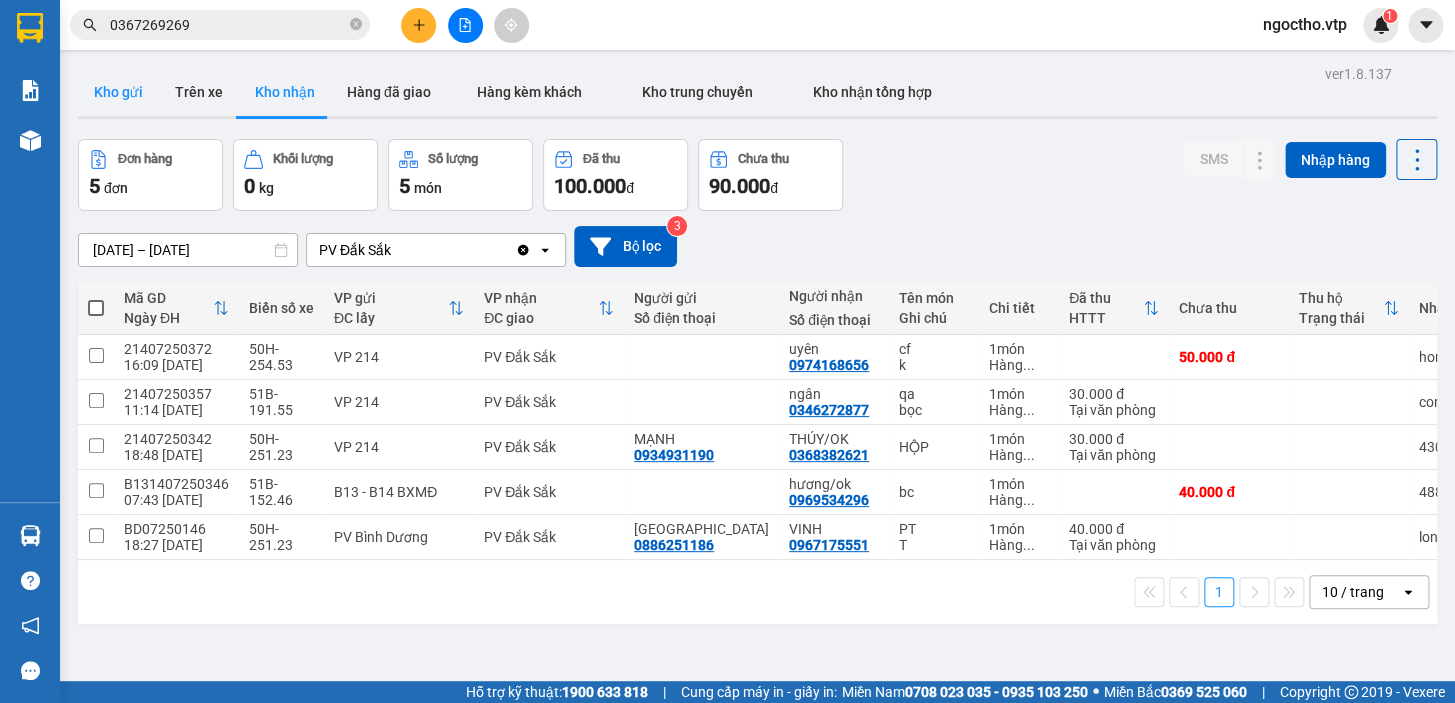 click on "Kho gửi" at bounding box center (118, 92) 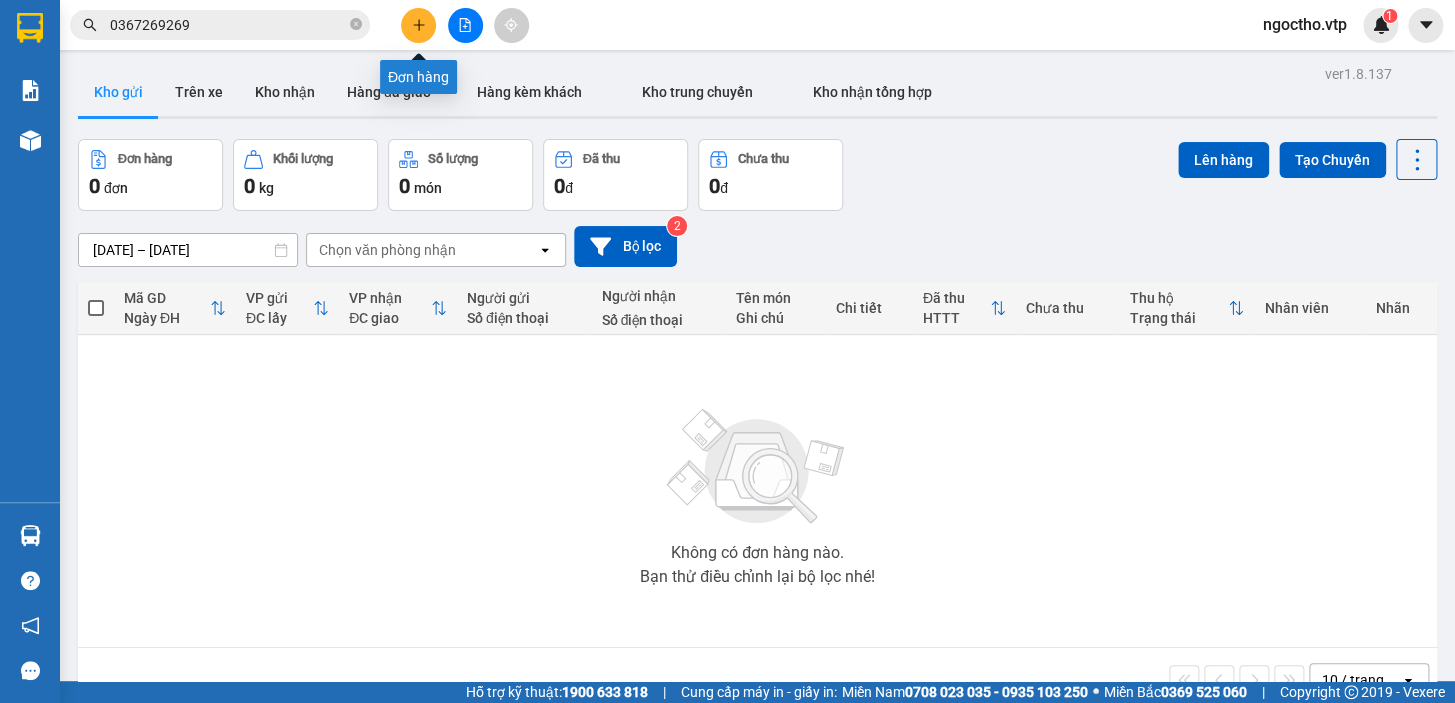 click 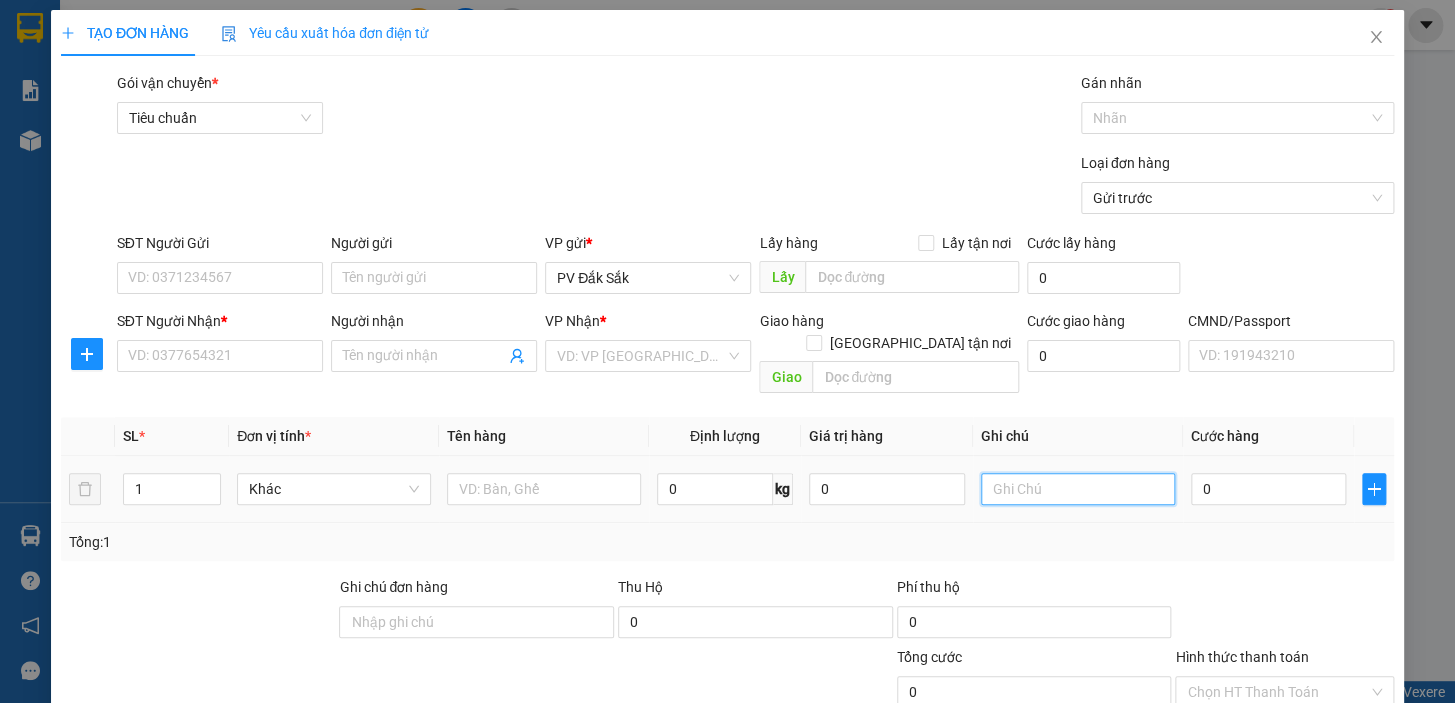 click at bounding box center [1078, 489] 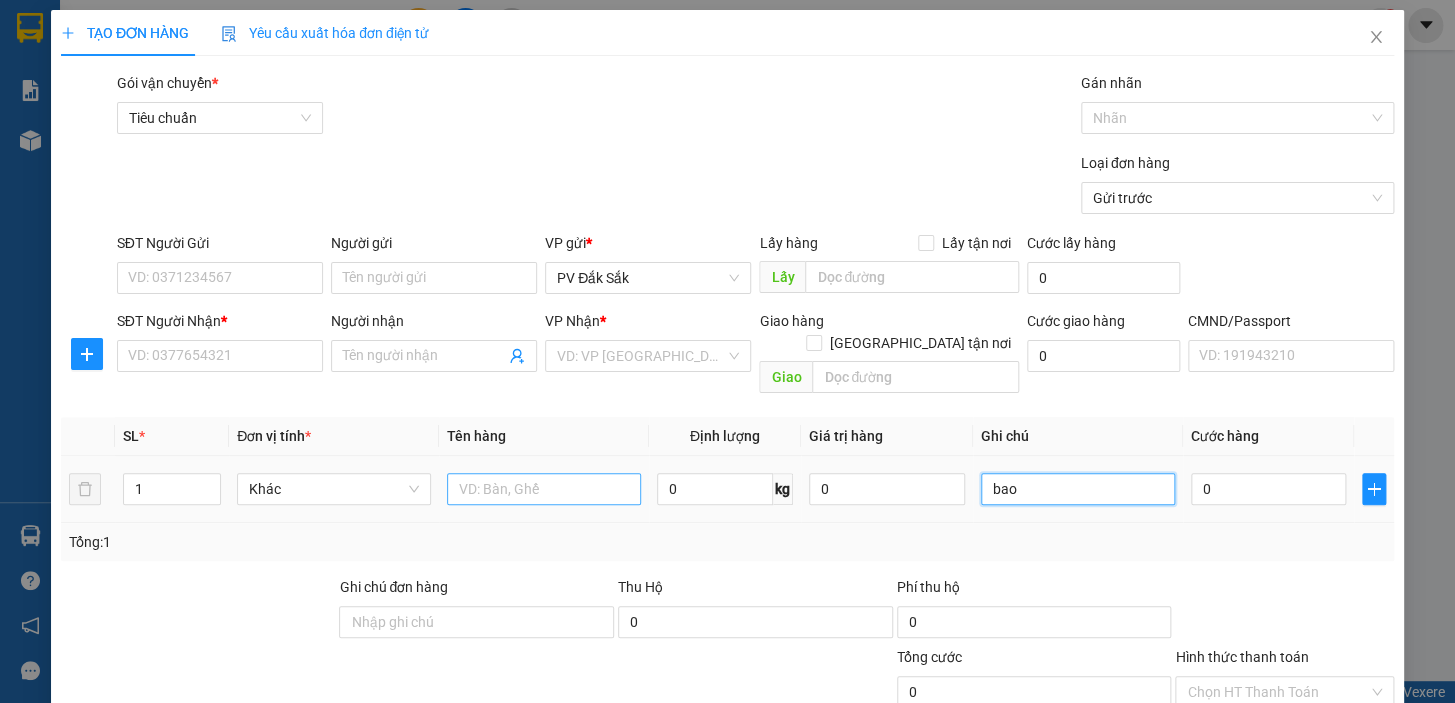 type on "bao" 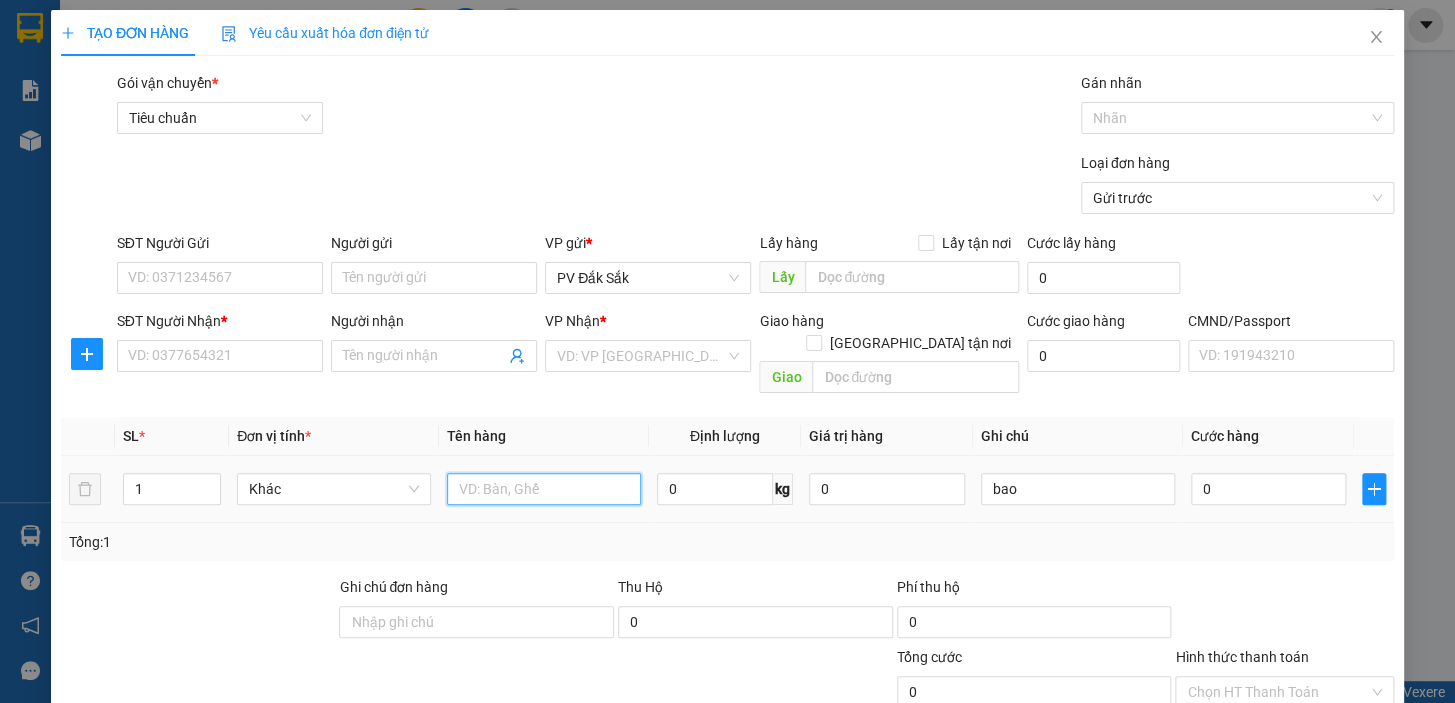 click at bounding box center (544, 489) 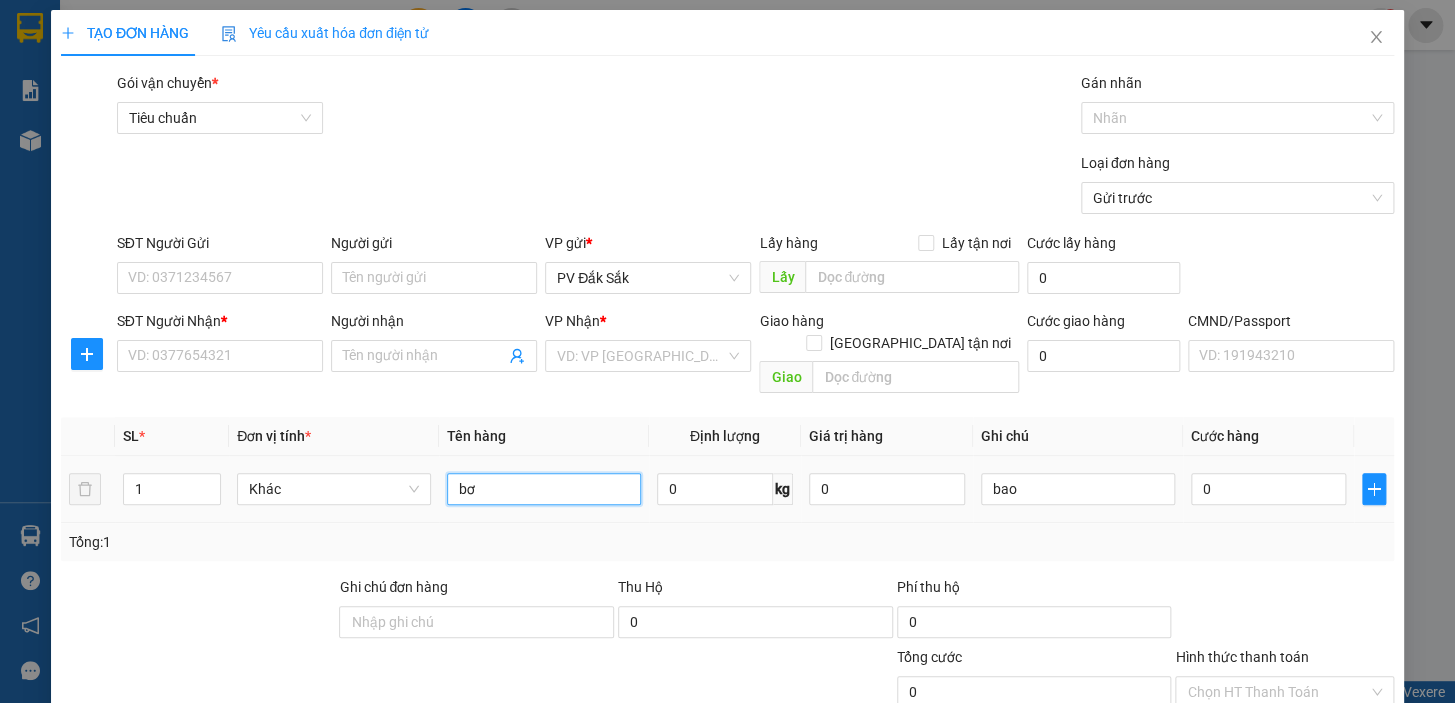 type on "bơ" 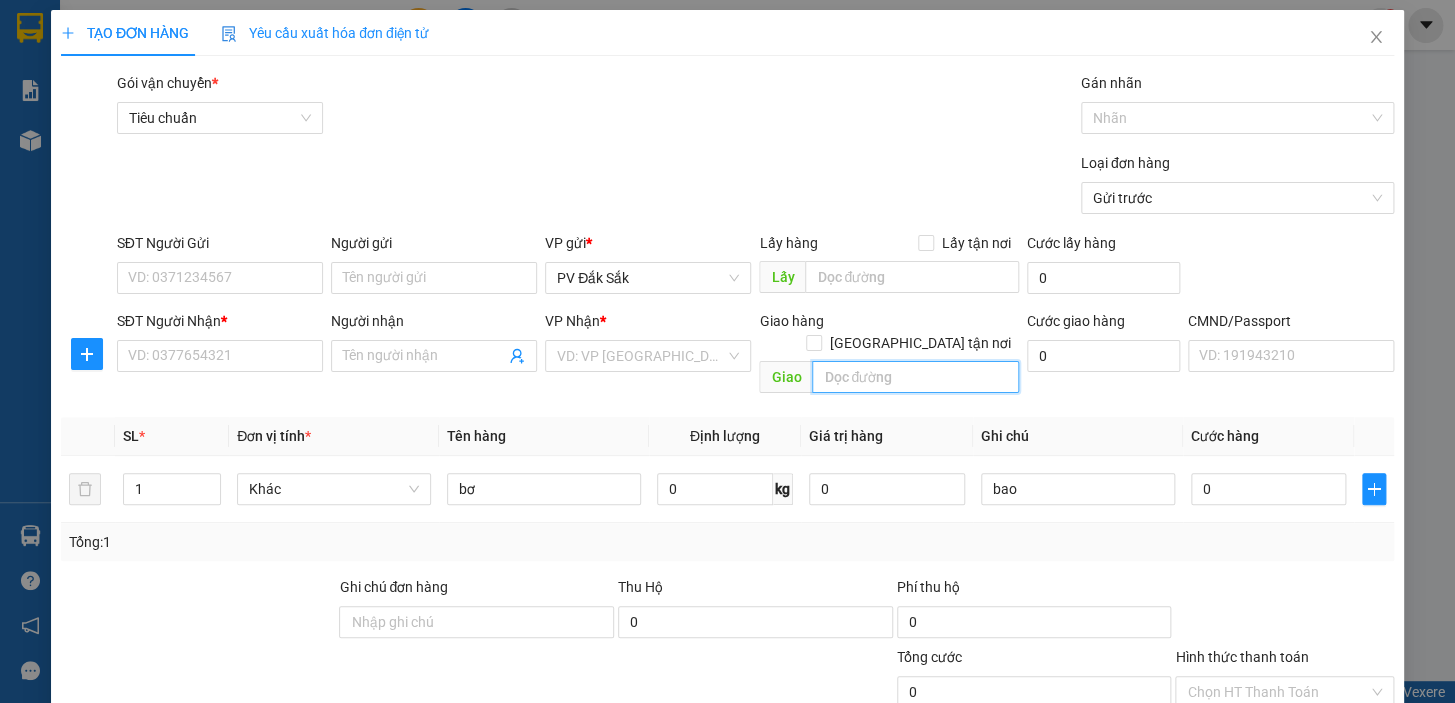 drag, startPoint x: 465, startPoint y: 462, endPoint x: 879, endPoint y: 350, distance: 428.88226 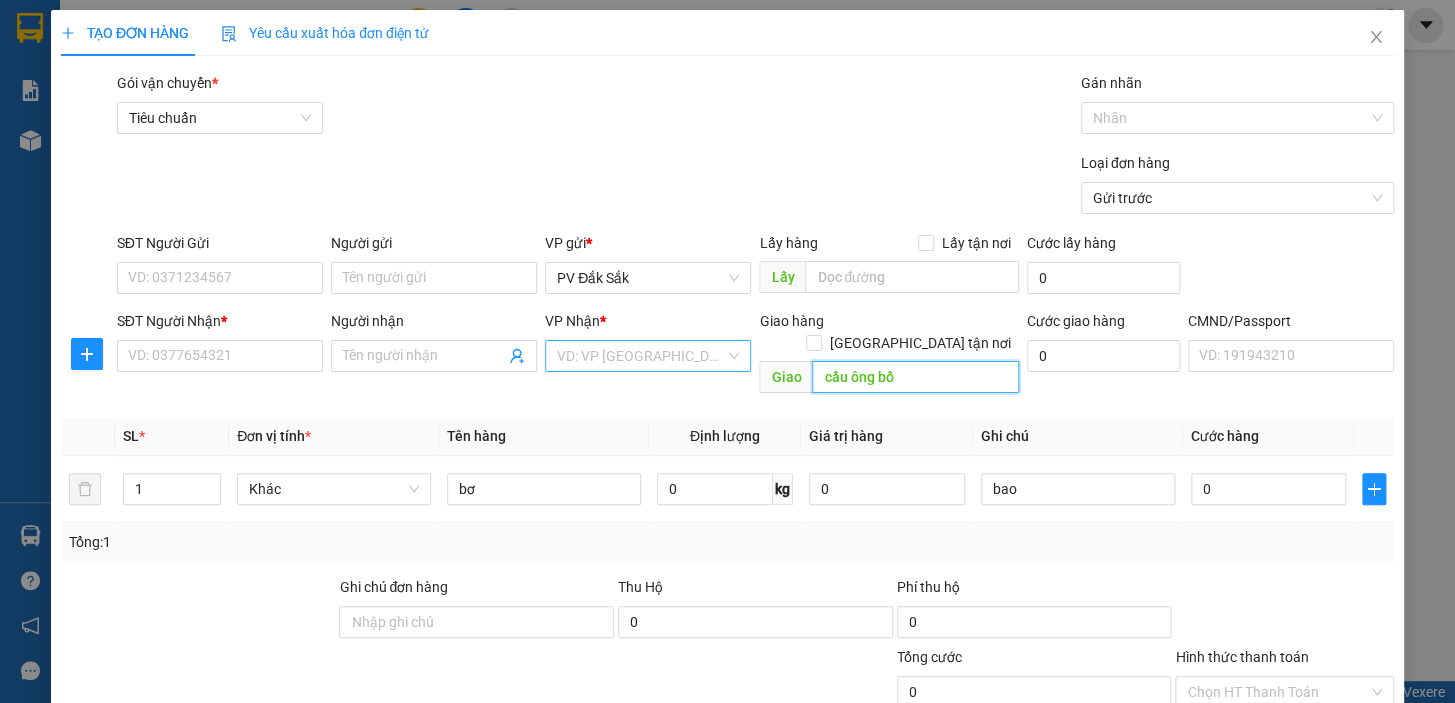 type on "cầu ông bố" 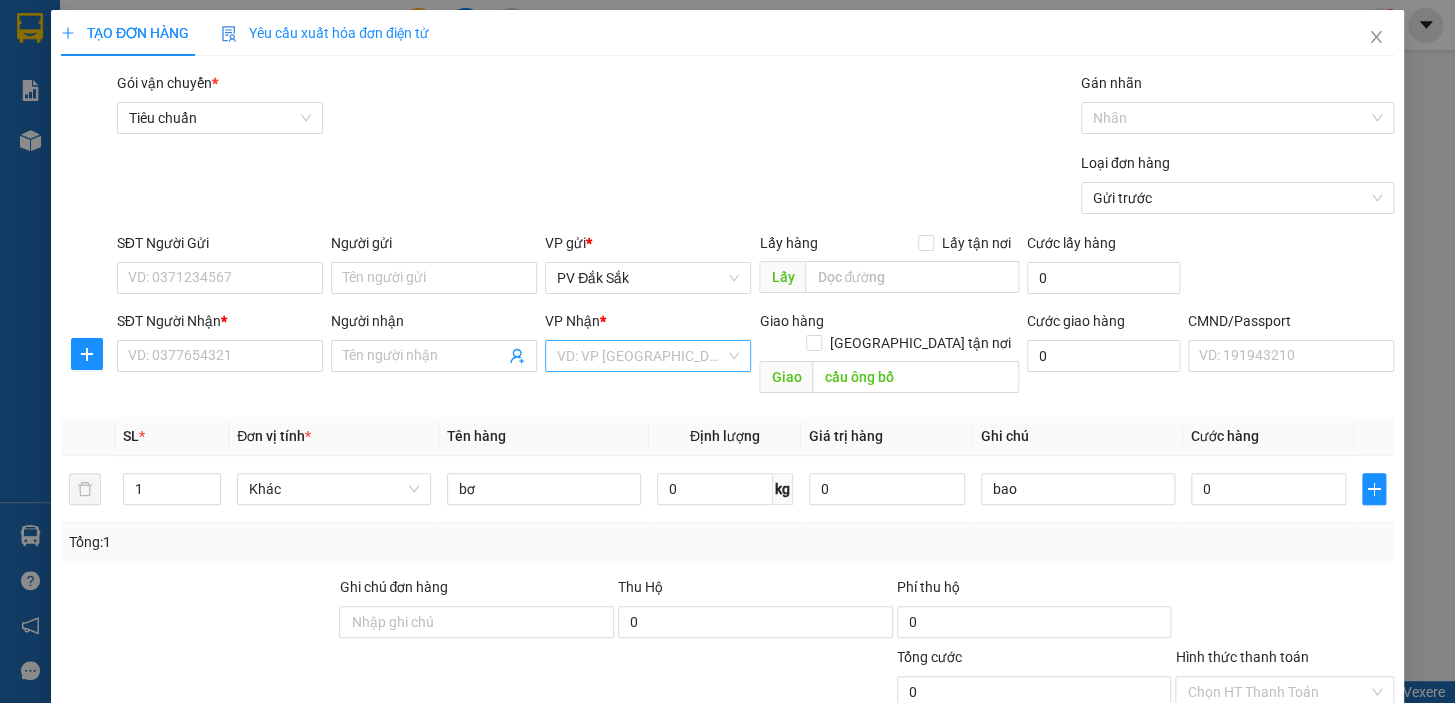 click at bounding box center (641, 356) 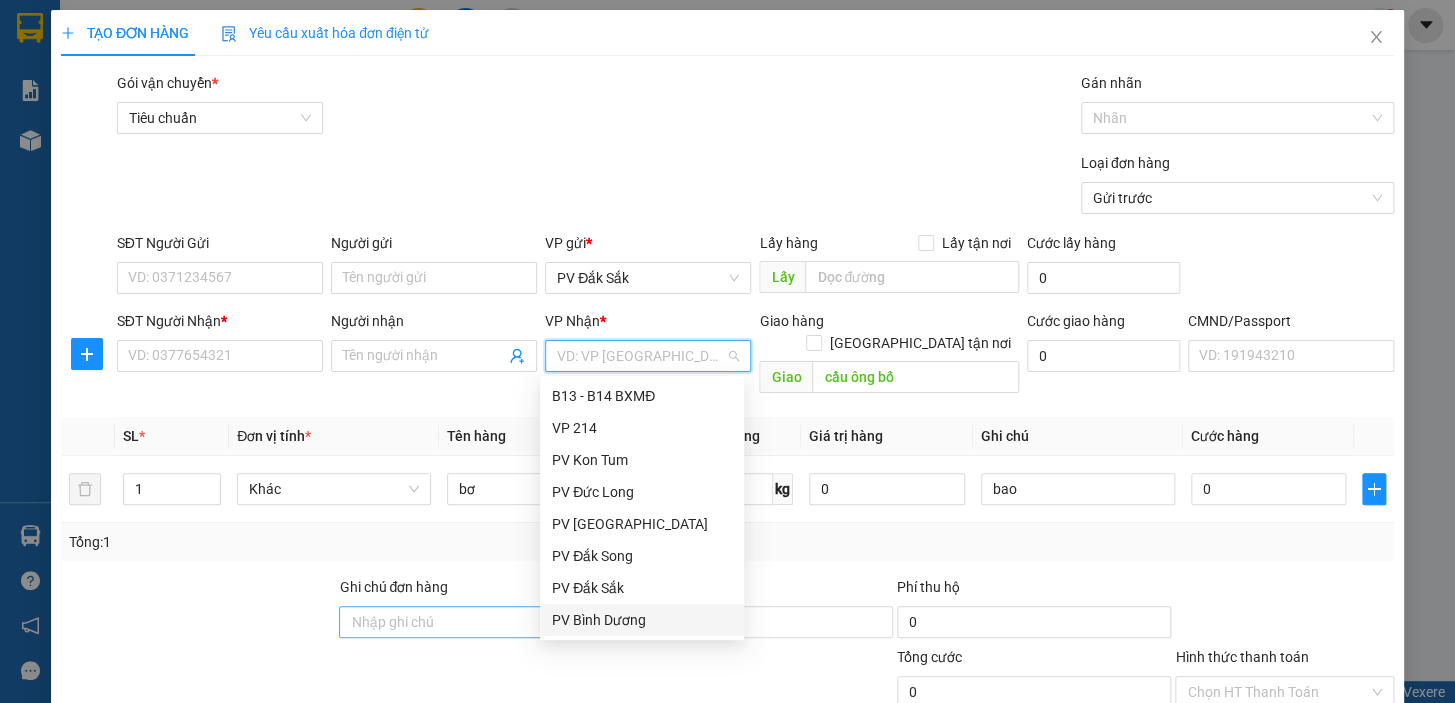 drag, startPoint x: 602, startPoint y: 621, endPoint x: 595, endPoint y: 606, distance: 16.552946 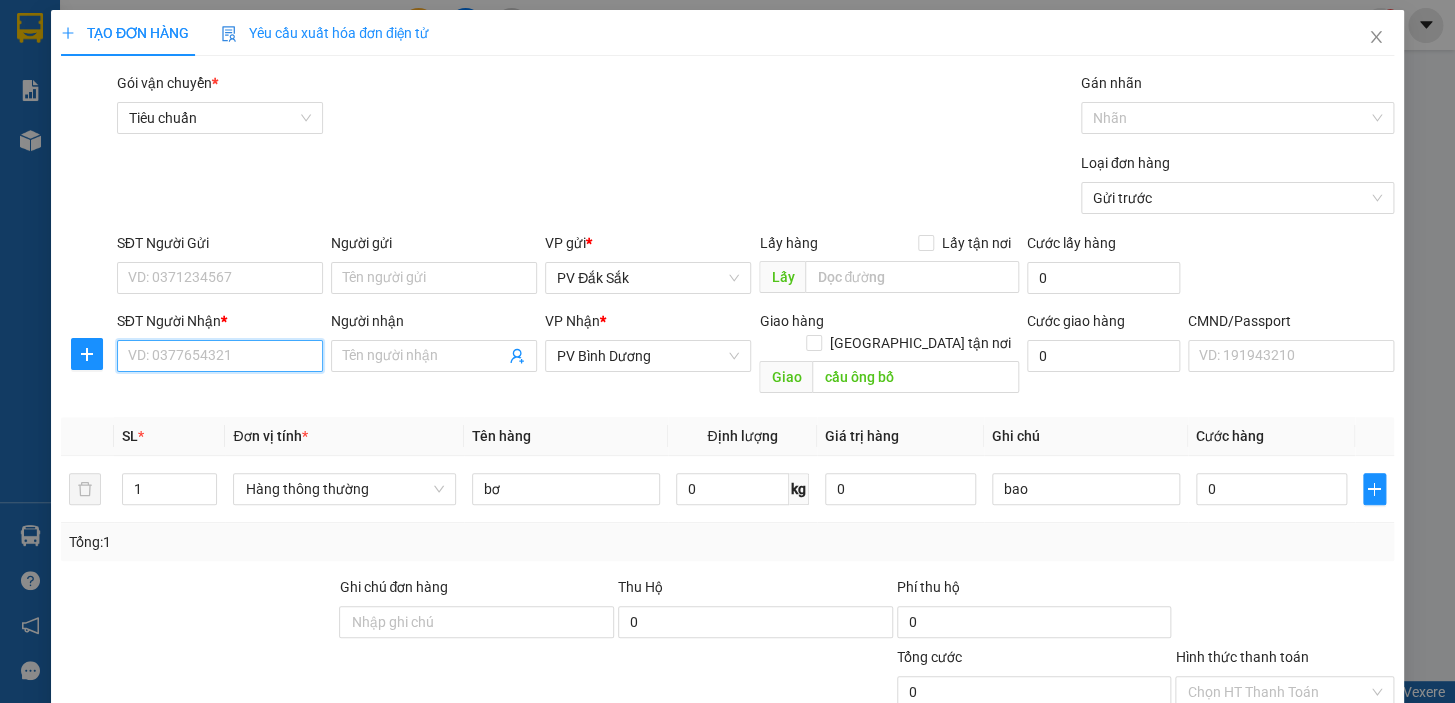 click on "SĐT Người Nhận  *" at bounding box center (220, 356) 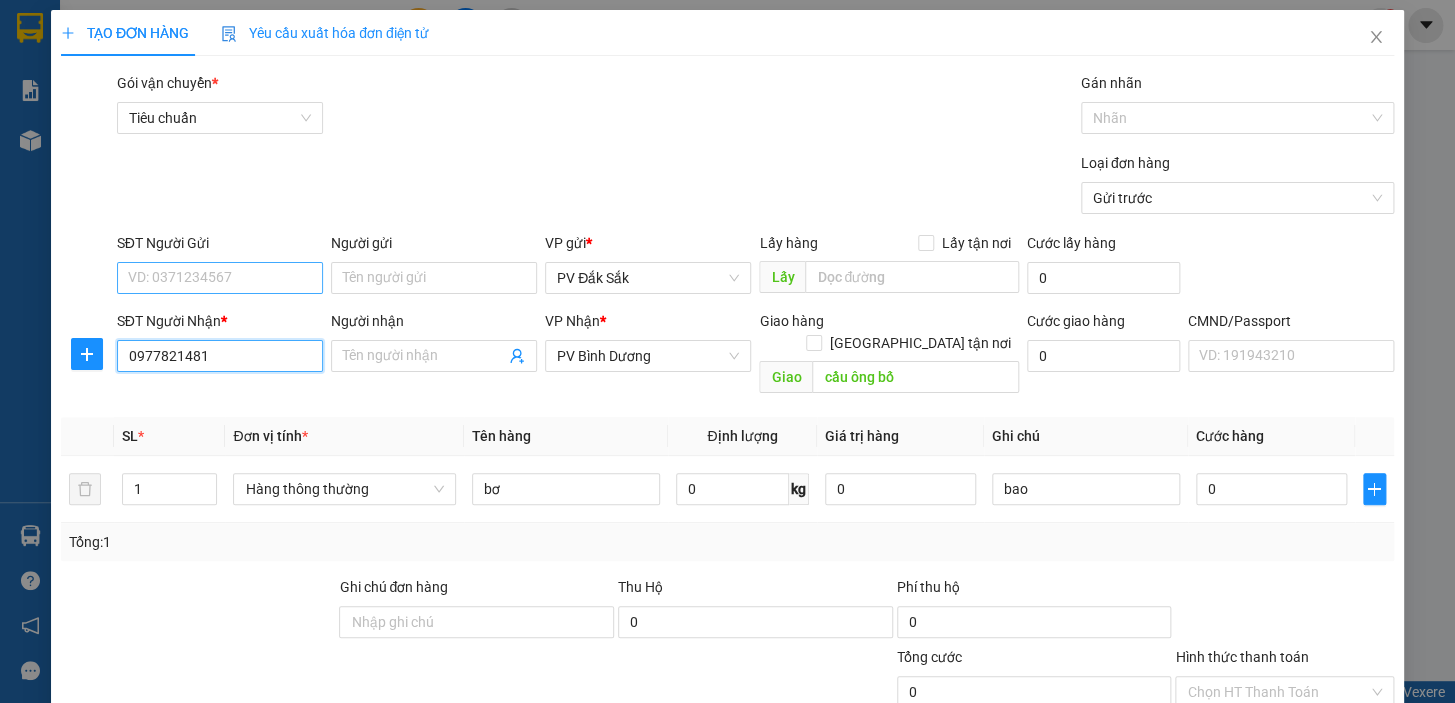 type on "0977821481" 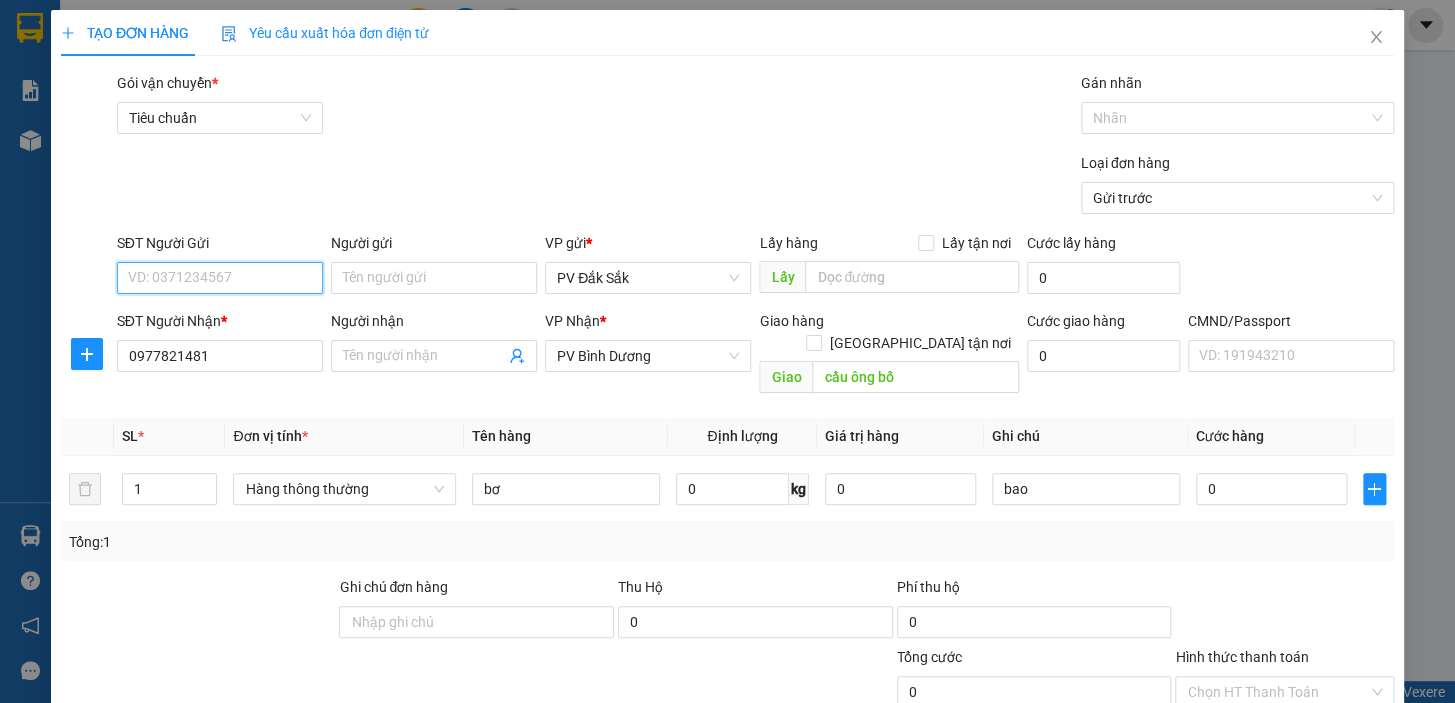 click on "SĐT Người Gửi" at bounding box center [220, 278] 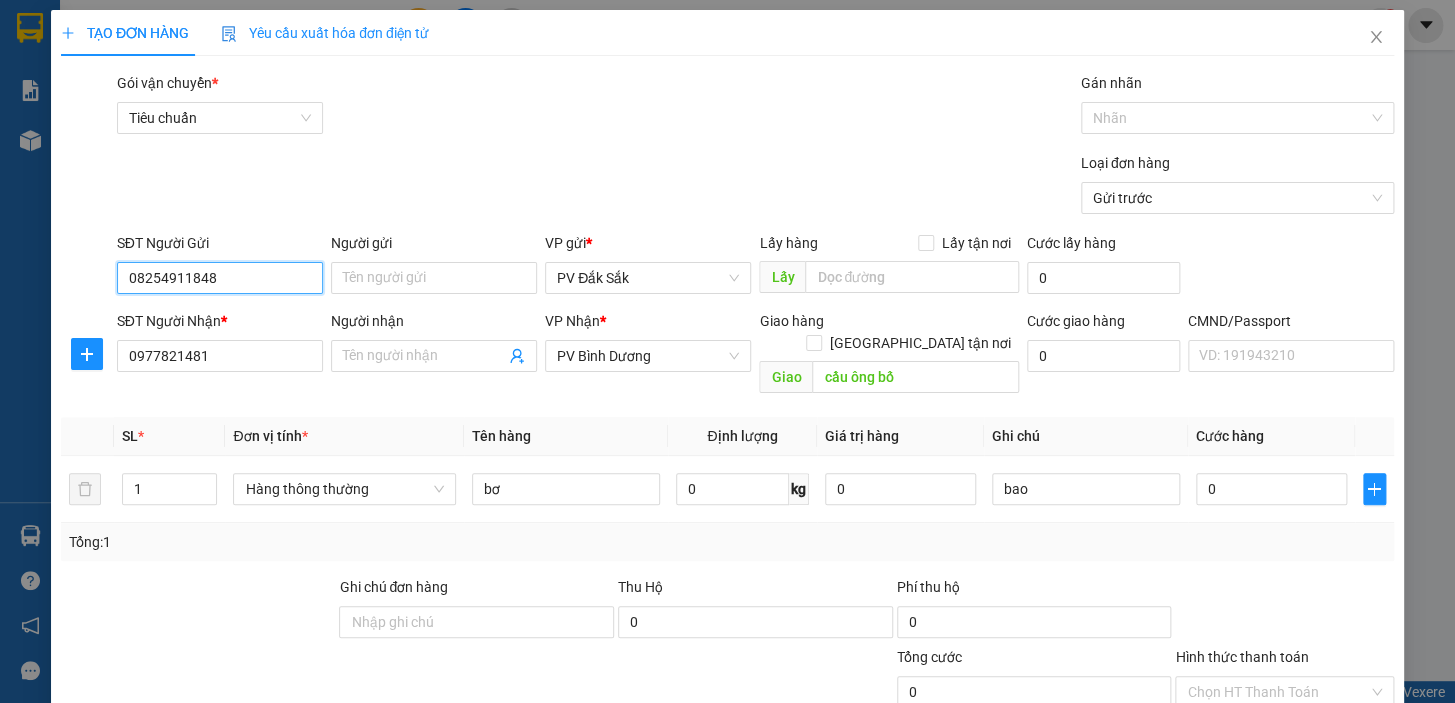 drag, startPoint x: 172, startPoint y: 279, endPoint x: 247, endPoint y: 258, distance: 77.88453 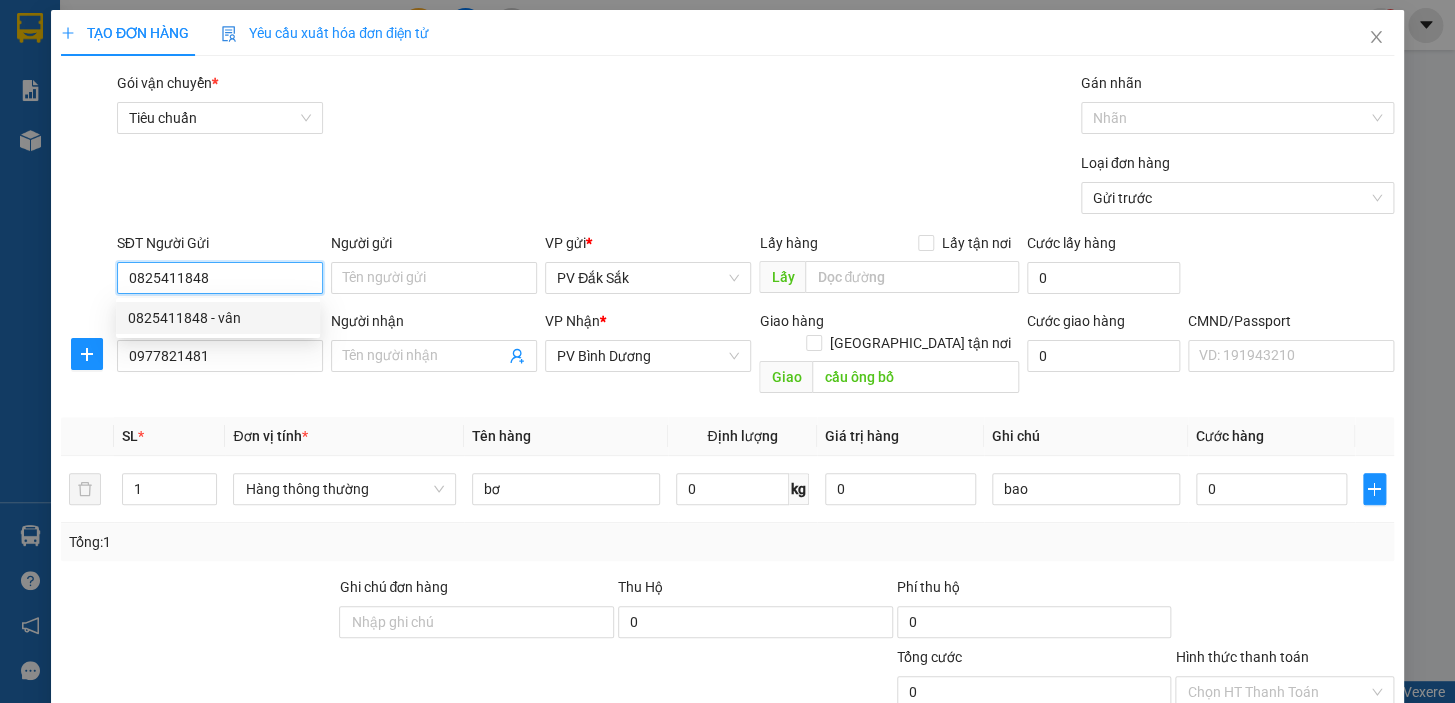 scroll, scrollTop: 90, scrollLeft: 0, axis: vertical 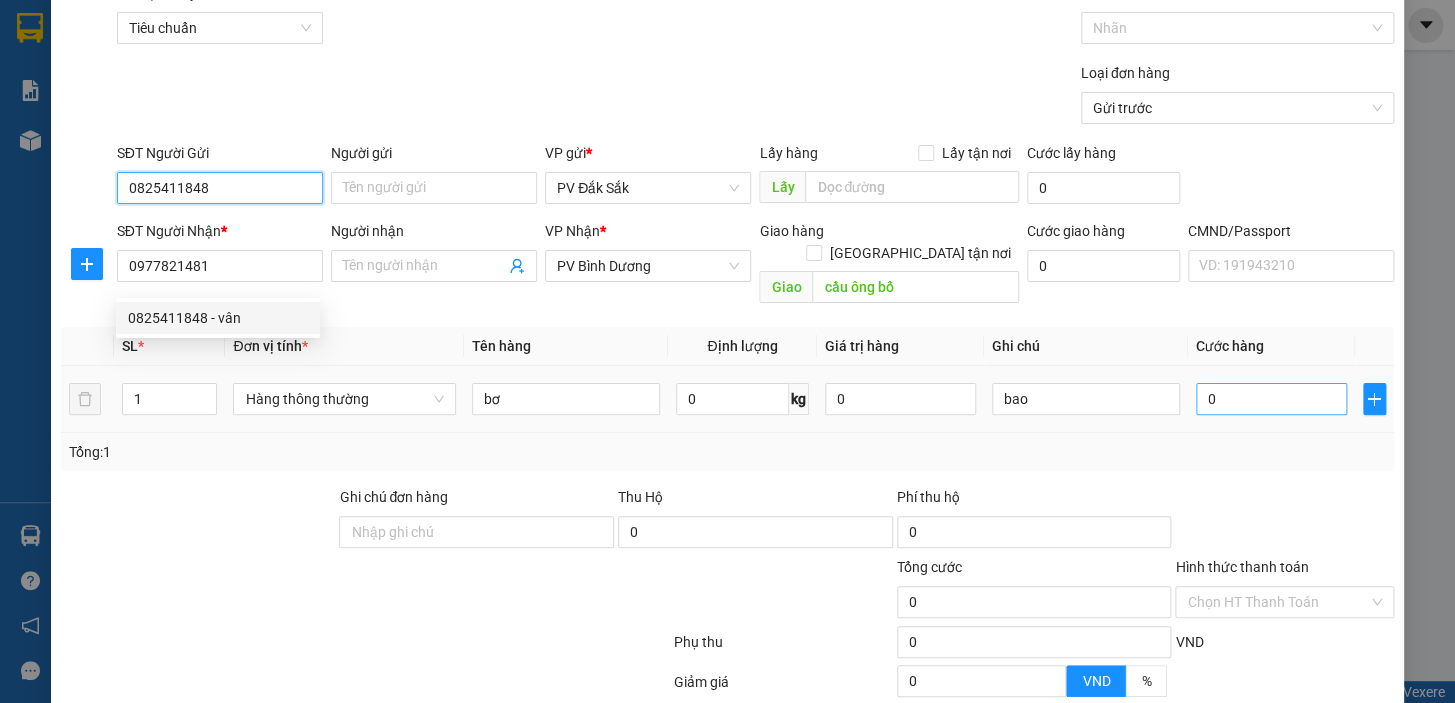 type on "0825411848" 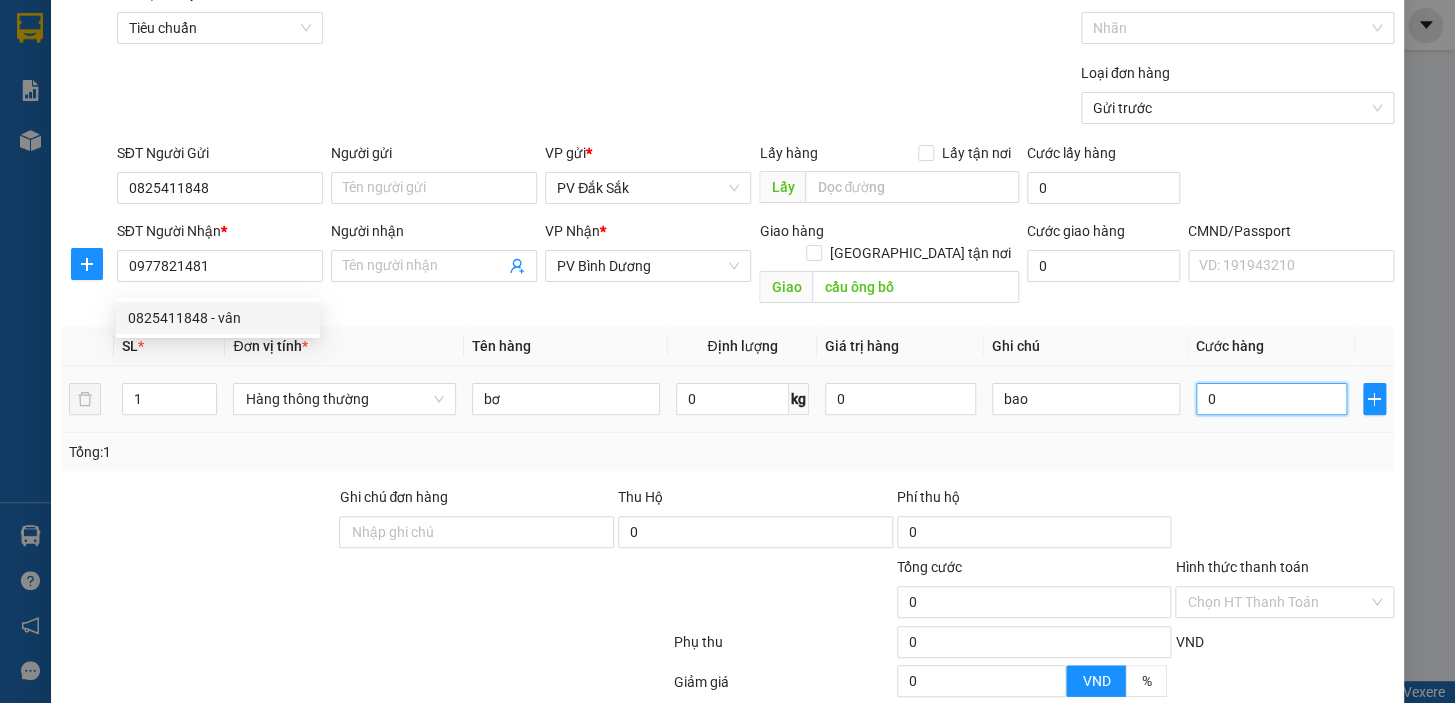 click on "0" at bounding box center [1271, 399] 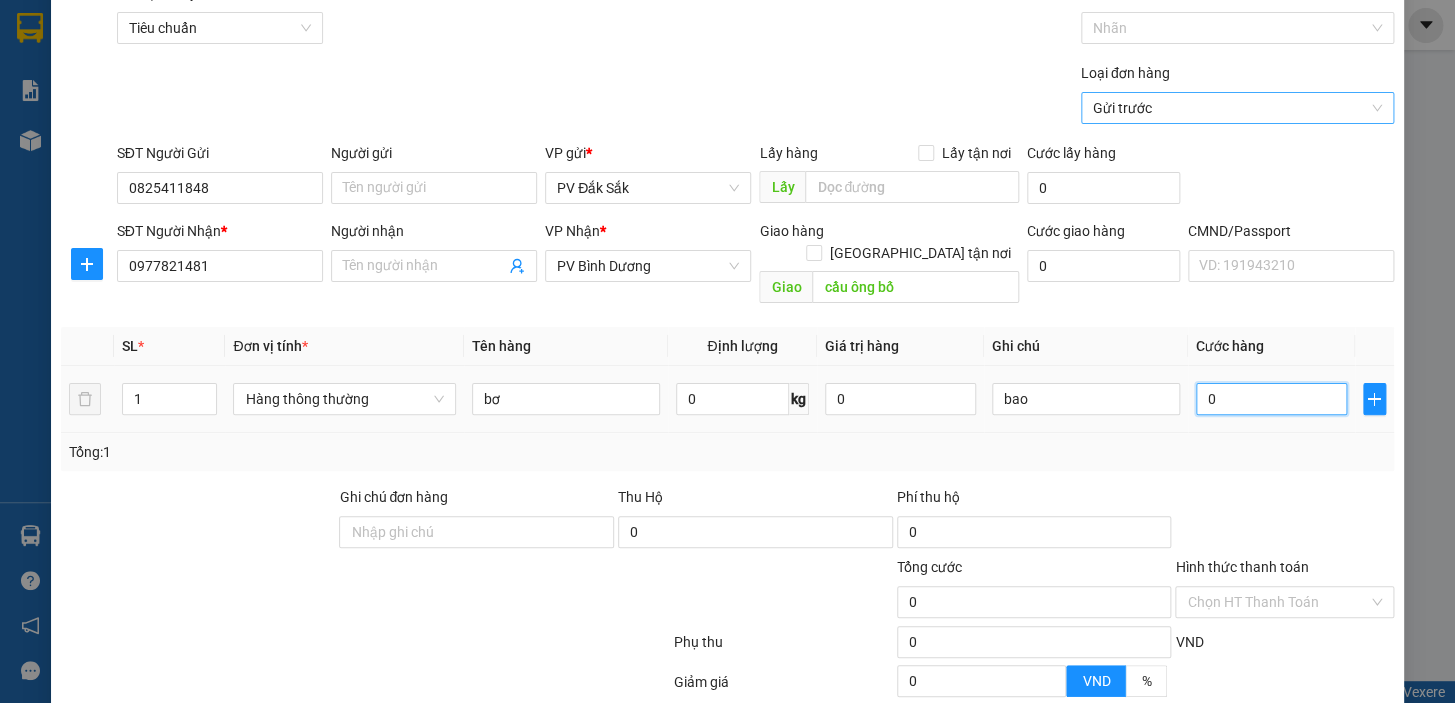 type on "5" 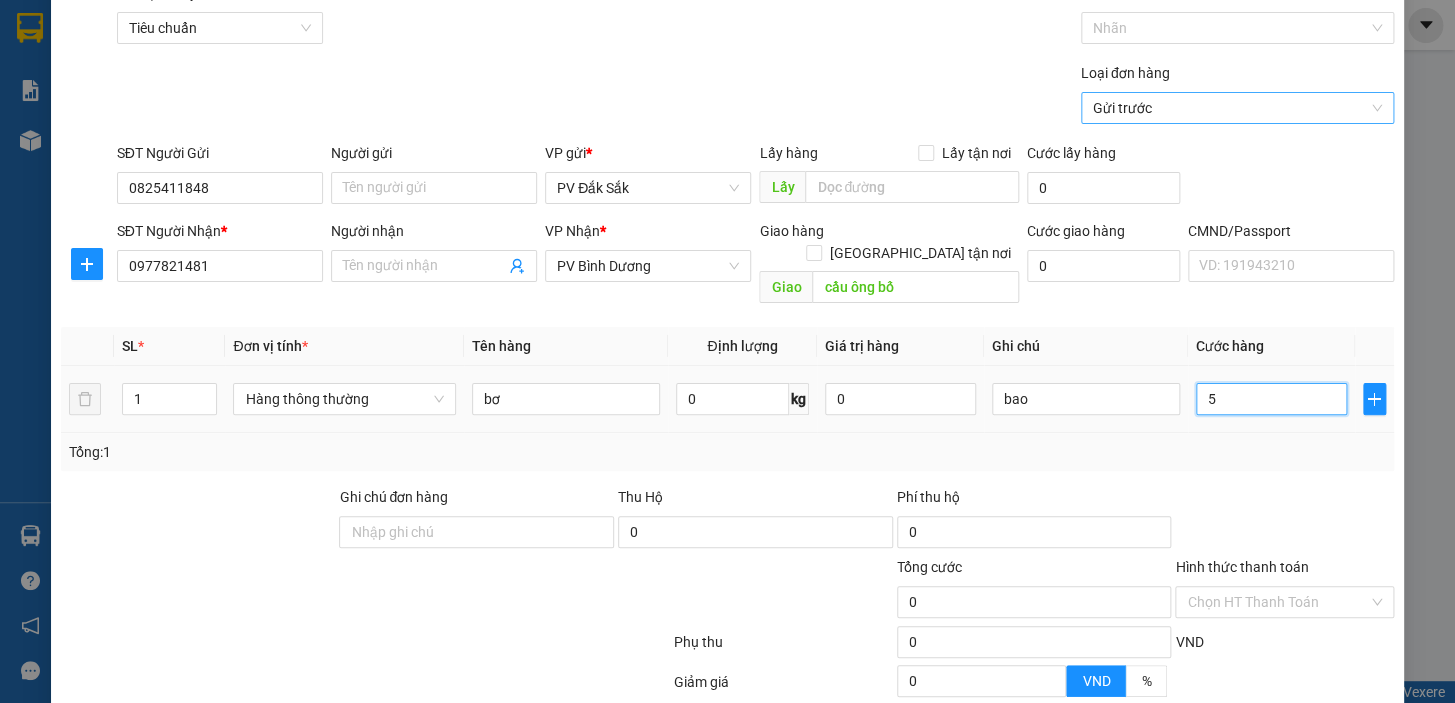 type on "5" 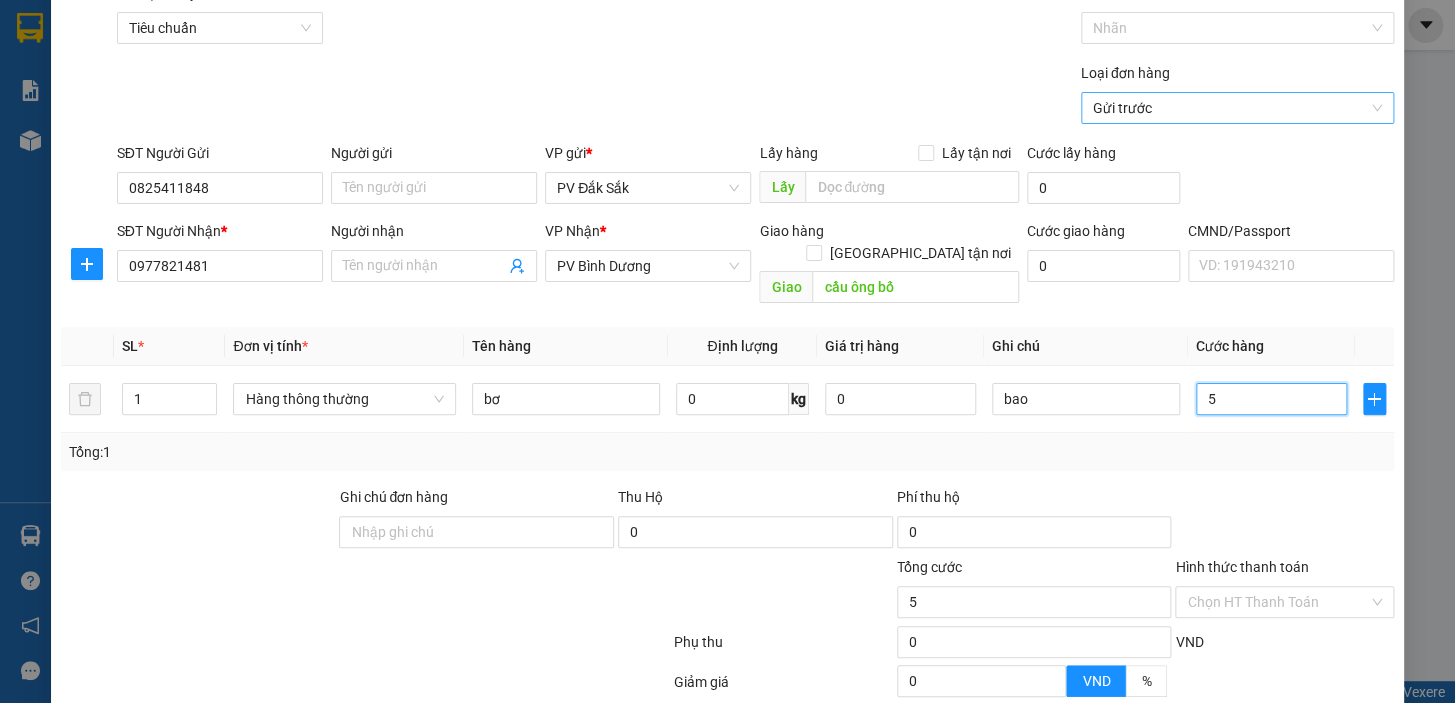 type on "50" 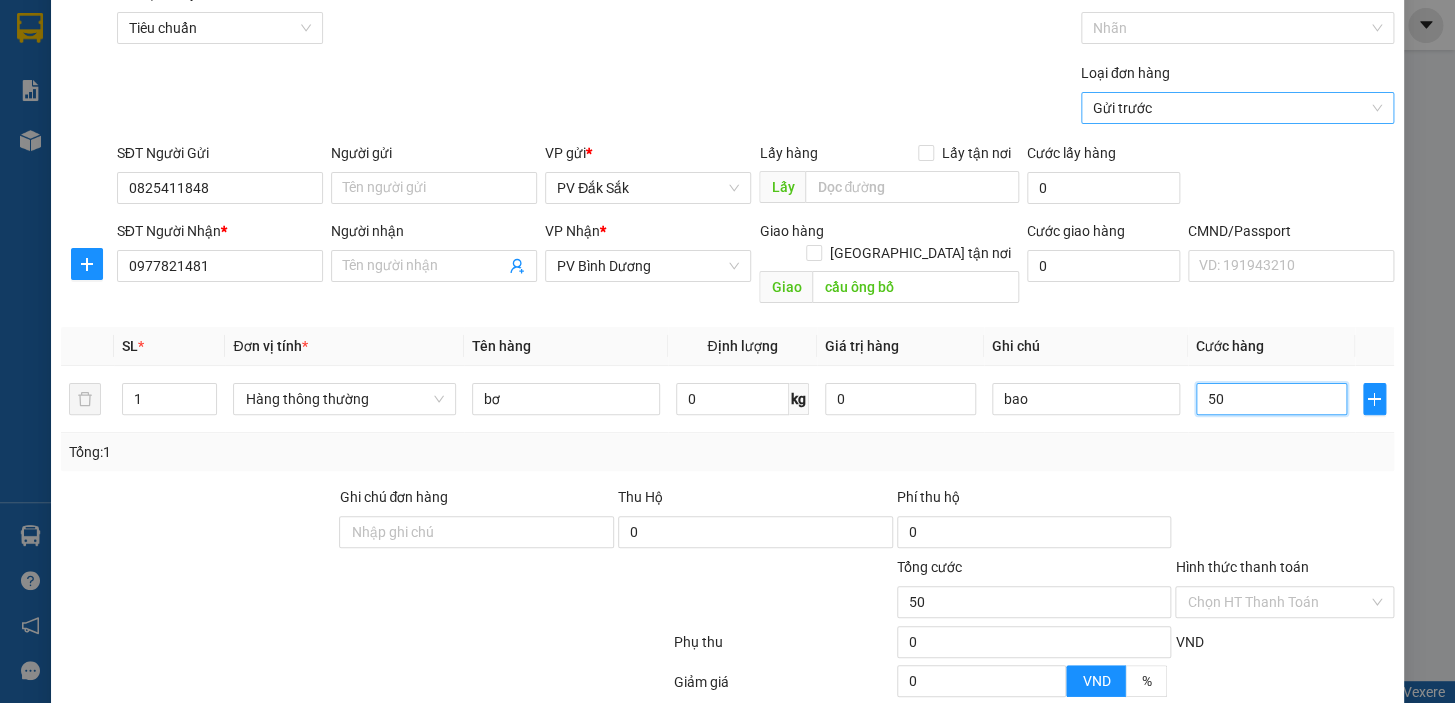 type on "500" 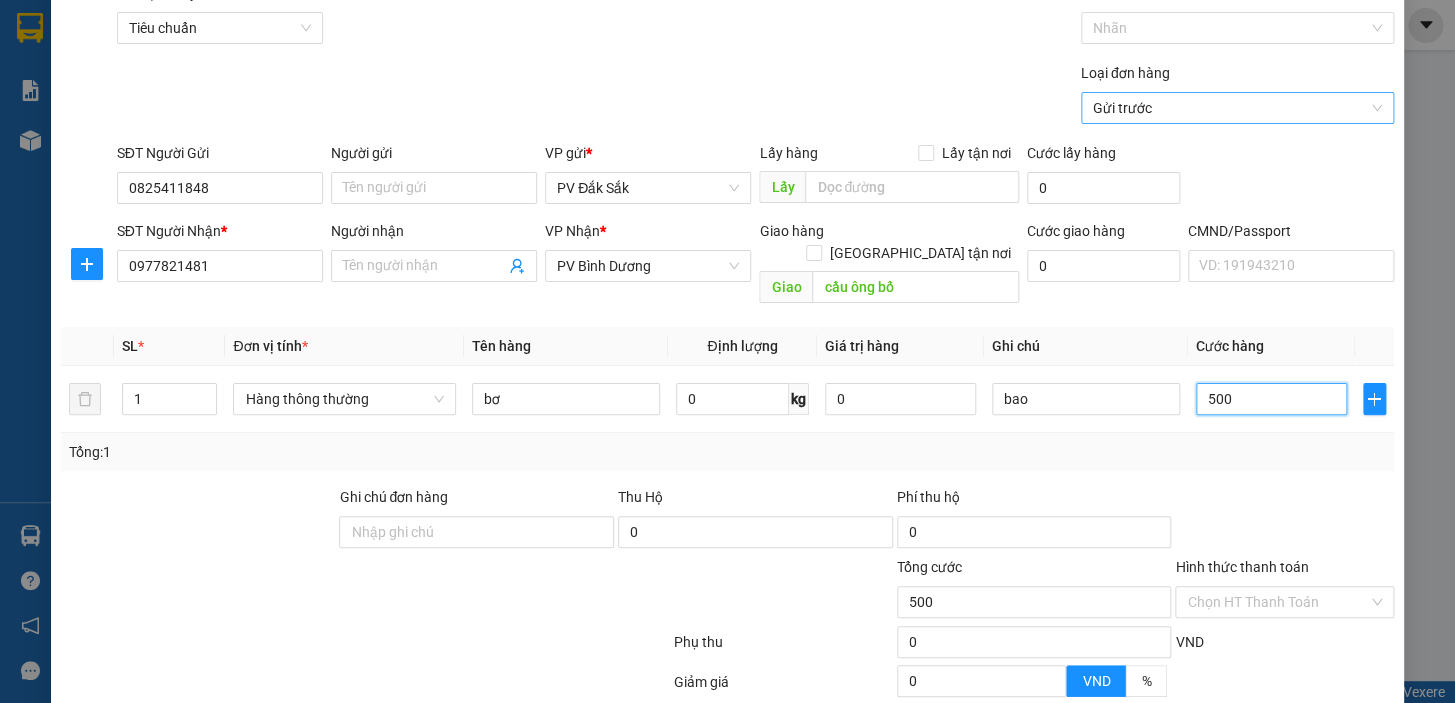 type on "5.000" 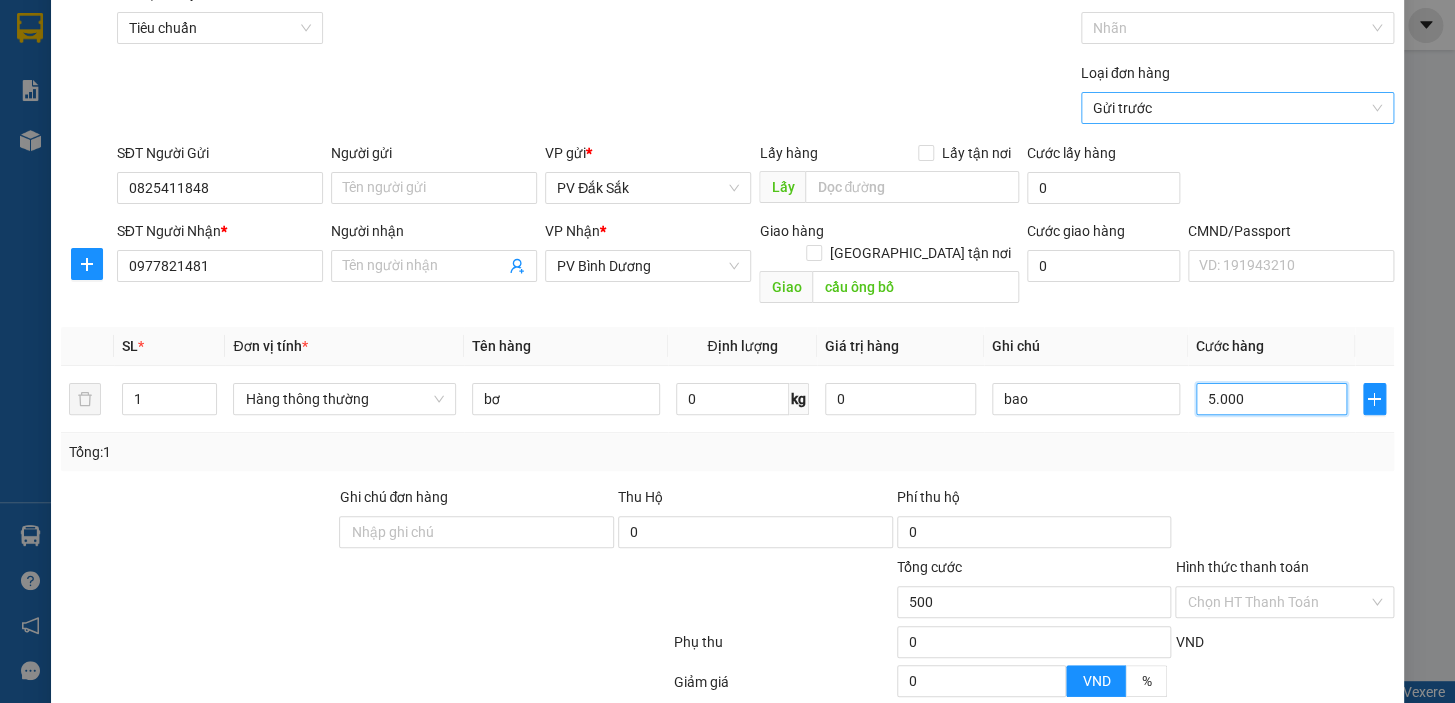 type on "5.000" 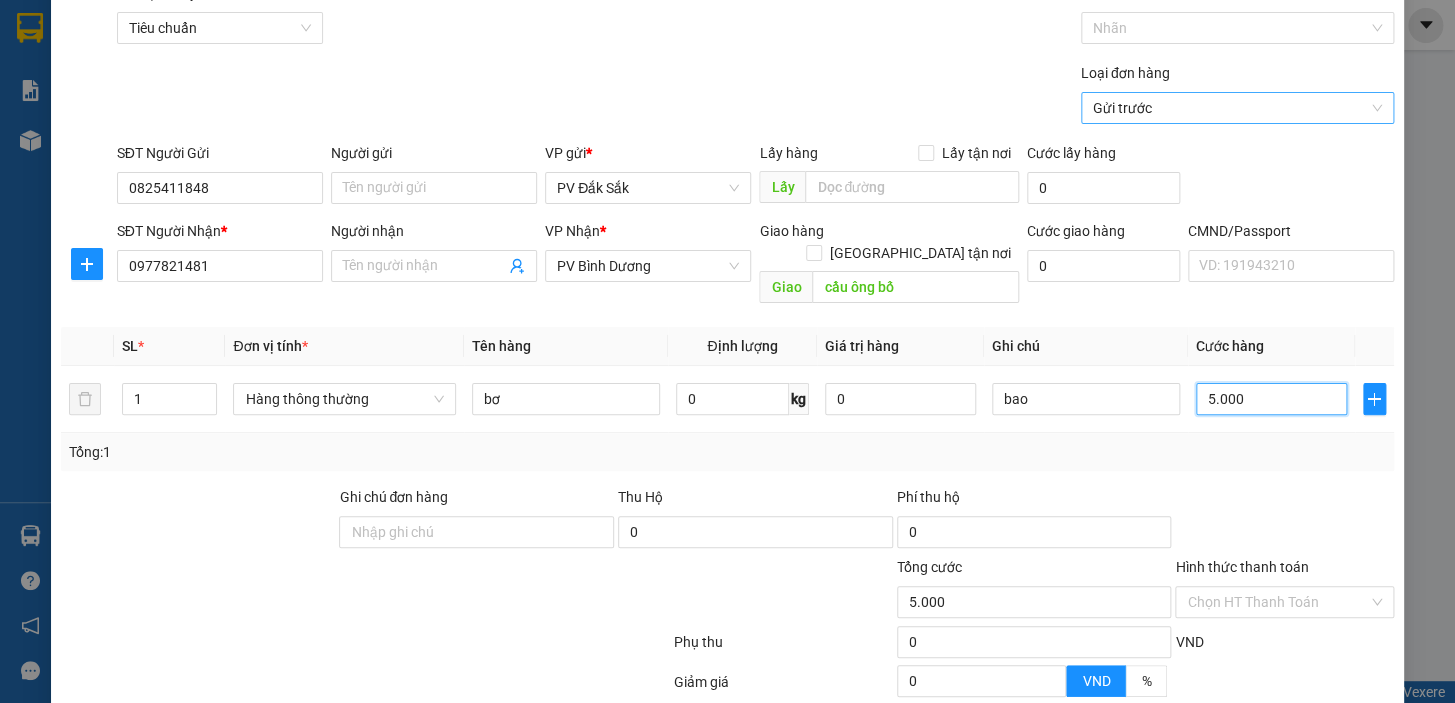 type on "50.000" 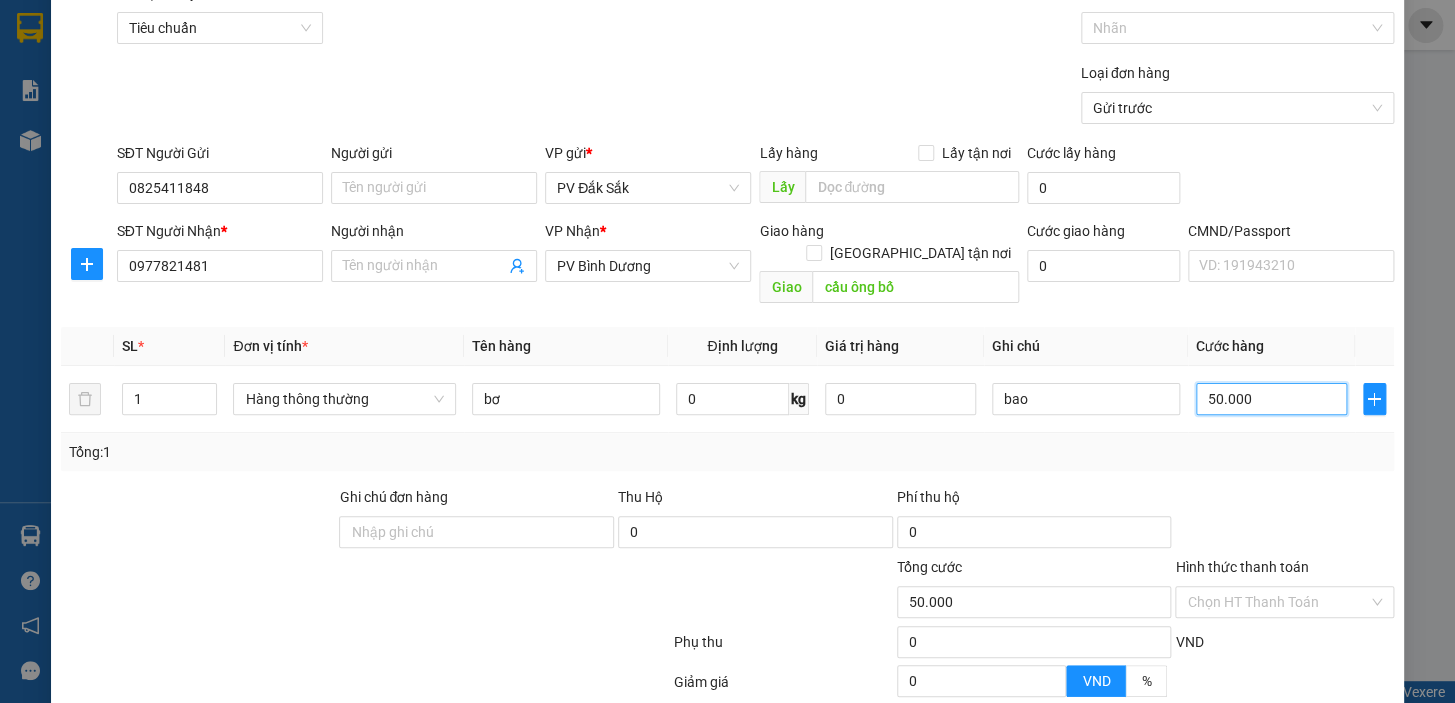 scroll, scrollTop: 258, scrollLeft: 0, axis: vertical 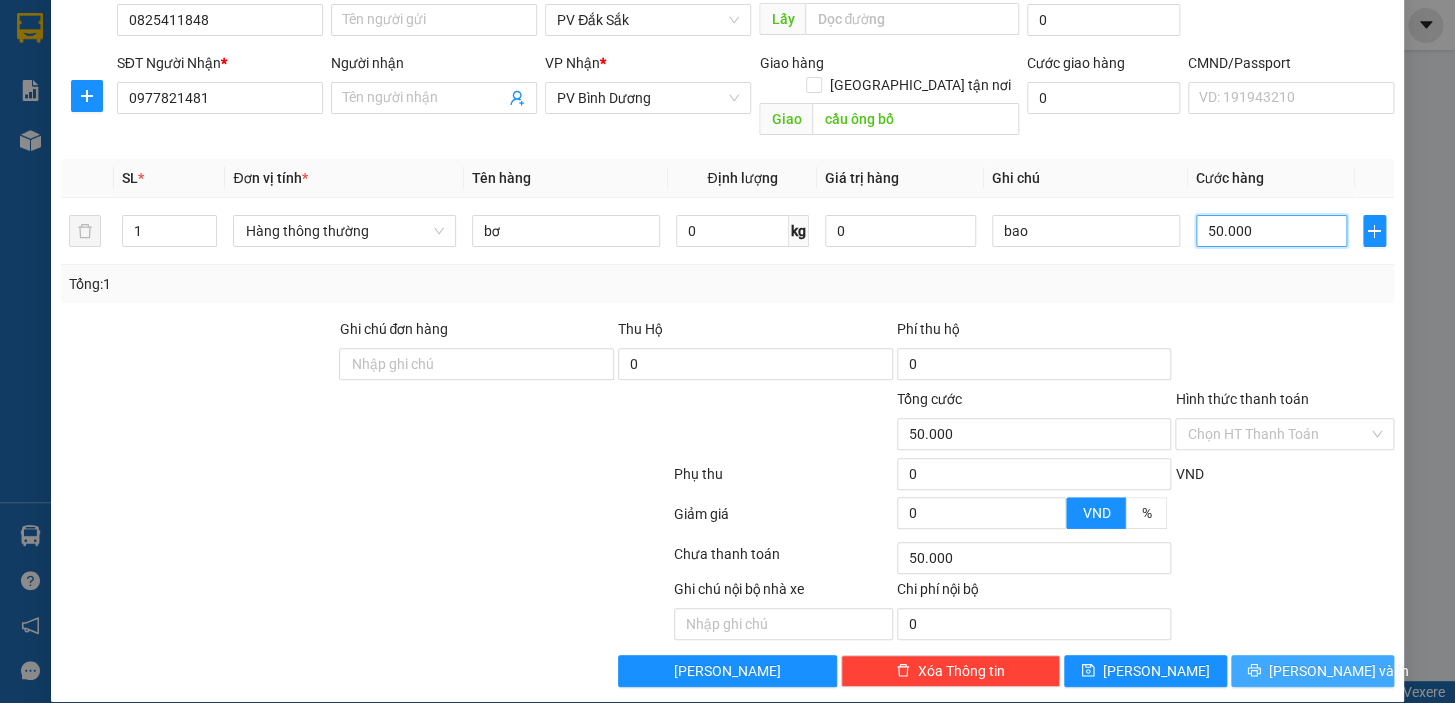 type on "50.000" 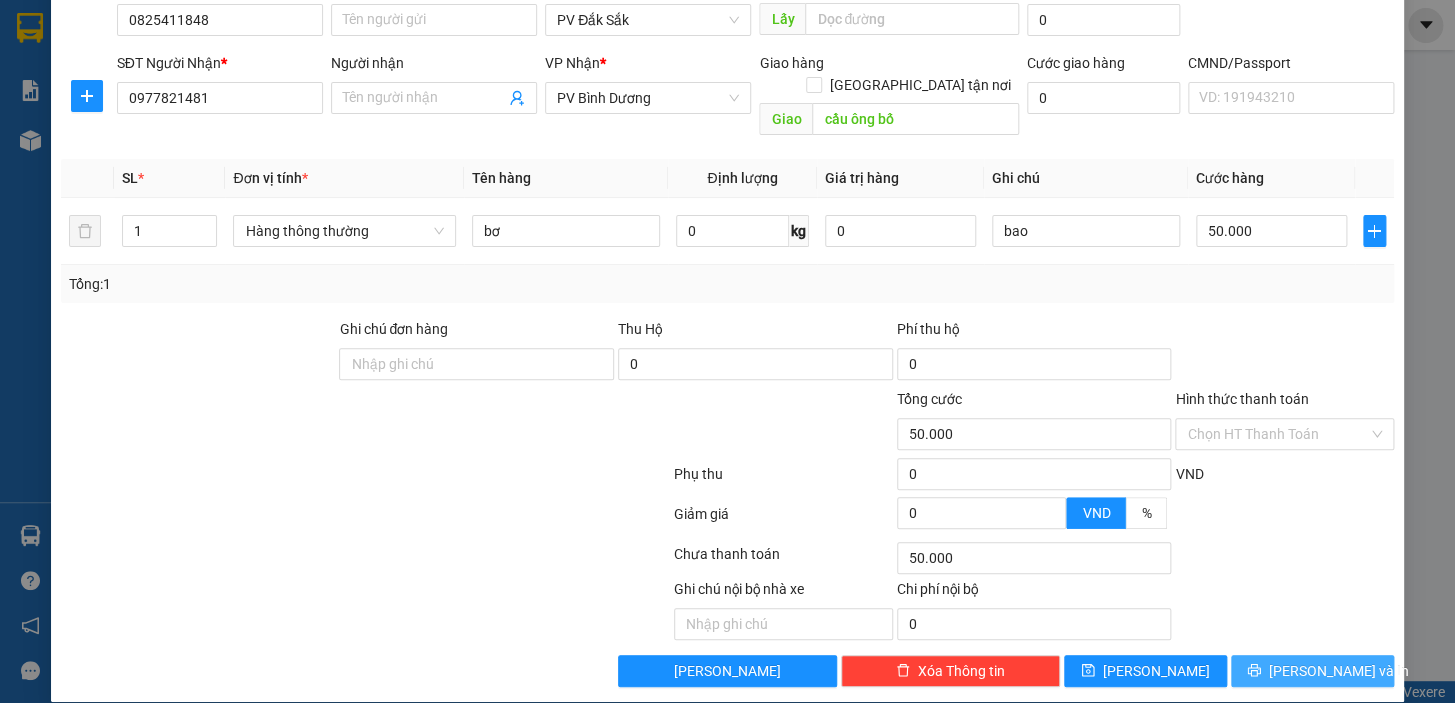 click on "[PERSON_NAME] và In" at bounding box center (1339, 671) 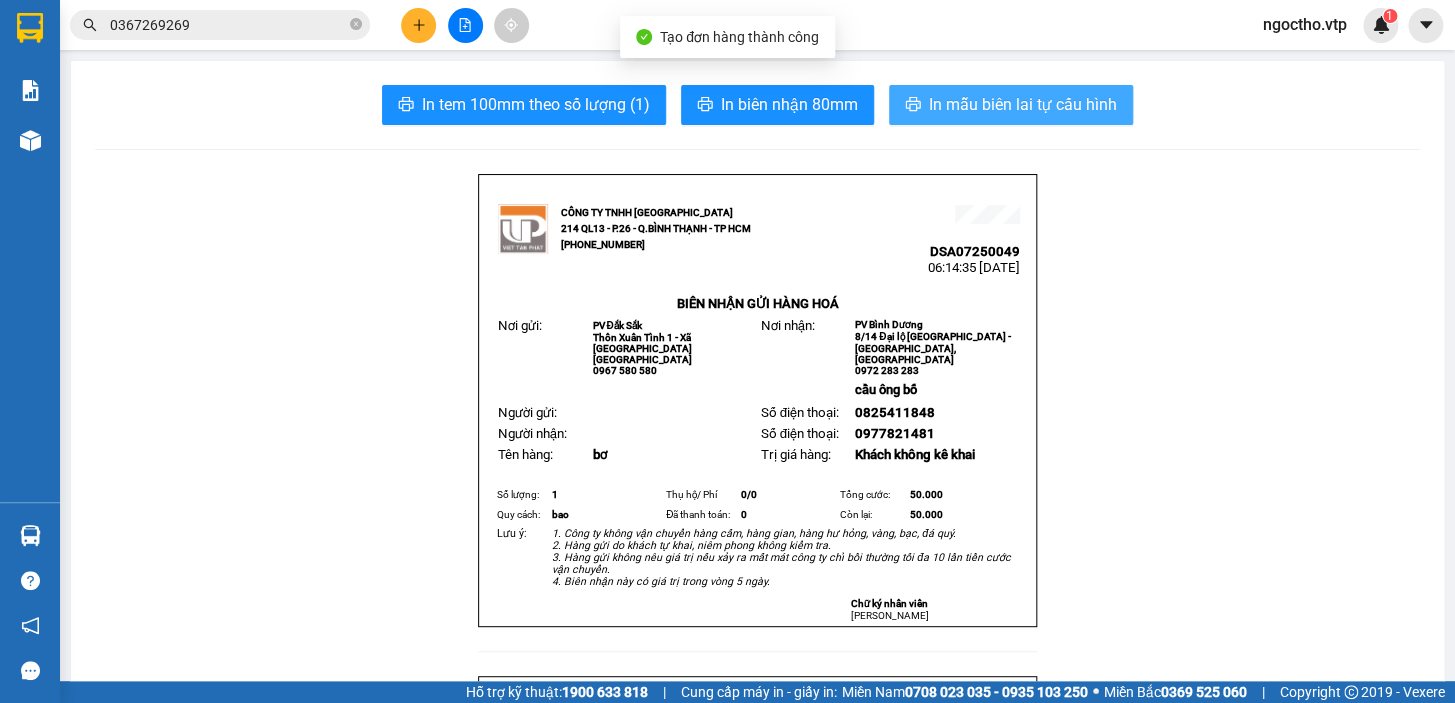click on "In mẫu biên lai tự cấu hình" at bounding box center (1023, 104) 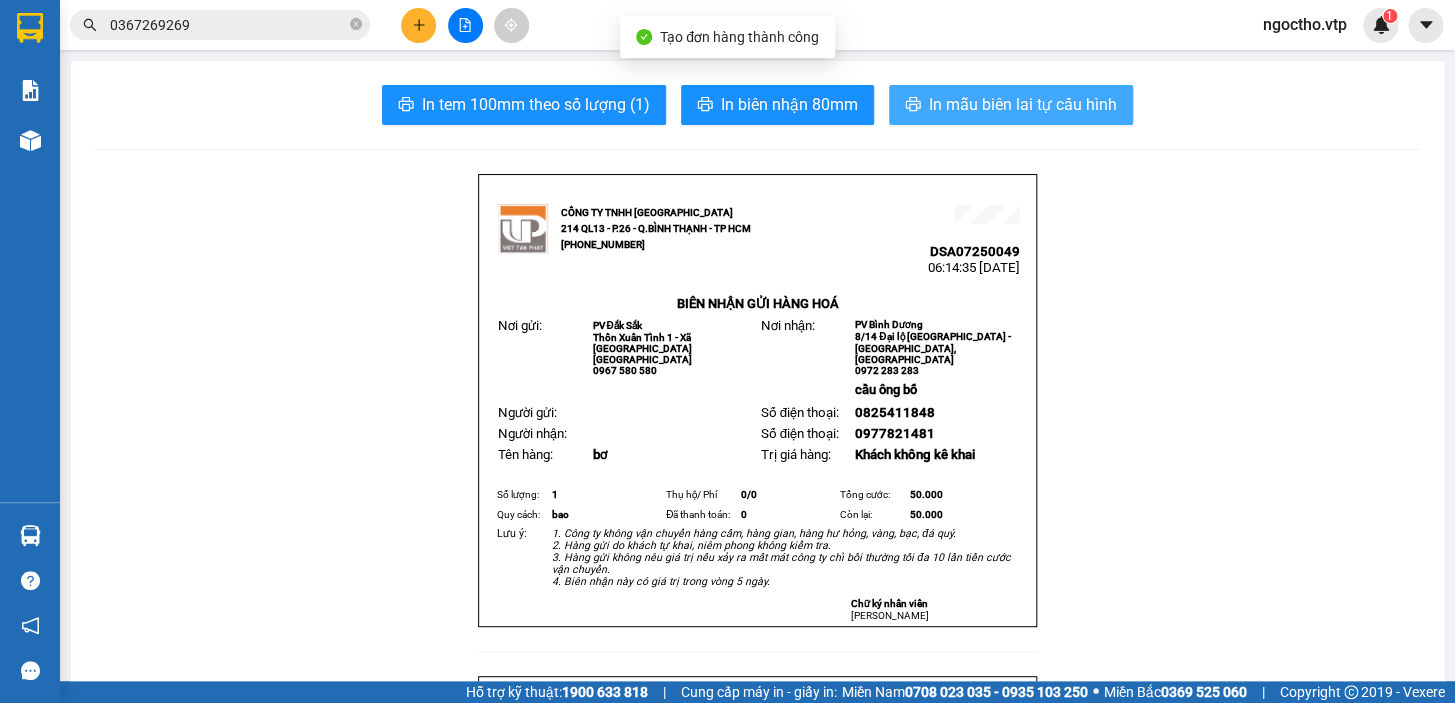 scroll, scrollTop: 0, scrollLeft: 0, axis: both 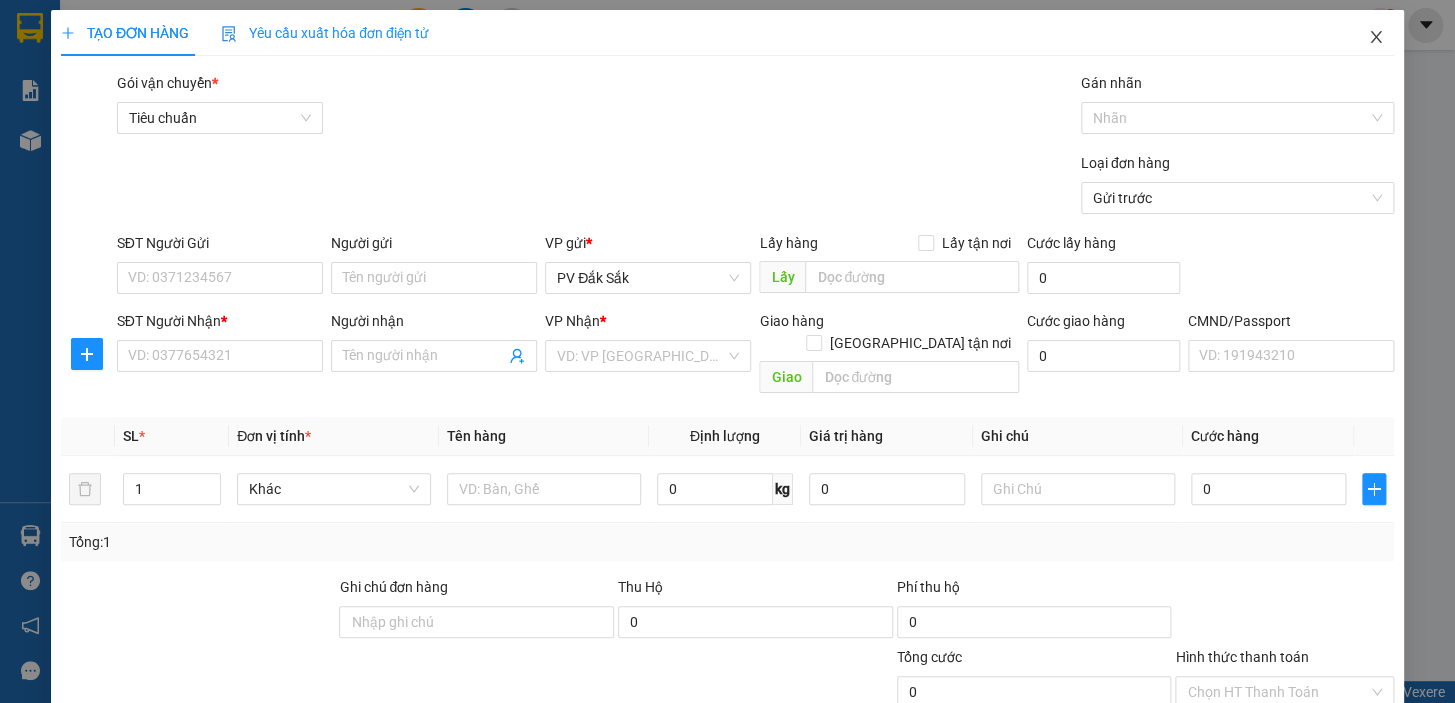click 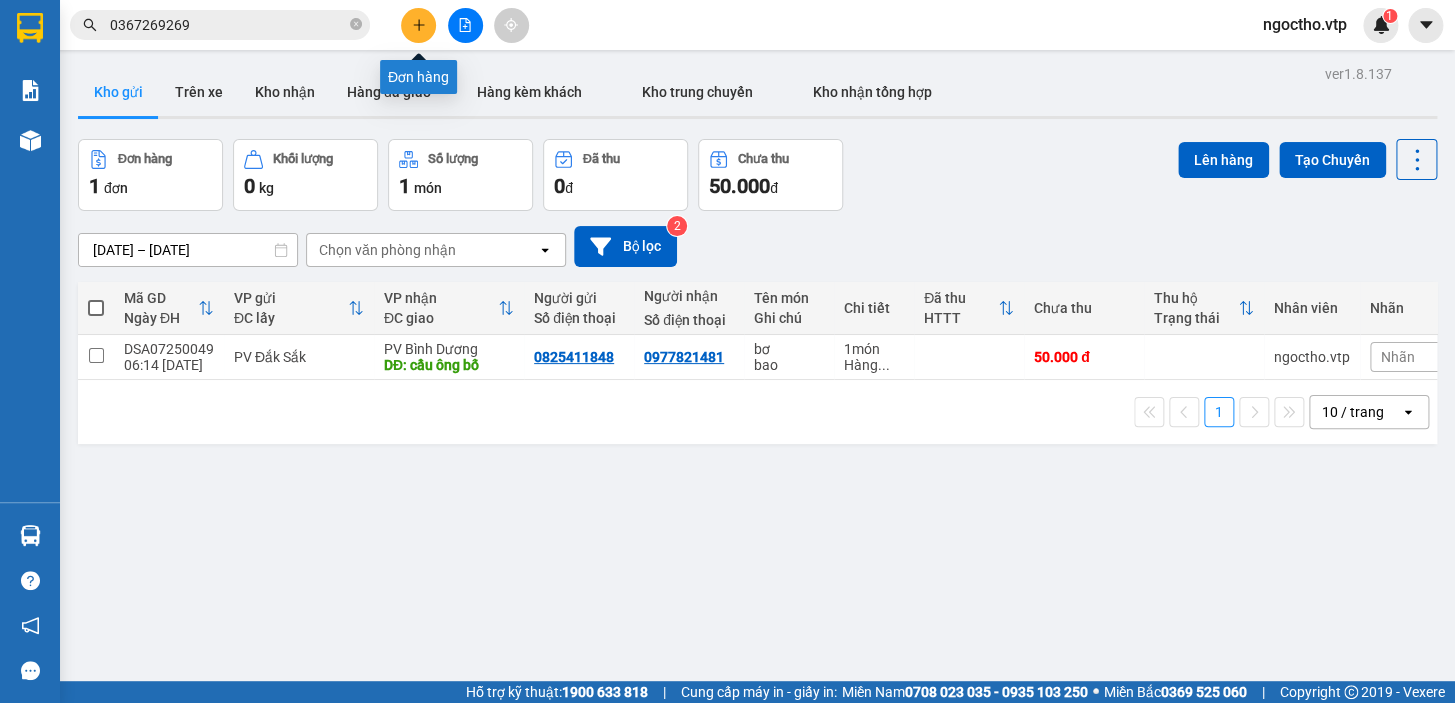 click at bounding box center [418, 25] 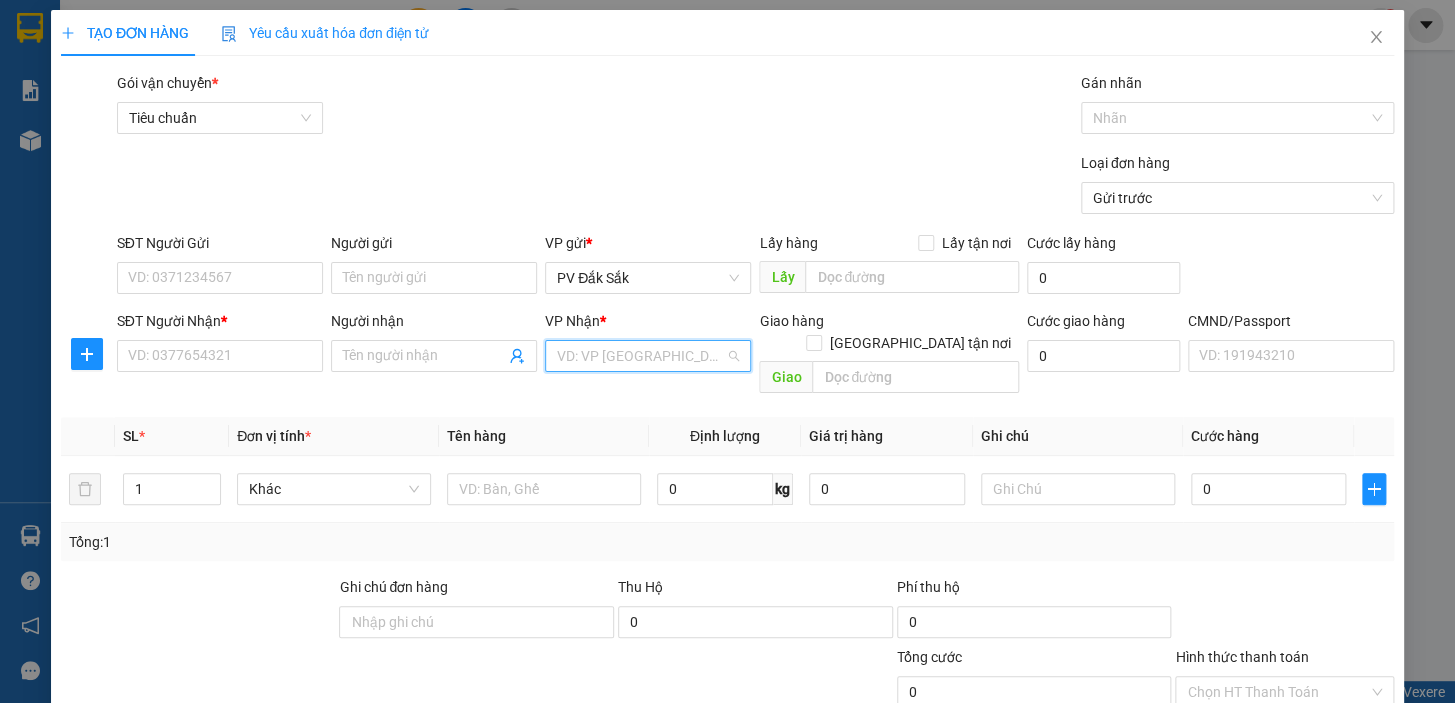 drag, startPoint x: 593, startPoint y: 360, endPoint x: 611, endPoint y: 364, distance: 18.439089 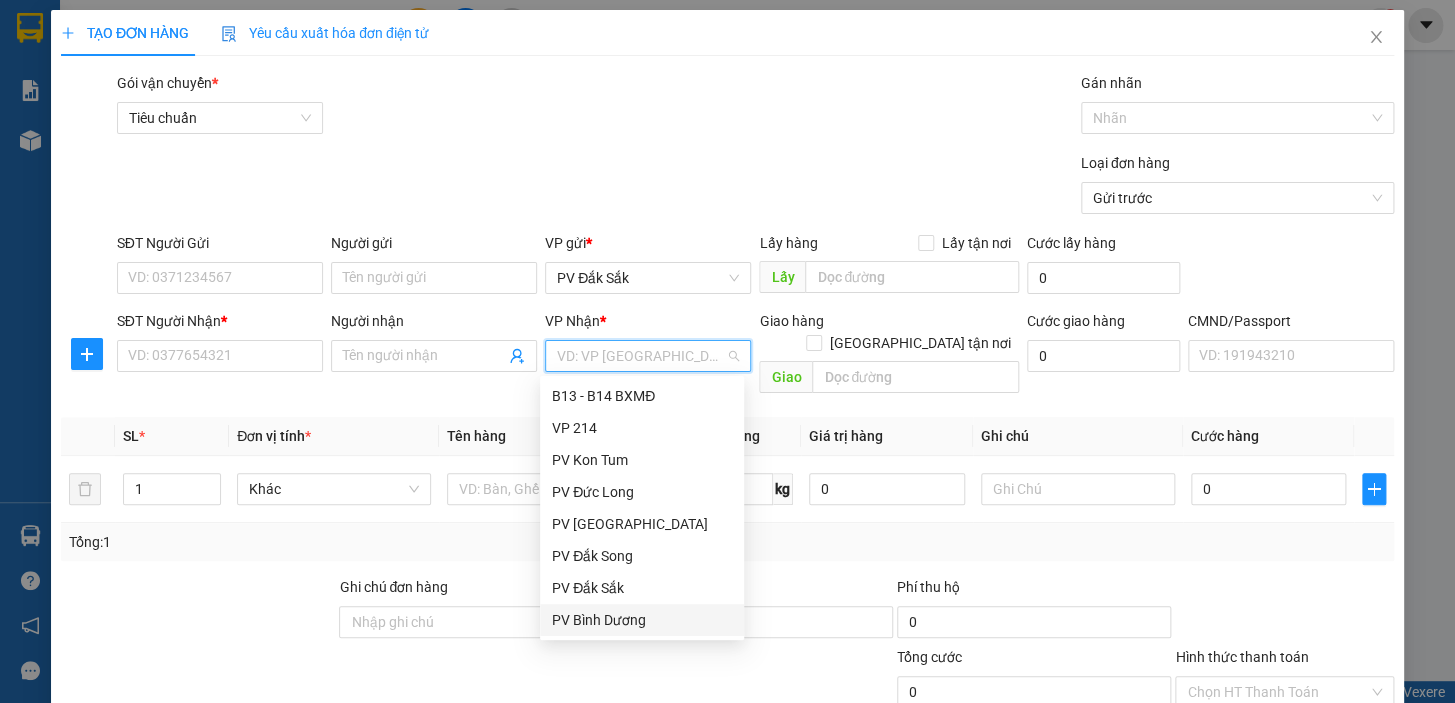drag, startPoint x: 623, startPoint y: 620, endPoint x: 731, endPoint y: 523, distance: 145.16542 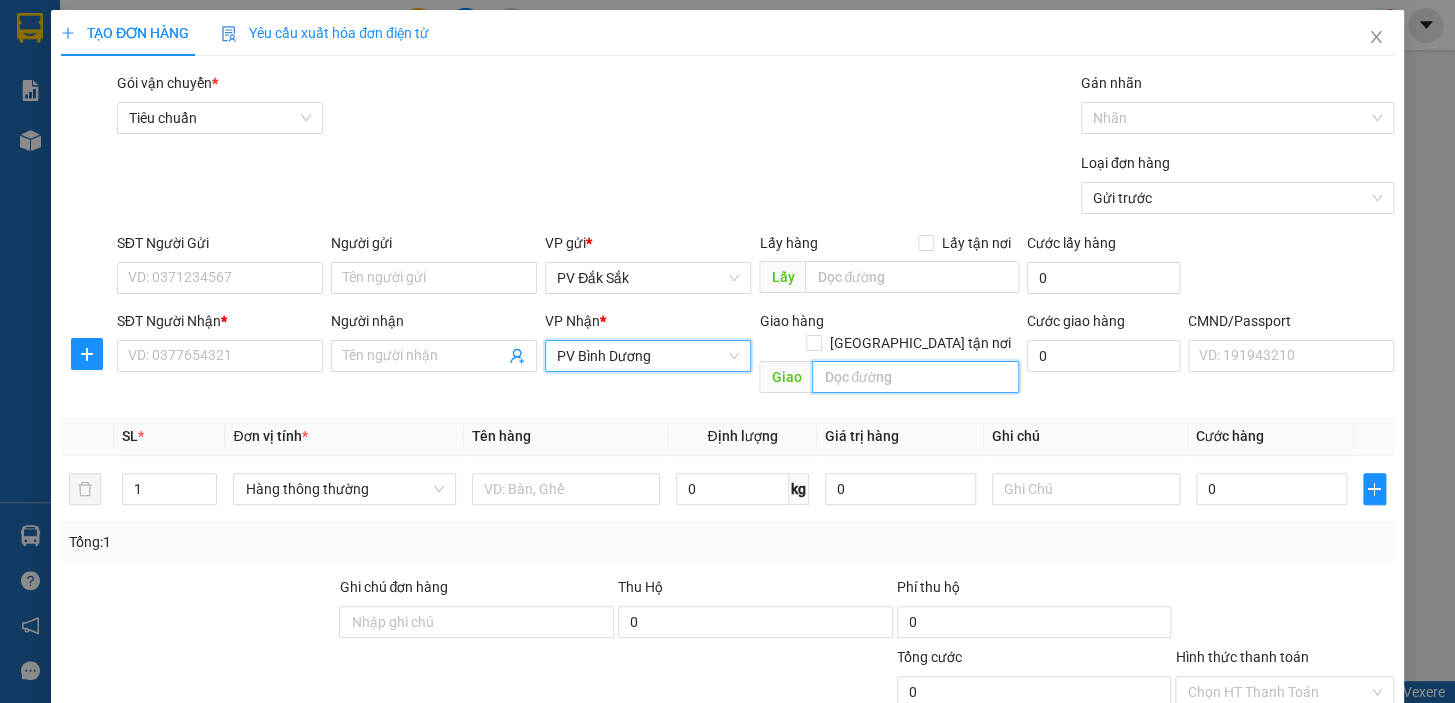 click at bounding box center [915, 377] 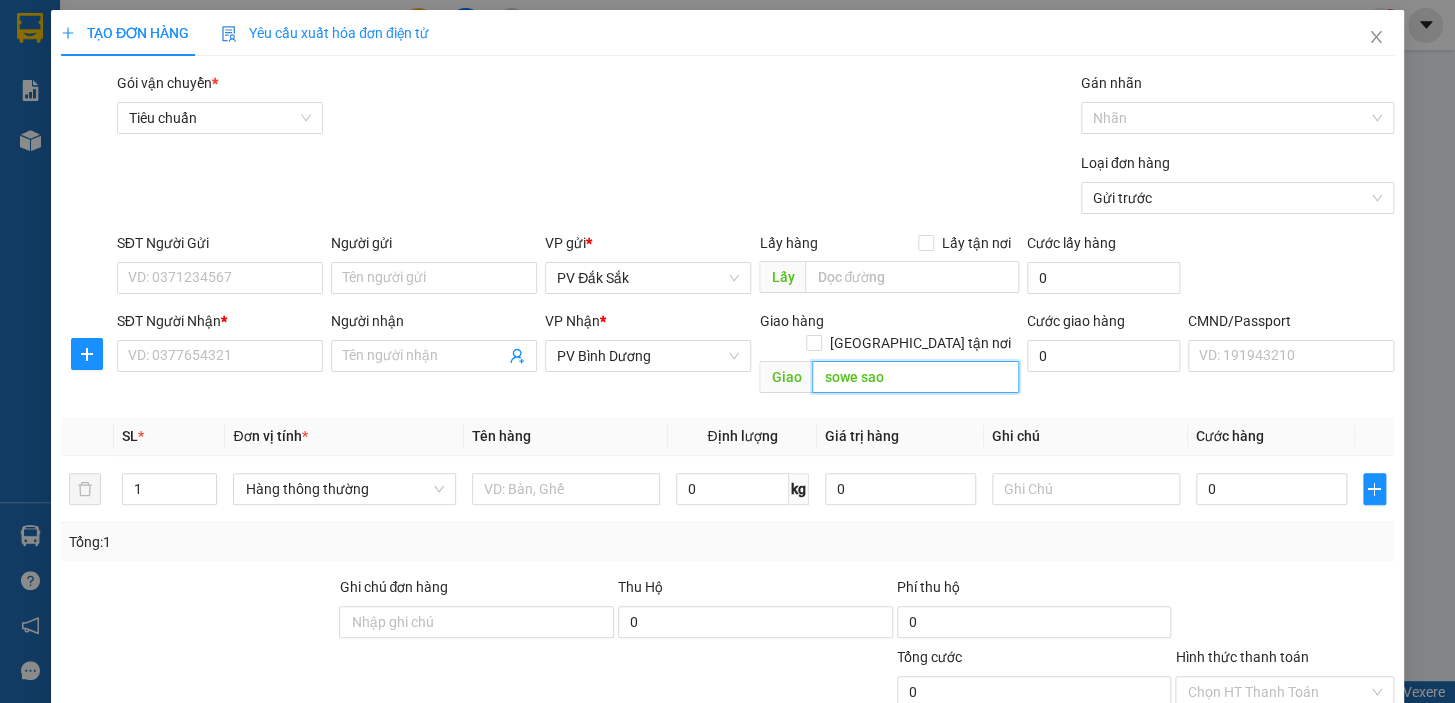 click on "sowe sao" at bounding box center (915, 377) 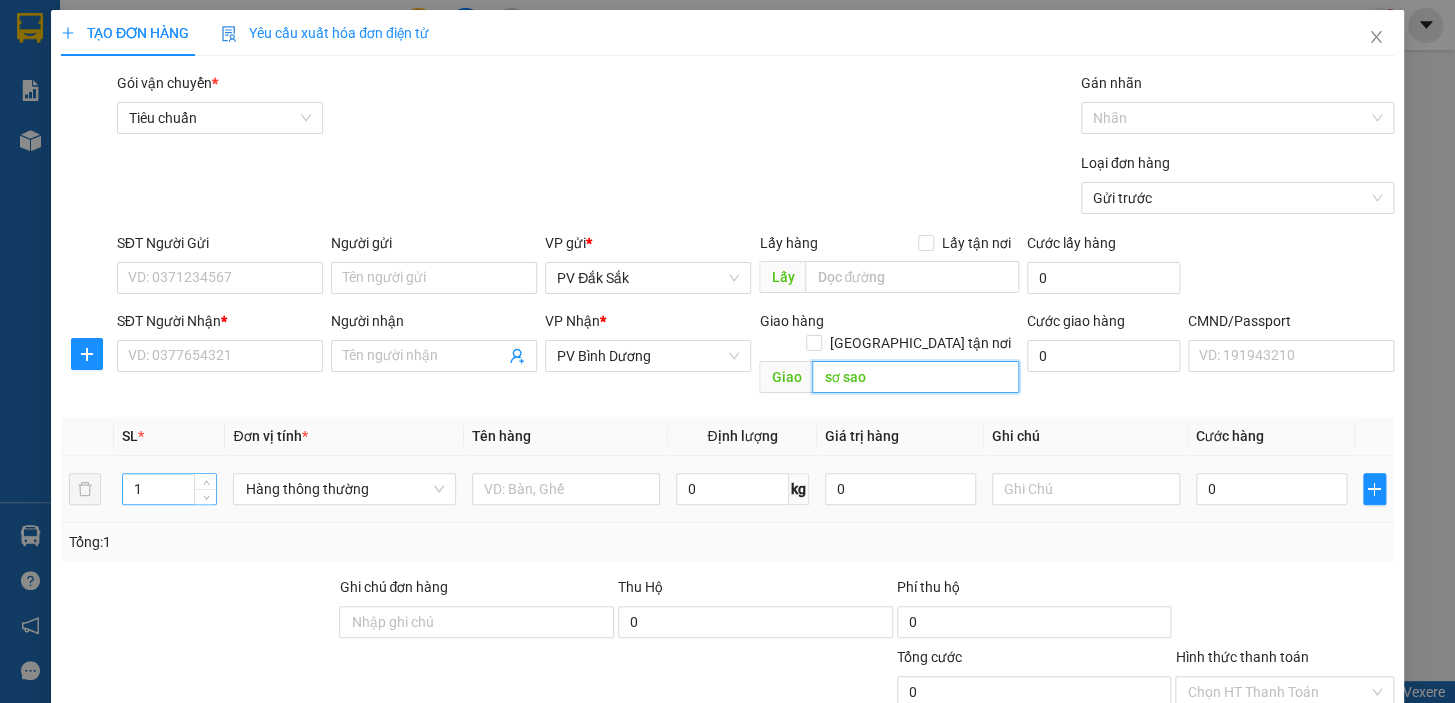type on "sơ sao" 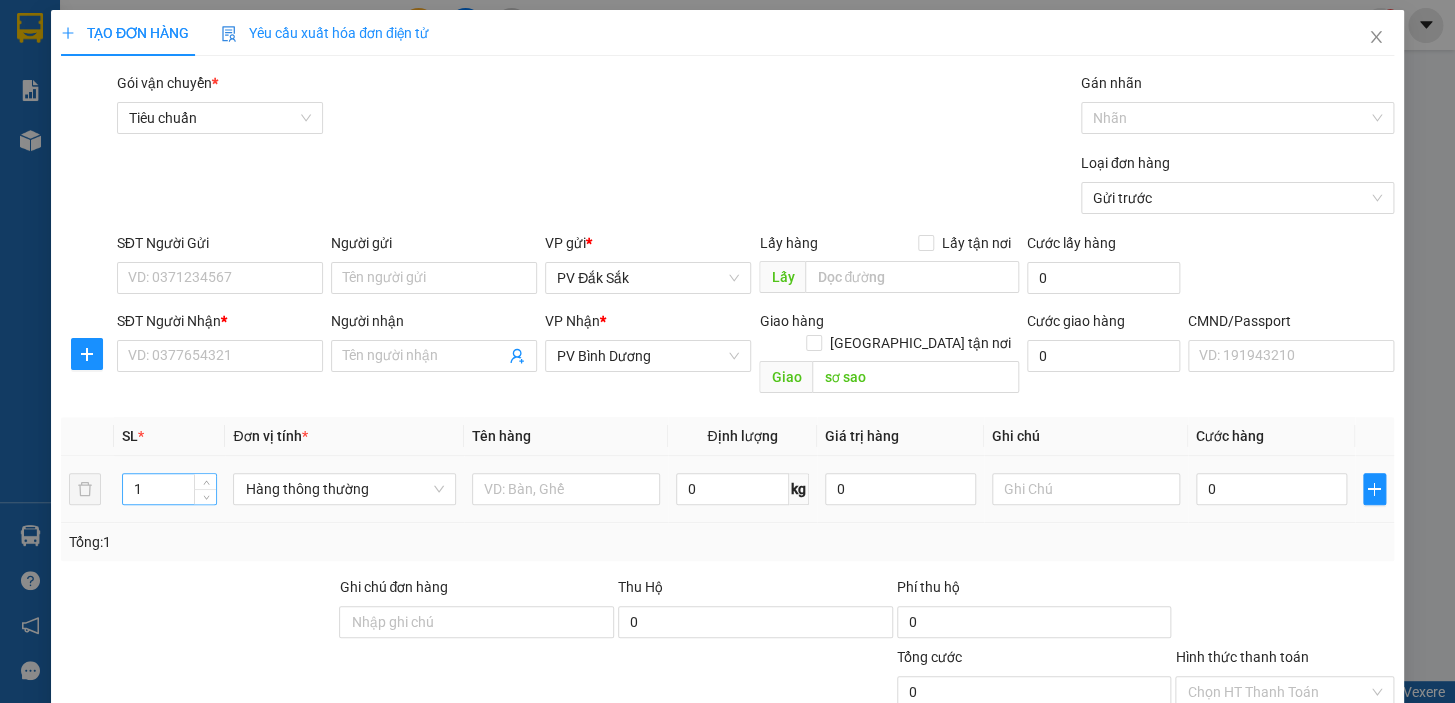 click on "1" at bounding box center [169, 489] 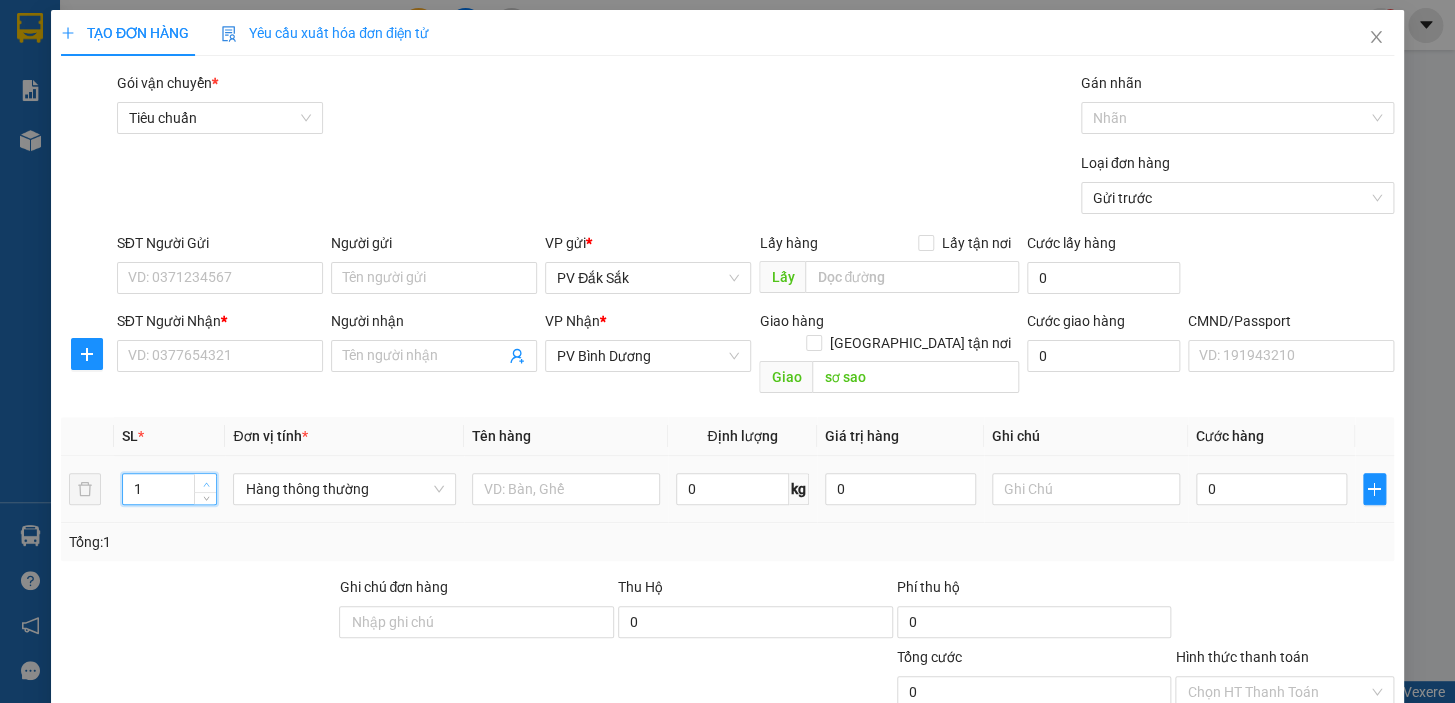 type on "2" 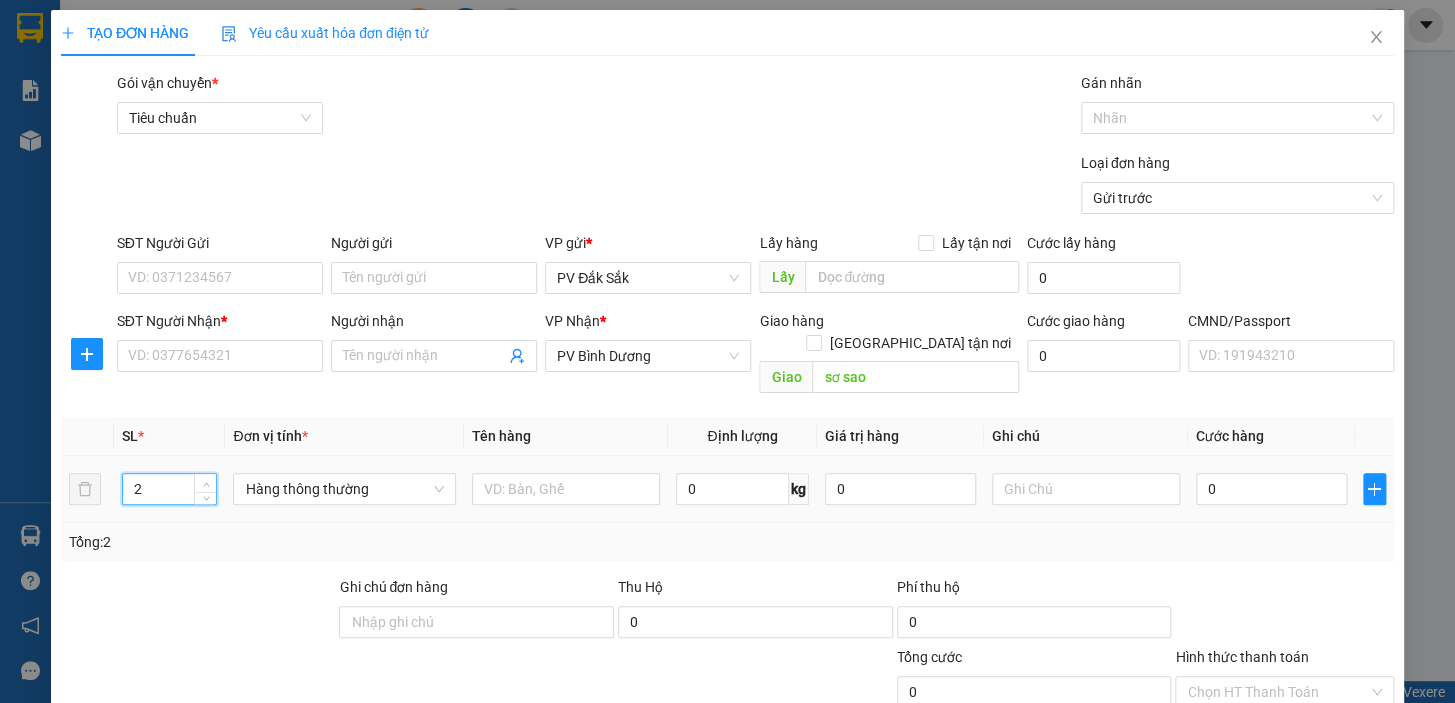 click at bounding box center (206, 484) 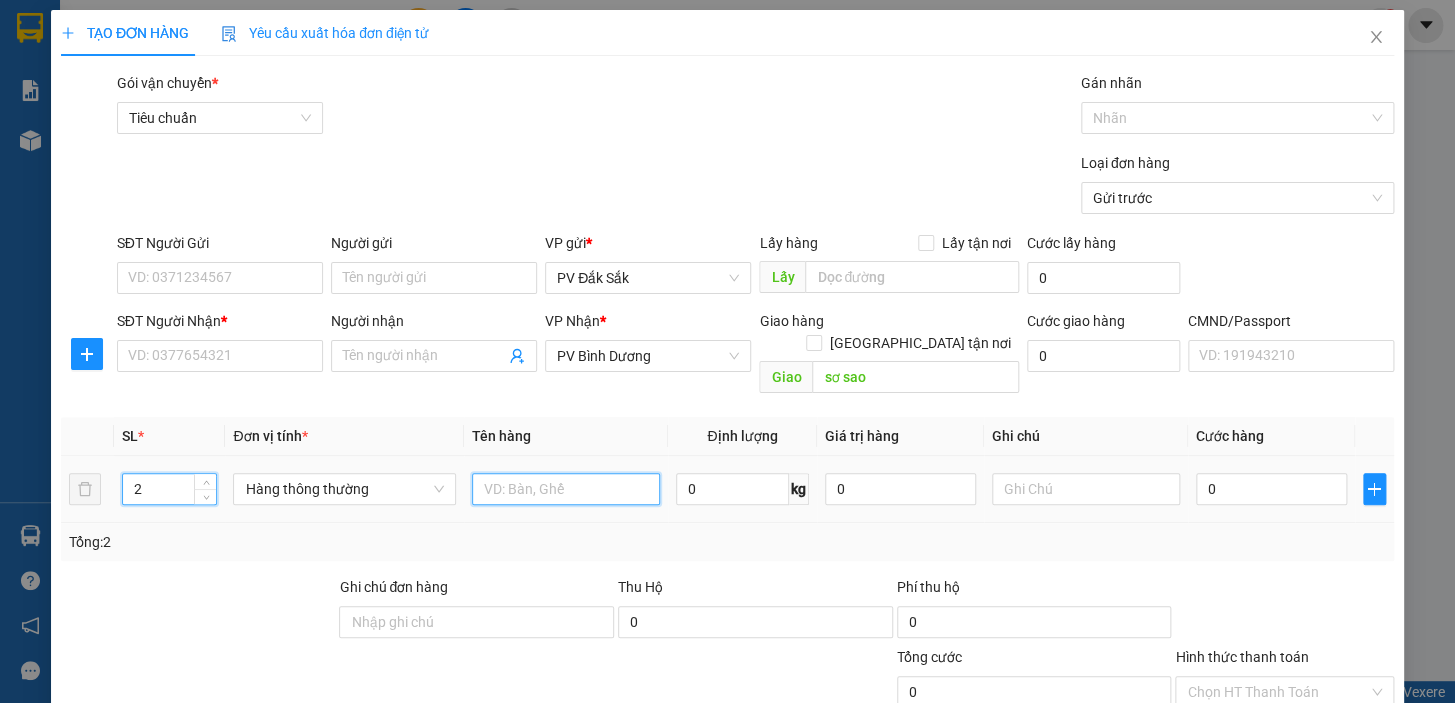 click at bounding box center (566, 489) 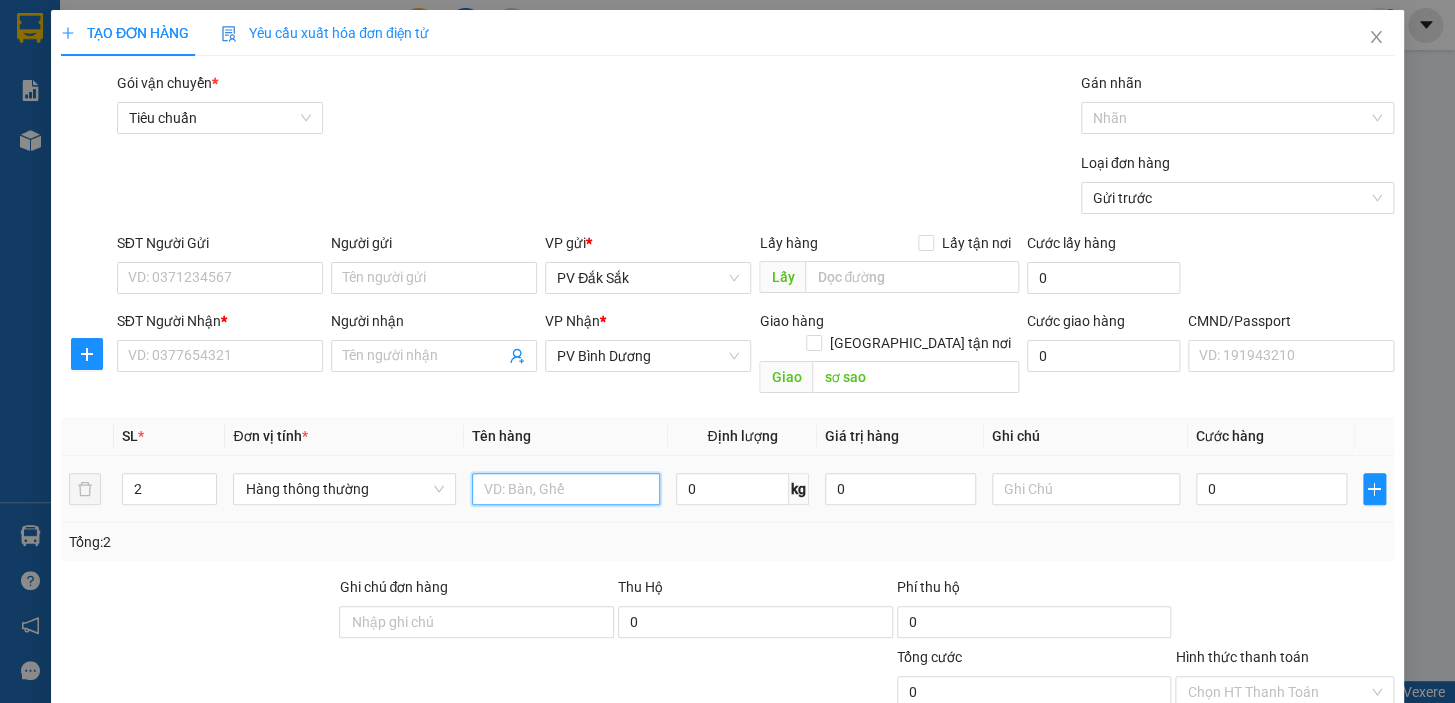 type on "d" 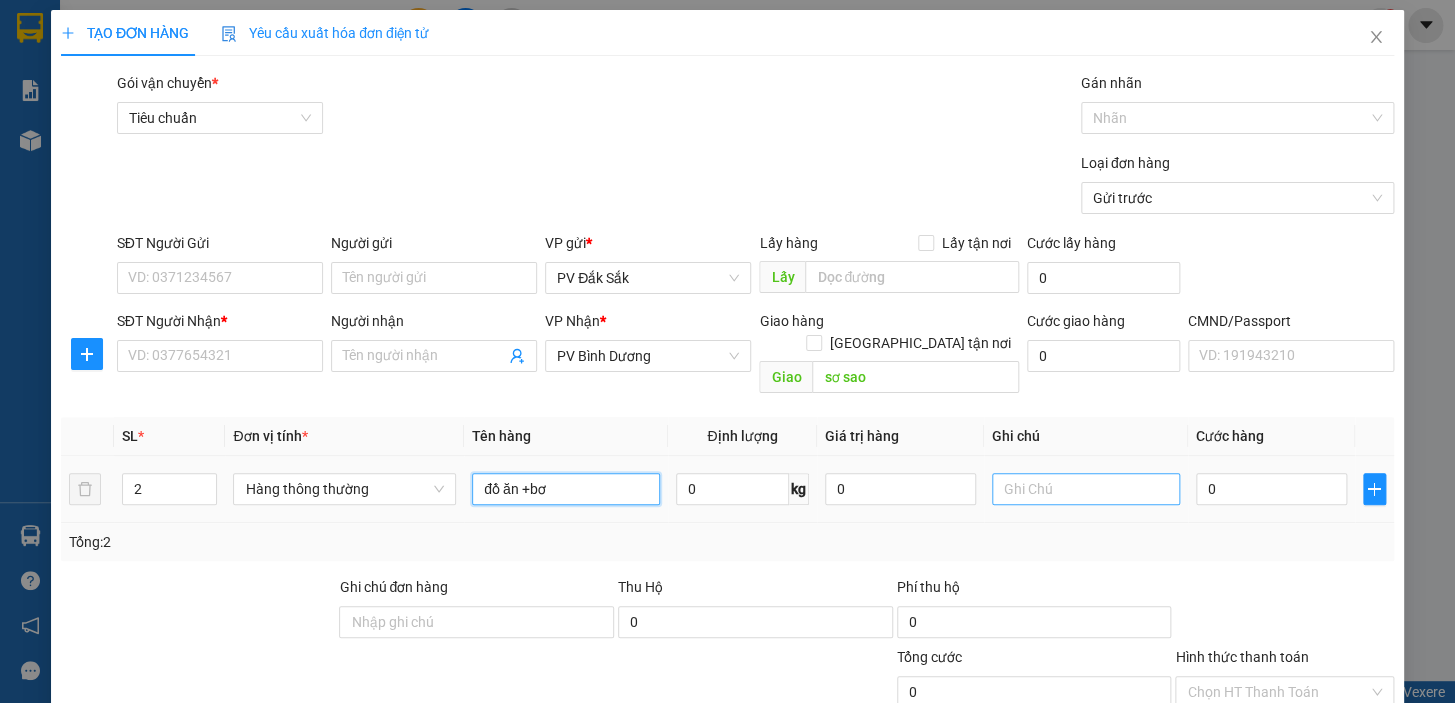 type on "đồ ăn +bơ" 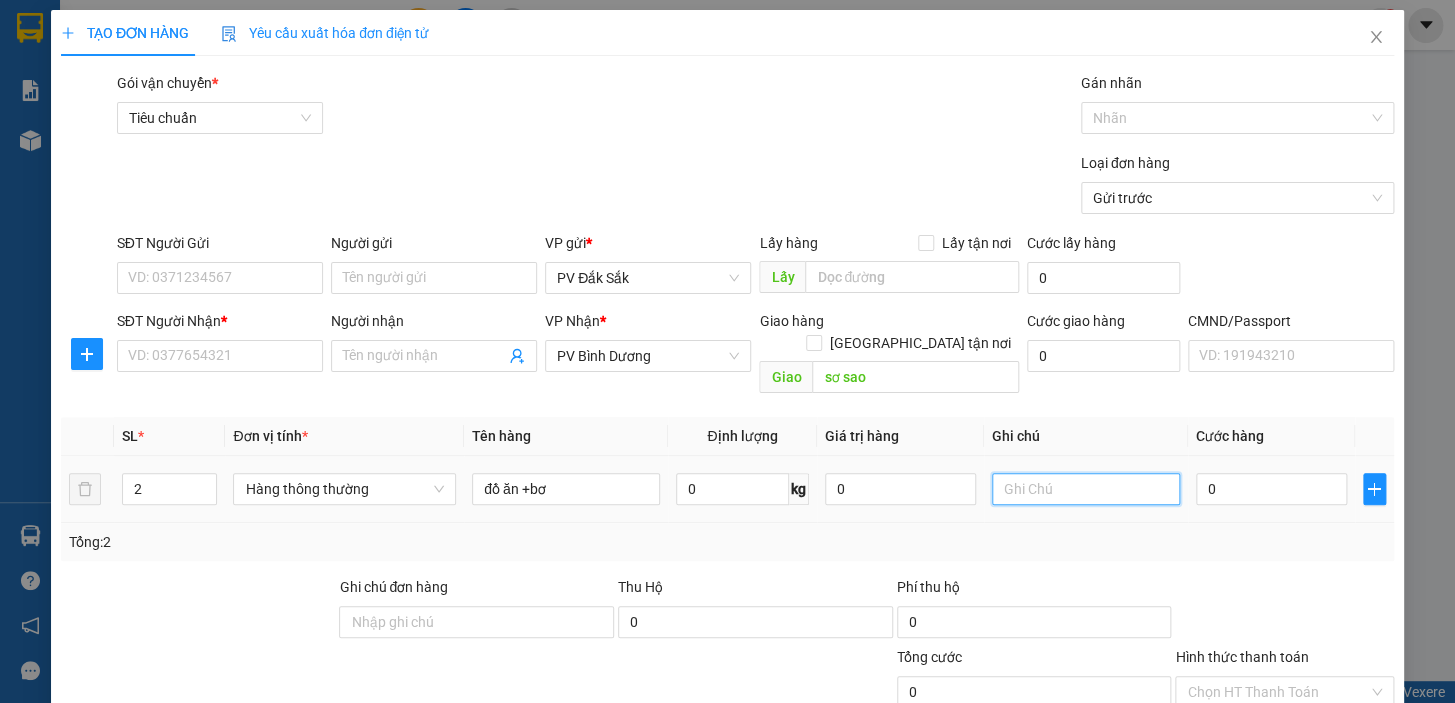 click at bounding box center (1086, 489) 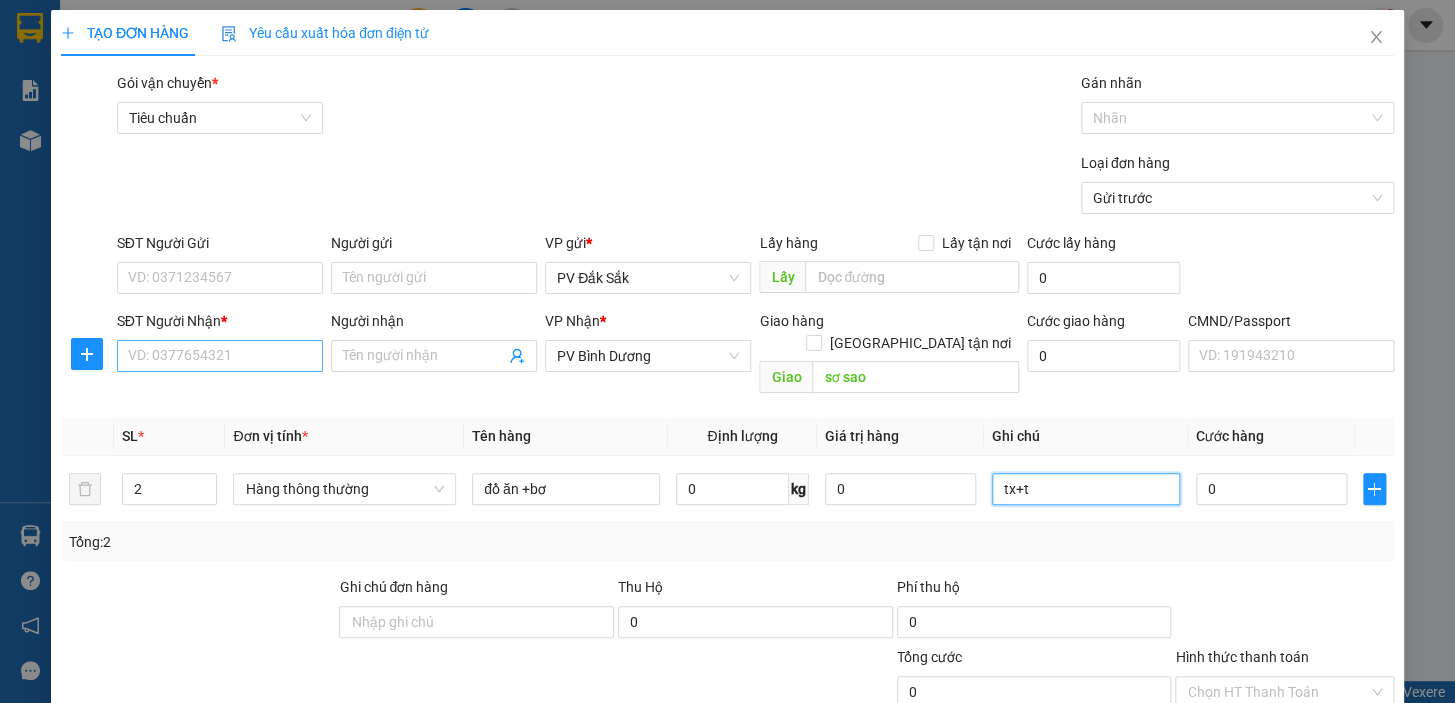 type on "tx+t" 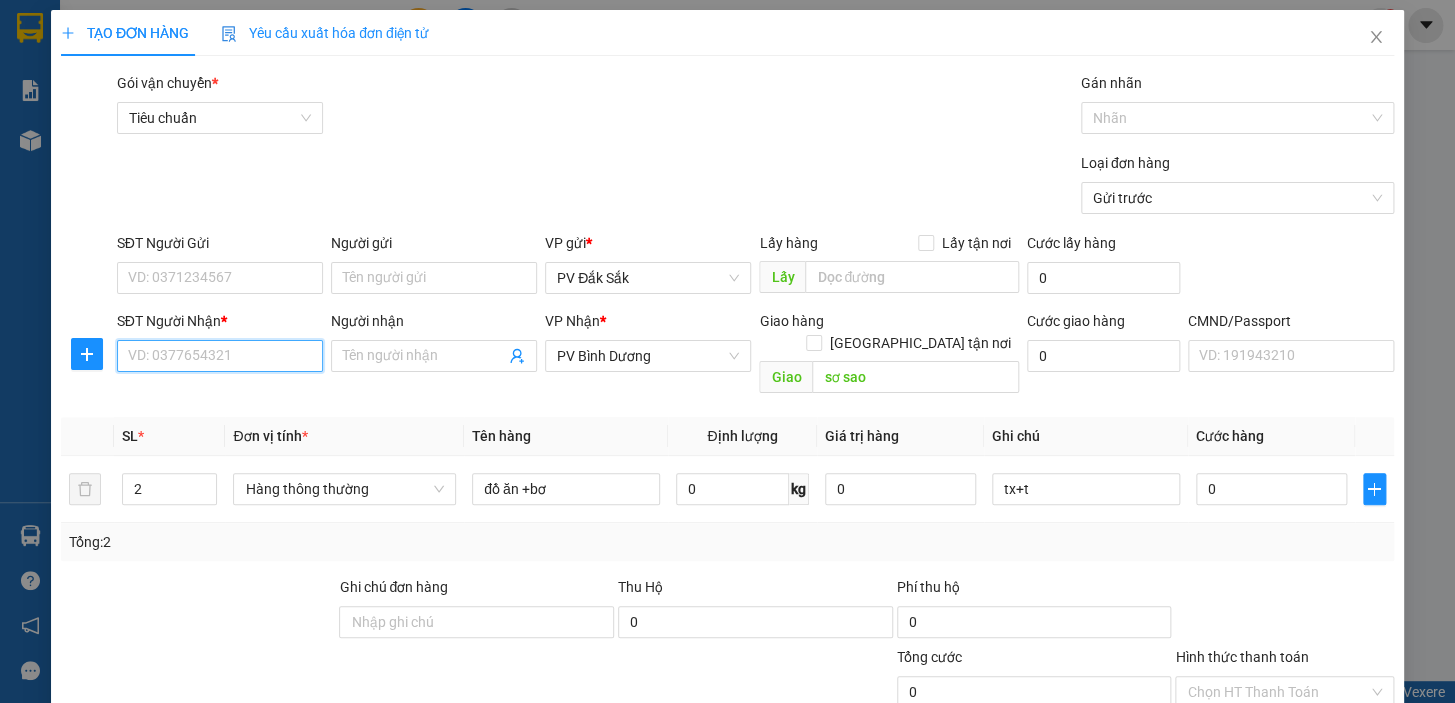 click on "SĐT Người Nhận  *" at bounding box center [220, 356] 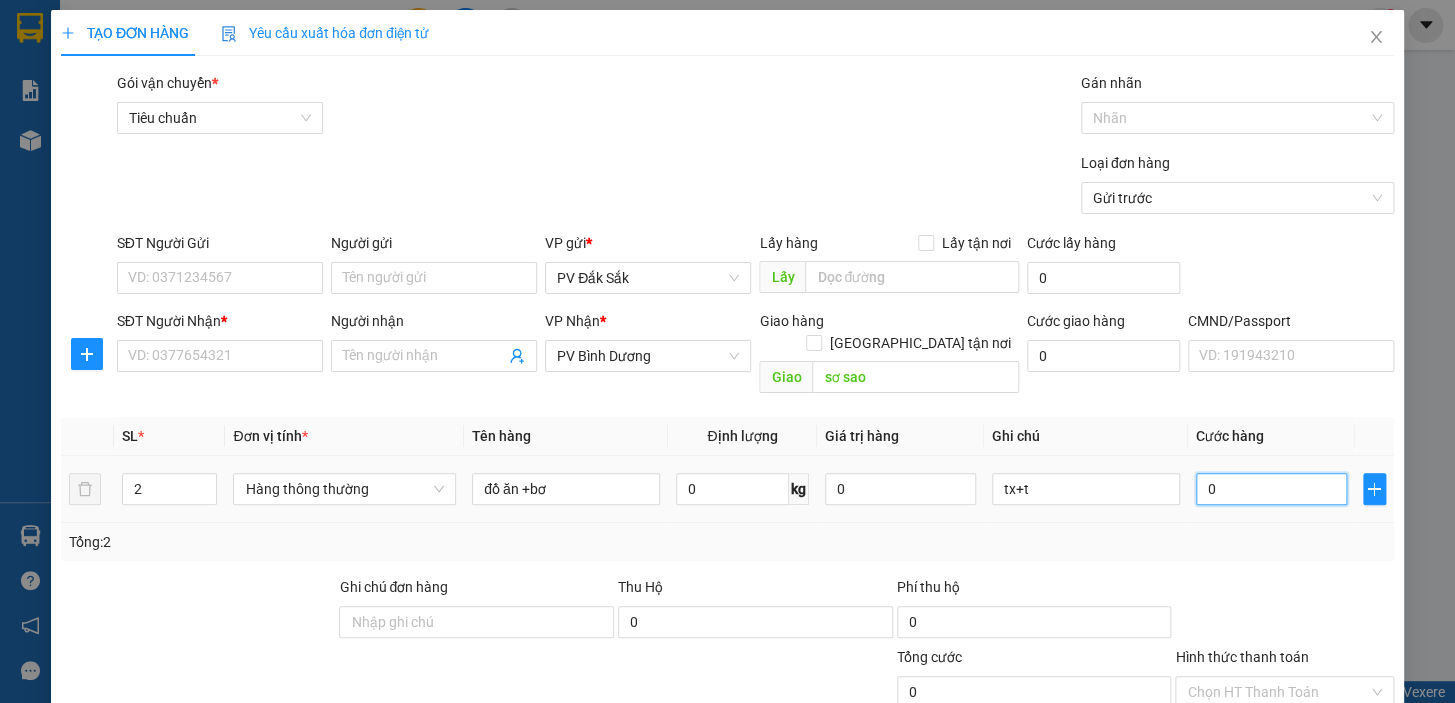 click on "0" at bounding box center [1271, 489] 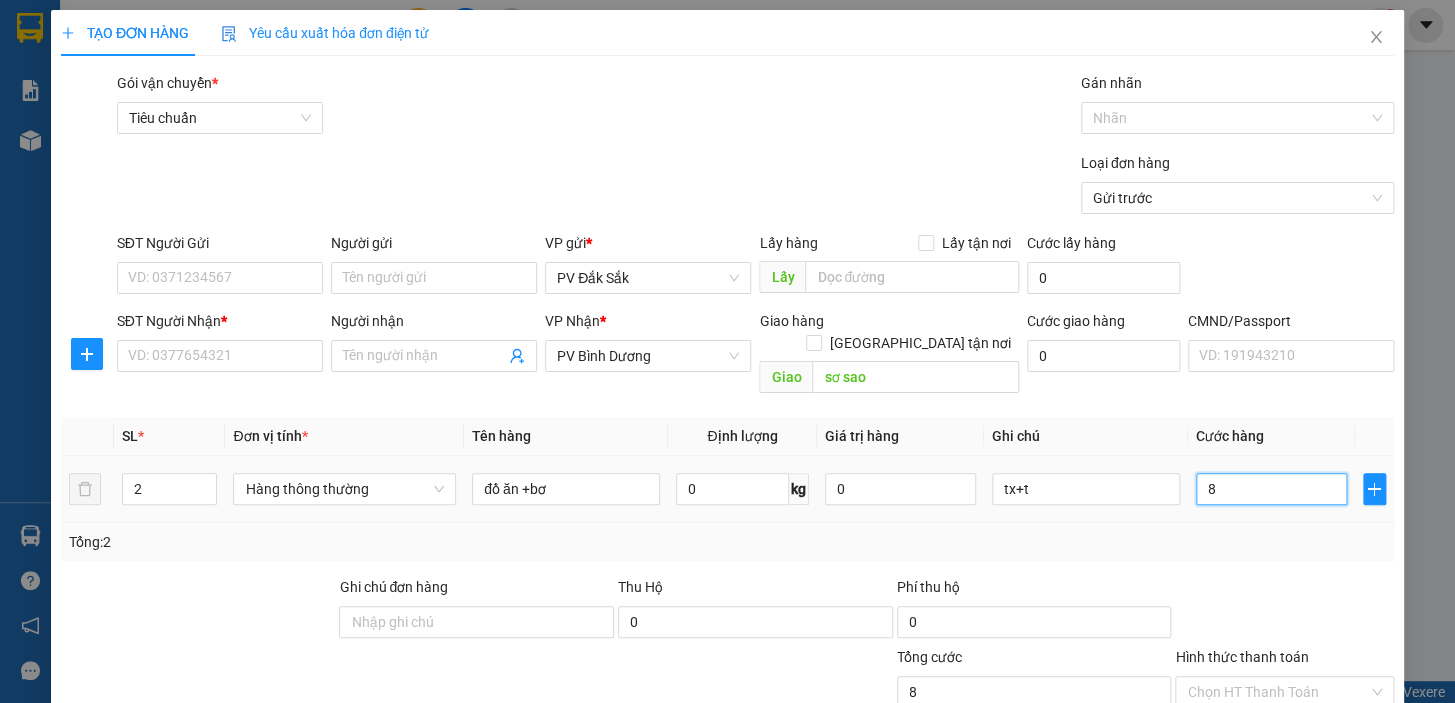 type on "80" 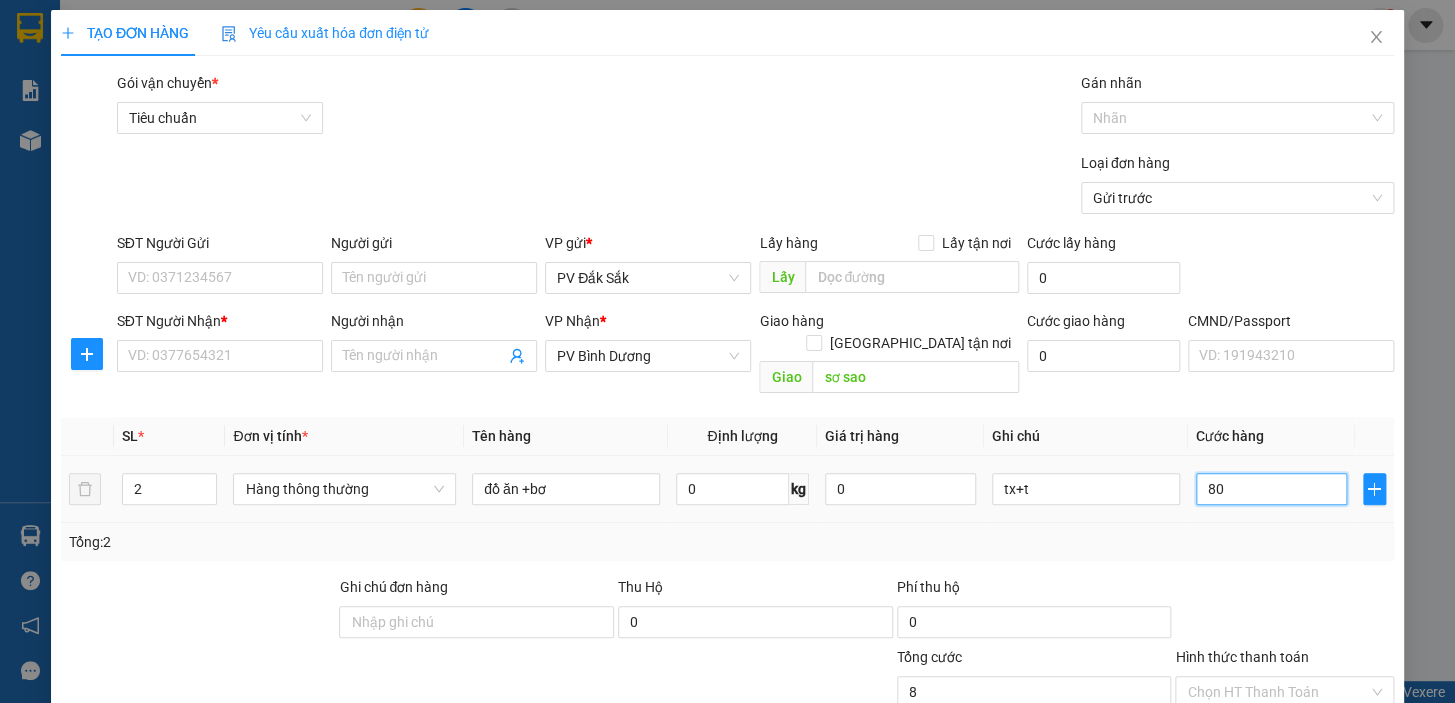 type on "80" 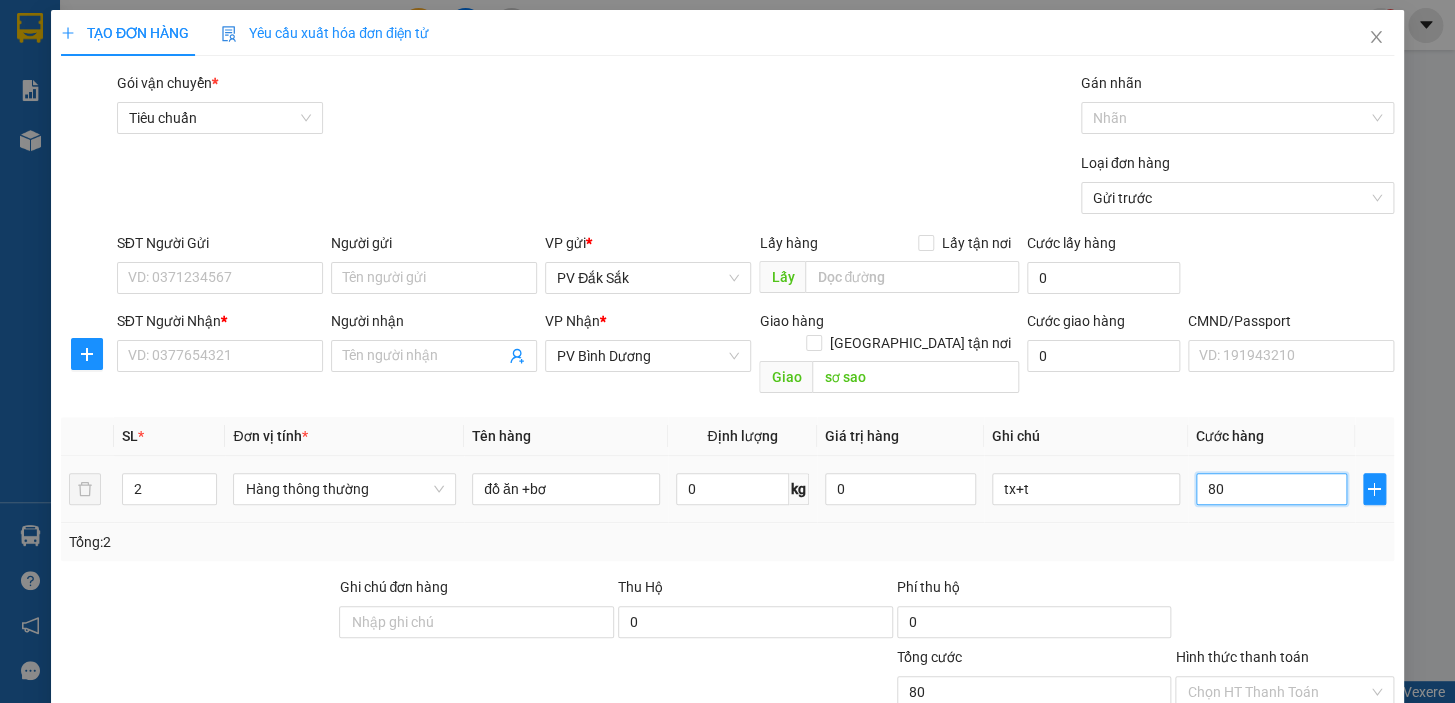 type on "800" 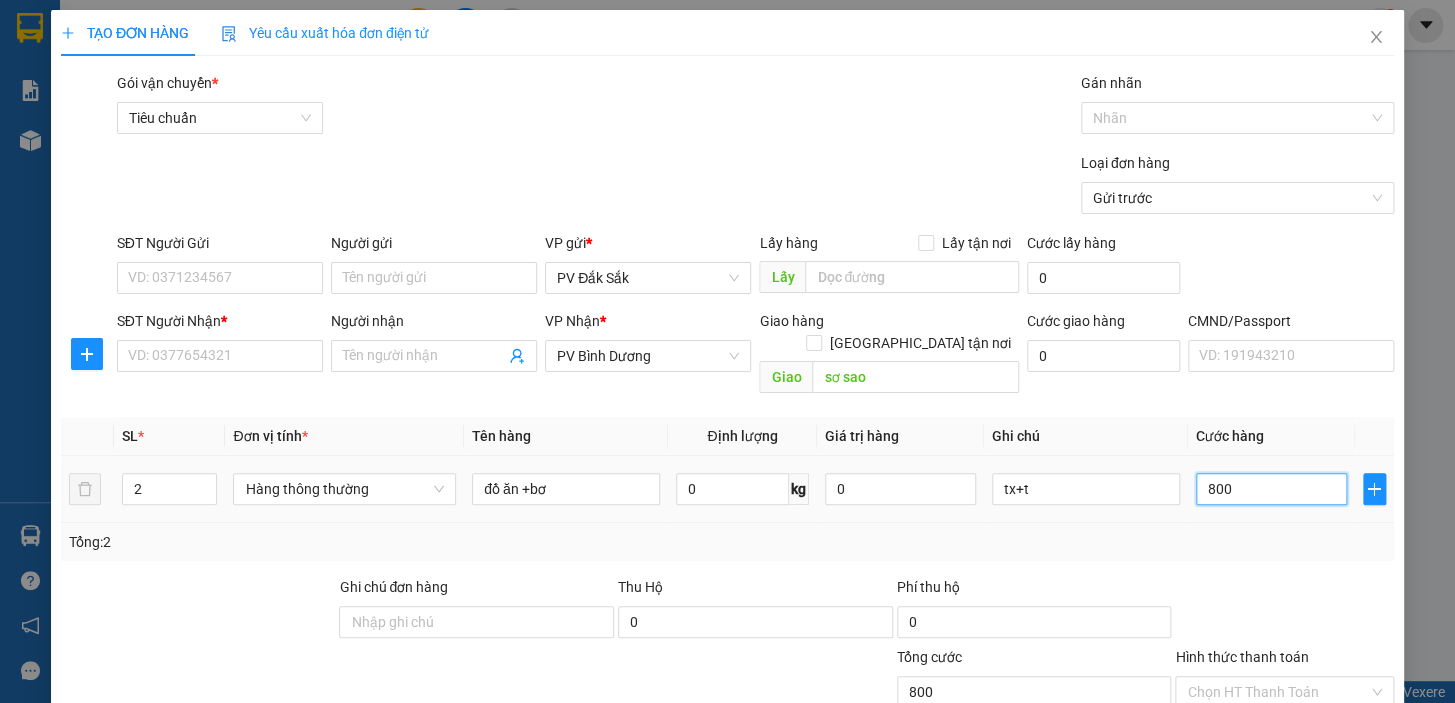 type on "8.000" 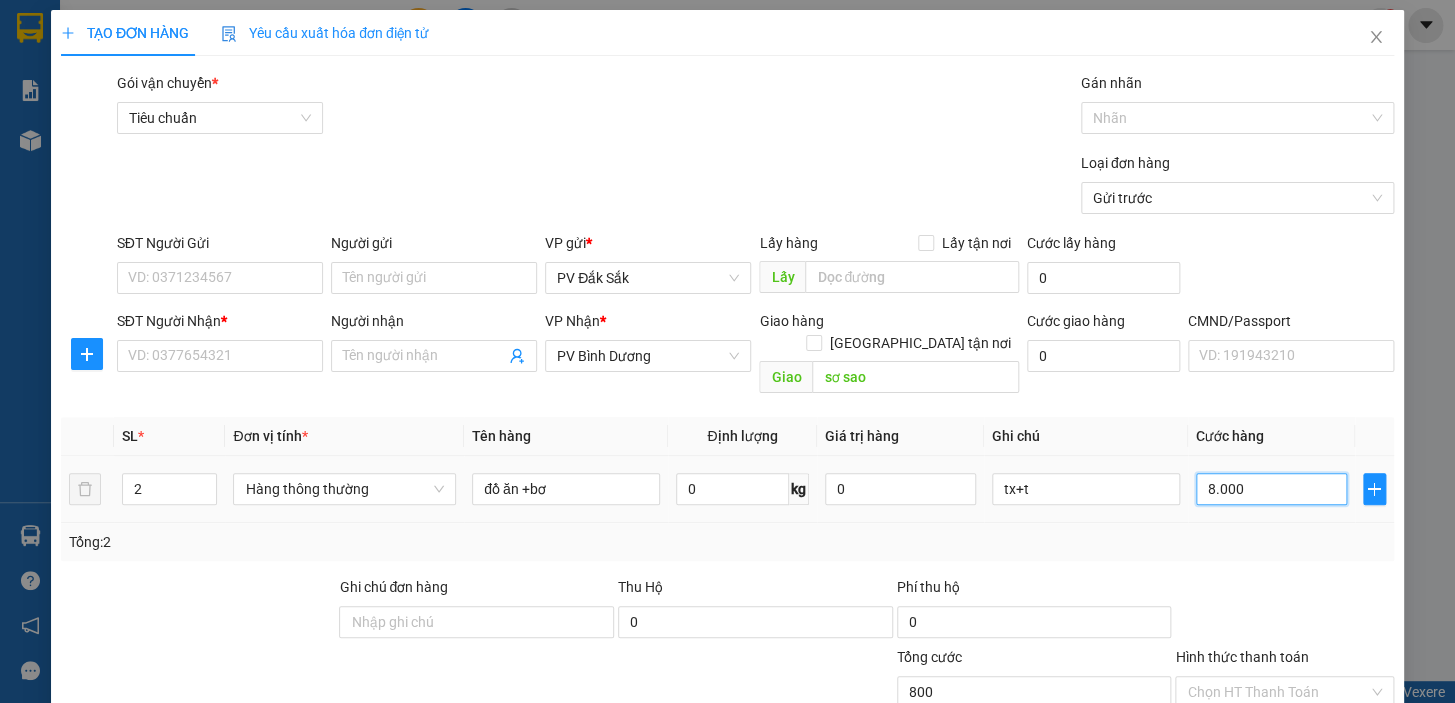 type on "8.000" 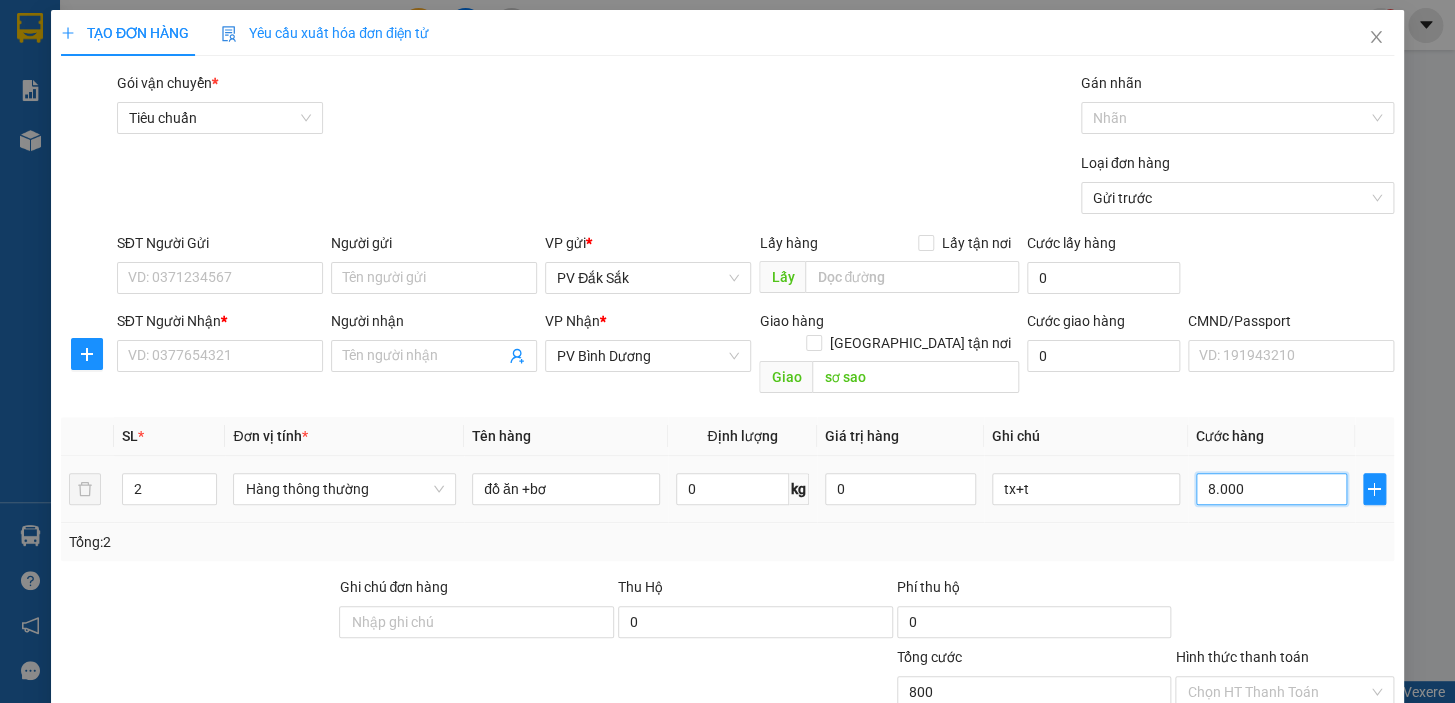 type on "8.000" 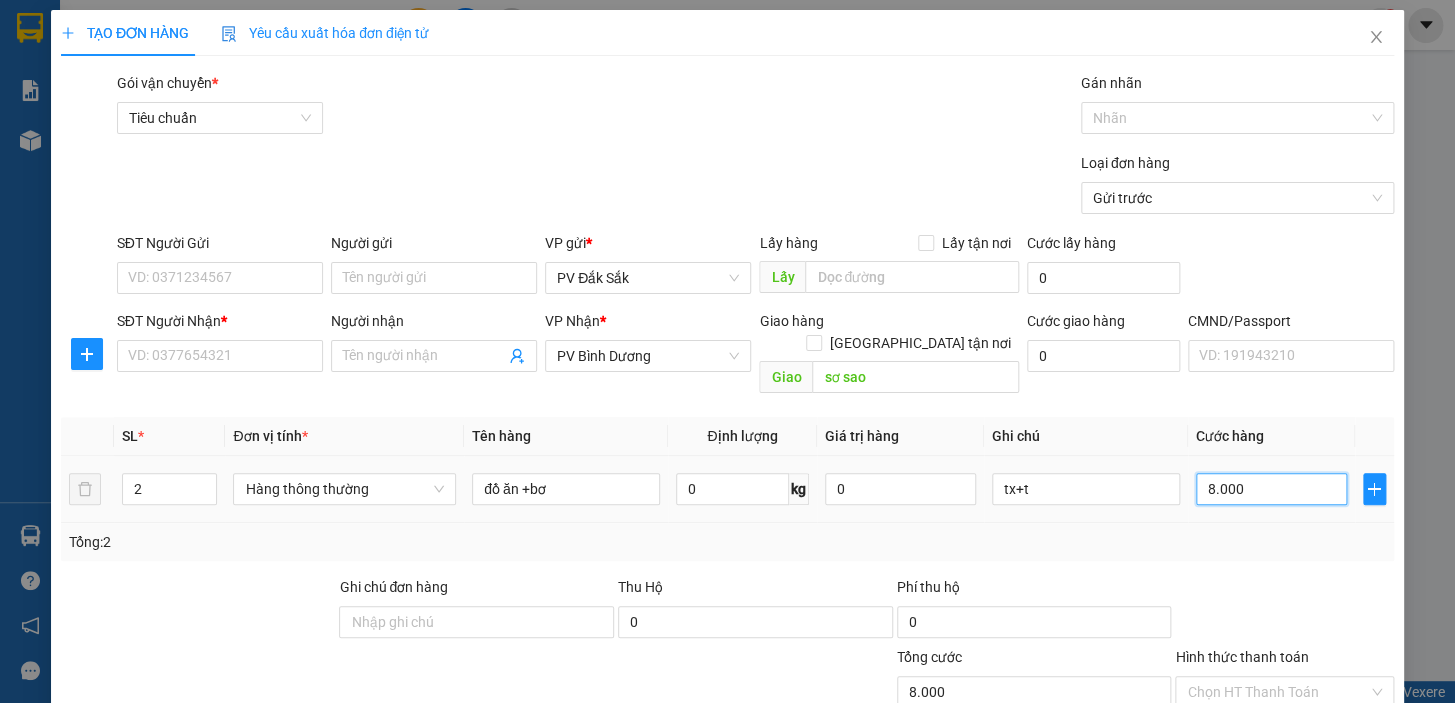 type on "80.000" 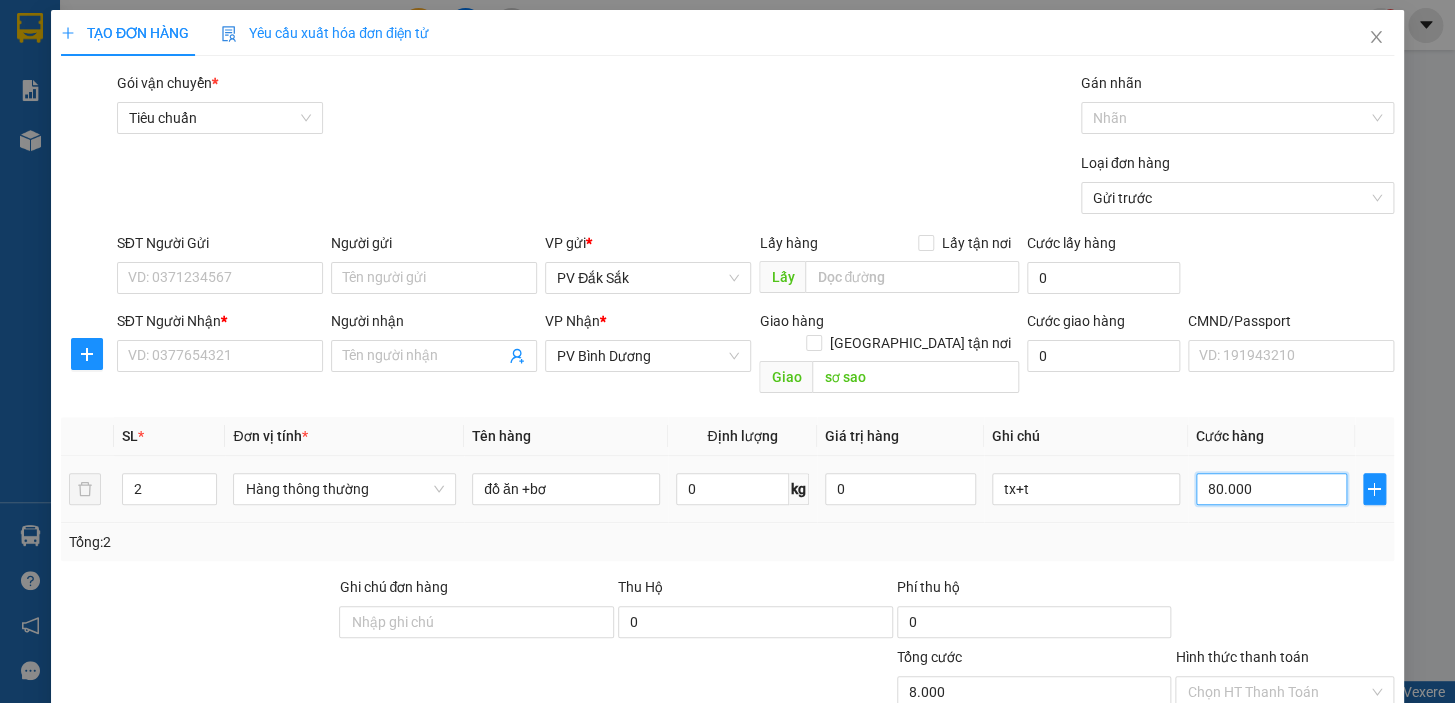 type on "80.000" 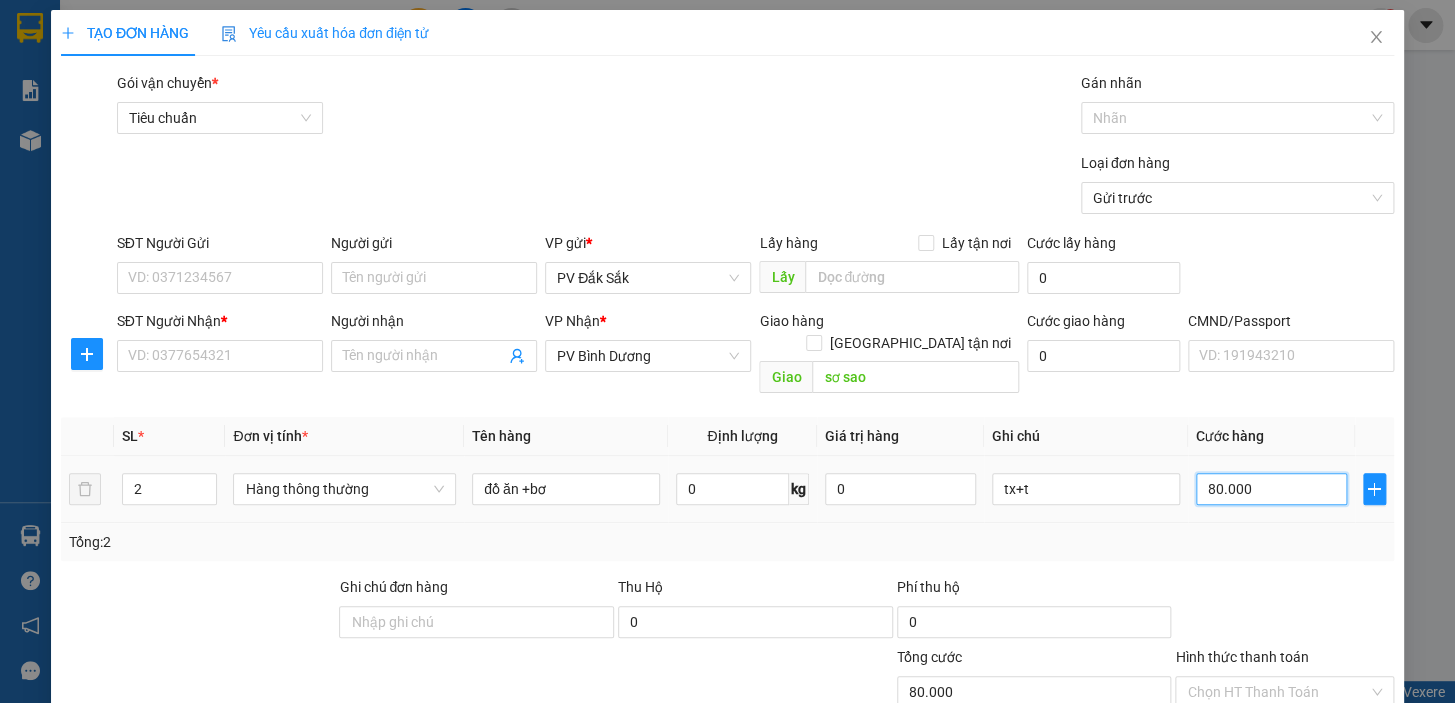 type on "800.000" 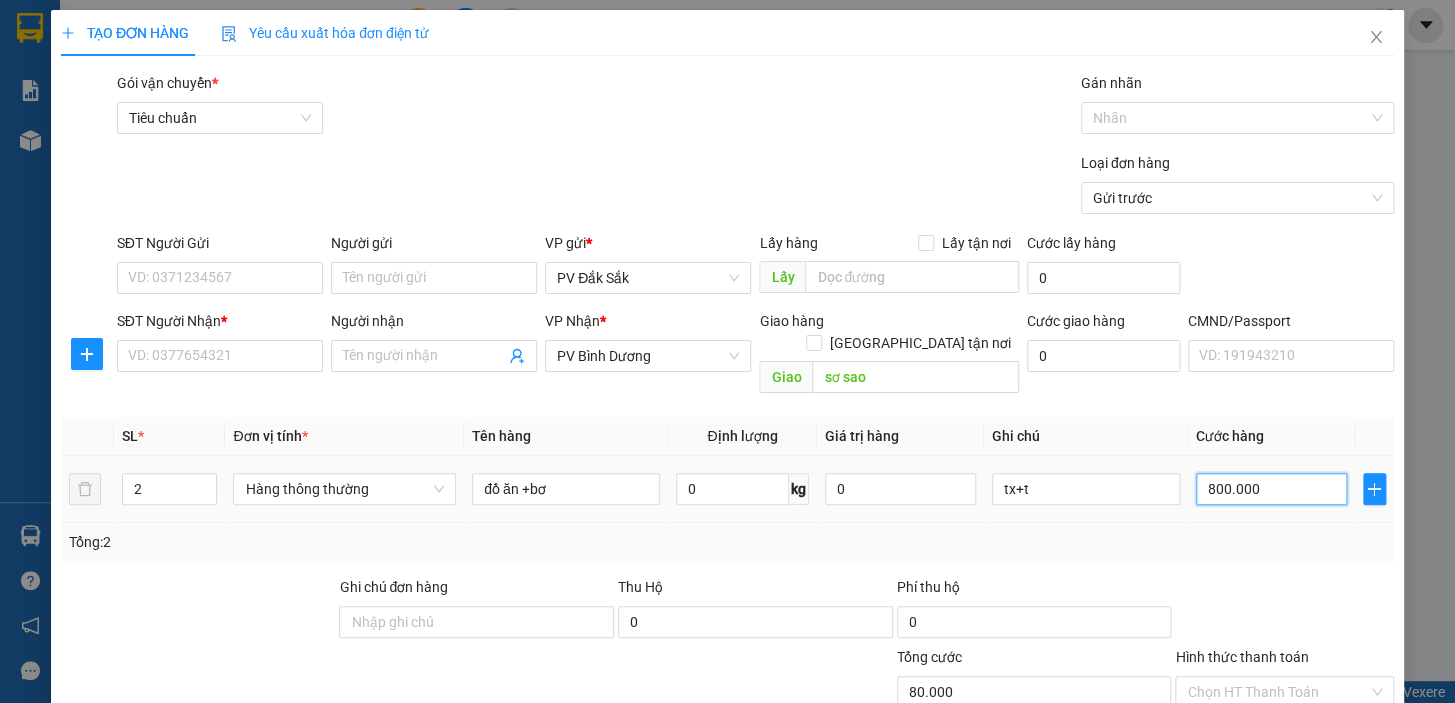 type on "800.000" 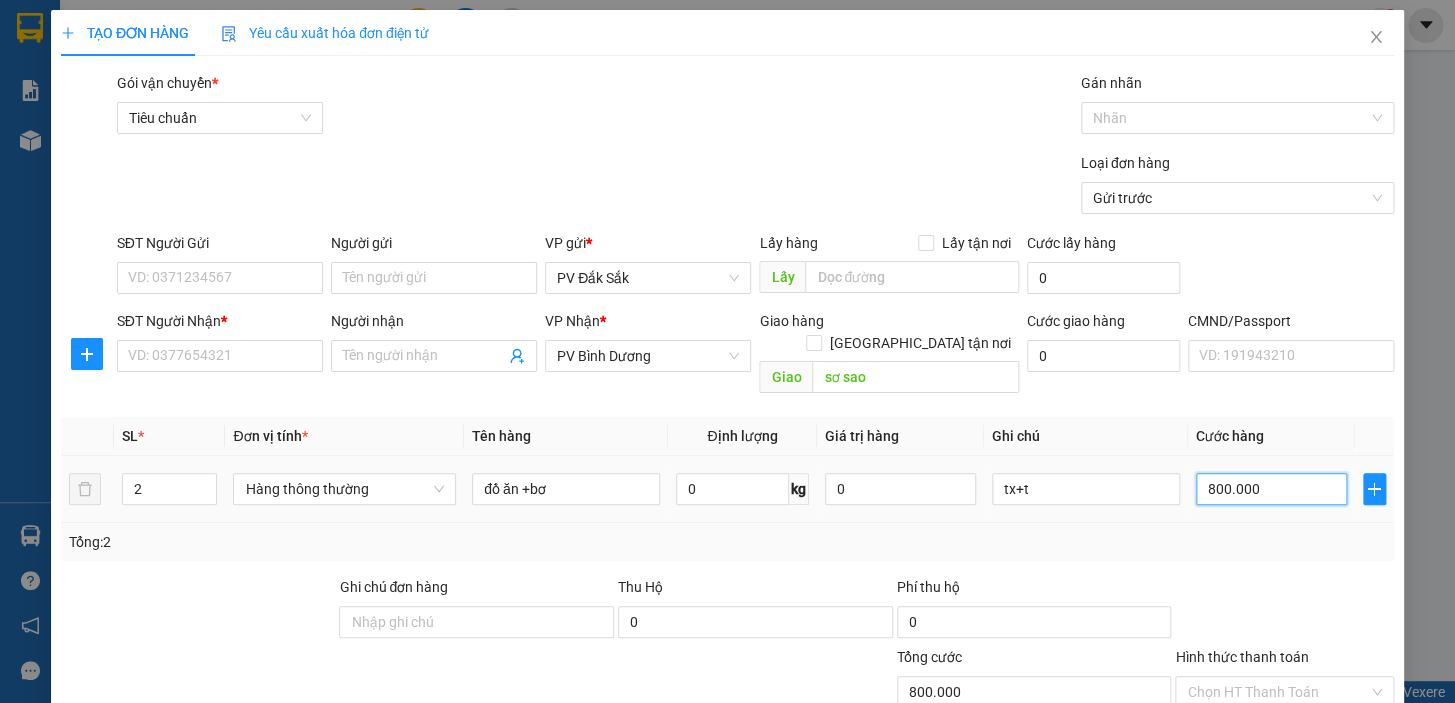 type on "80.000" 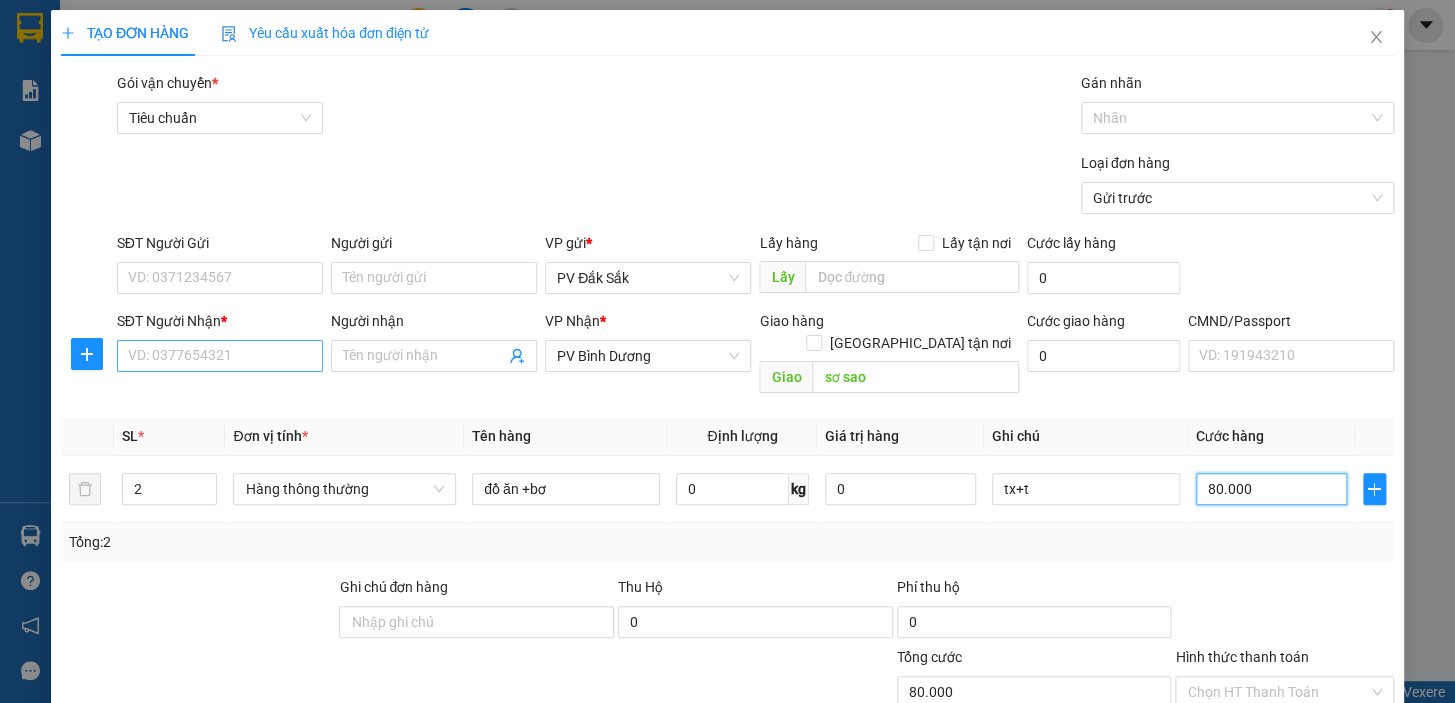 type on "80.000" 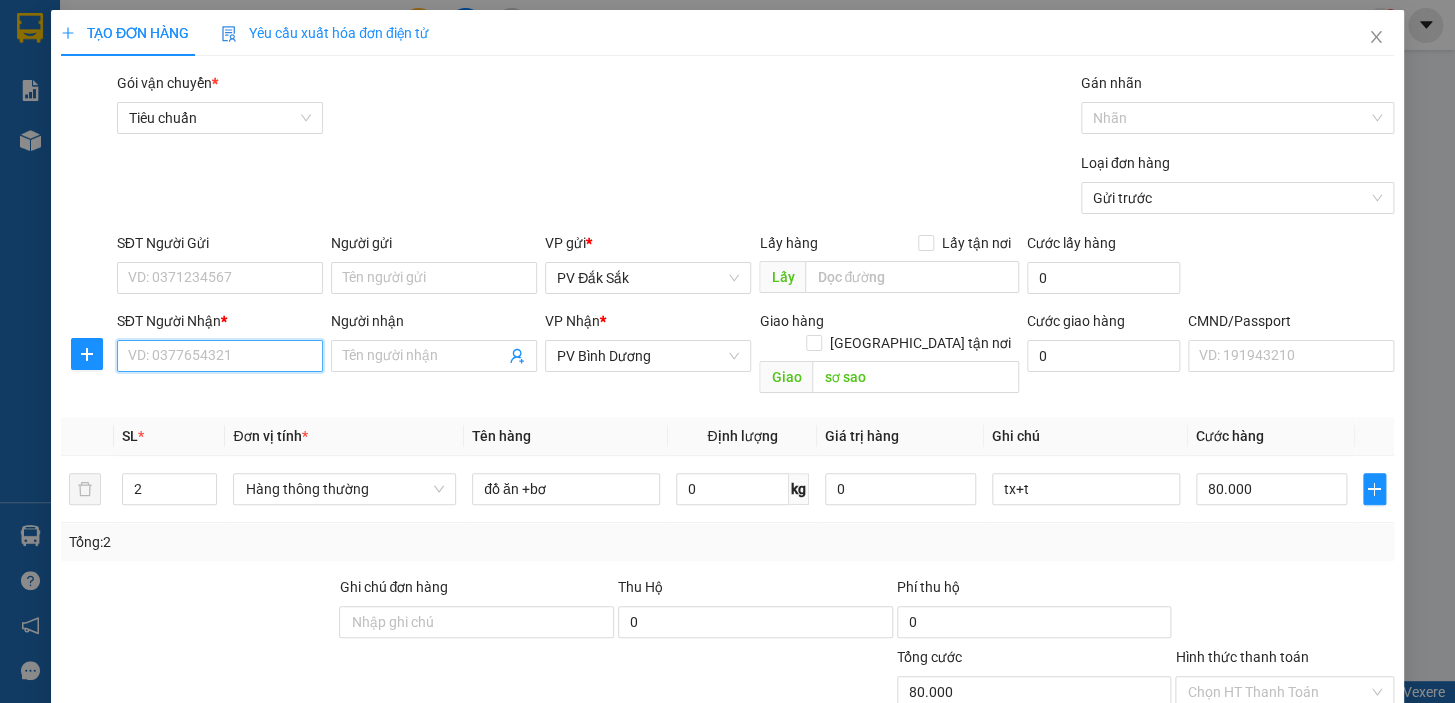click on "SĐT Người Nhận  *" at bounding box center [220, 356] 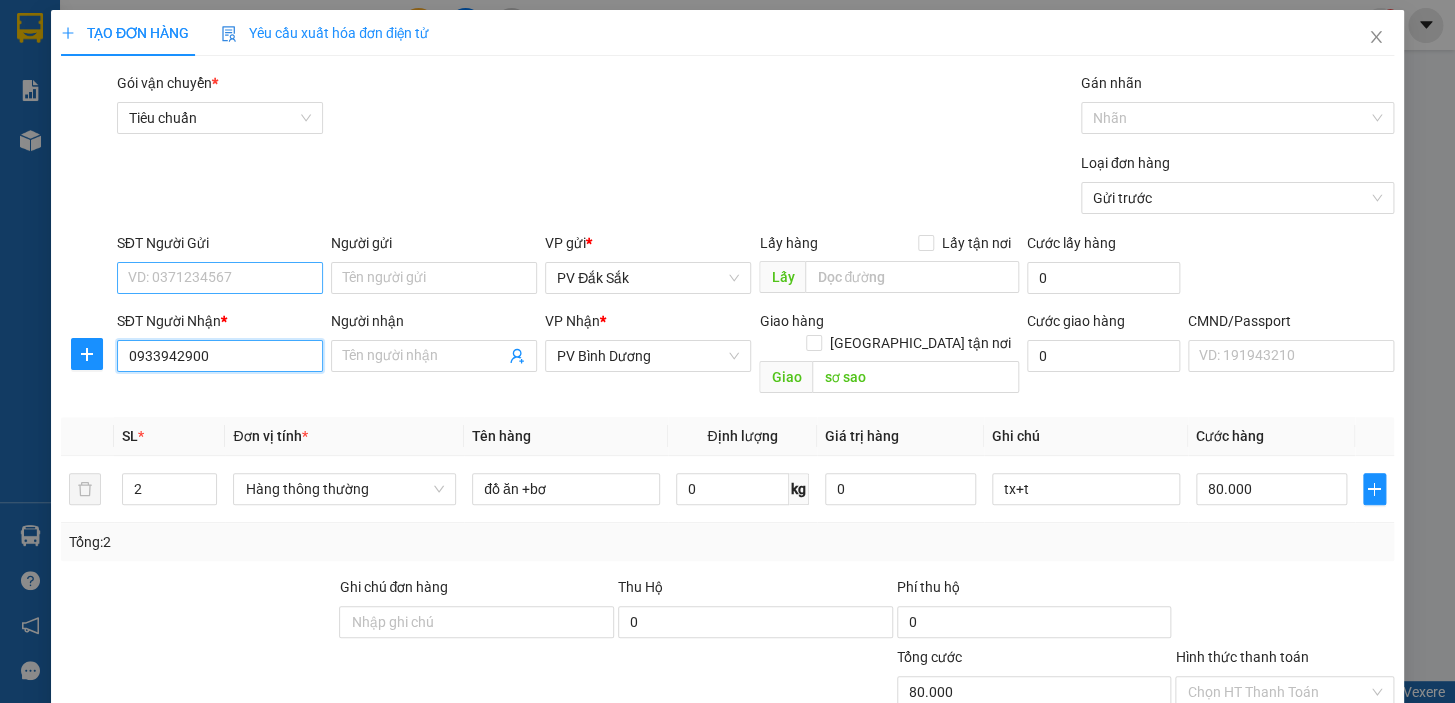 type on "0933942900" 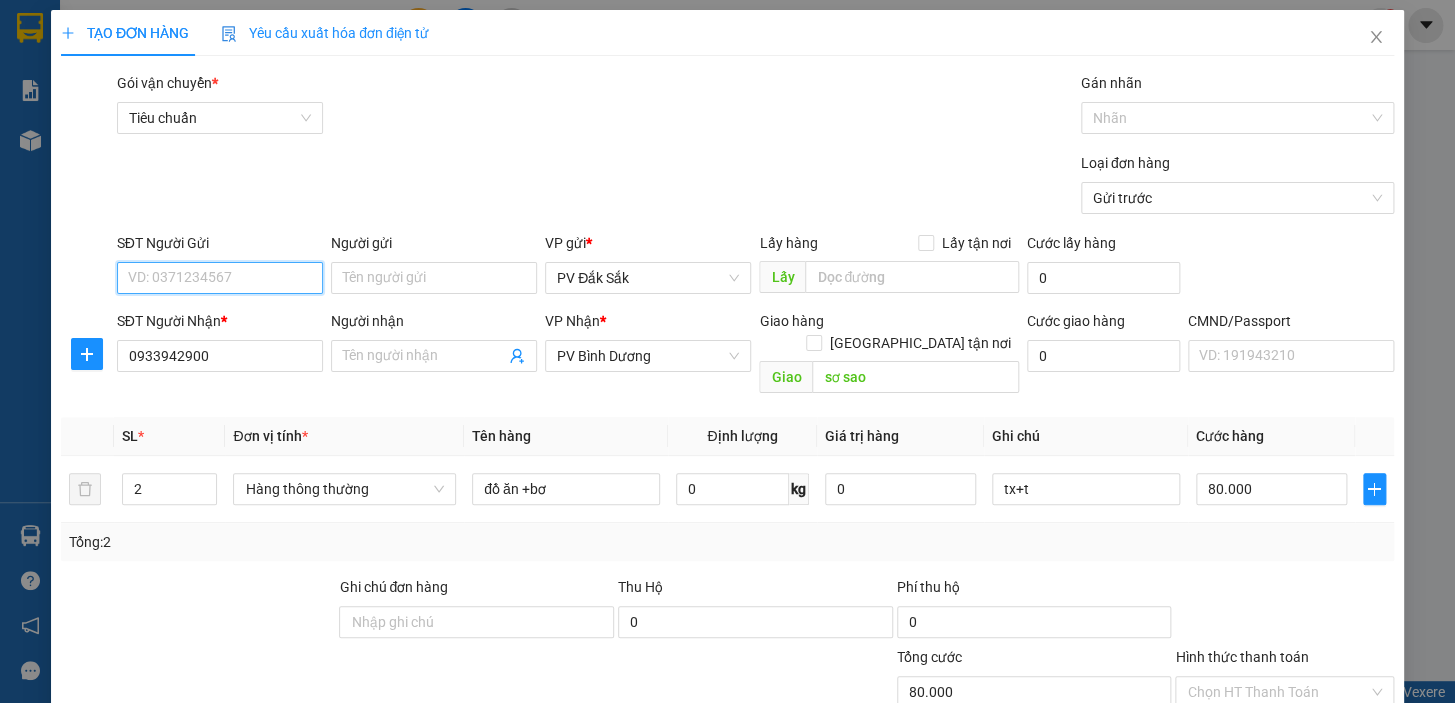 click on "SĐT Người Gửi" at bounding box center [220, 278] 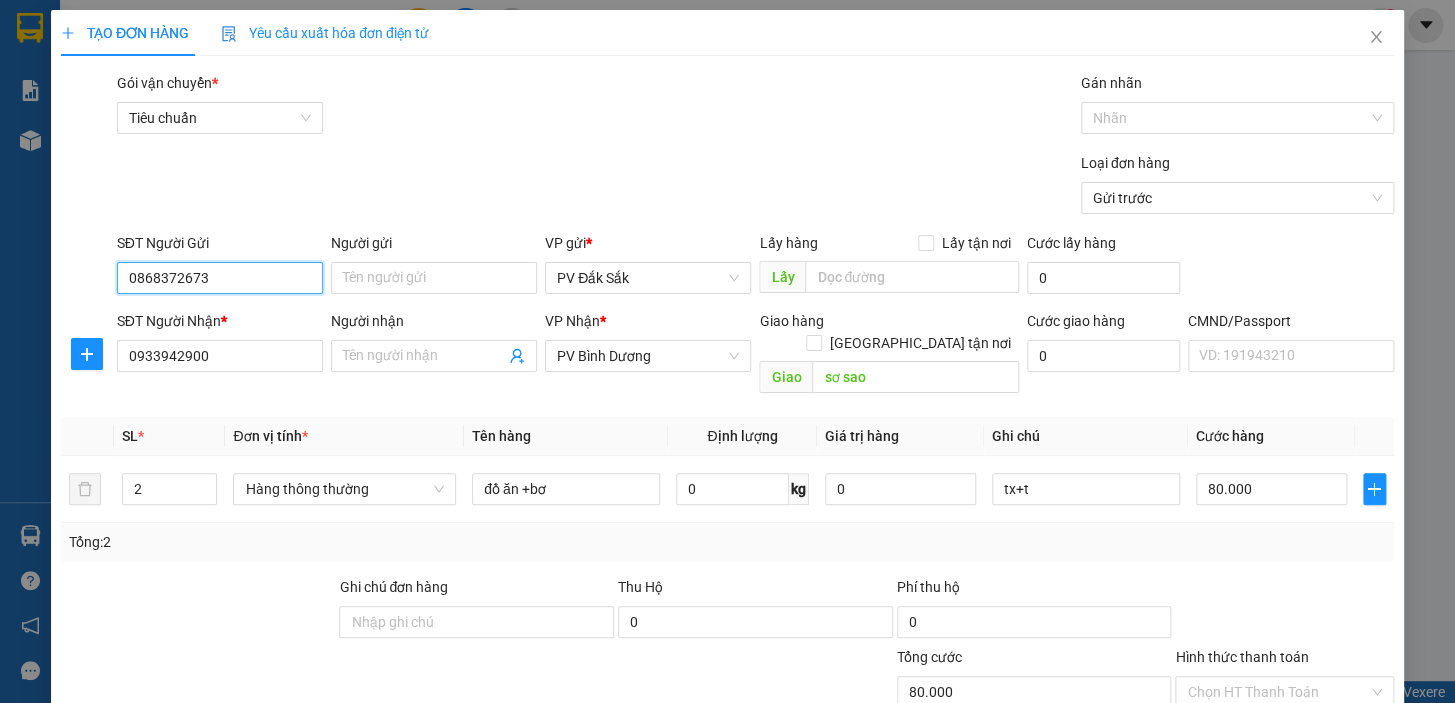 drag, startPoint x: 170, startPoint y: 280, endPoint x: 0, endPoint y: 320, distance: 174.64249 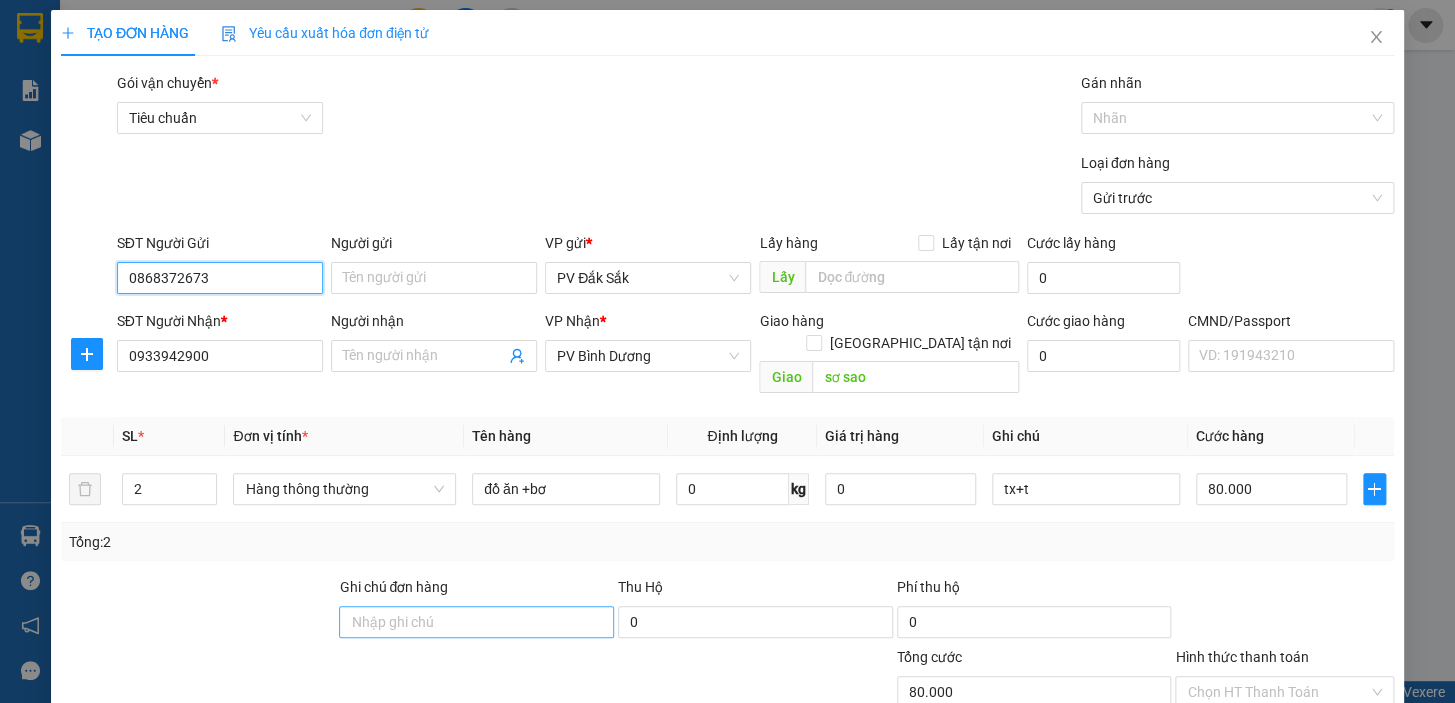 type on "0868372673" 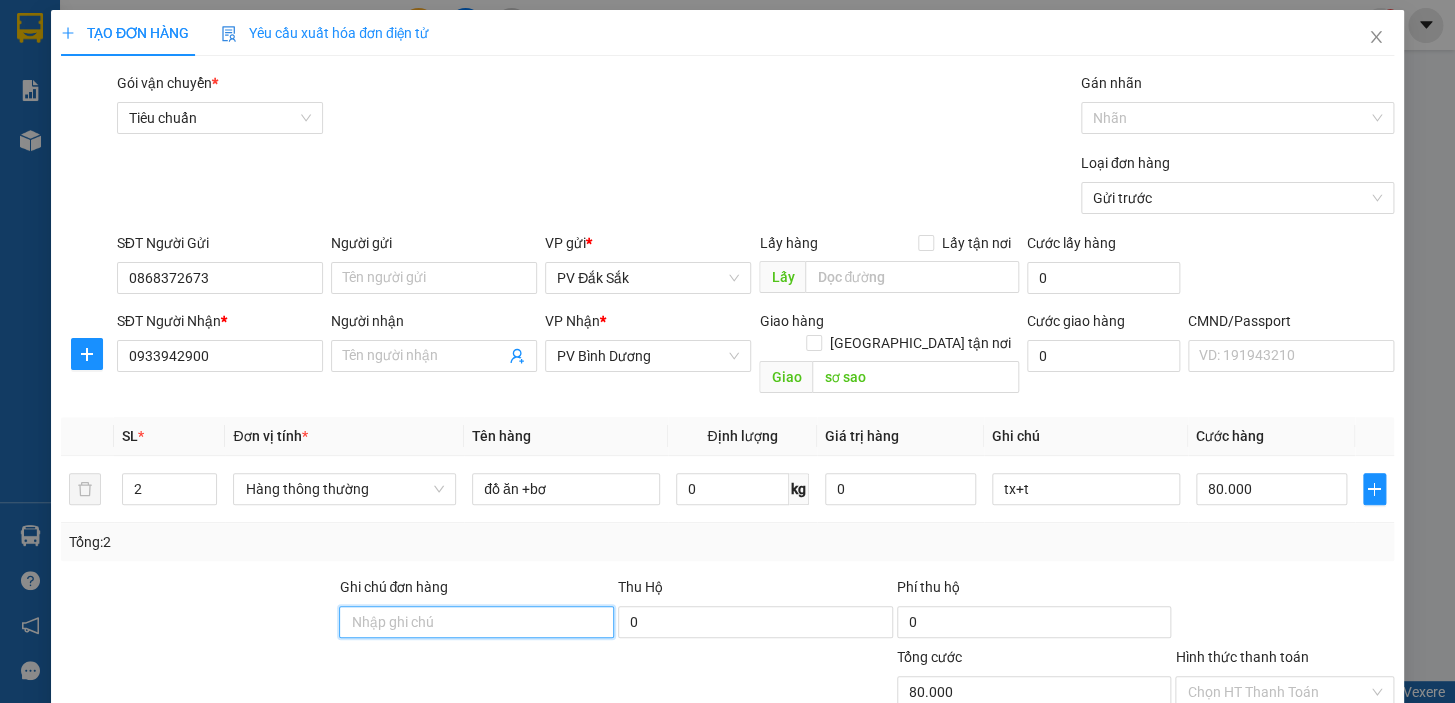 drag, startPoint x: 368, startPoint y: 586, endPoint x: 364, endPoint y: 606, distance: 20.396078 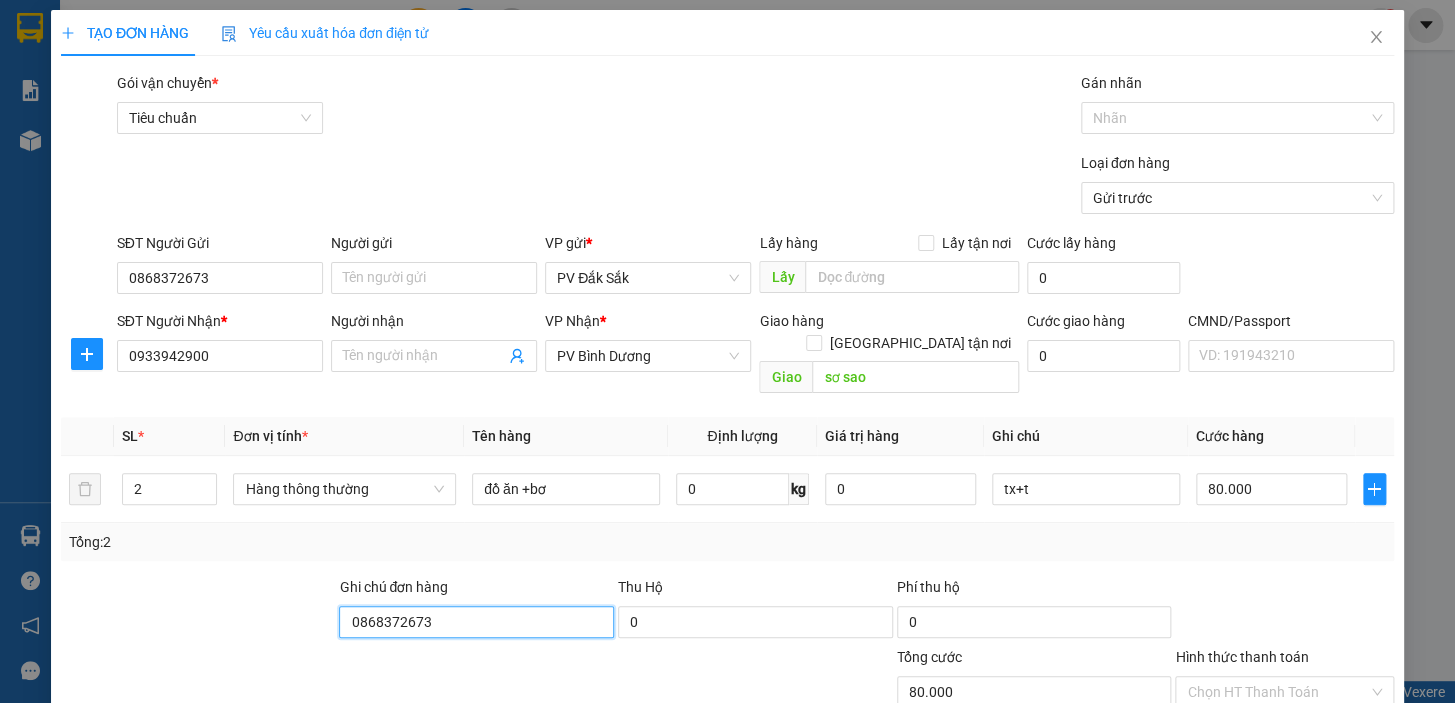 scroll, scrollTop: 258, scrollLeft: 0, axis: vertical 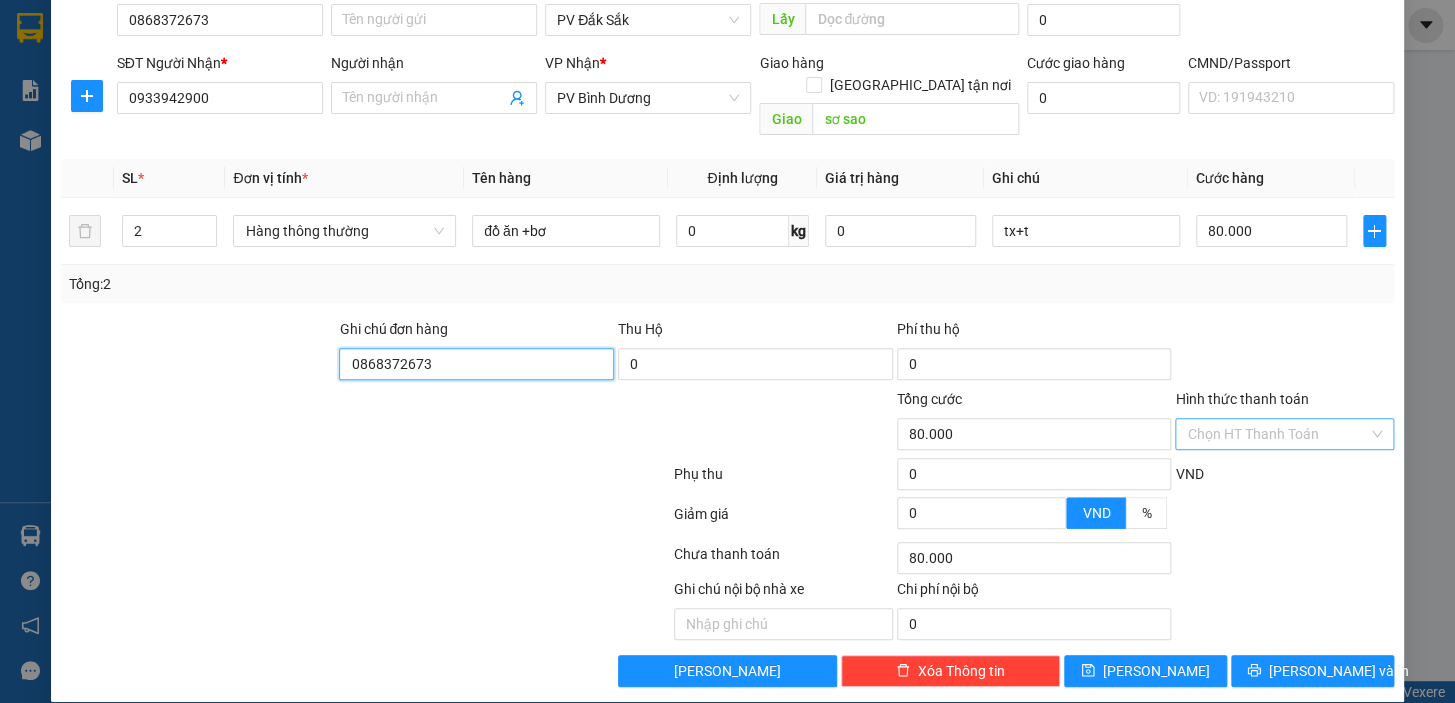 type on "0868372673" 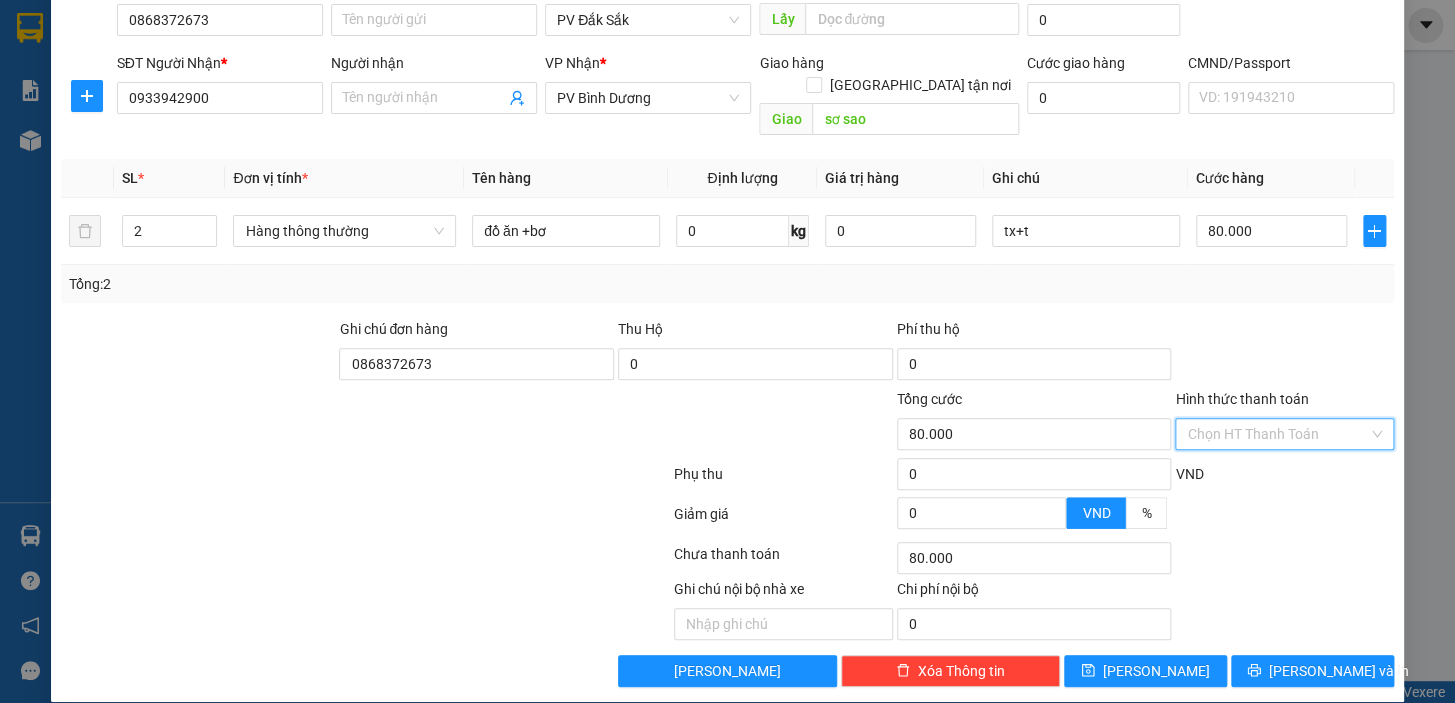 click on "Hình thức thanh toán" at bounding box center (1277, 434) 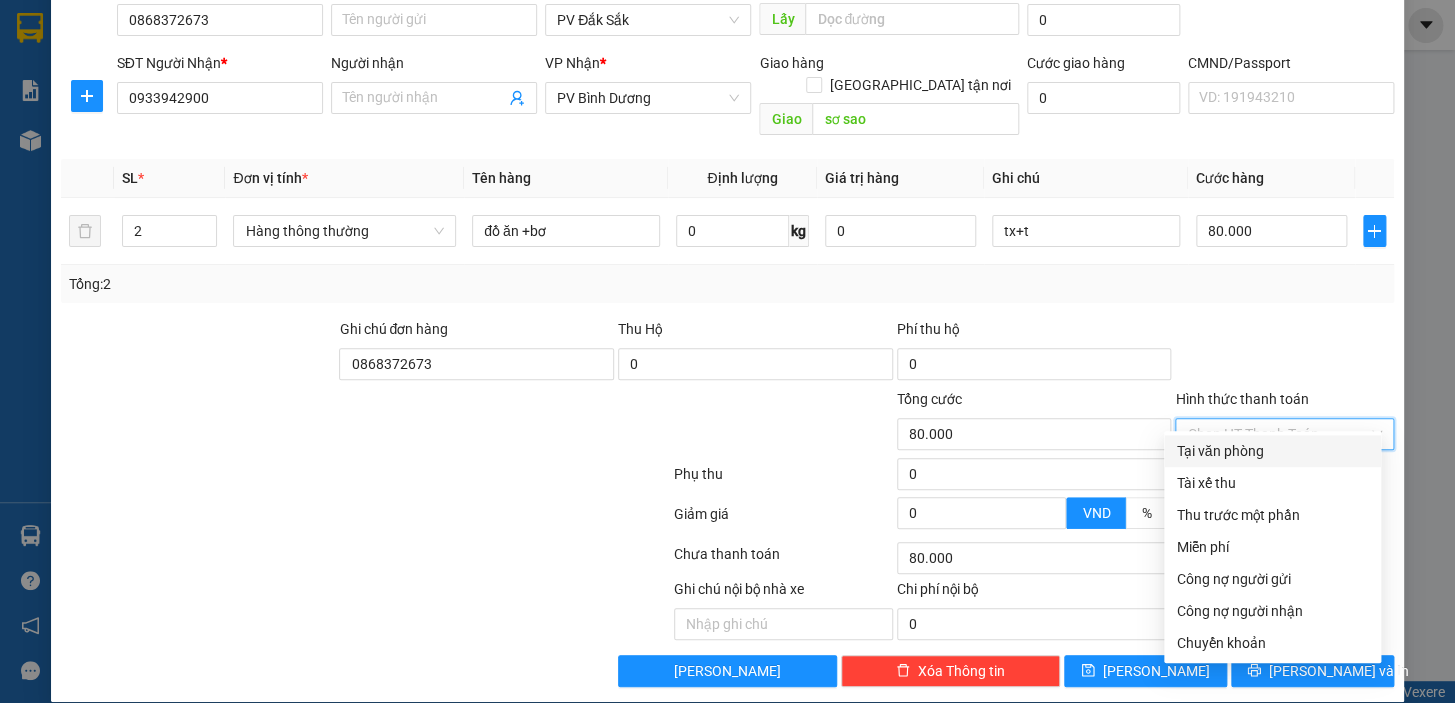 click on "Tại văn phòng" at bounding box center (1272, 451) 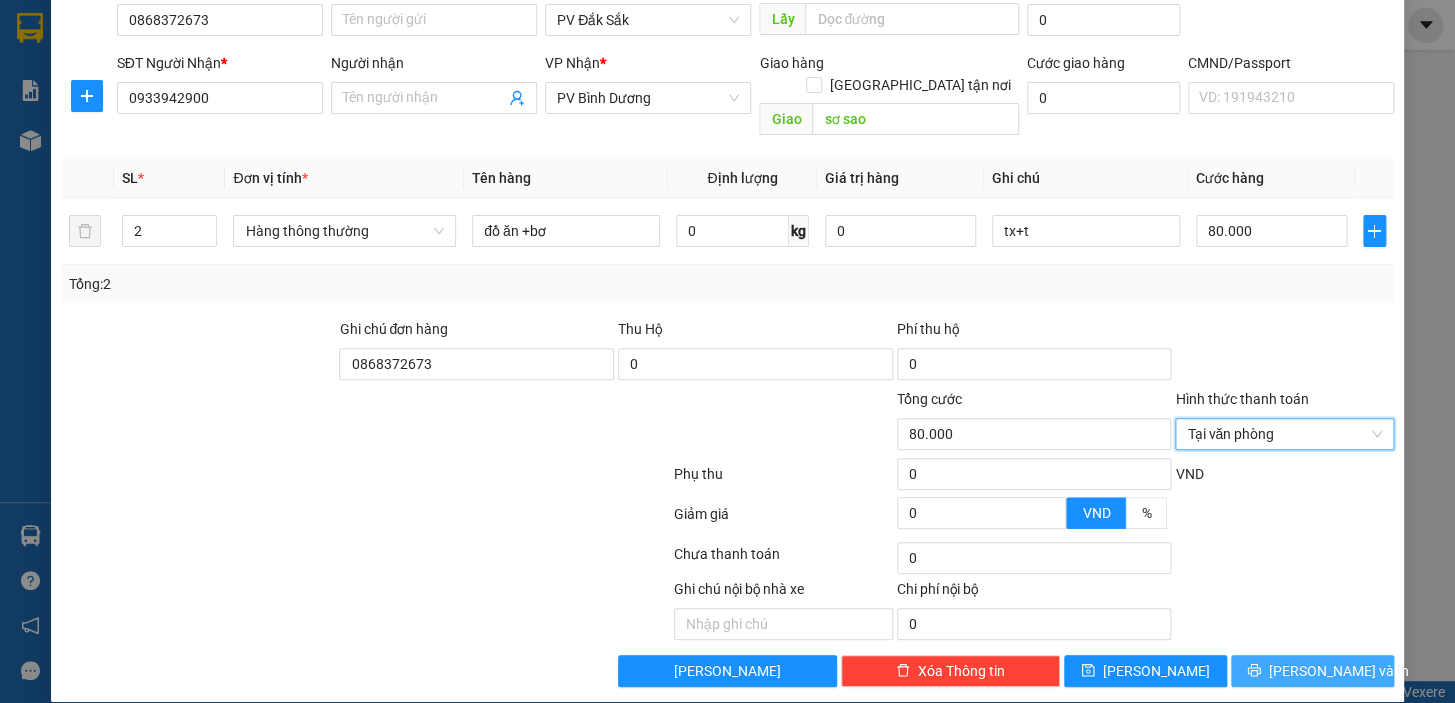 click 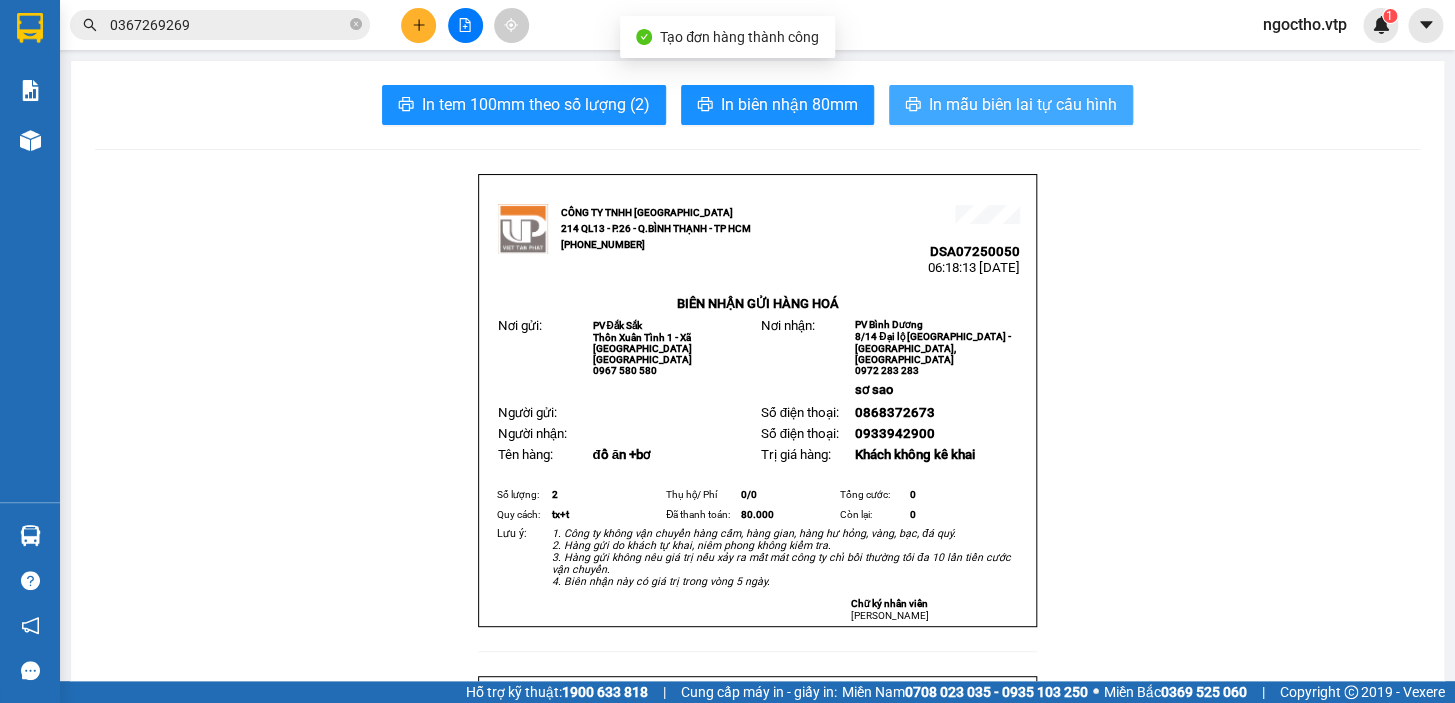 click on "In mẫu biên lai tự cấu hình" at bounding box center [1023, 104] 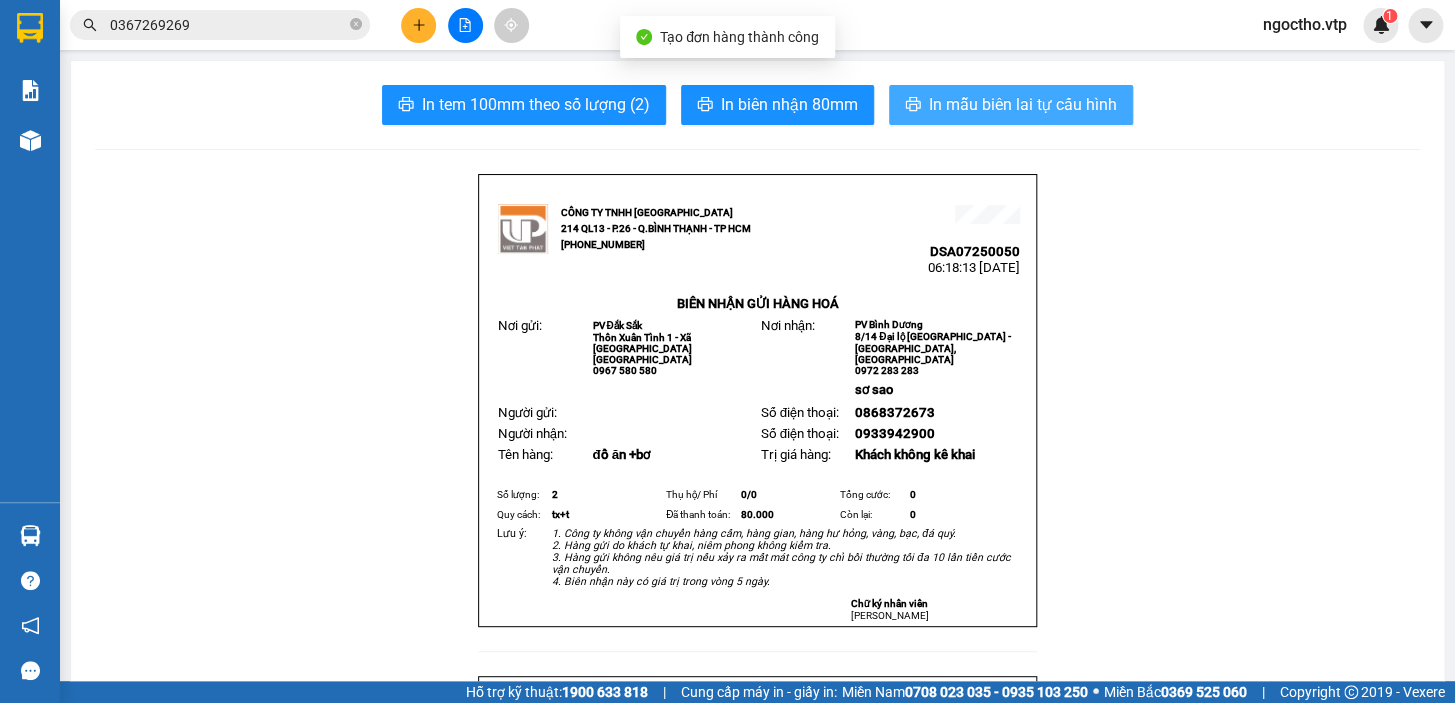 scroll, scrollTop: 0, scrollLeft: 0, axis: both 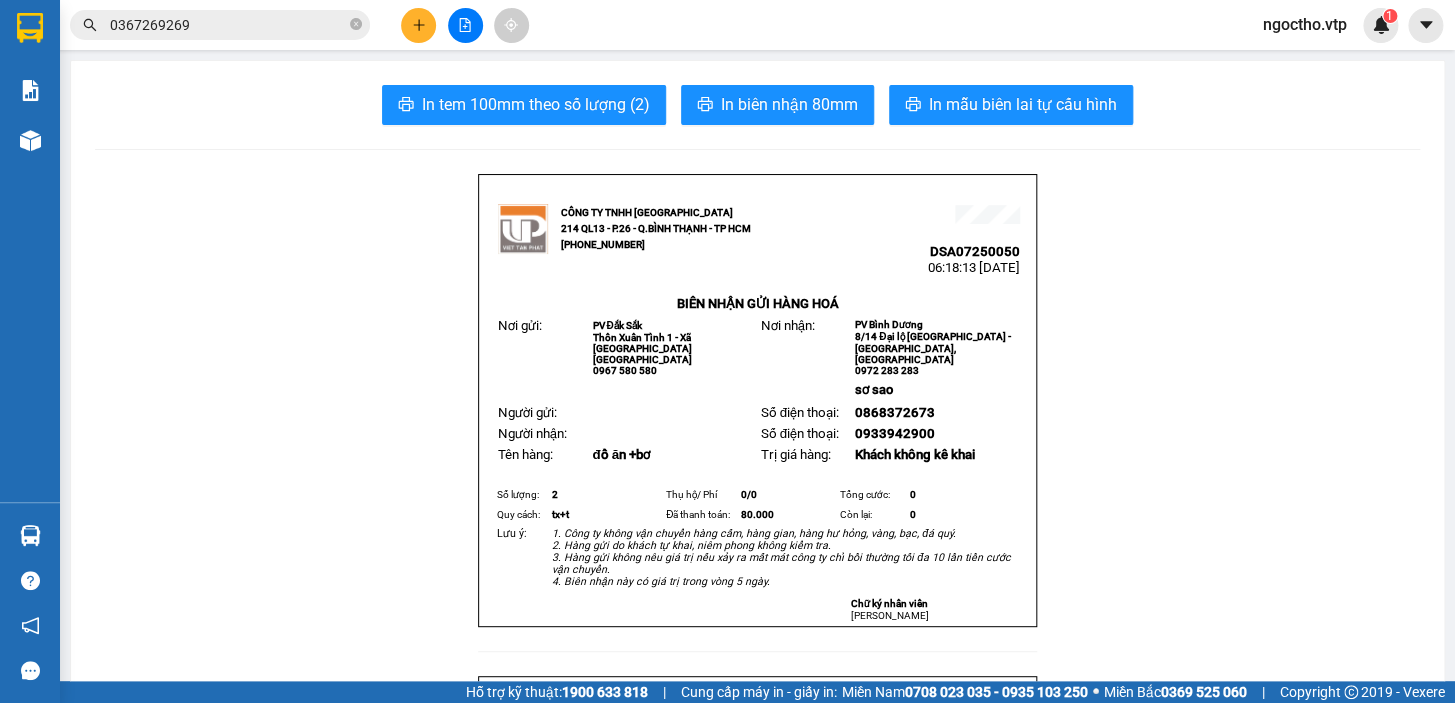 click on "0367269269" at bounding box center [228, 25] 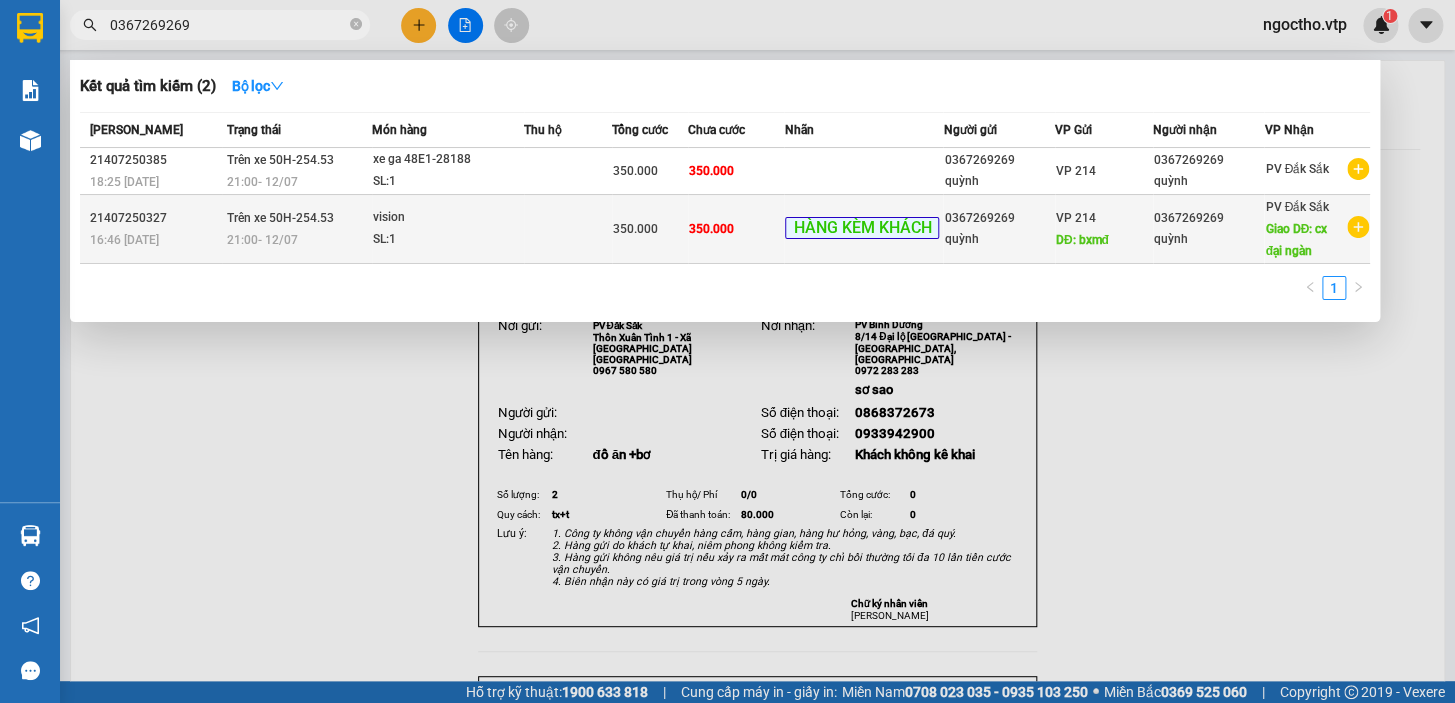 click on "350.000" at bounding box center [736, 229] 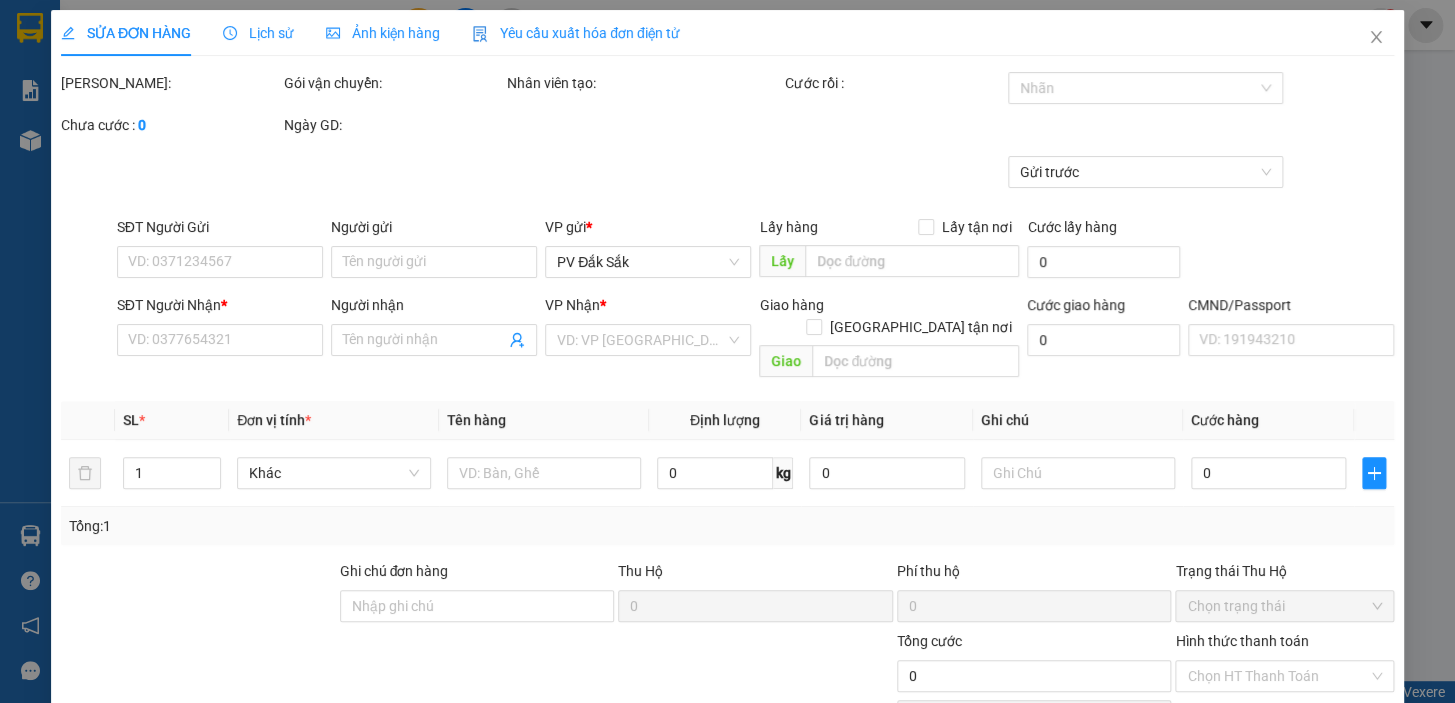 type on "0367269269" 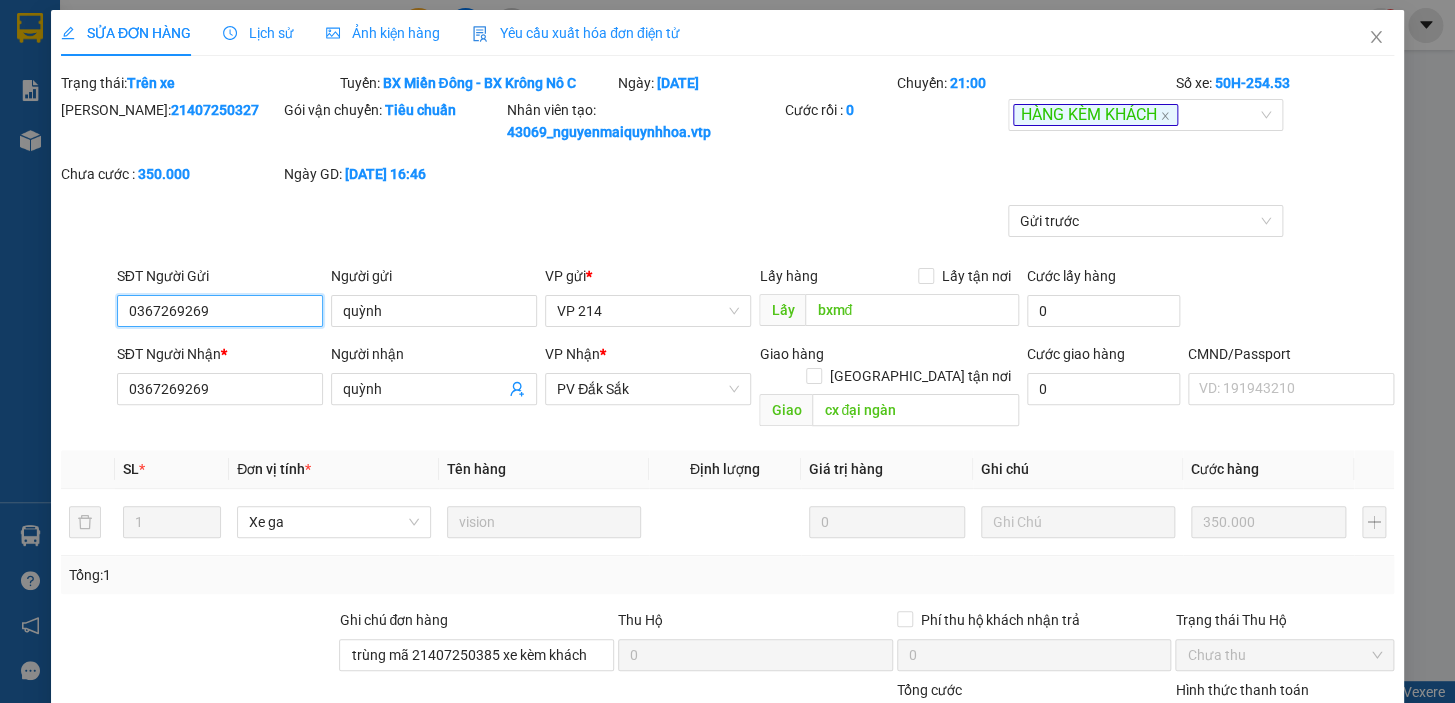 type on "17.500" 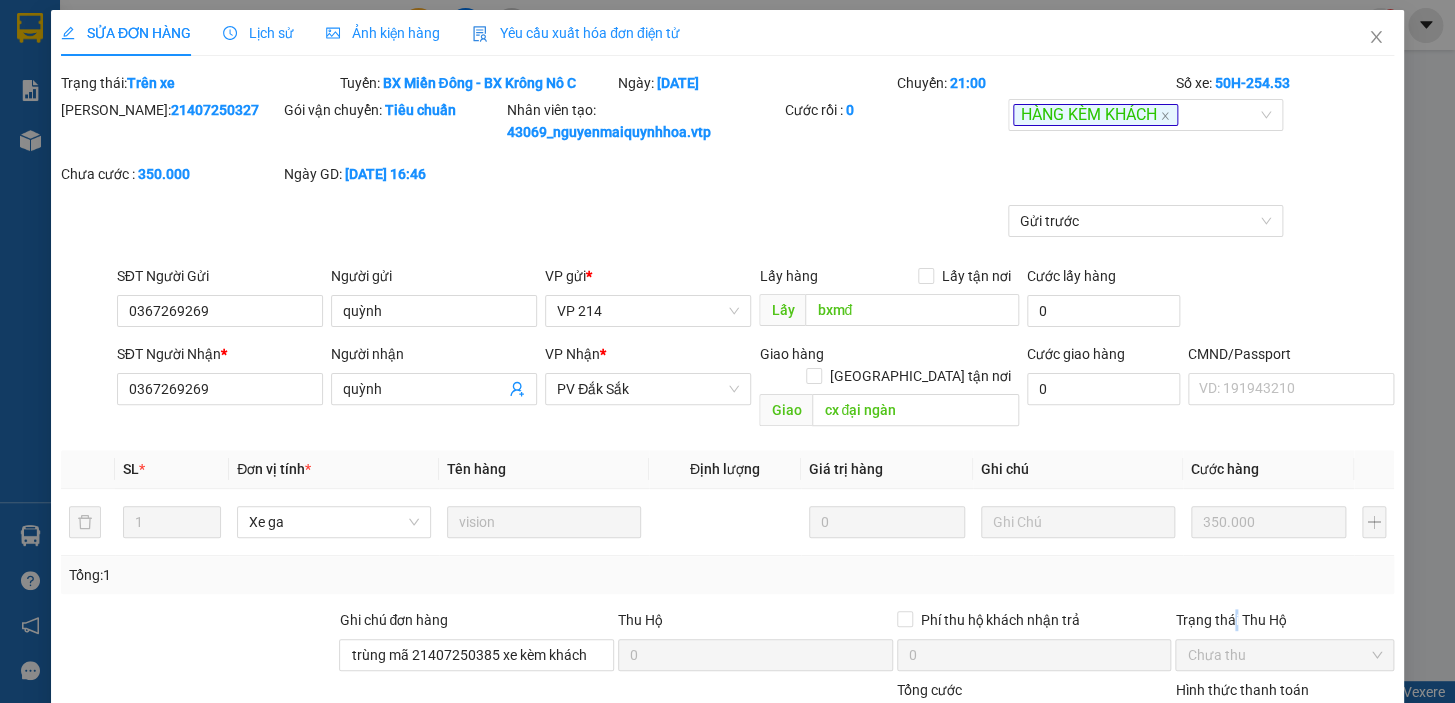 drag, startPoint x: 1222, startPoint y: 593, endPoint x: 1230, endPoint y: 603, distance: 12.806249 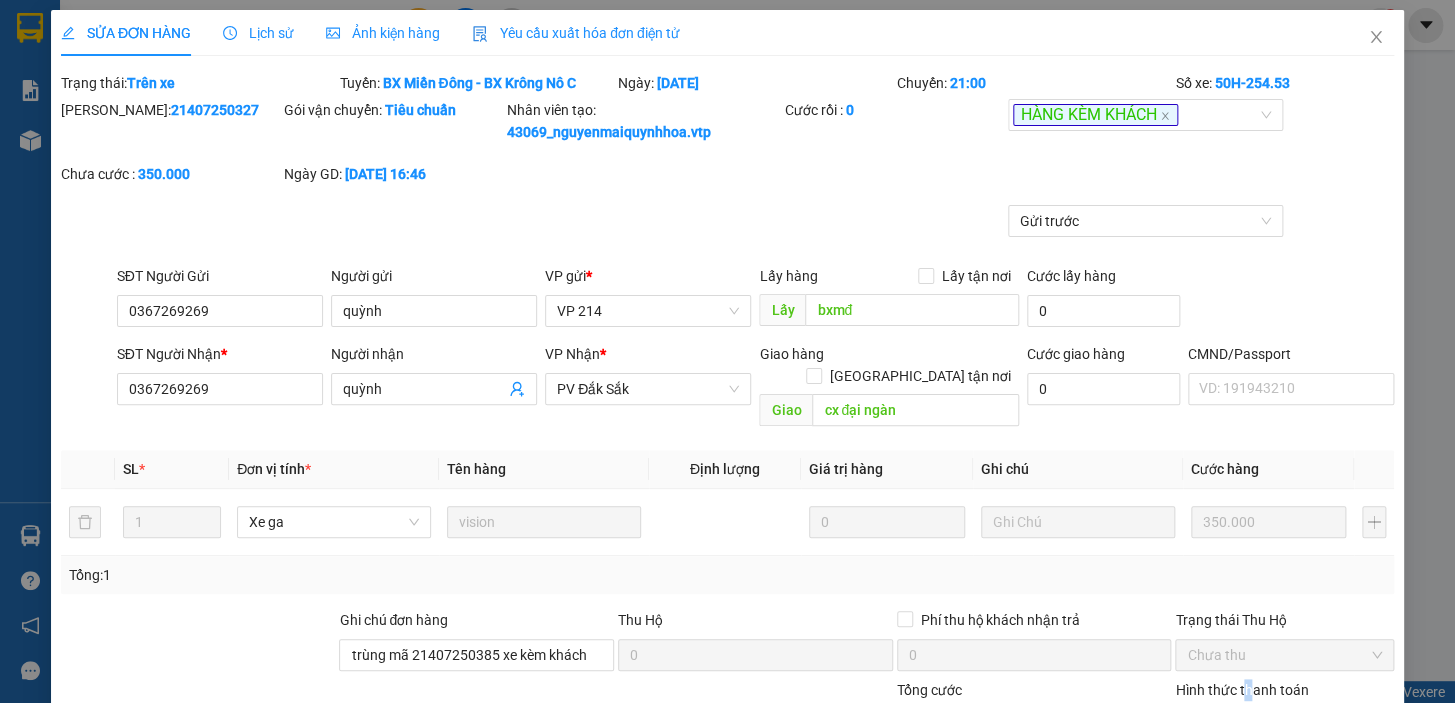 click on "Hình thức thanh toán" at bounding box center (1241, 690) 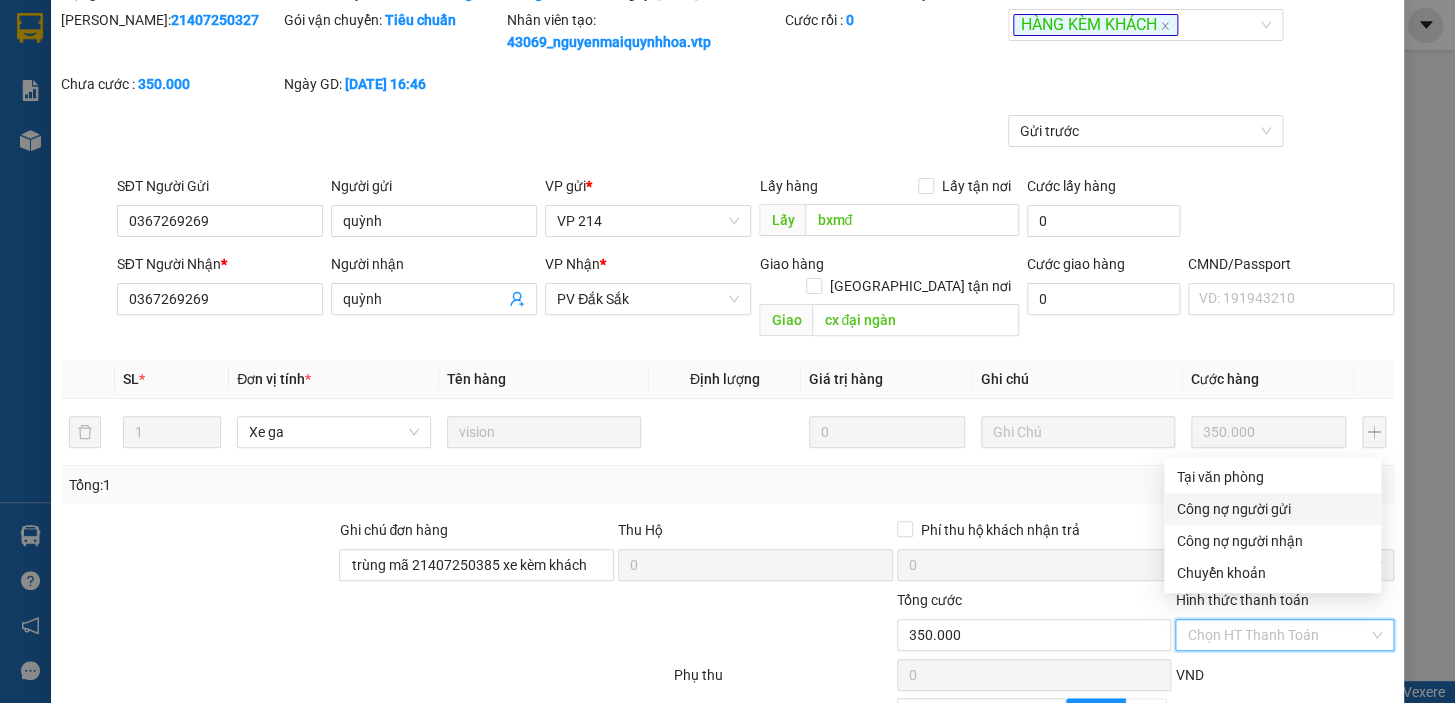 scroll, scrollTop: 0, scrollLeft: 0, axis: both 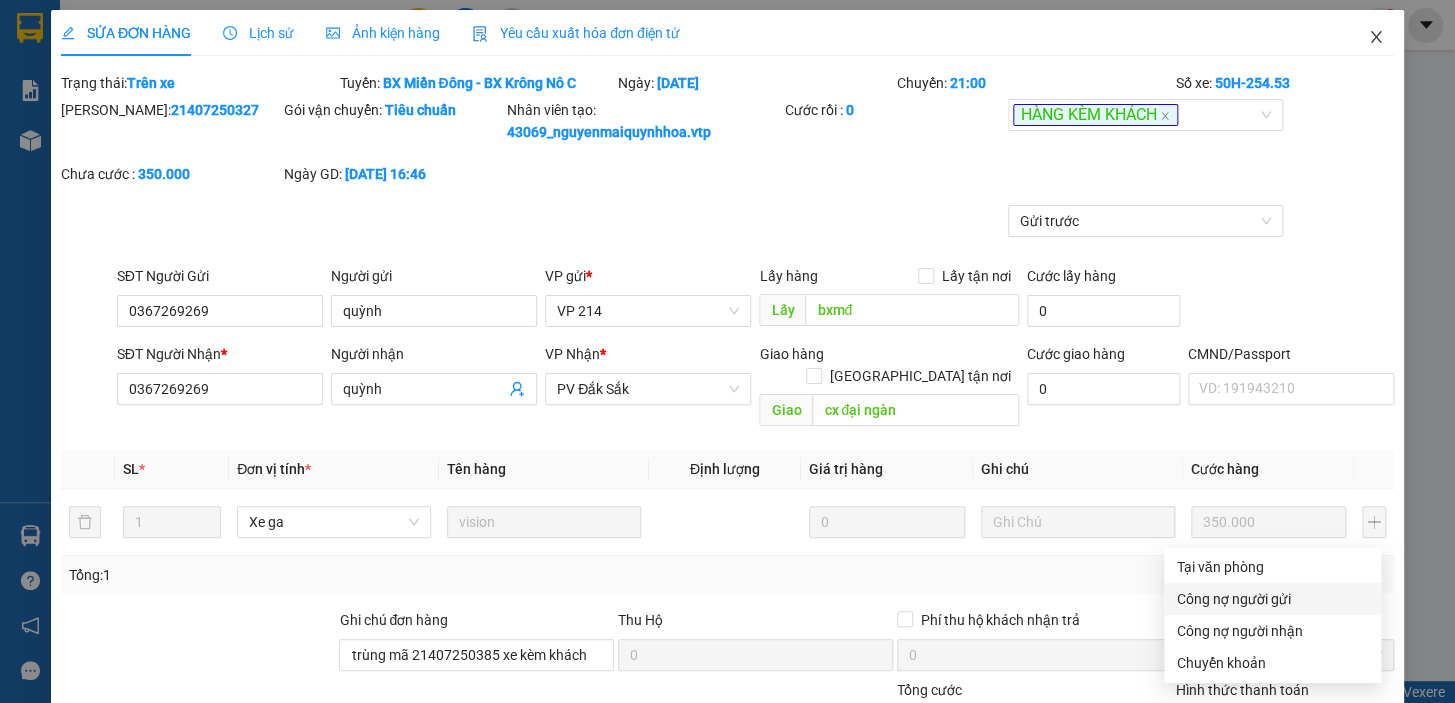 click 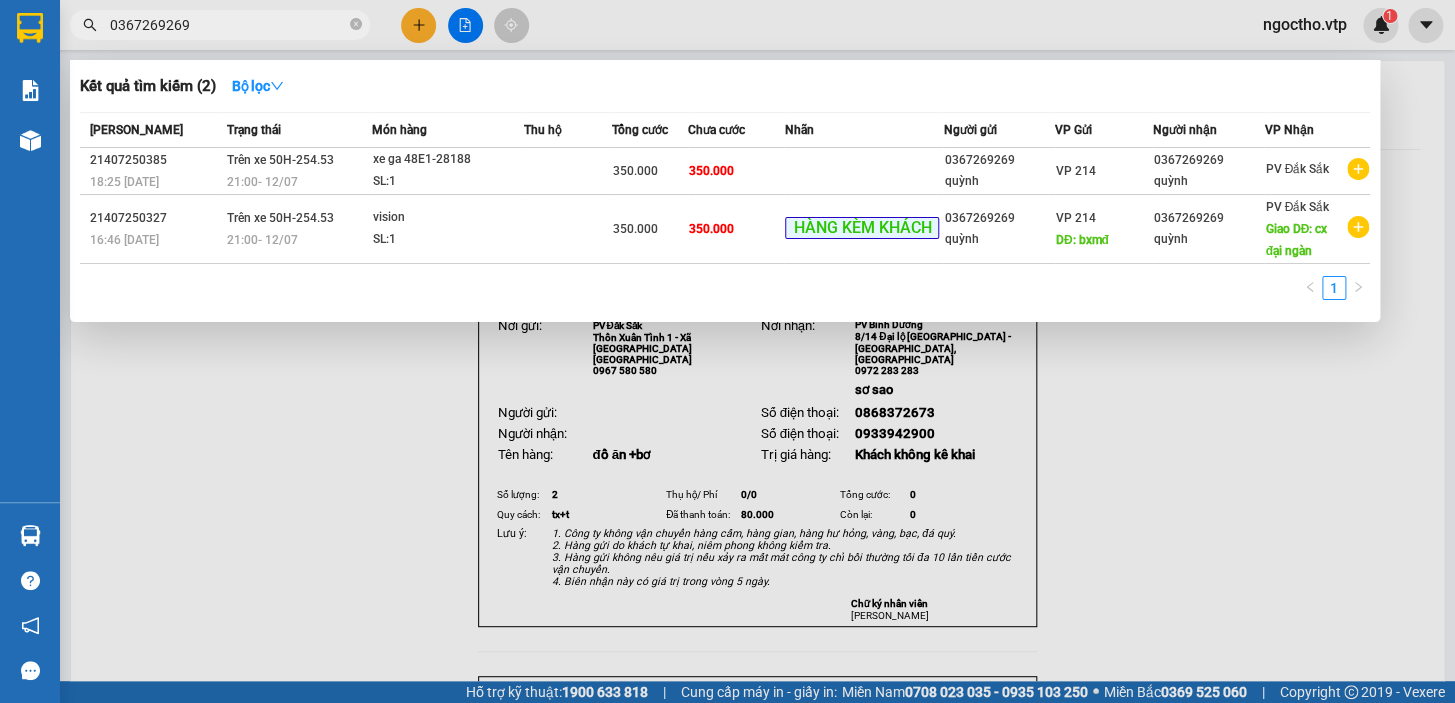 click on "0367269269" at bounding box center (228, 25) 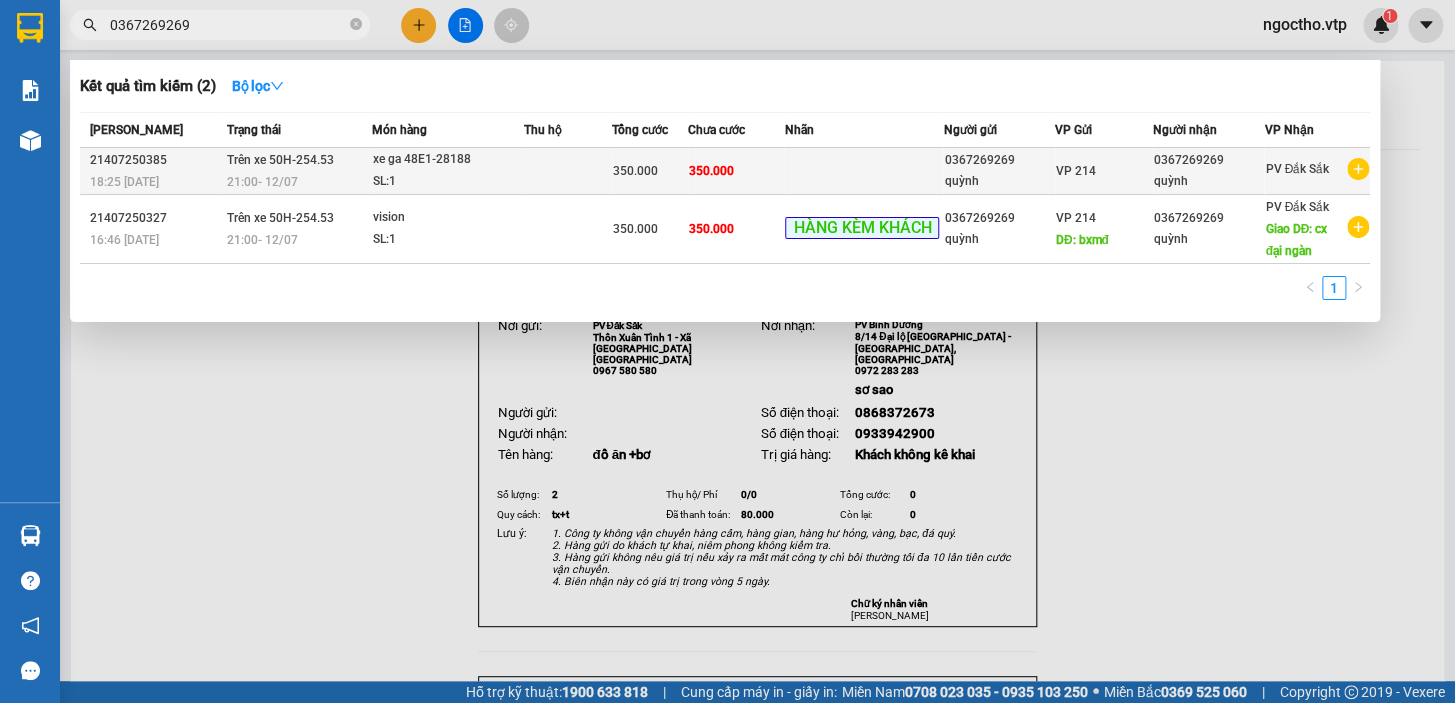 click at bounding box center (863, 171) 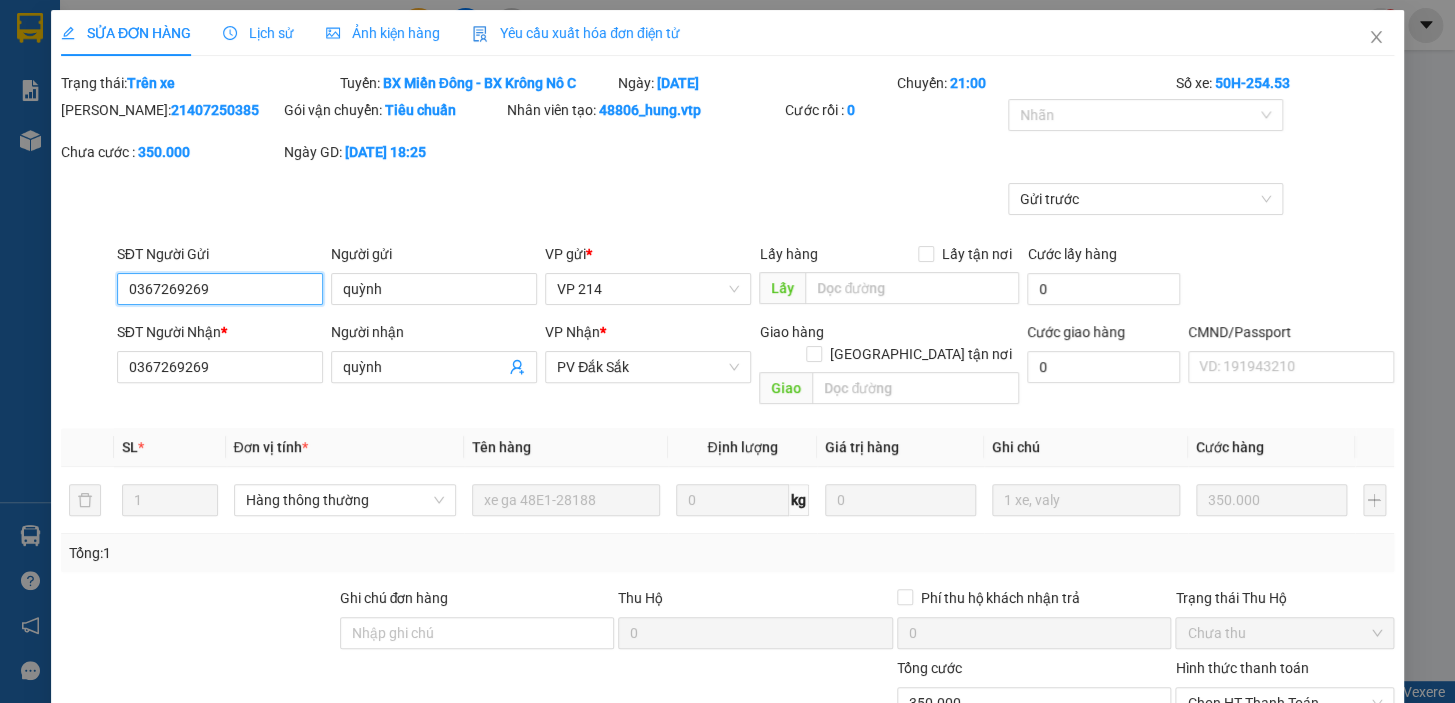 type on "17.500" 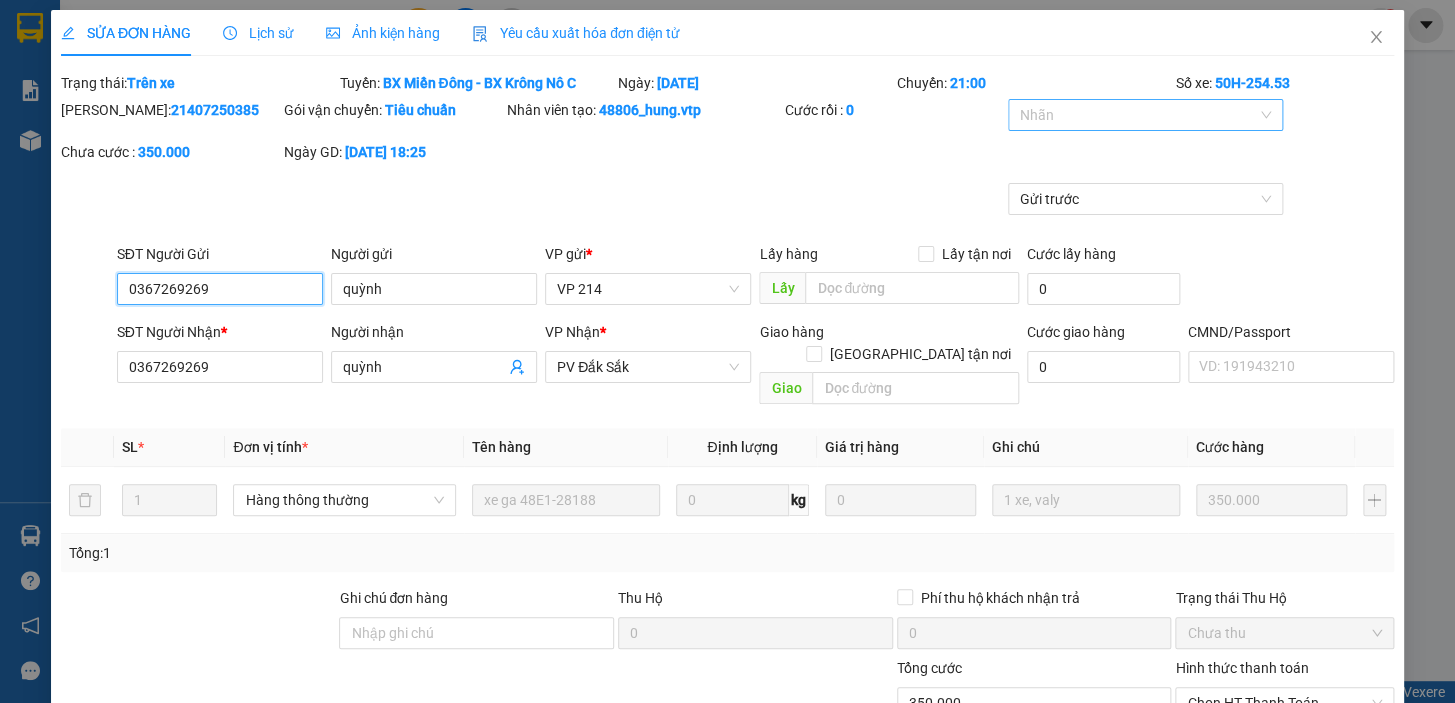 click at bounding box center (1135, 115) 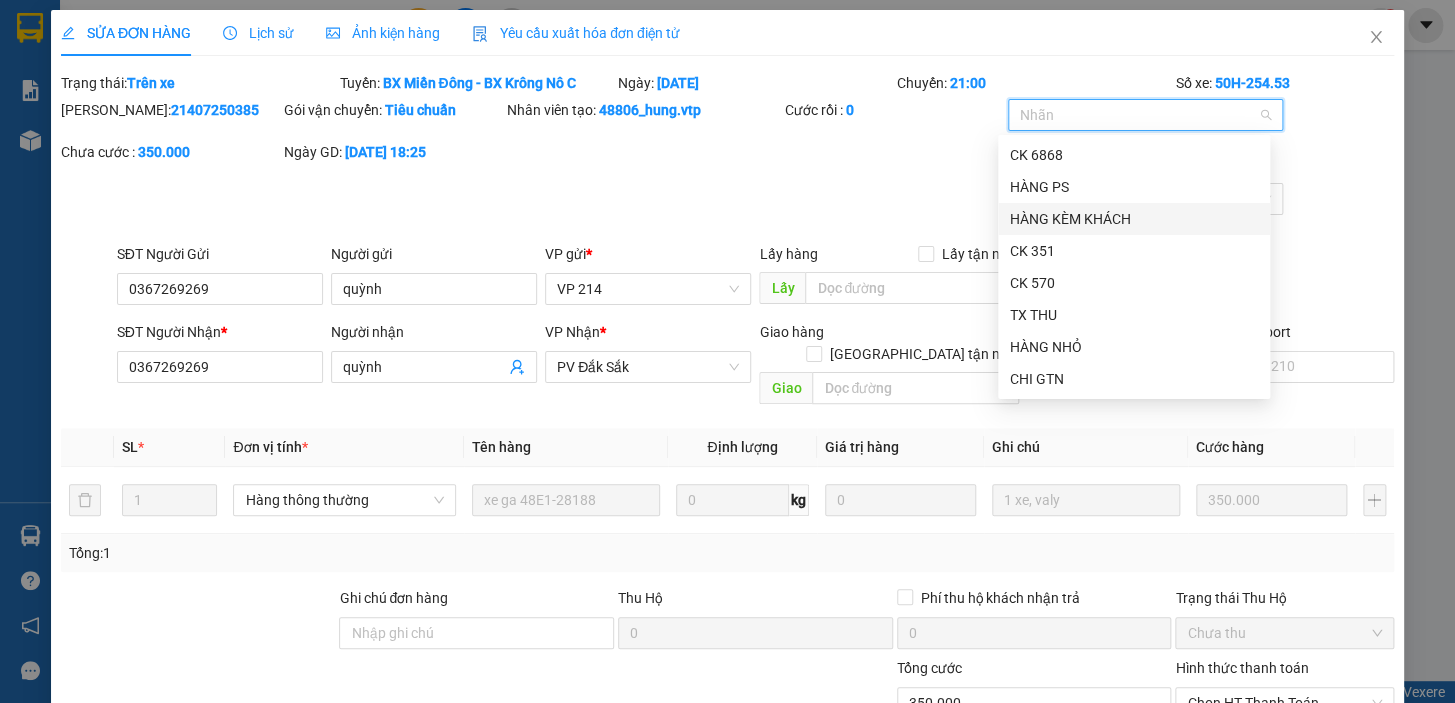 click on "HÀNG KÈM KHÁCH" at bounding box center (1134, 219) 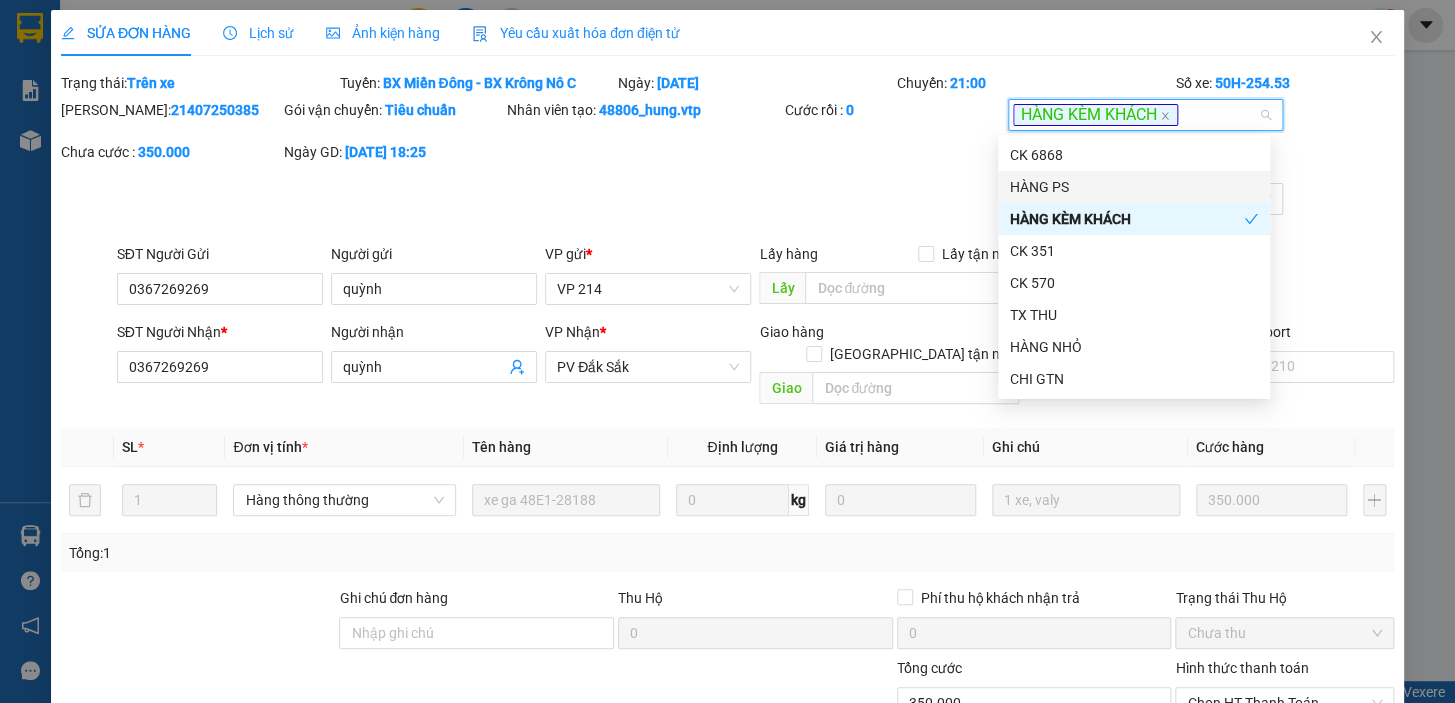 scroll, scrollTop: 191, scrollLeft: 0, axis: vertical 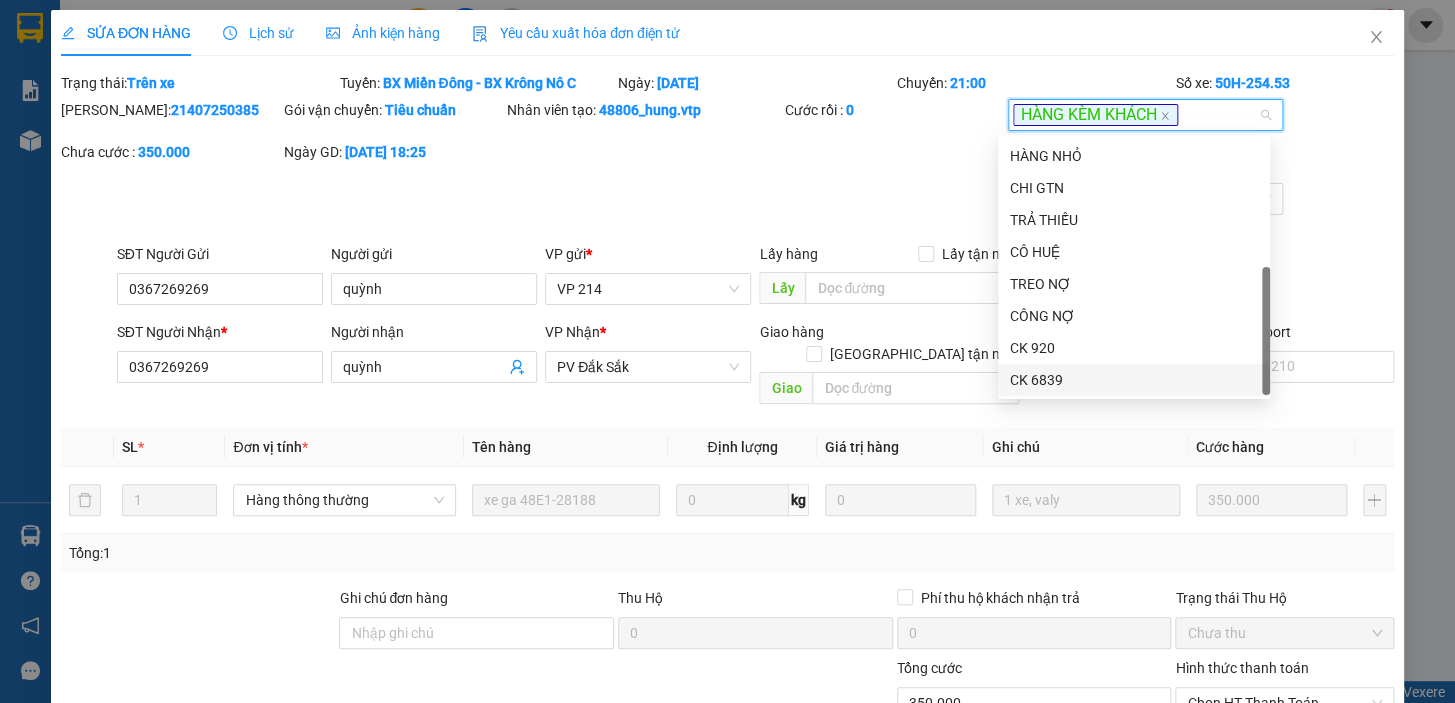 click on "Hình thức thanh toán" at bounding box center [1241, 668] 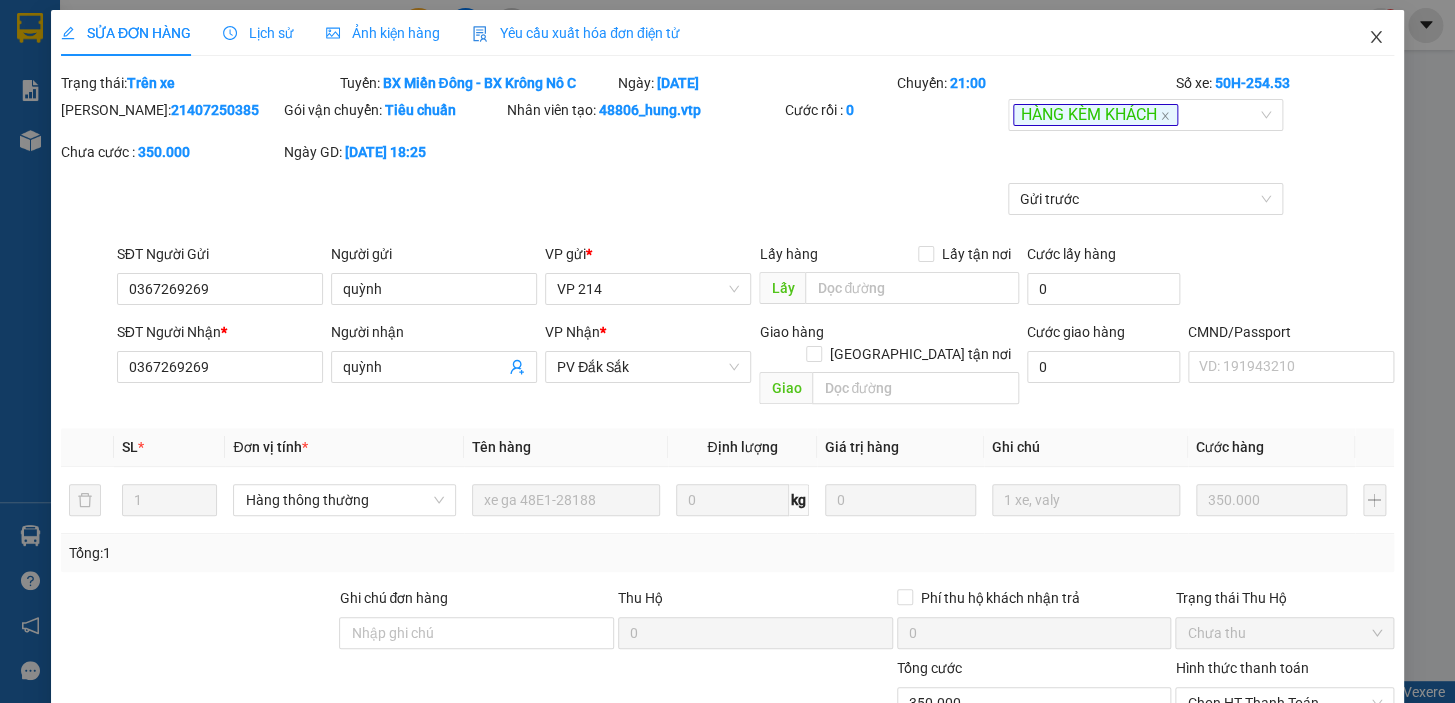 click 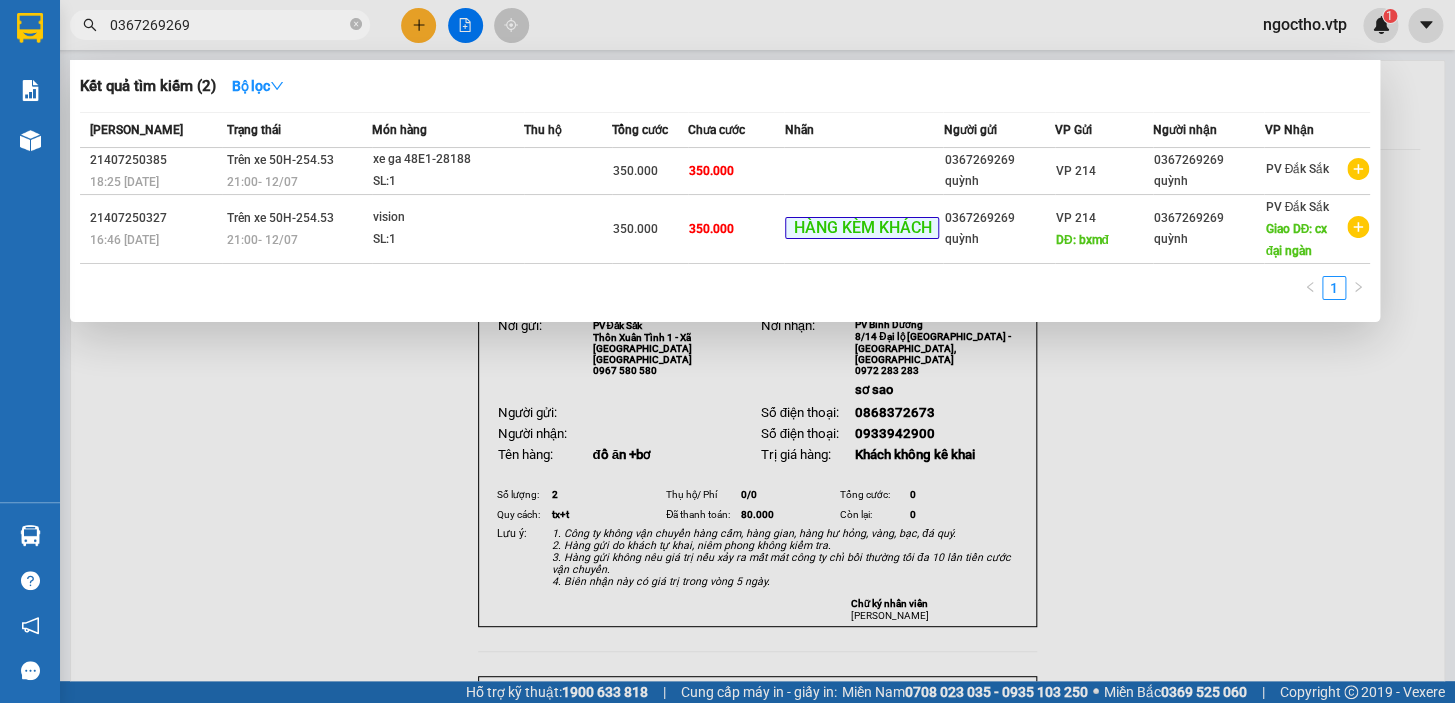 drag, startPoint x: 229, startPoint y: 26, endPoint x: 270, endPoint y: 34, distance: 41.773197 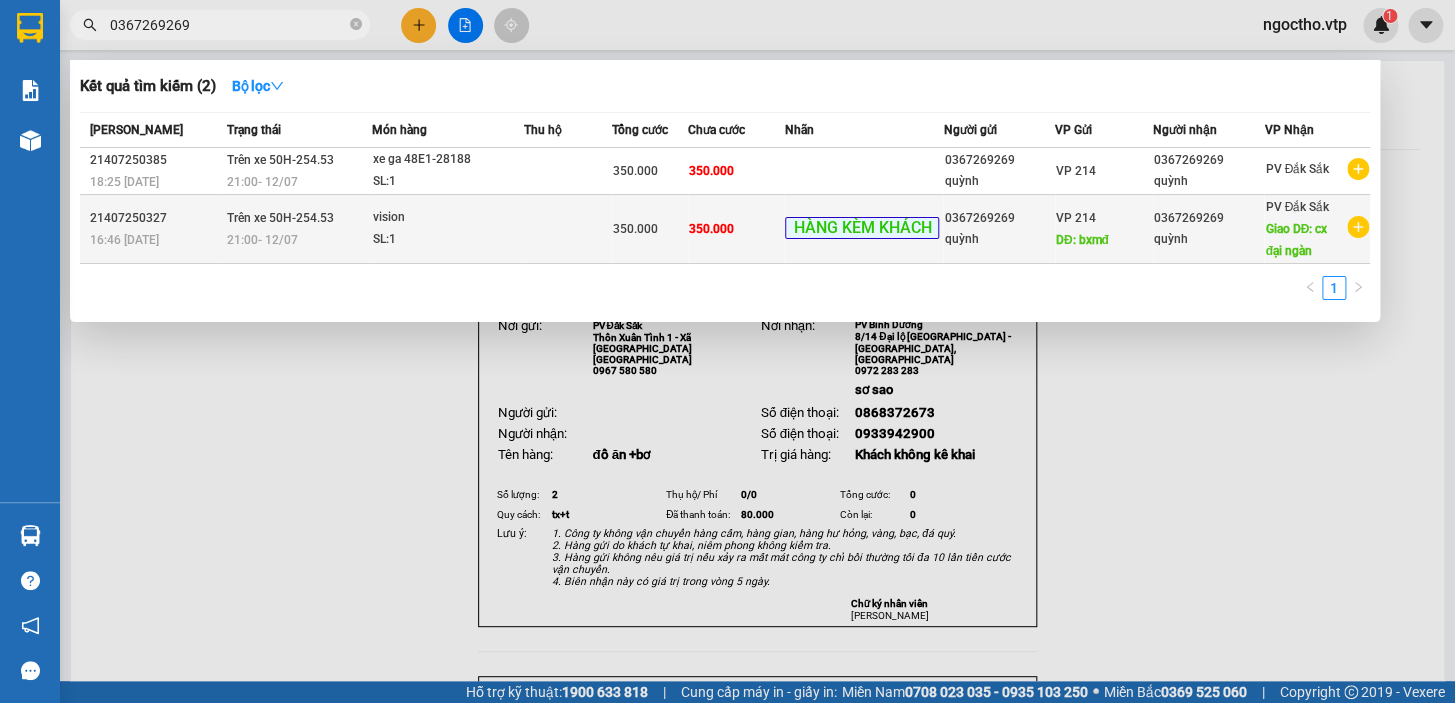 click on "HÀNG KÈM KHÁCH" at bounding box center (862, 228) 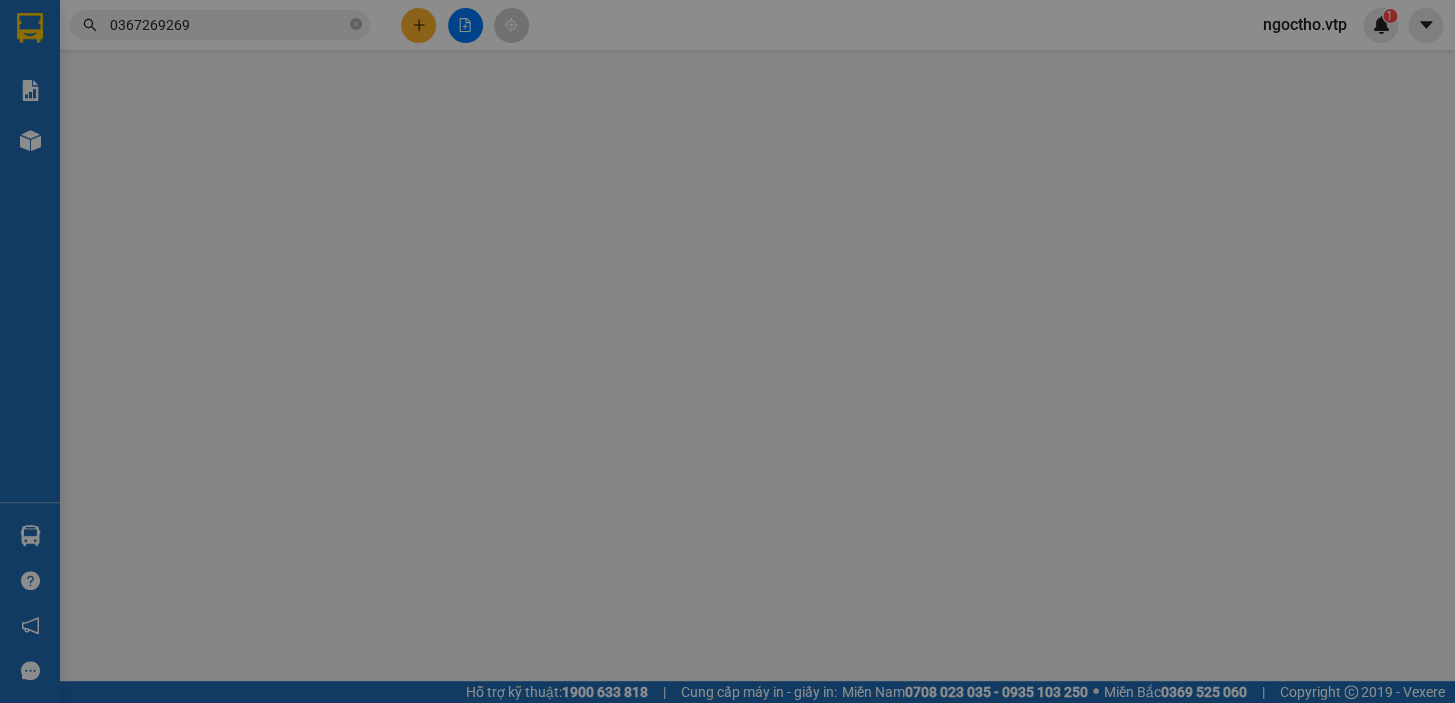 type on "0367269269" 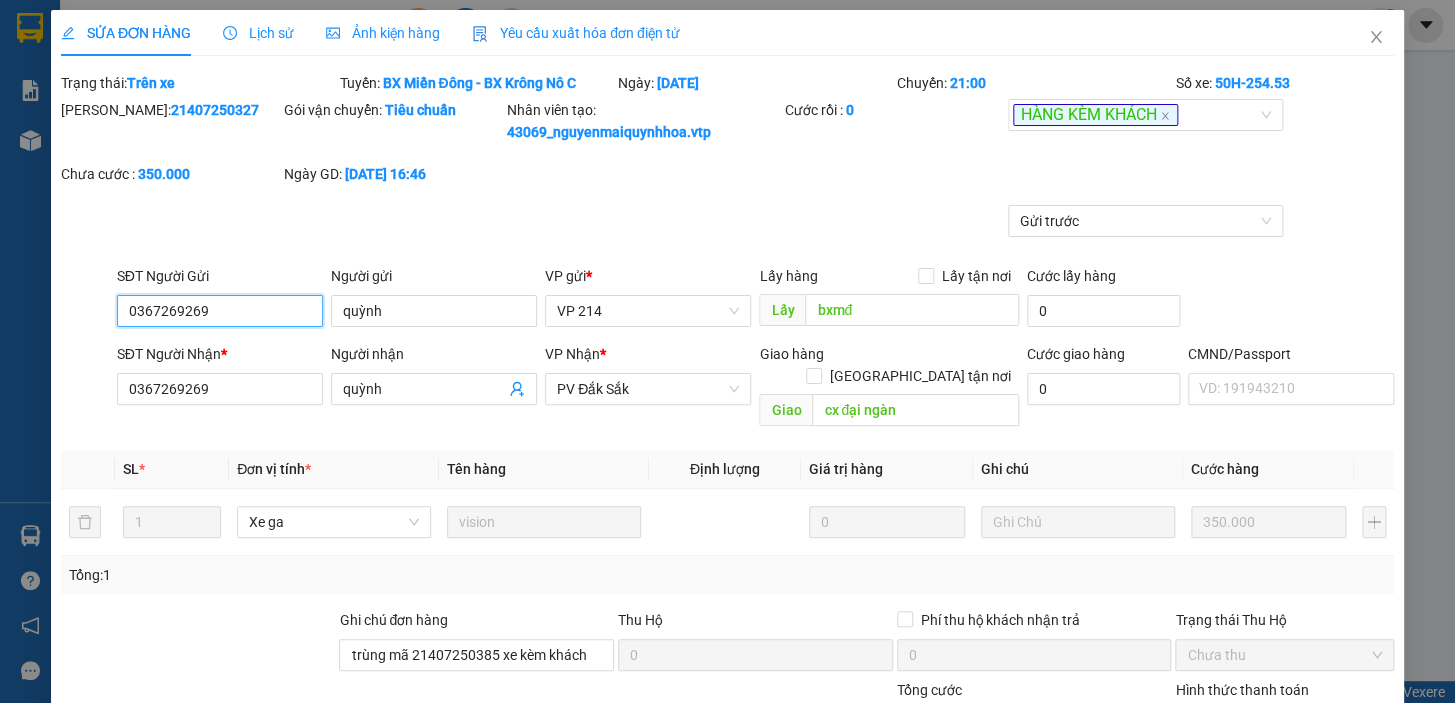 type on "17.500" 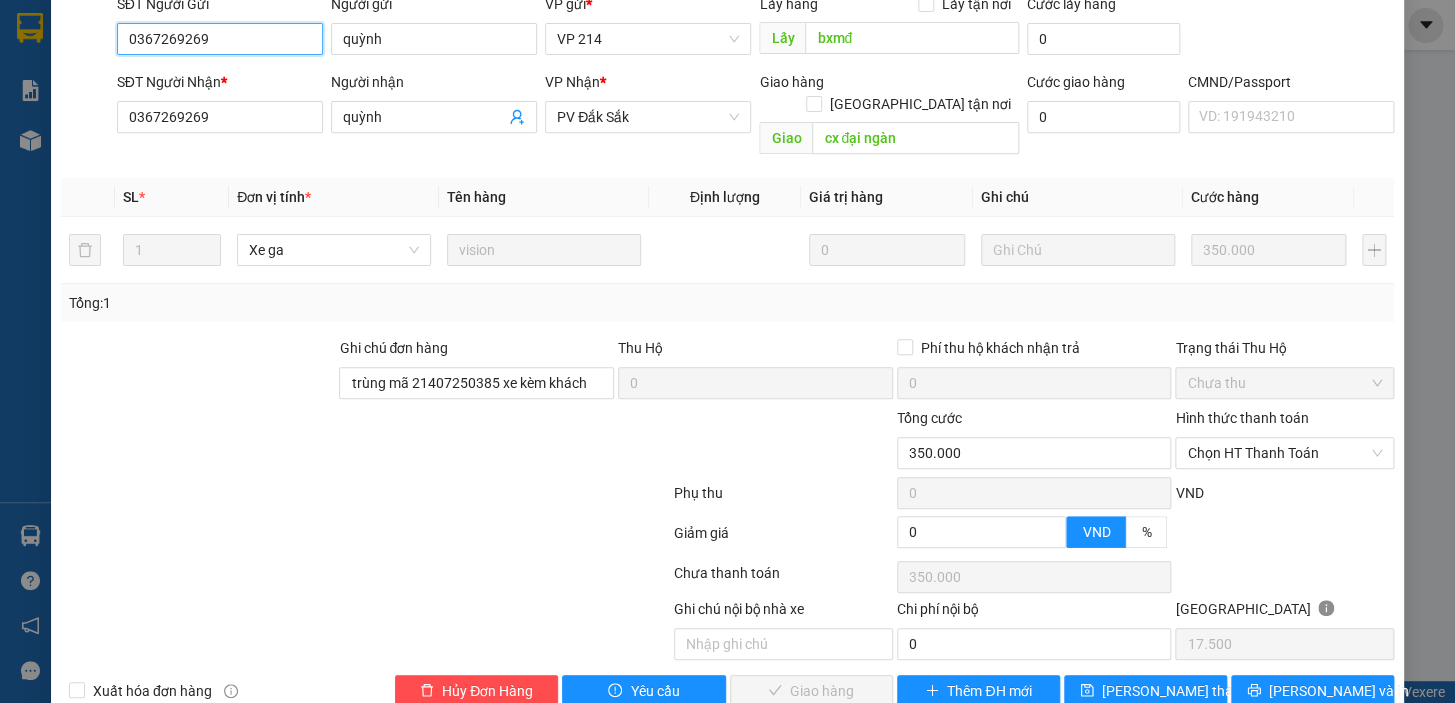 scroll, scrollTop: 291, scrollLeft: 0, axis: vertical 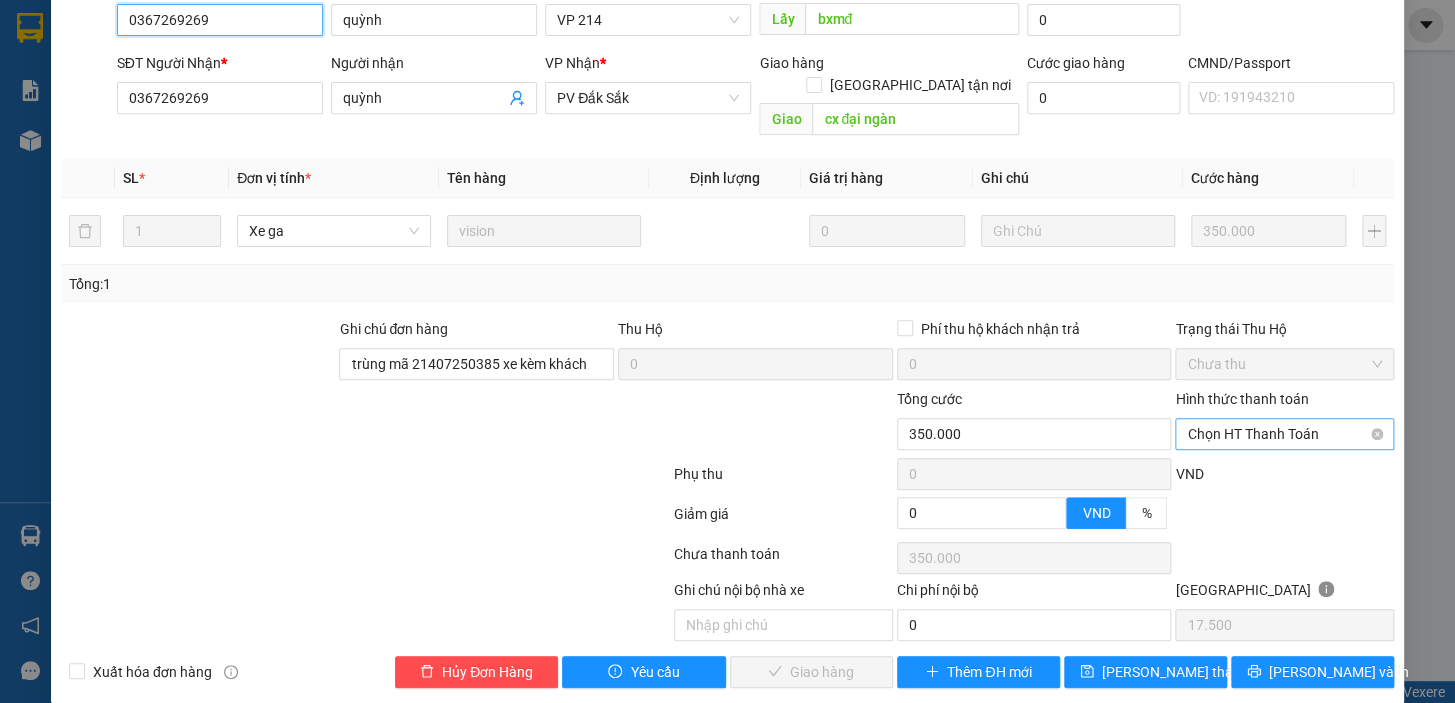 click on "Chọn HT Thanh Toán" at bounding box center [1284, 434] 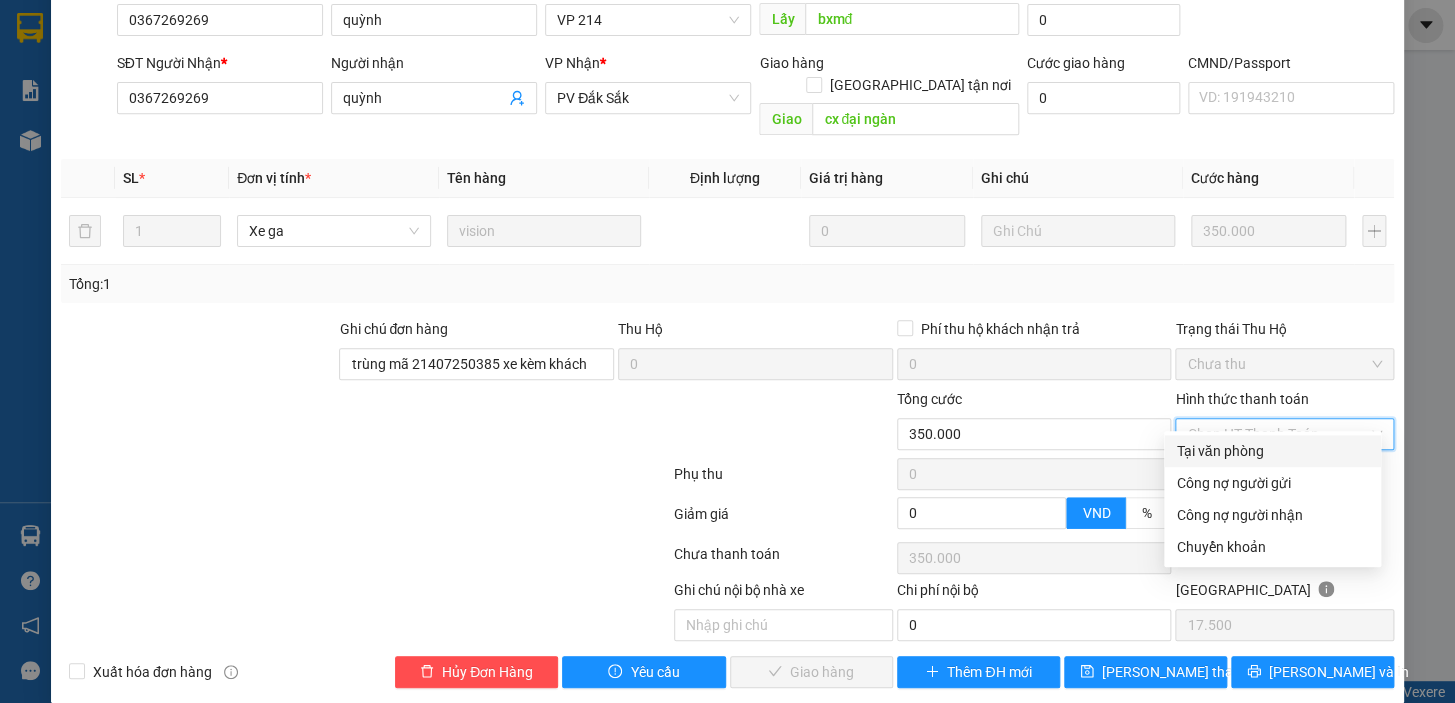 scroll, scrollTop: 110, scrollLeft: 0, axis: vertical 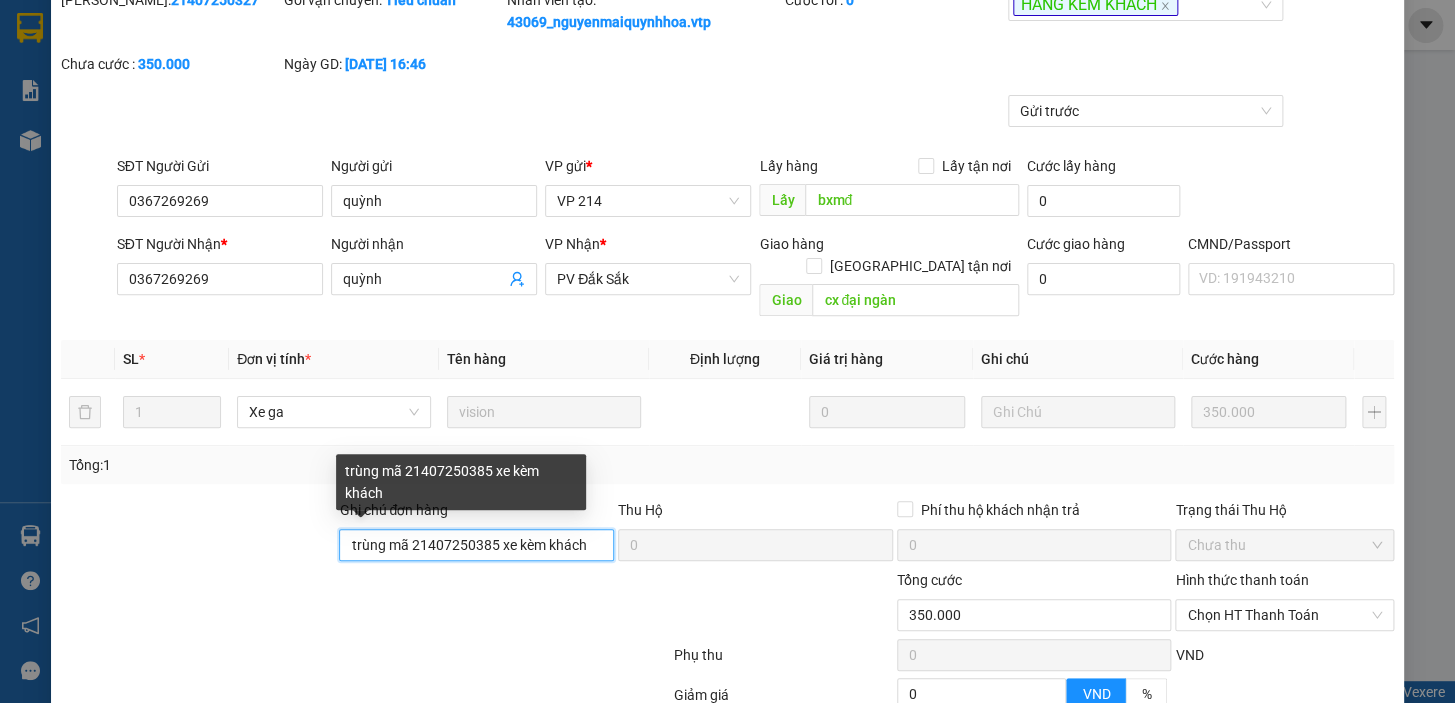 click on "trùng mã 21407250385 xe kèm khách" at bounding box center (476, 545) 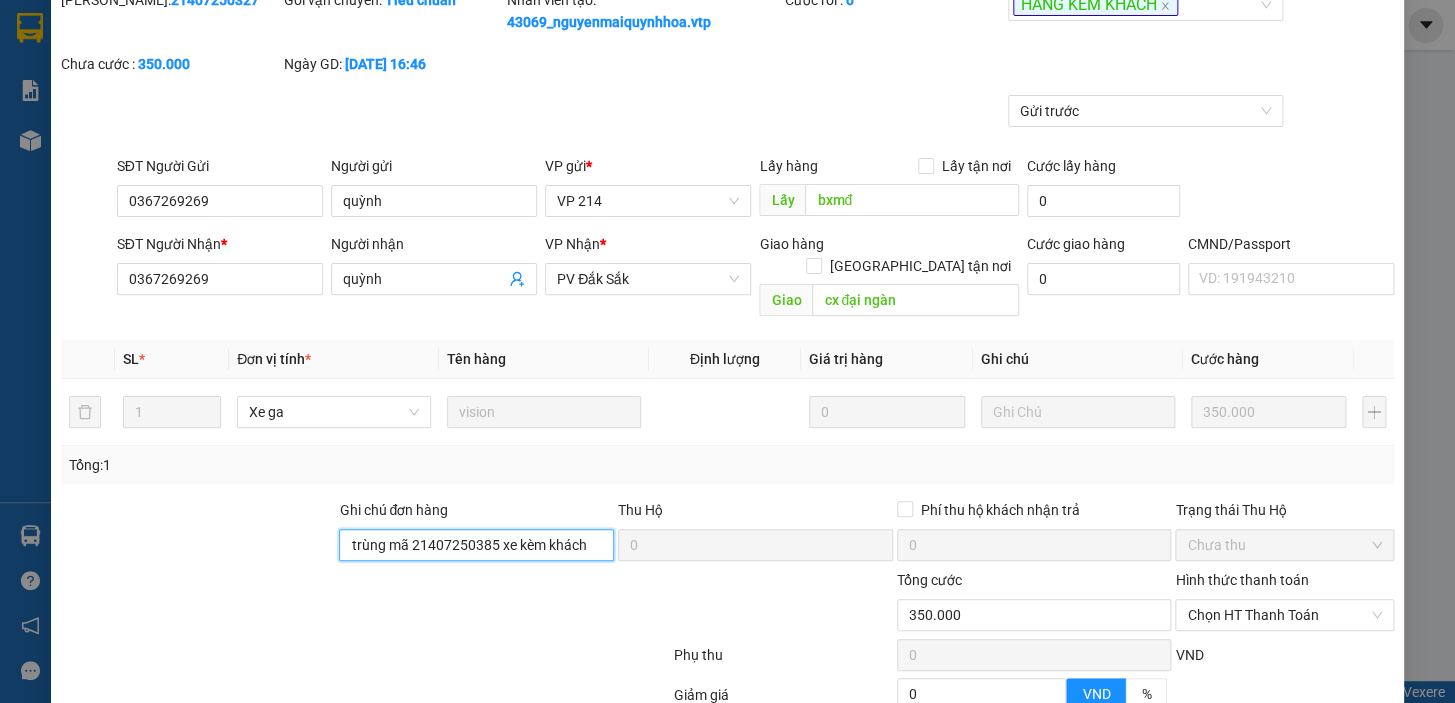 scroll, scrollTop: 0, scrollLeft: 0, axis: both 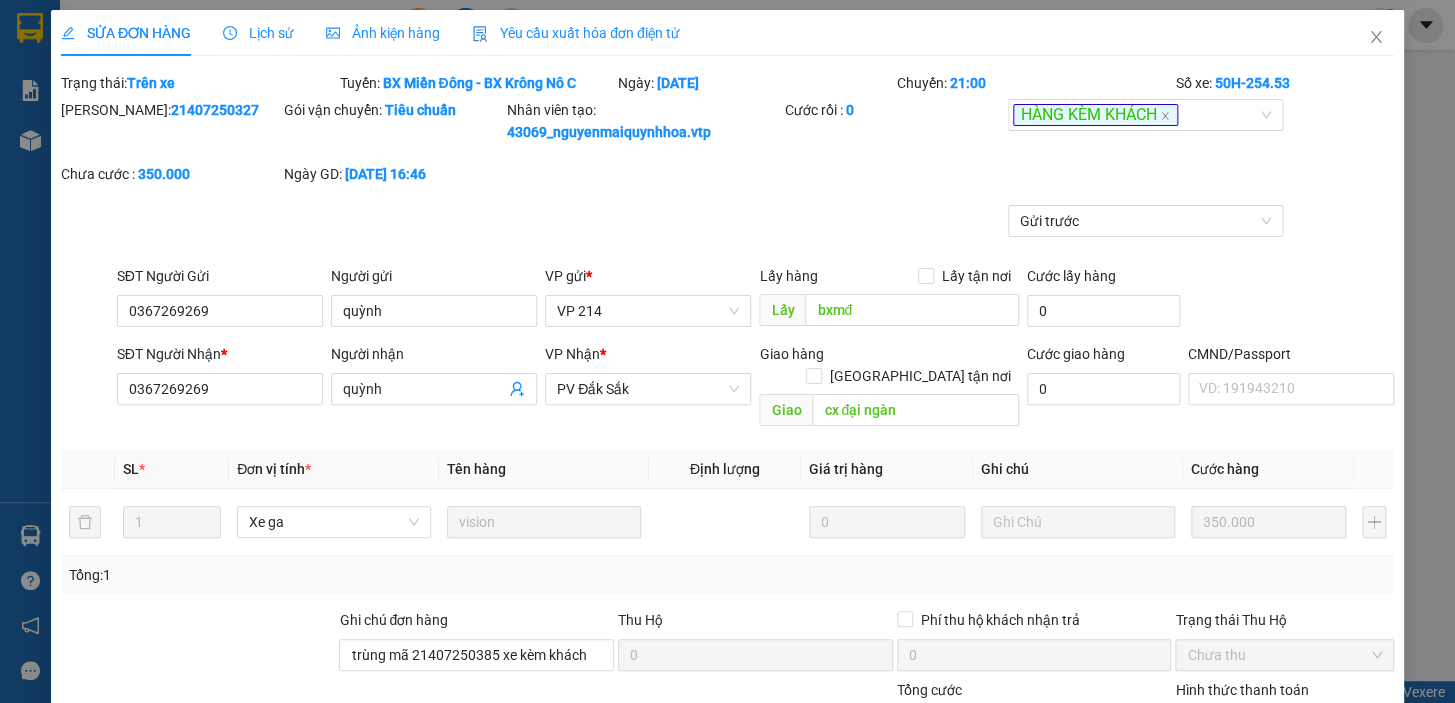 drag, startPoint x: 203, startPoint y: 109, endPoint x: 109, endPoint y: 111, distance: 94.02127 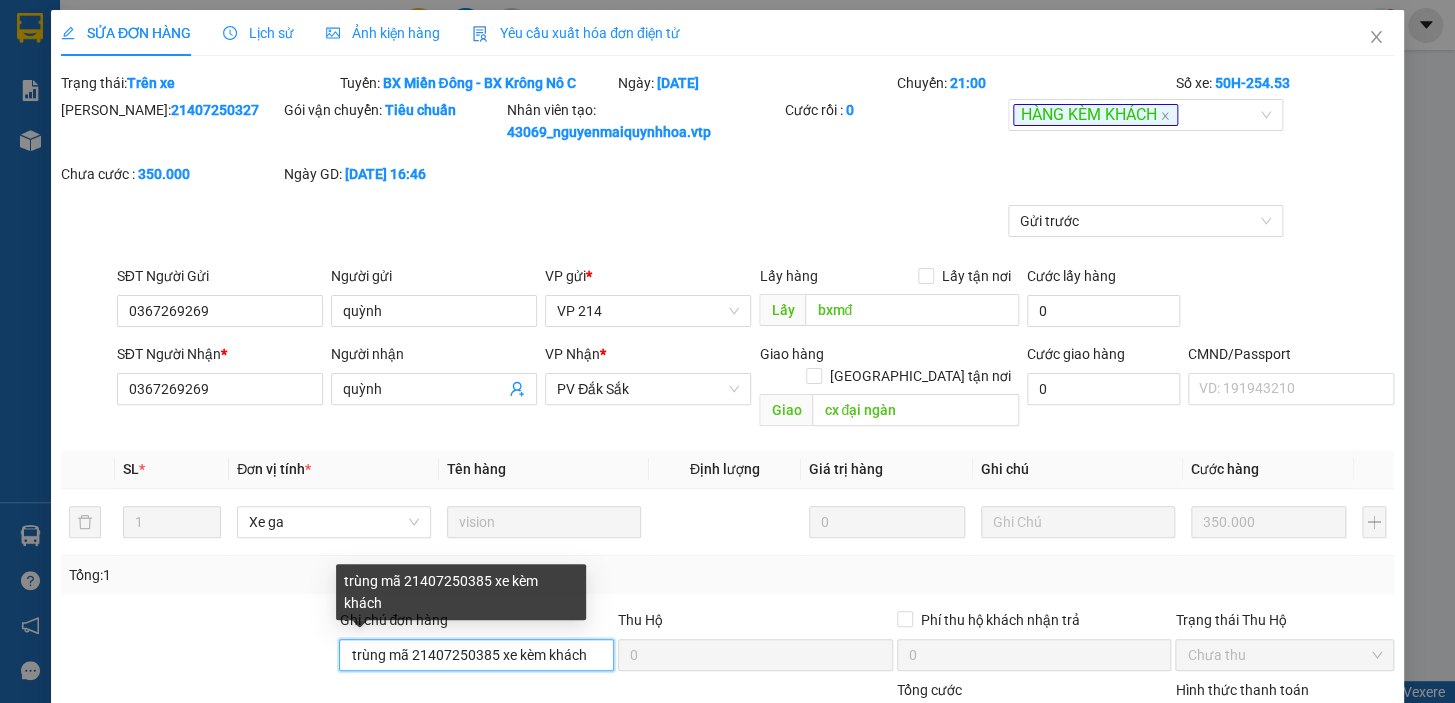 click on "trùng mã 21407250385 xe kèm khách" at bounding box center (476, 655) 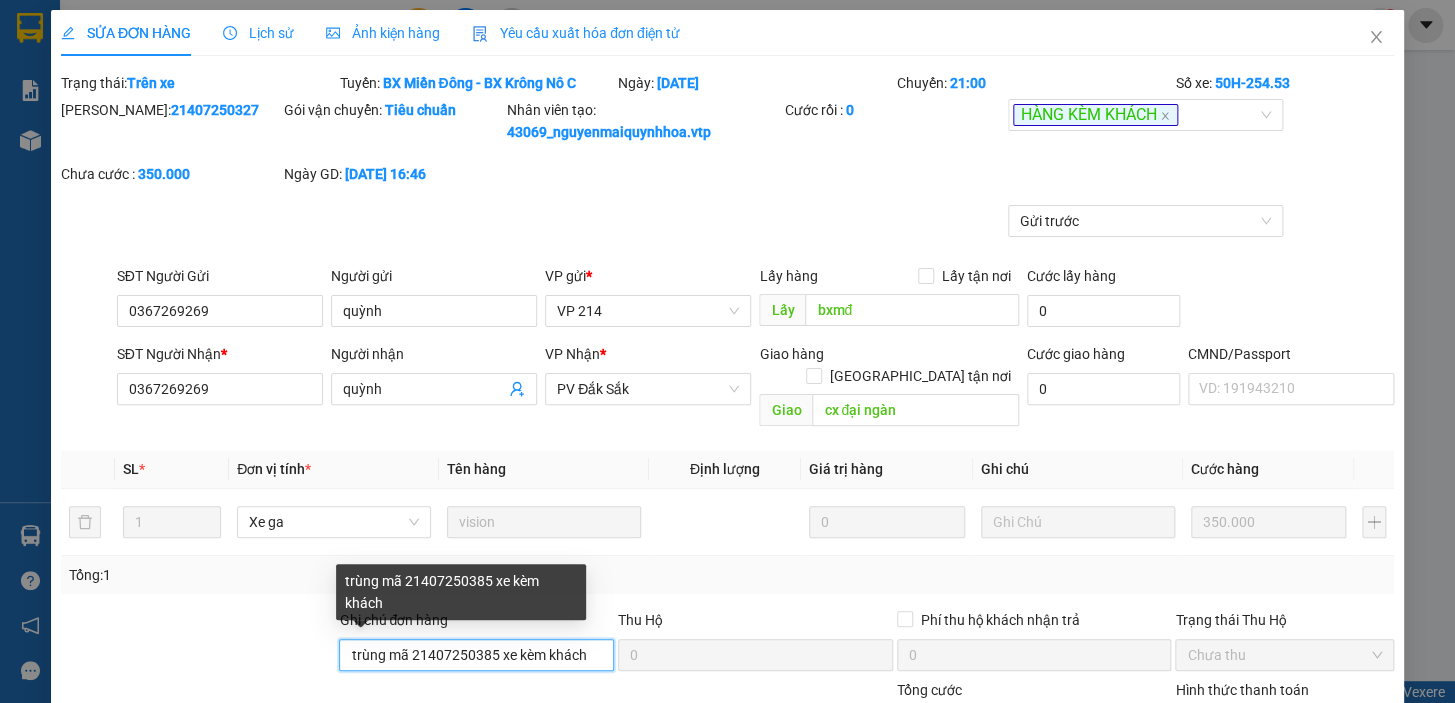 paste on "0868372673" 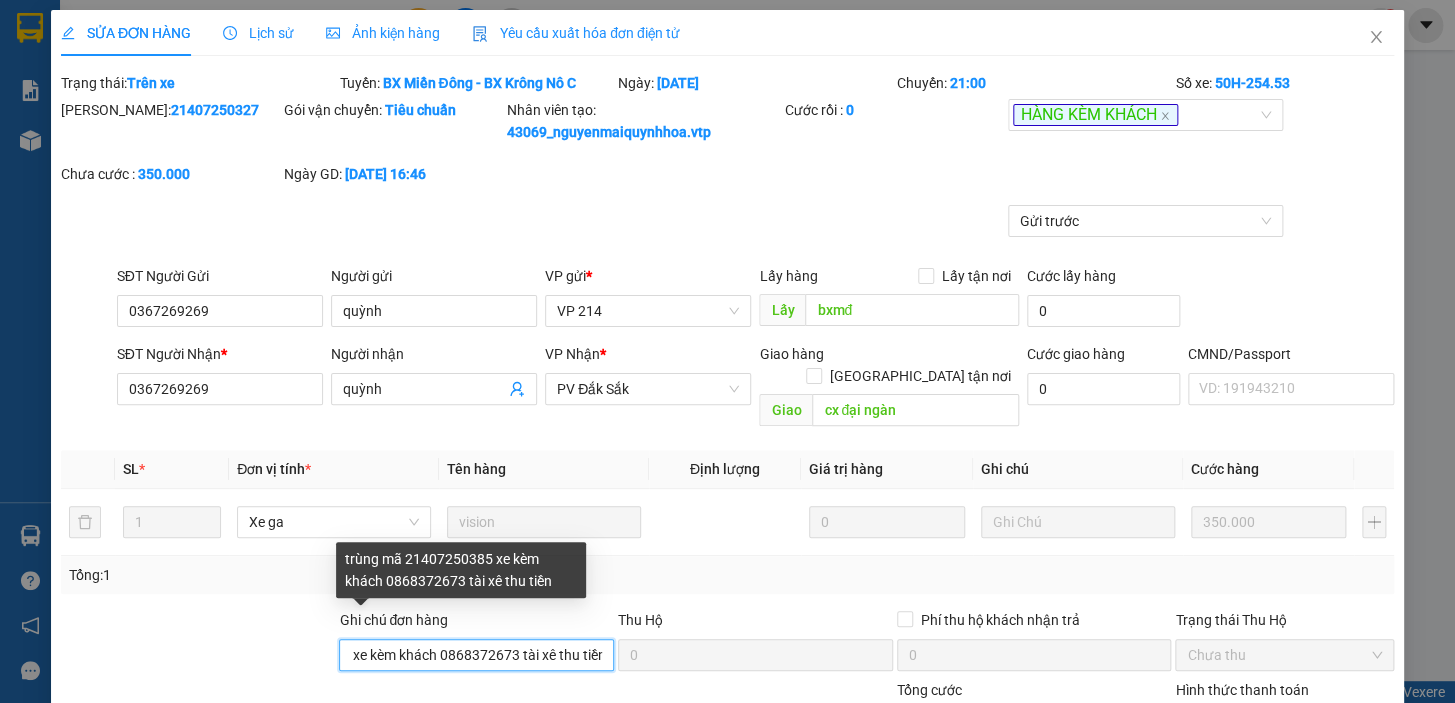 scroll, scrollTop: 0, scrollLeft: 150, axis: horizontal 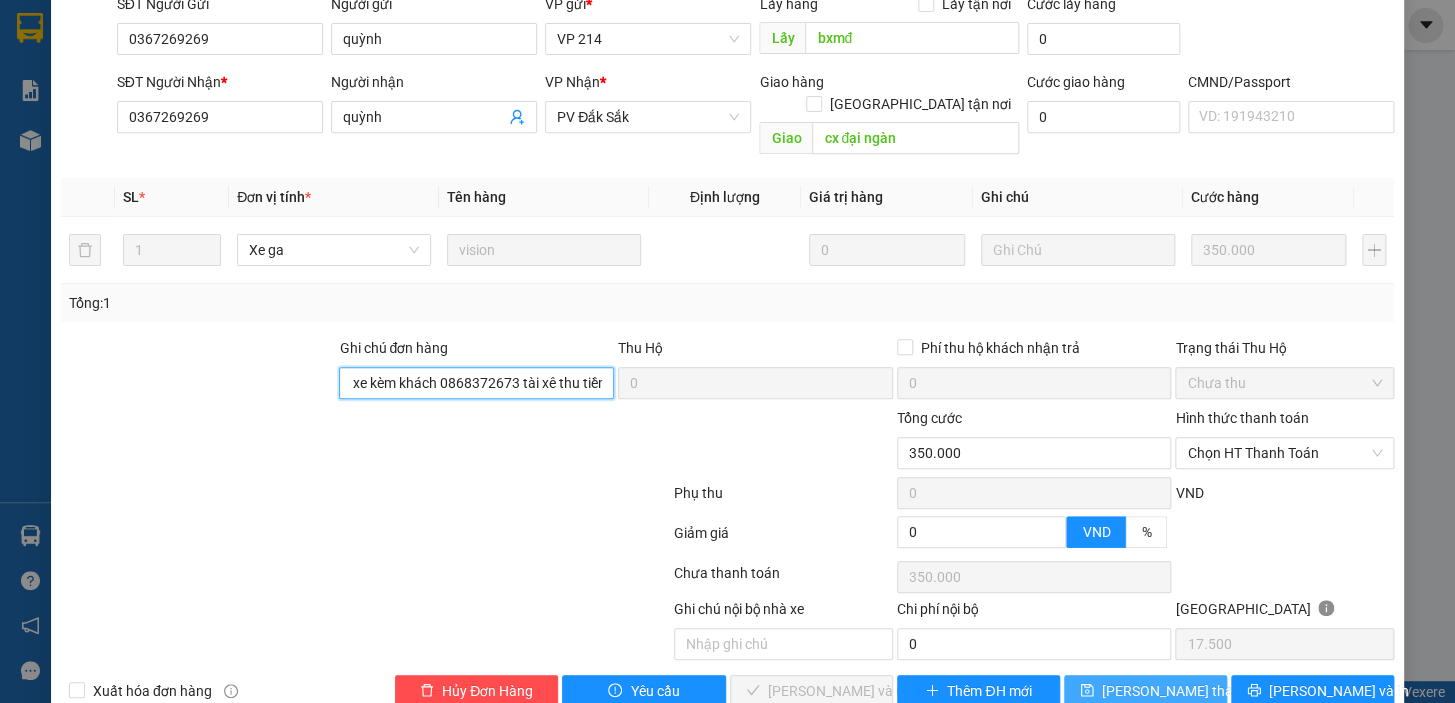type on "trùng mã 21407250385 xe kèm khách 0868372673 tài xê thu tiền" 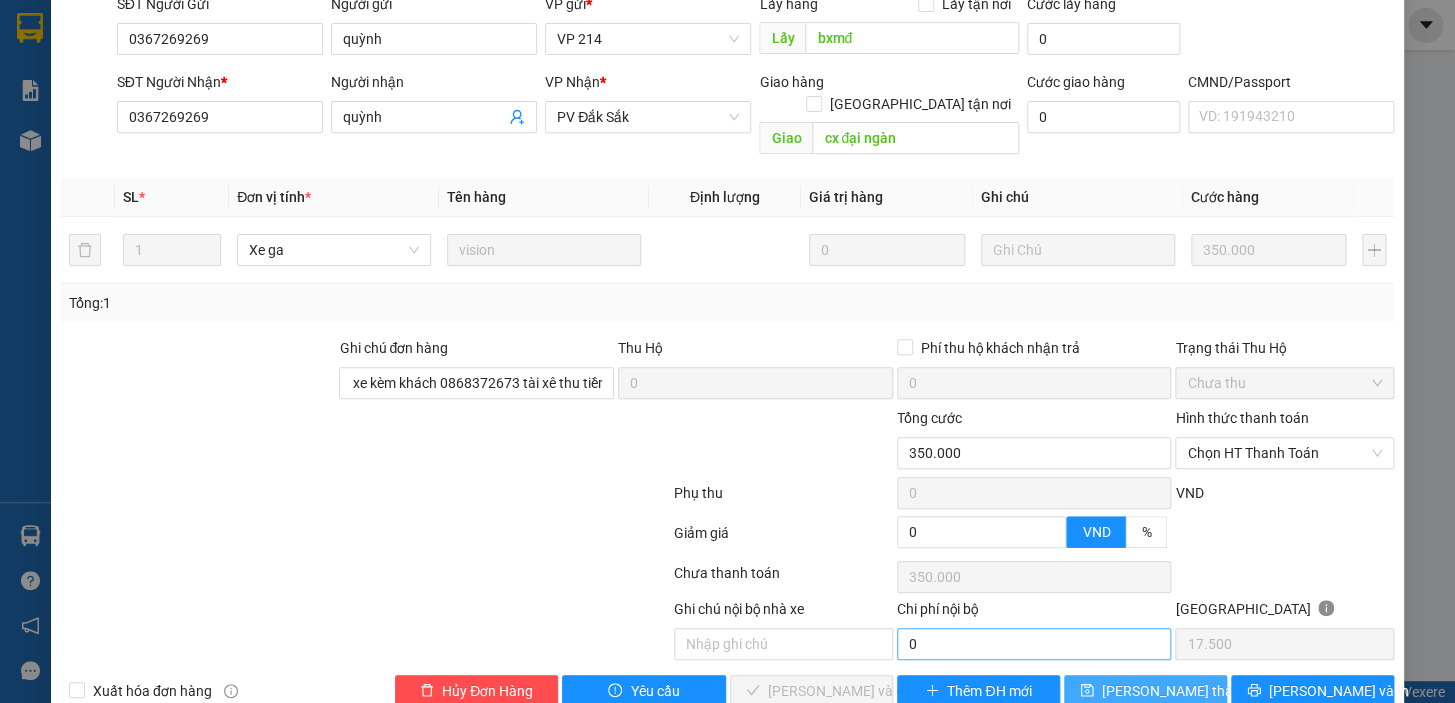 scroll, scrollTop: 0, scrollLeft: 0, axis: both 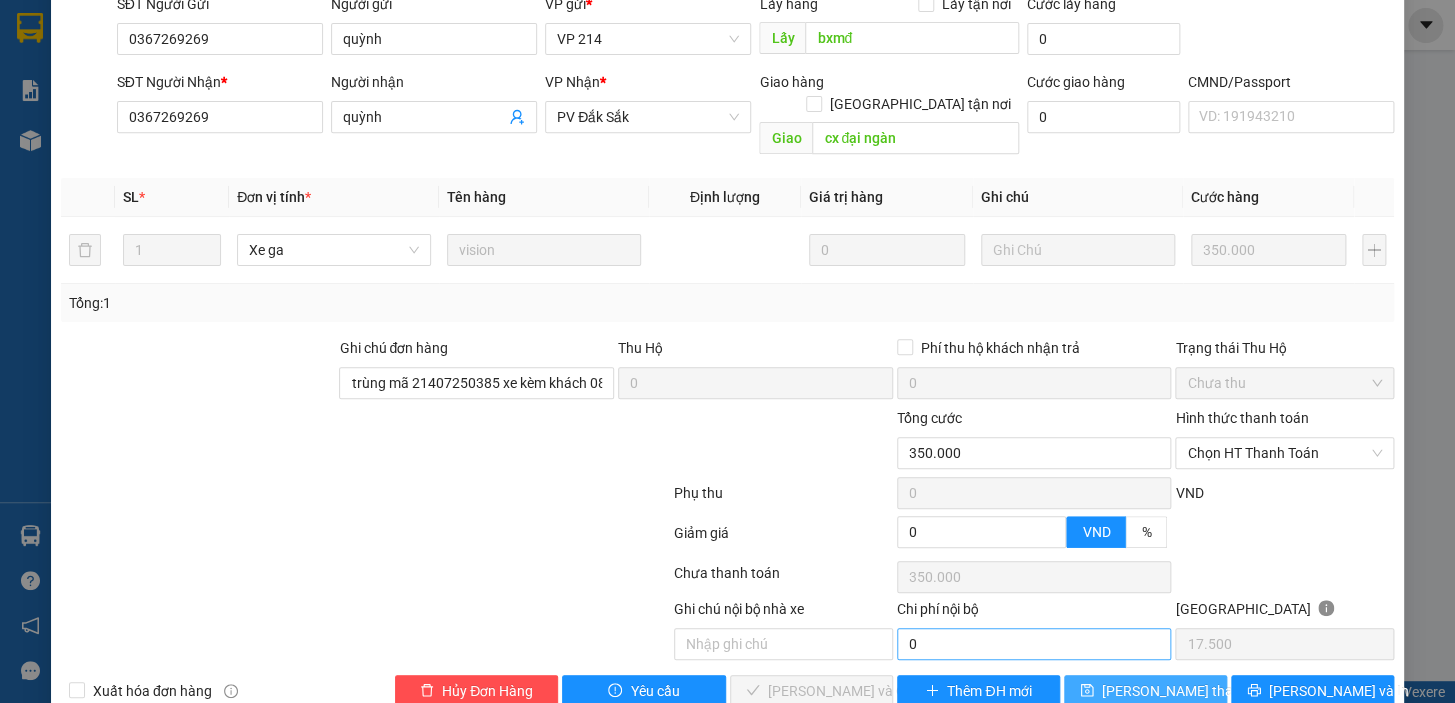 drag, startPoint x: 1139, startPoint y: 663, endPoint x: 1090, endPoint y: 628, distance: 60.216278 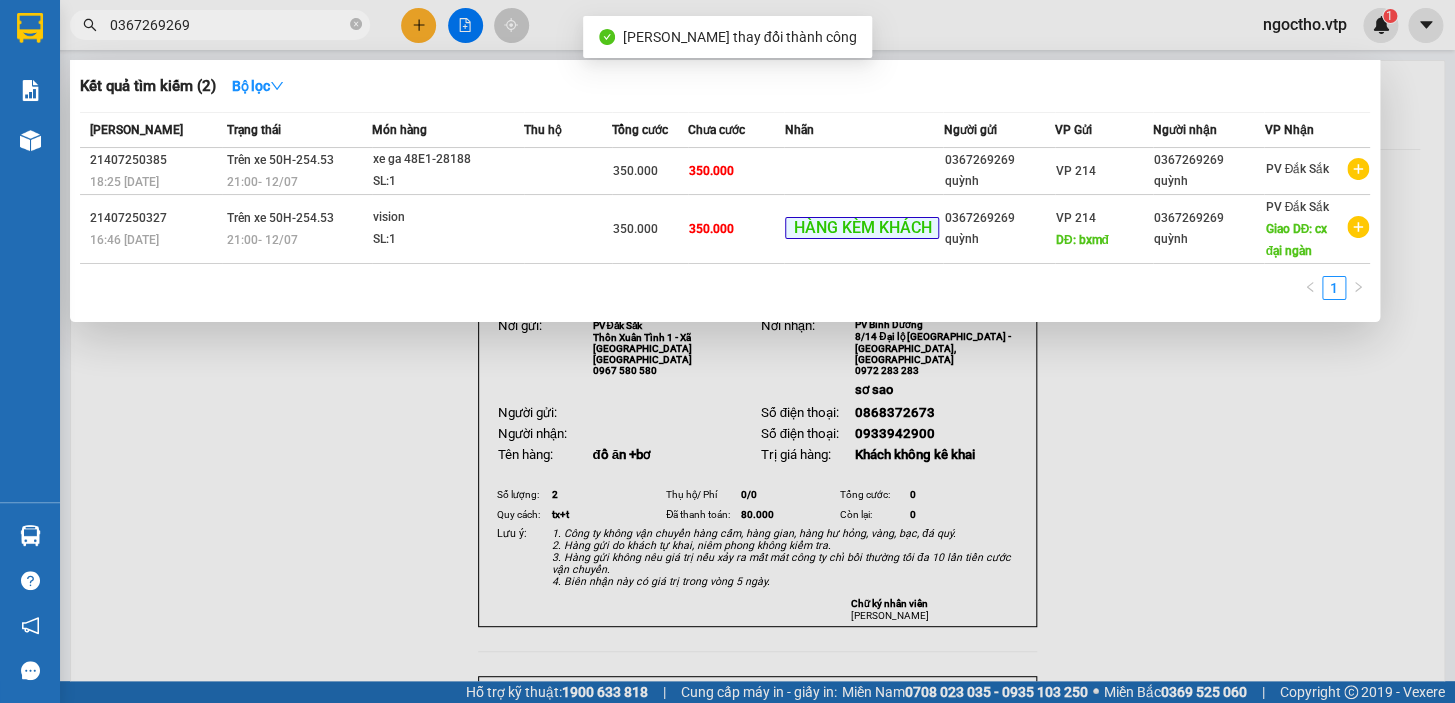 click on "0367269269" at bounding box center (228, 25) 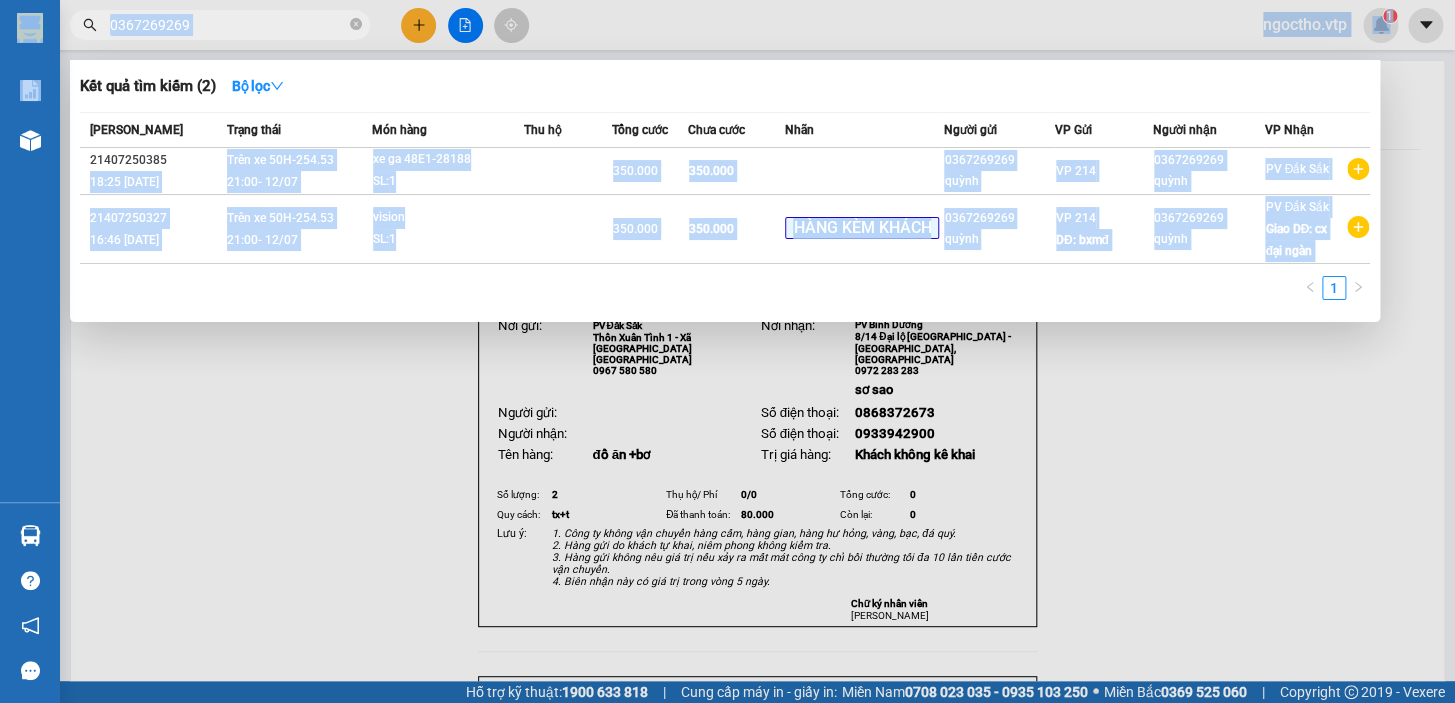 drag, startPoint x: 174, startPoint y: 158, endPoint x: 26, endPoint y: 170, distance: 148.48569 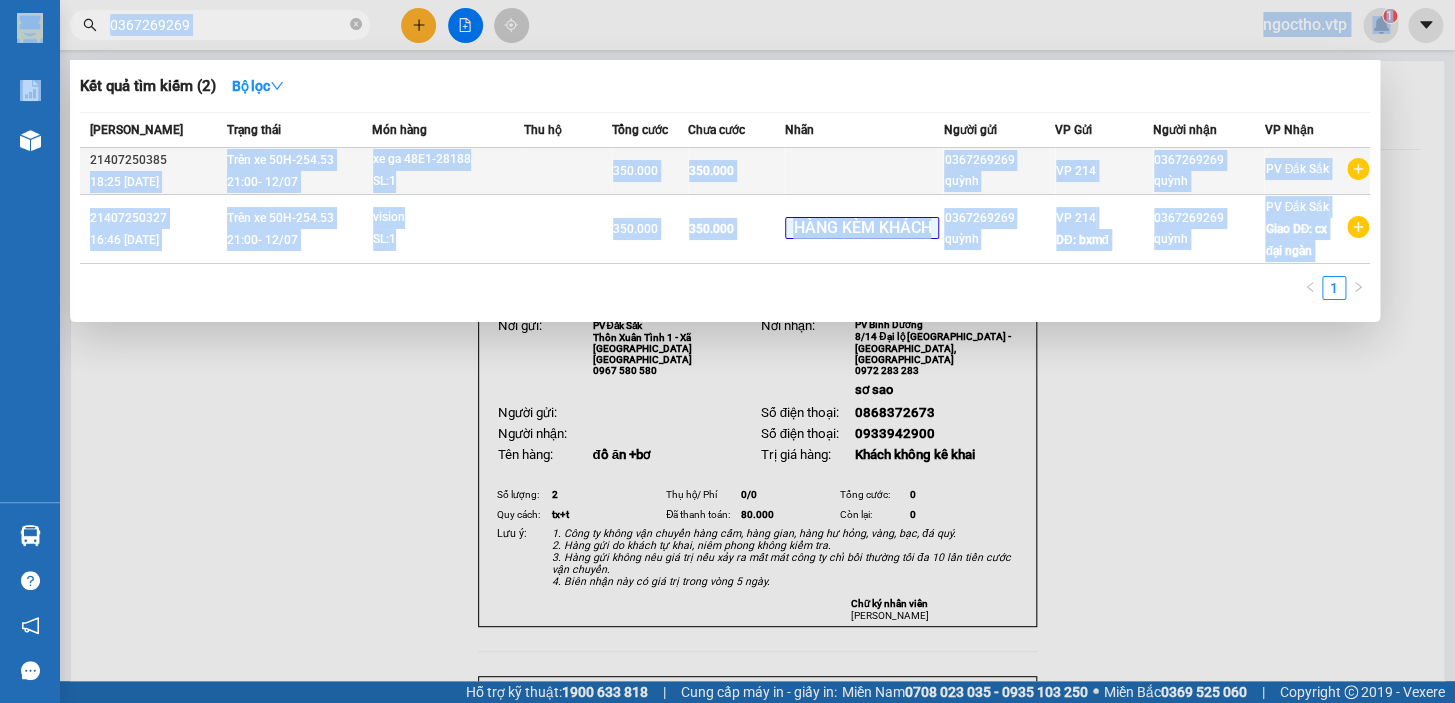 click on "21407250385" at bounding box center (155, 160) 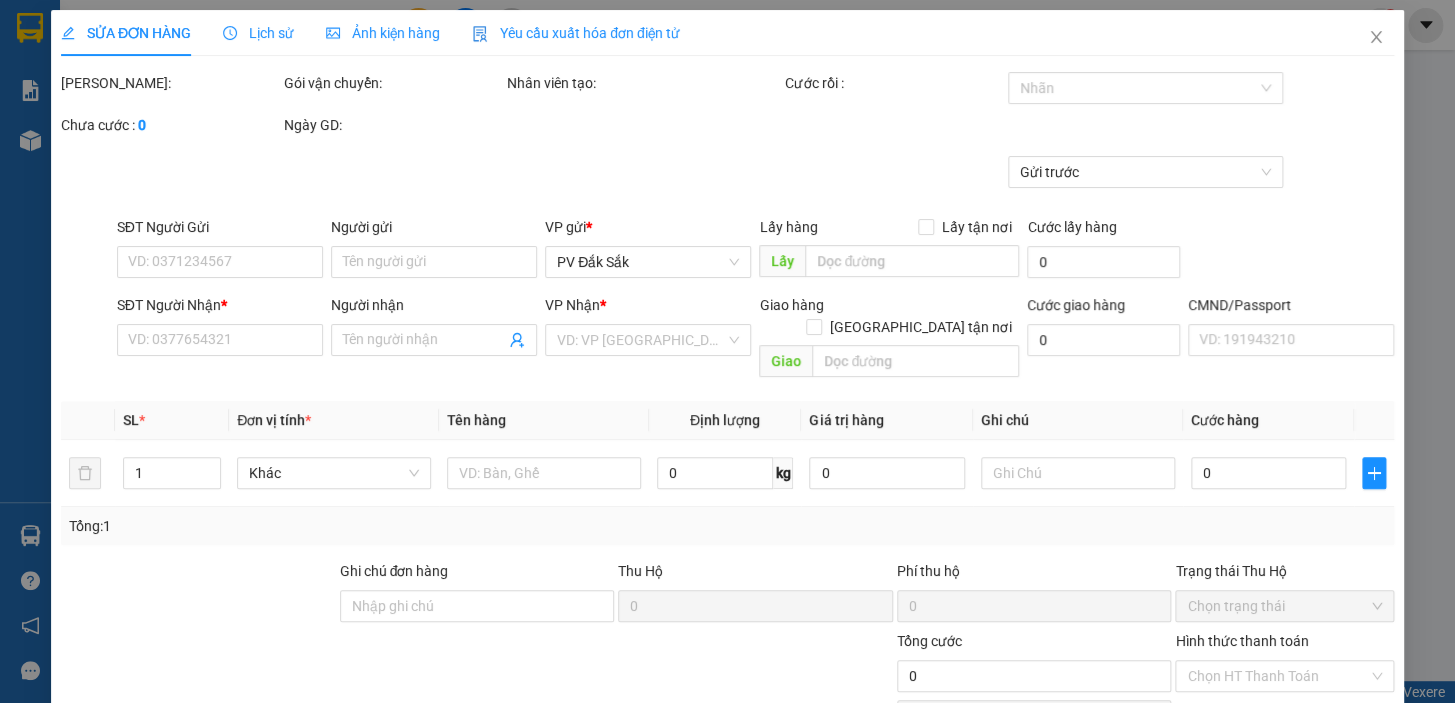 type on "0367269269" 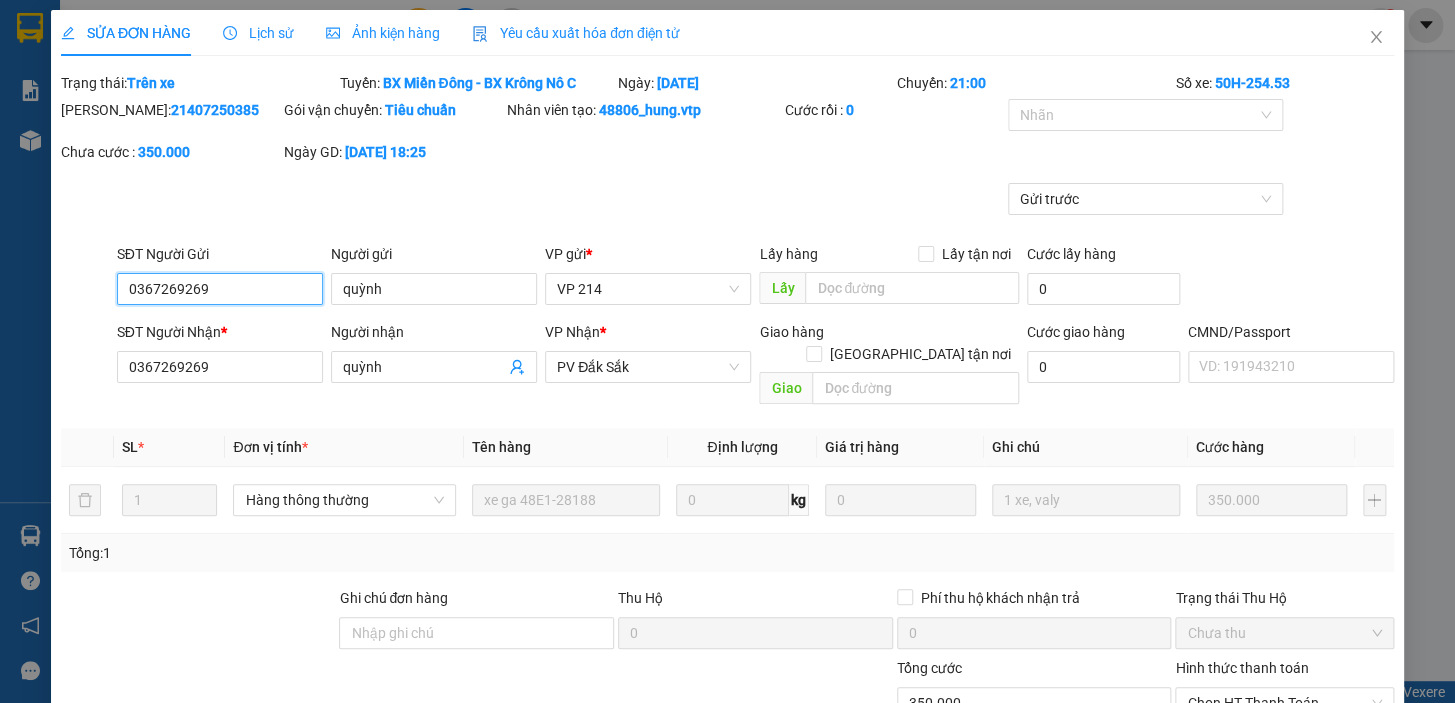 type on "17.500" 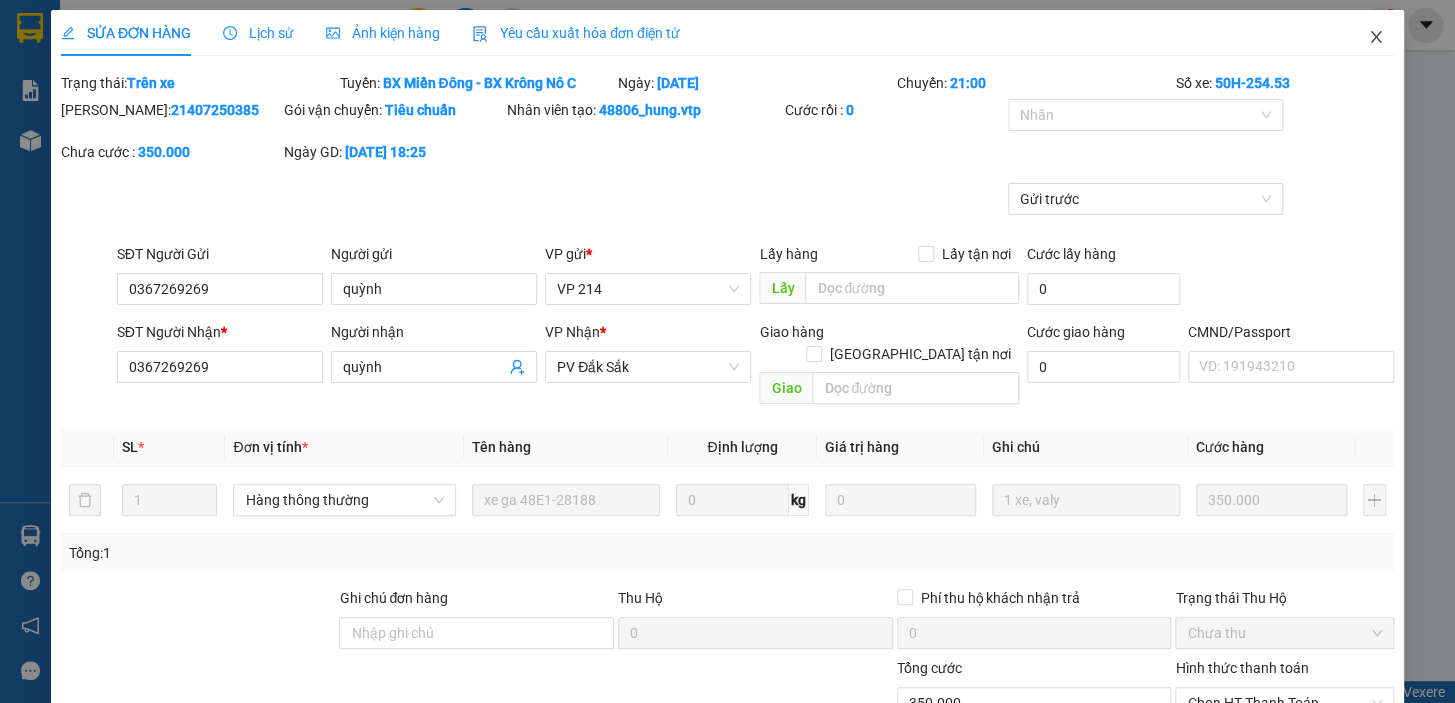click at bounding box center (1376, 38) 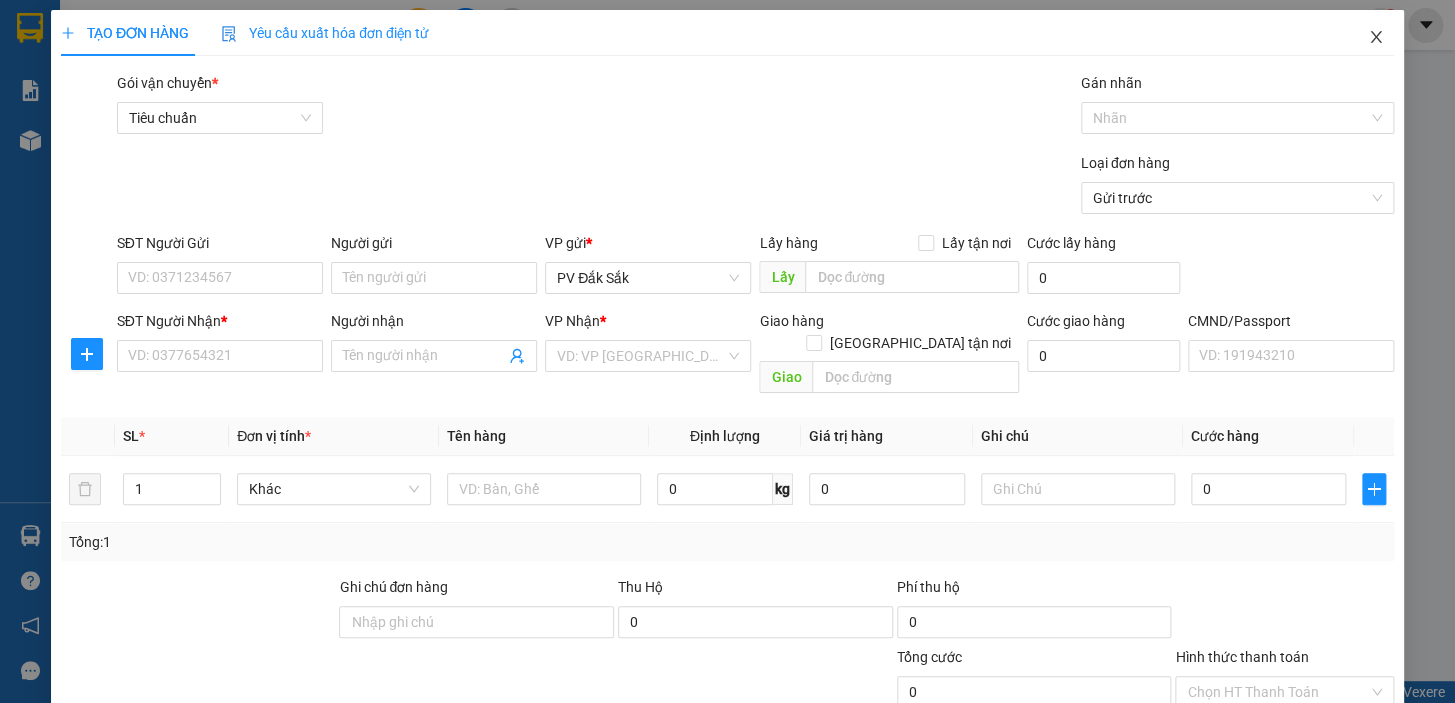 click 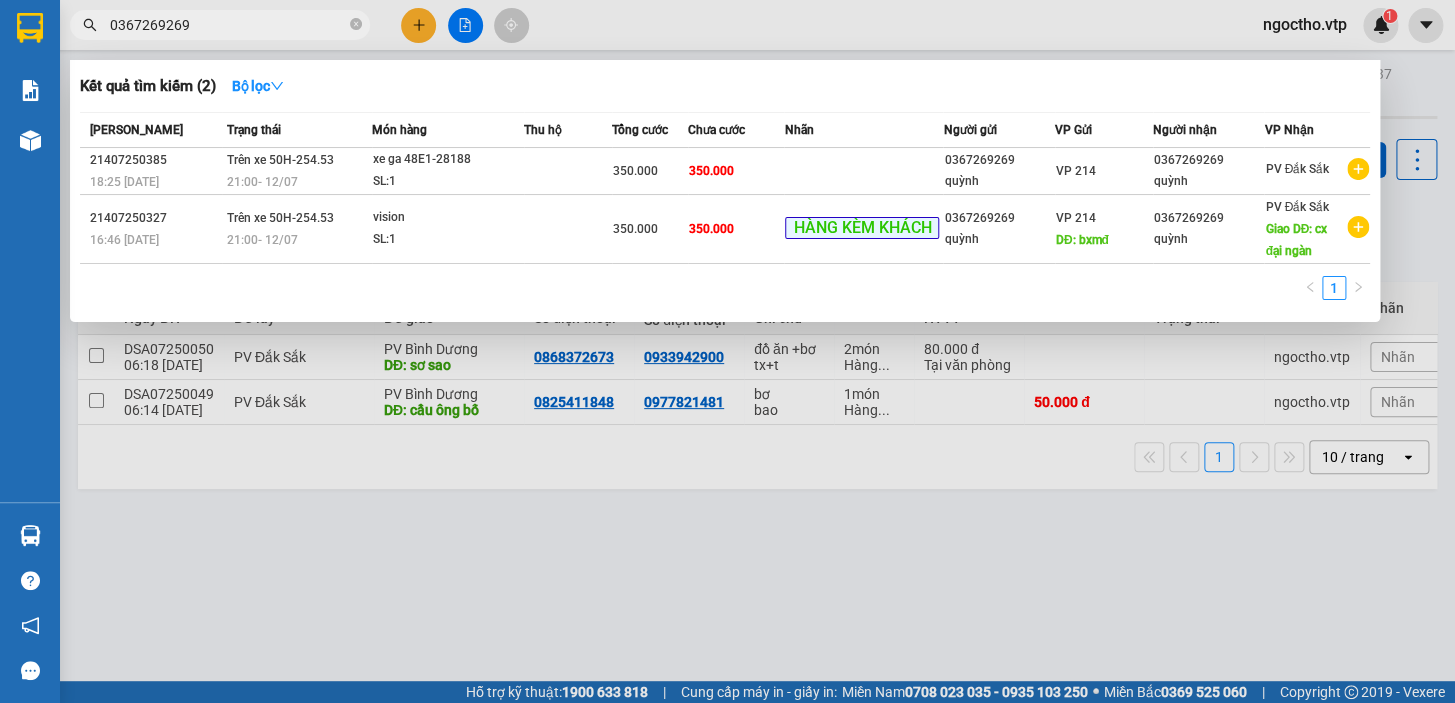 click on "0367269269" at bounding box center (228, 25) 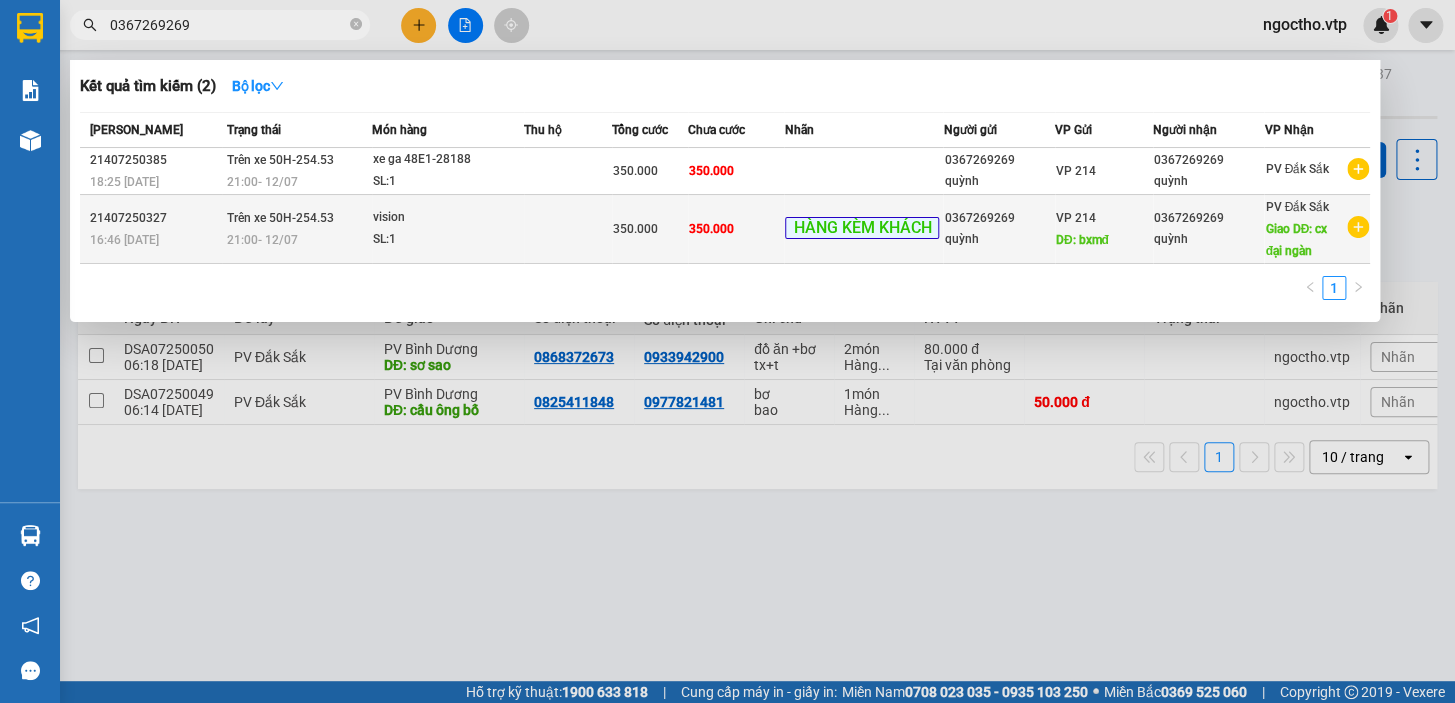 click on "SL:  1" at bounding box center [448, 240] 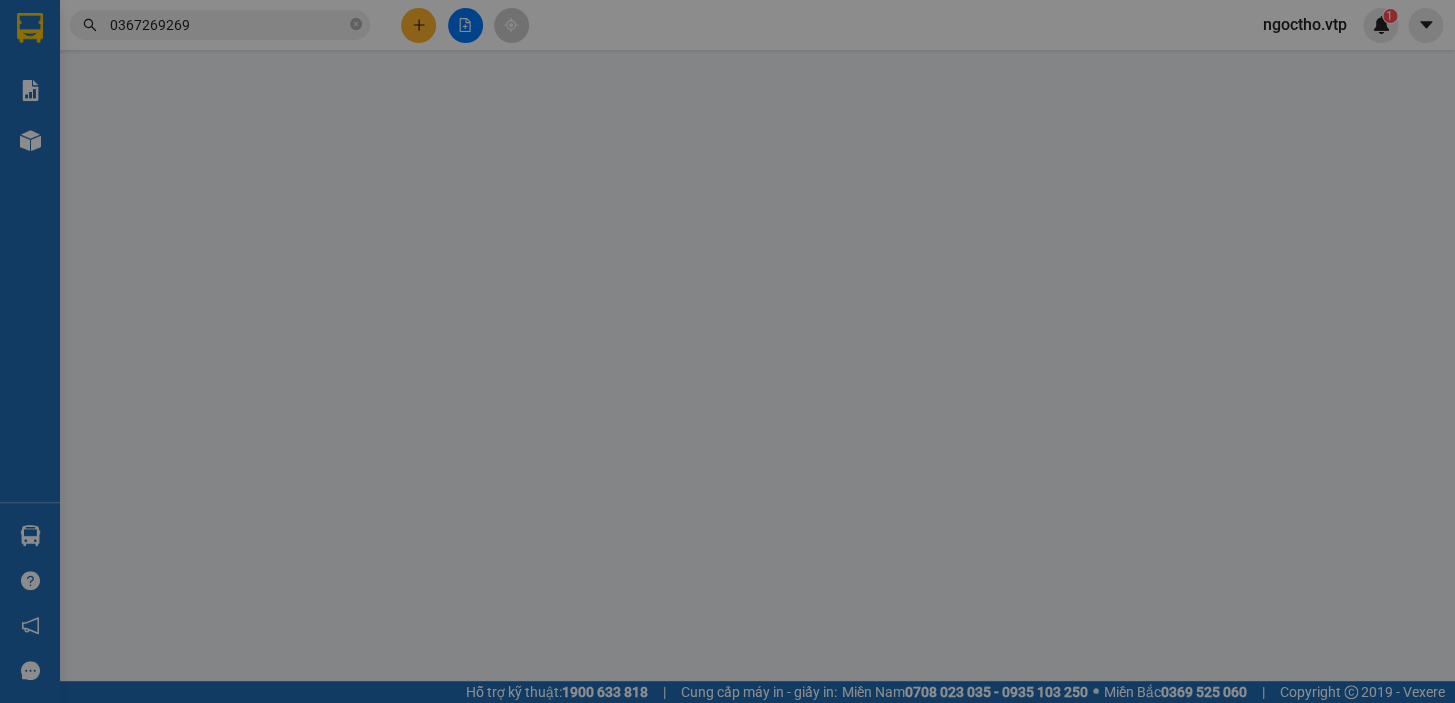 type on "0367269269" 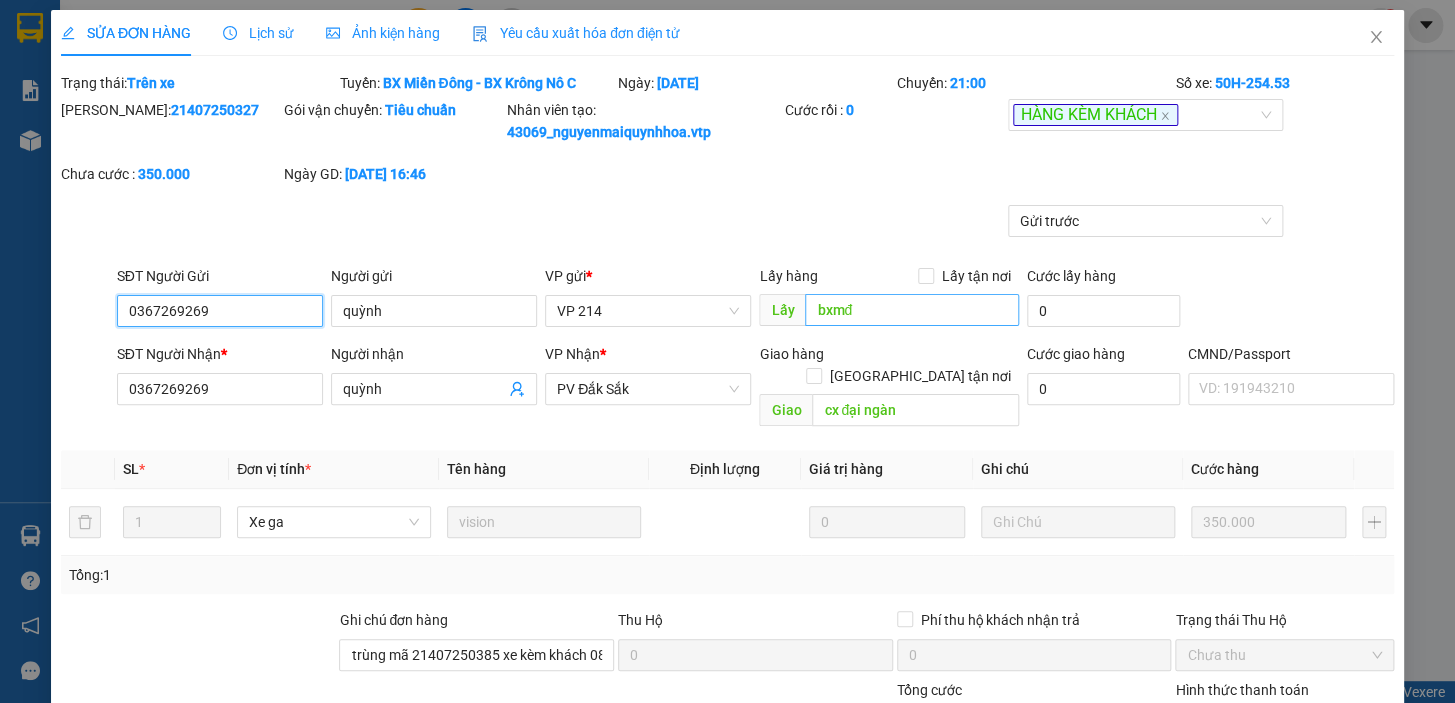 type on "17.500" 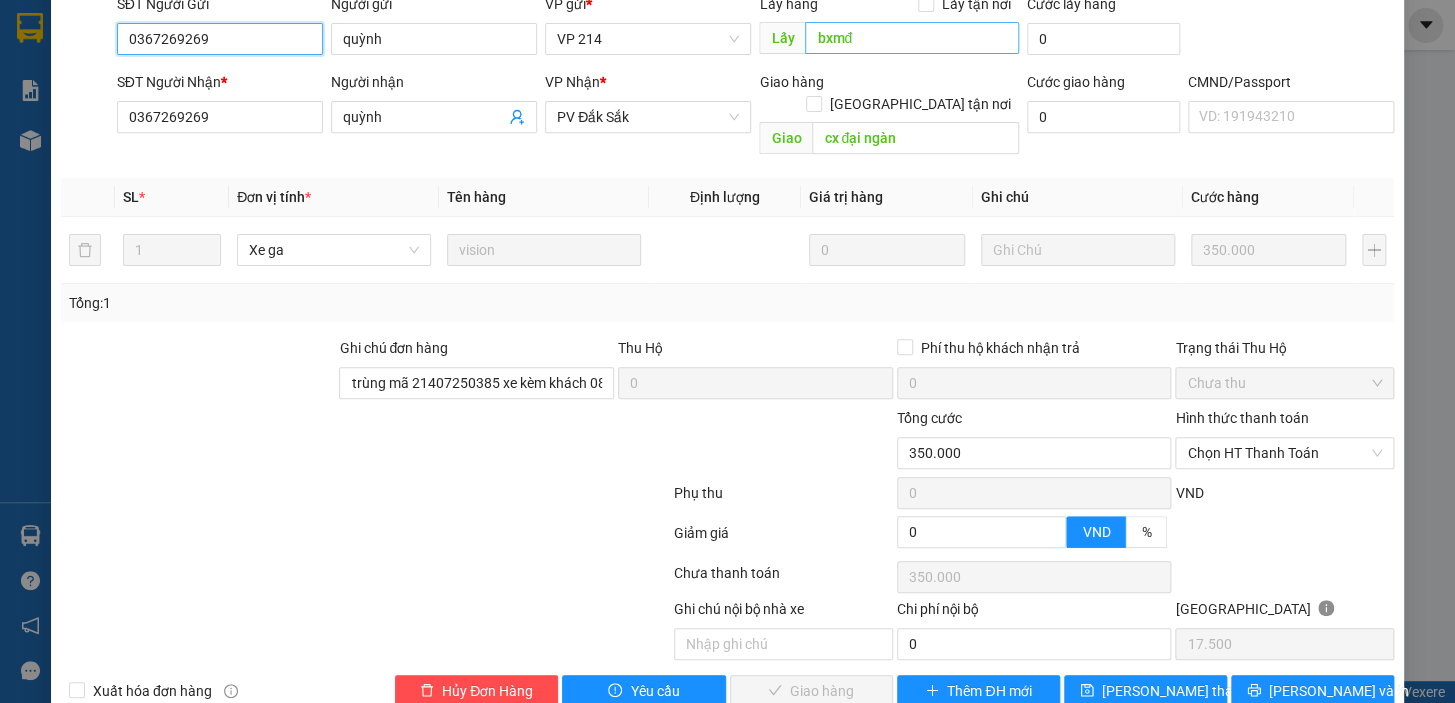 scroll, scrollTop: 0, scrollLeft: 0, axis: both 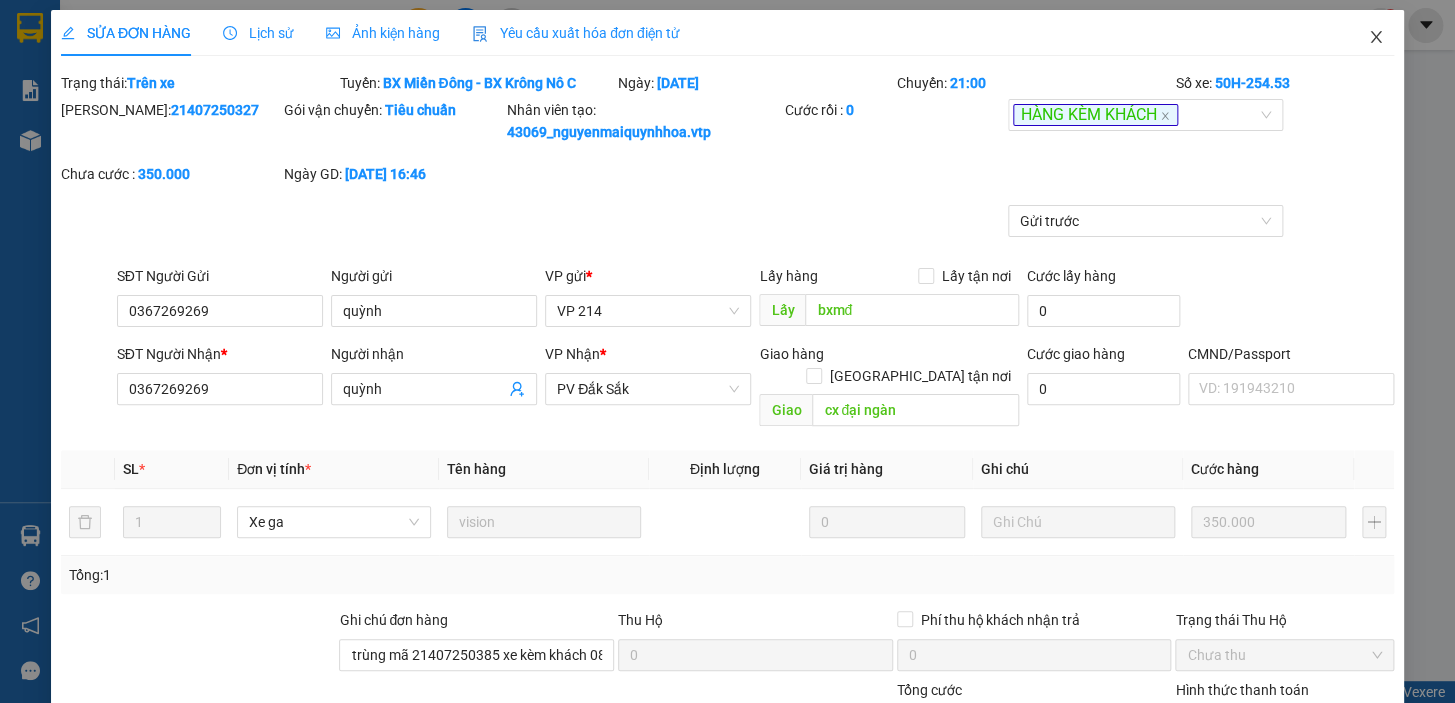 click 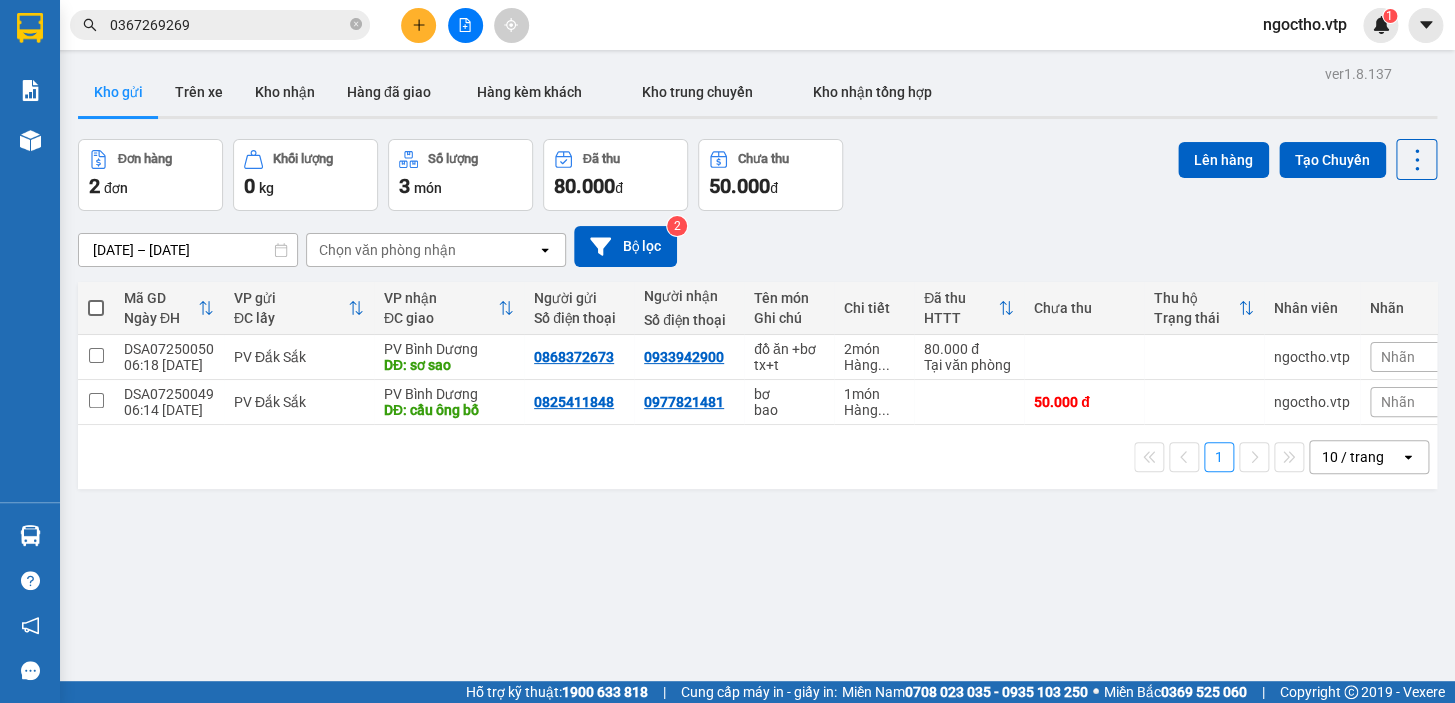 click on "0367269269" at bounding box center (228, 25) 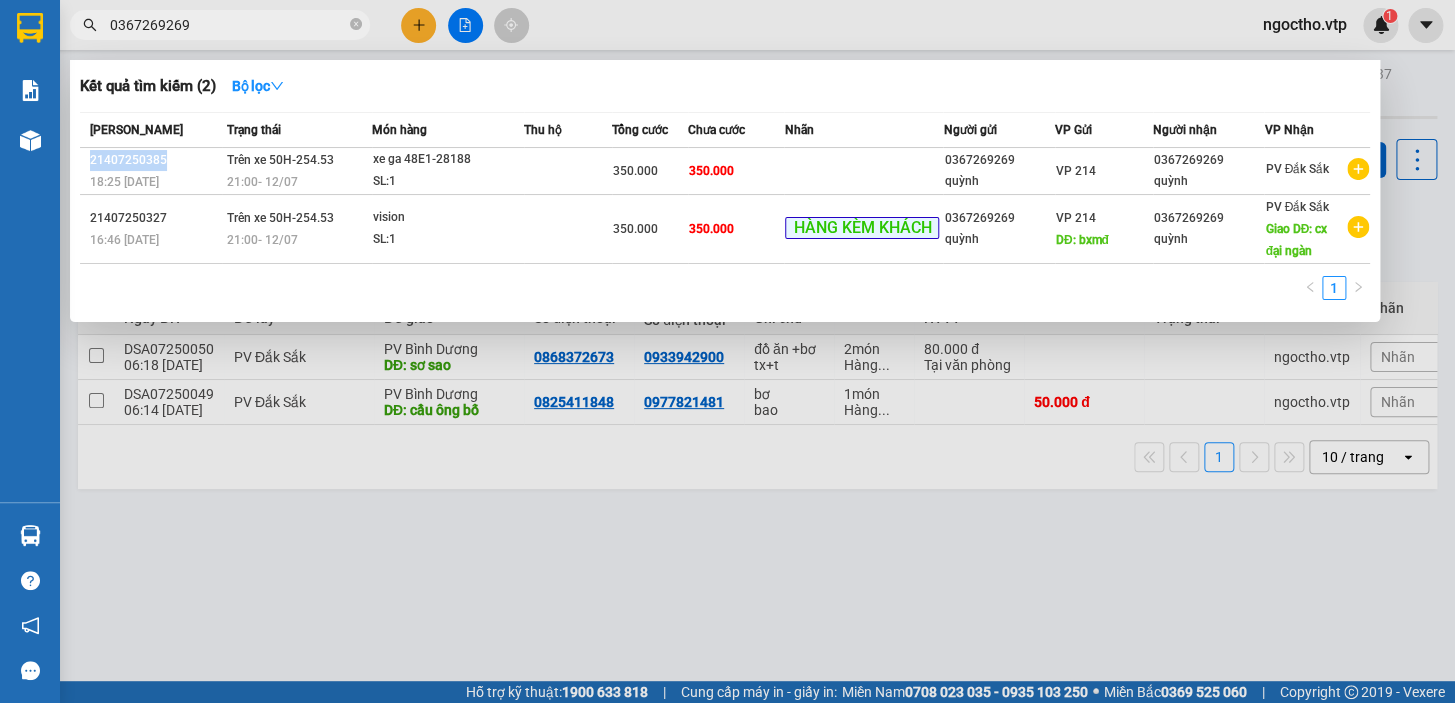 drag, startPoint x: 168, startPoint y: 153, endPoint x: 67, endPoint y: 154, distance: 101.00495 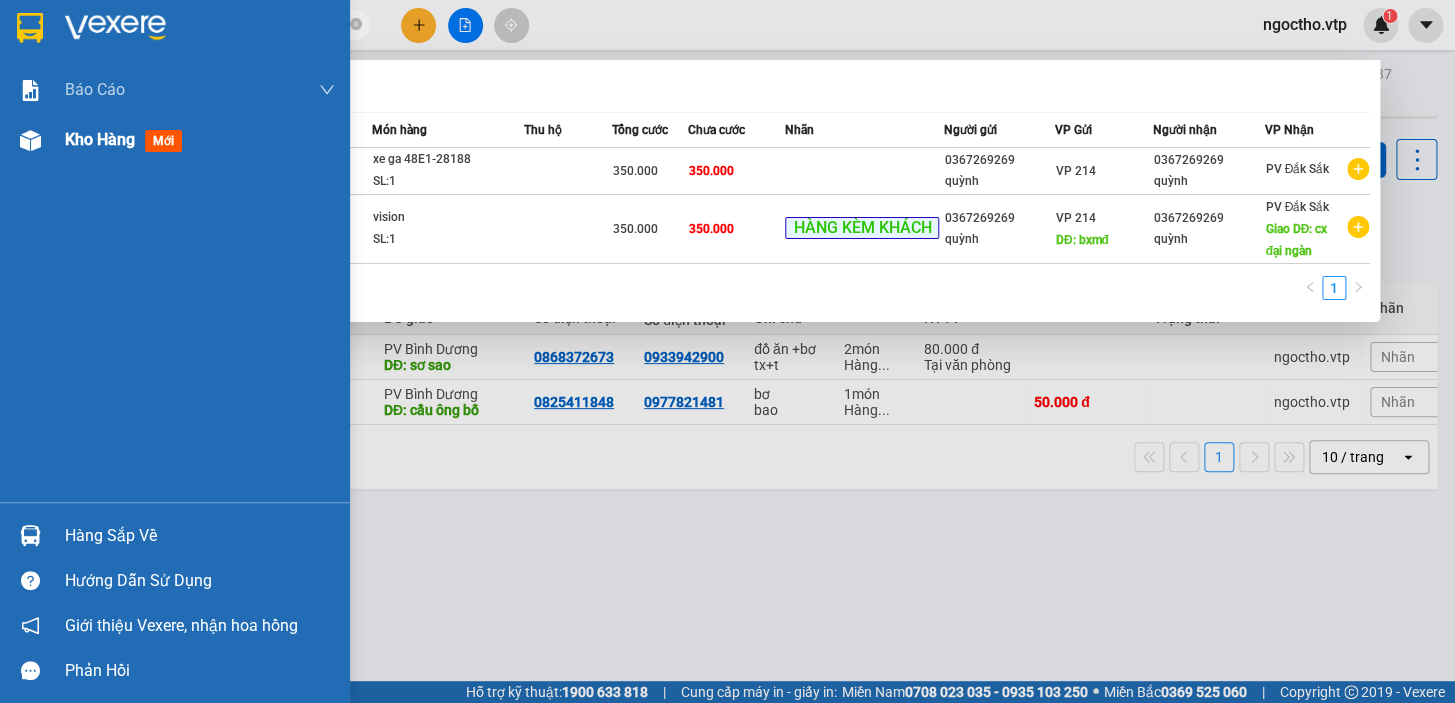 copy on "Kết quả tìm kiếm ( 2 )  Bộ lọc  Mã ĐH Trạng thái Món hàng Thu hộ Tổng cước Chưa cước Nhãn Người gửi VP Gửi Người nhận VP Nhận 21407250385" 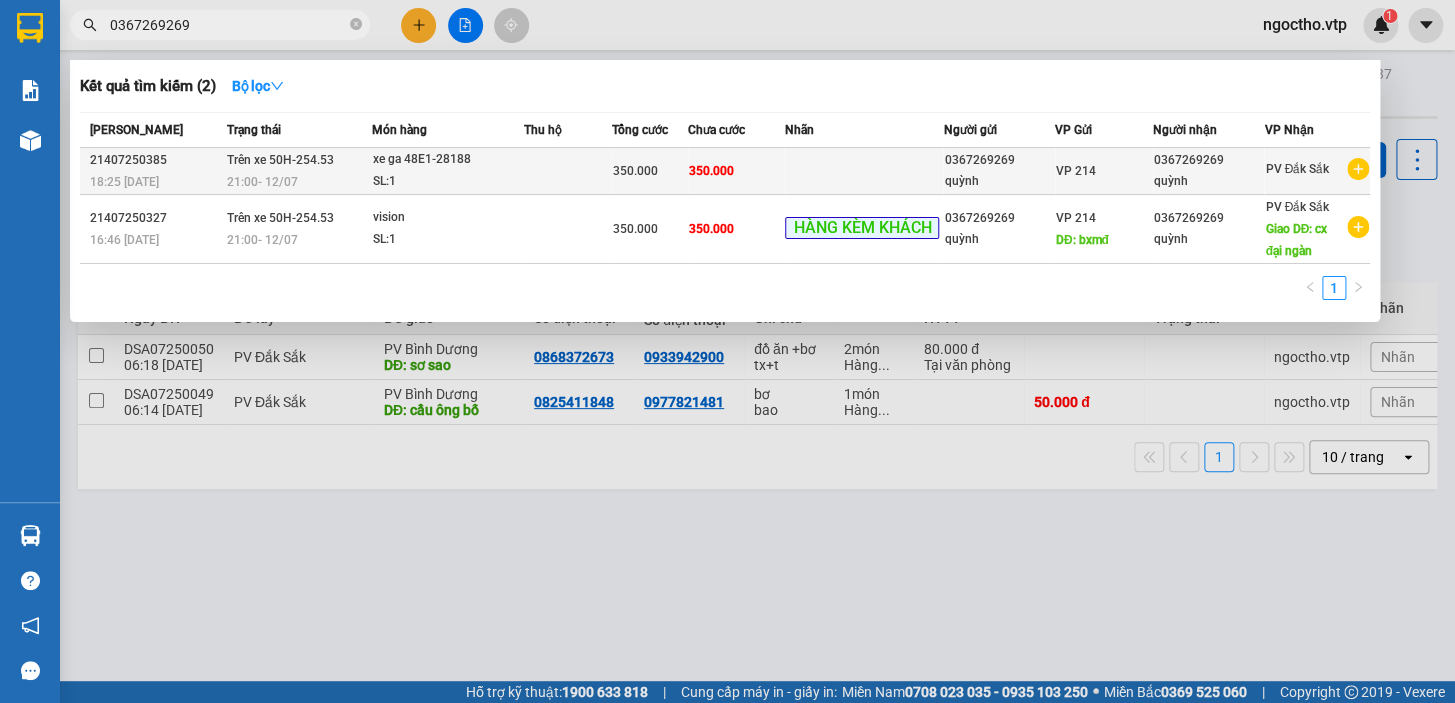 click on "350.000" at bounding box center (635, 171) 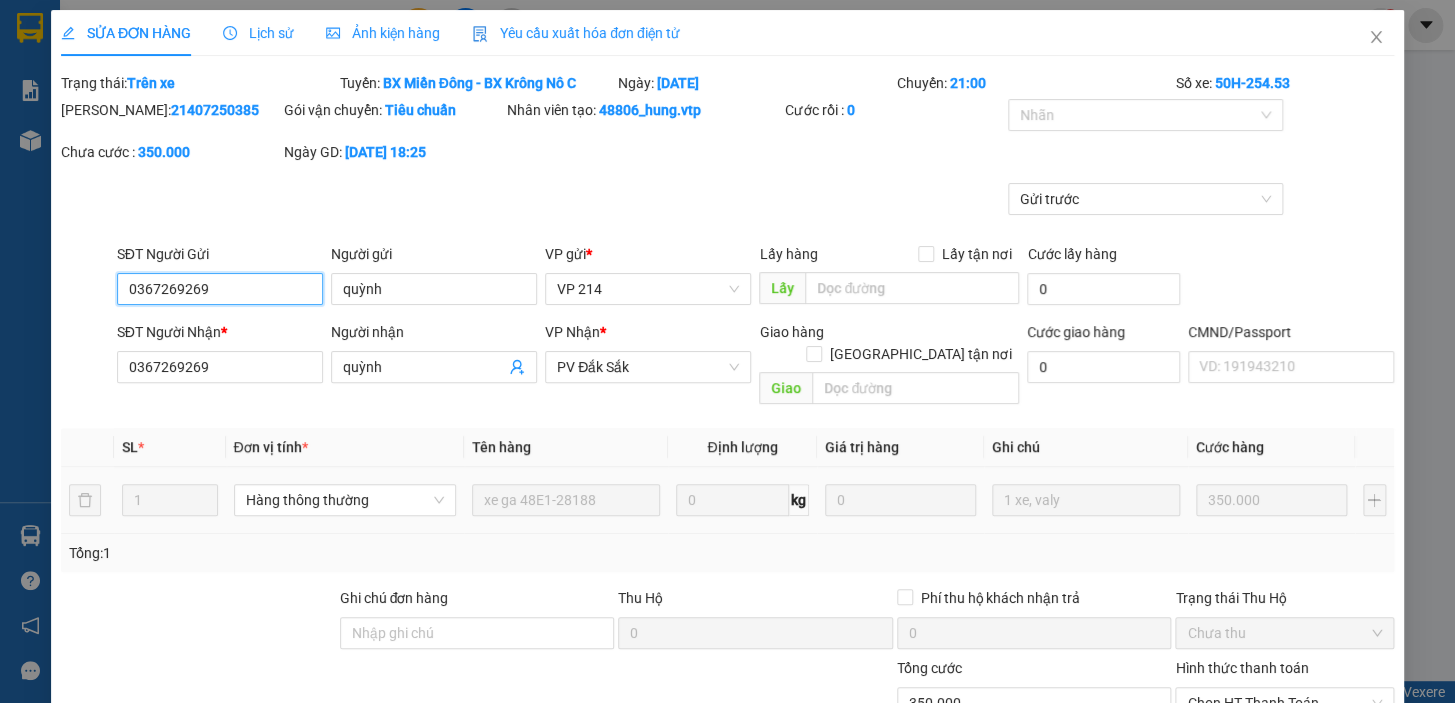 type on "17.500" 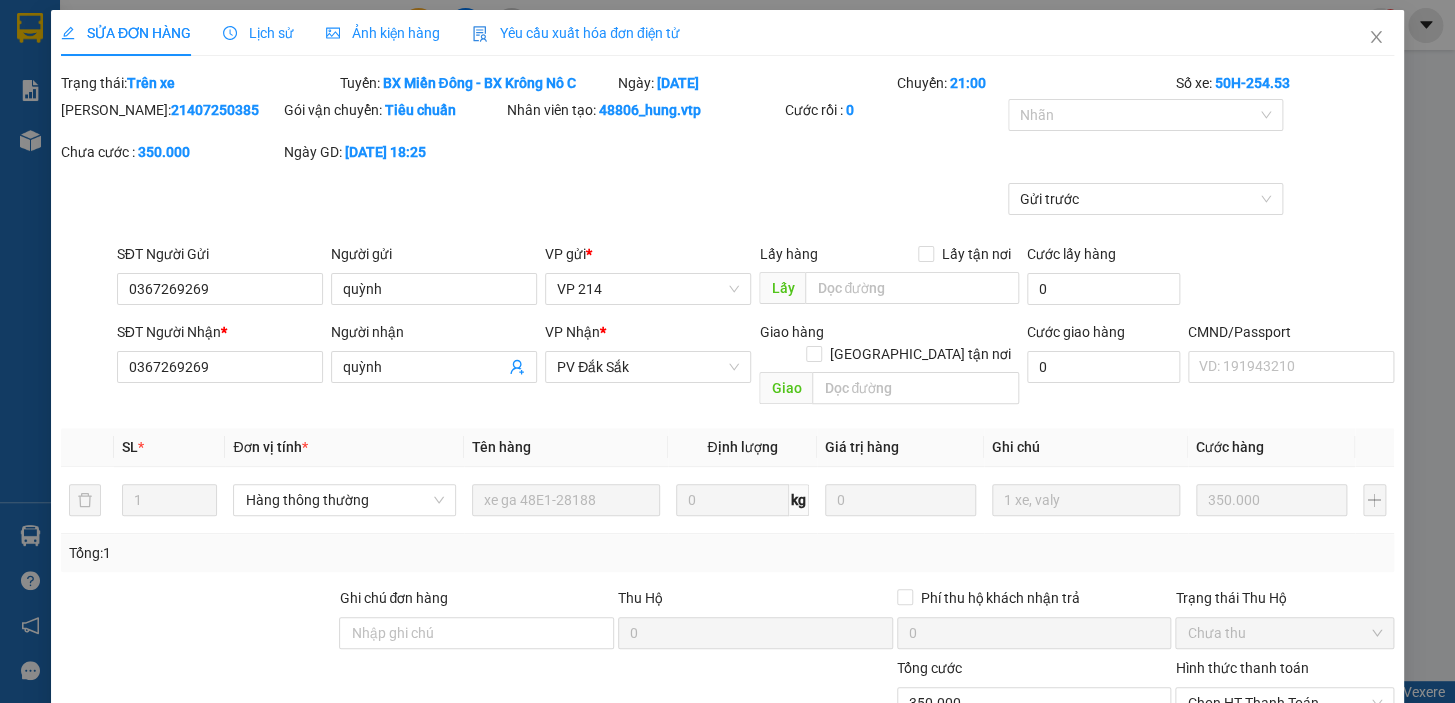 click on "Tổng:  1" at bounding box center (727, 553) 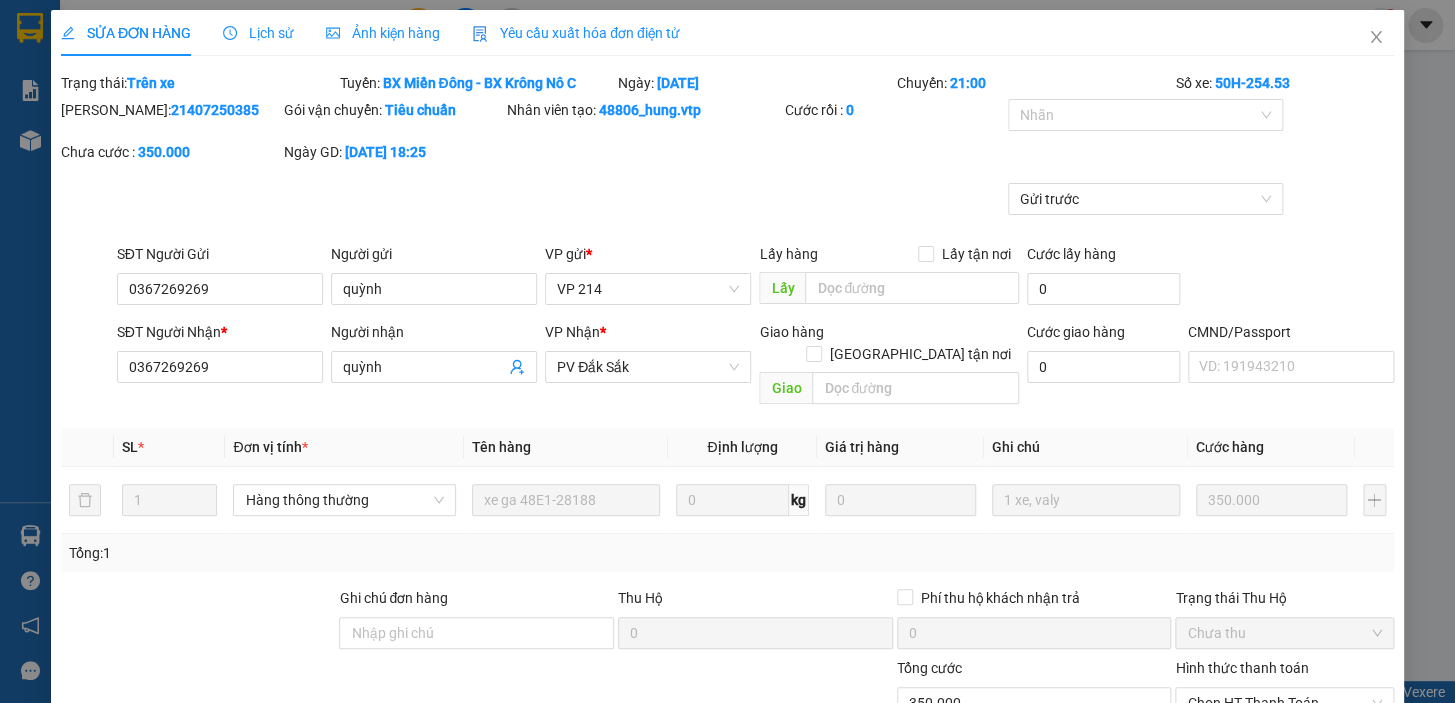 click on "Tổng:  1" at bounding box center (727, 553) 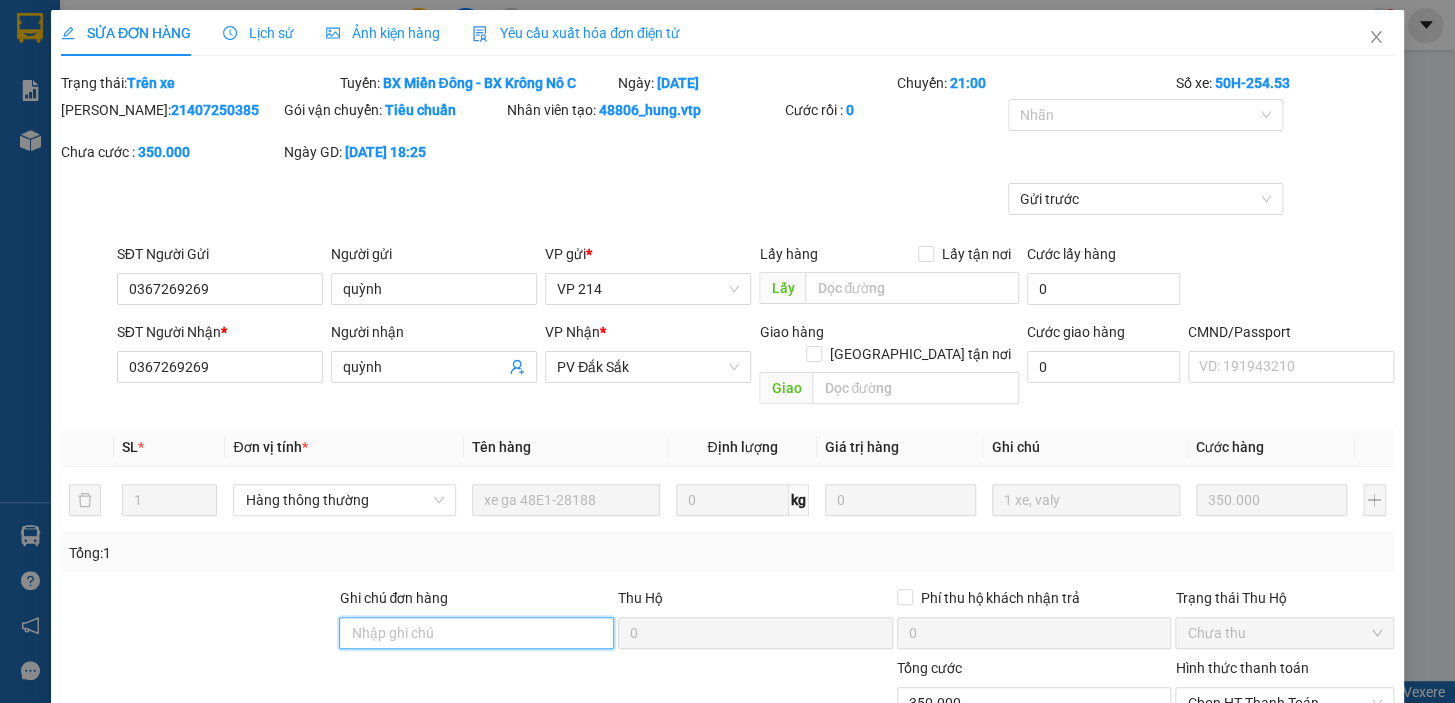 click on "Ghi chú đơn hàng" at bounding box center (476, 633) 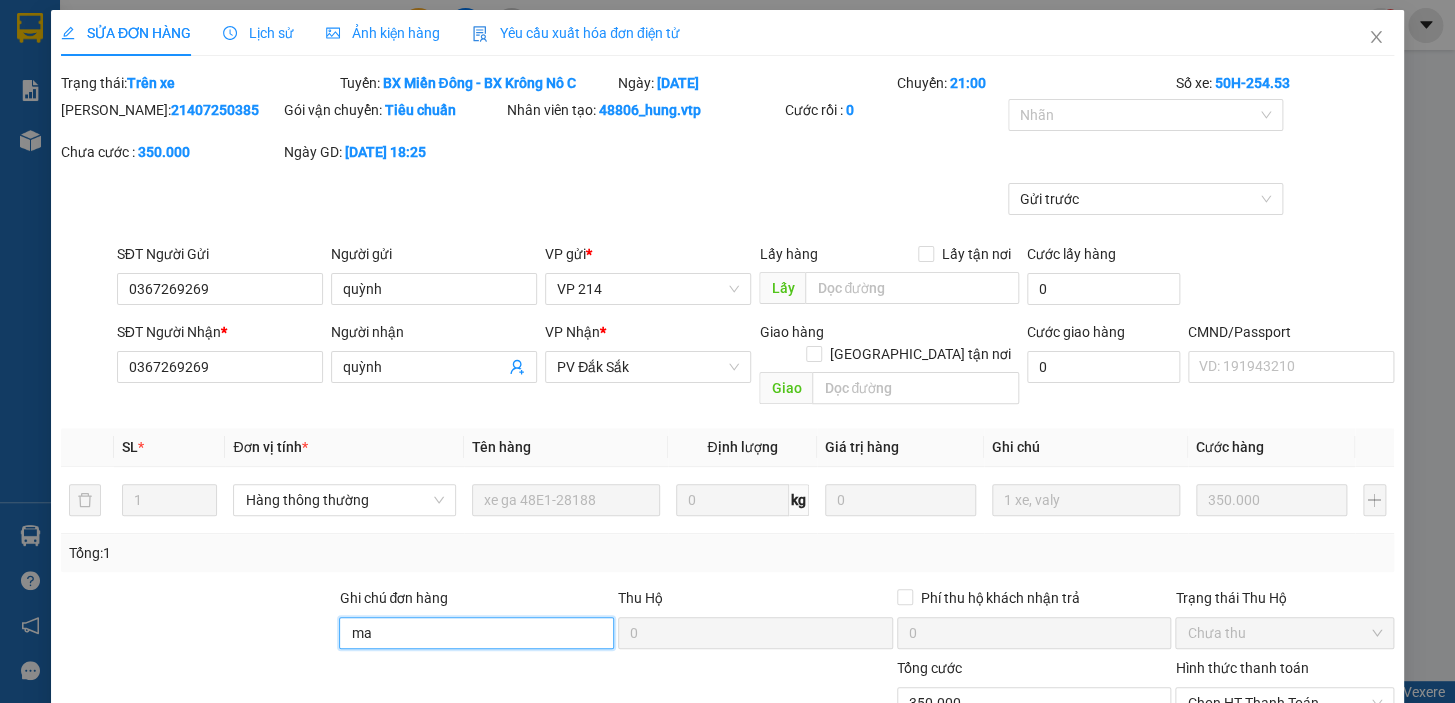 paste on "Kết quả tìm kiếm [PHONE_NUMBER]" 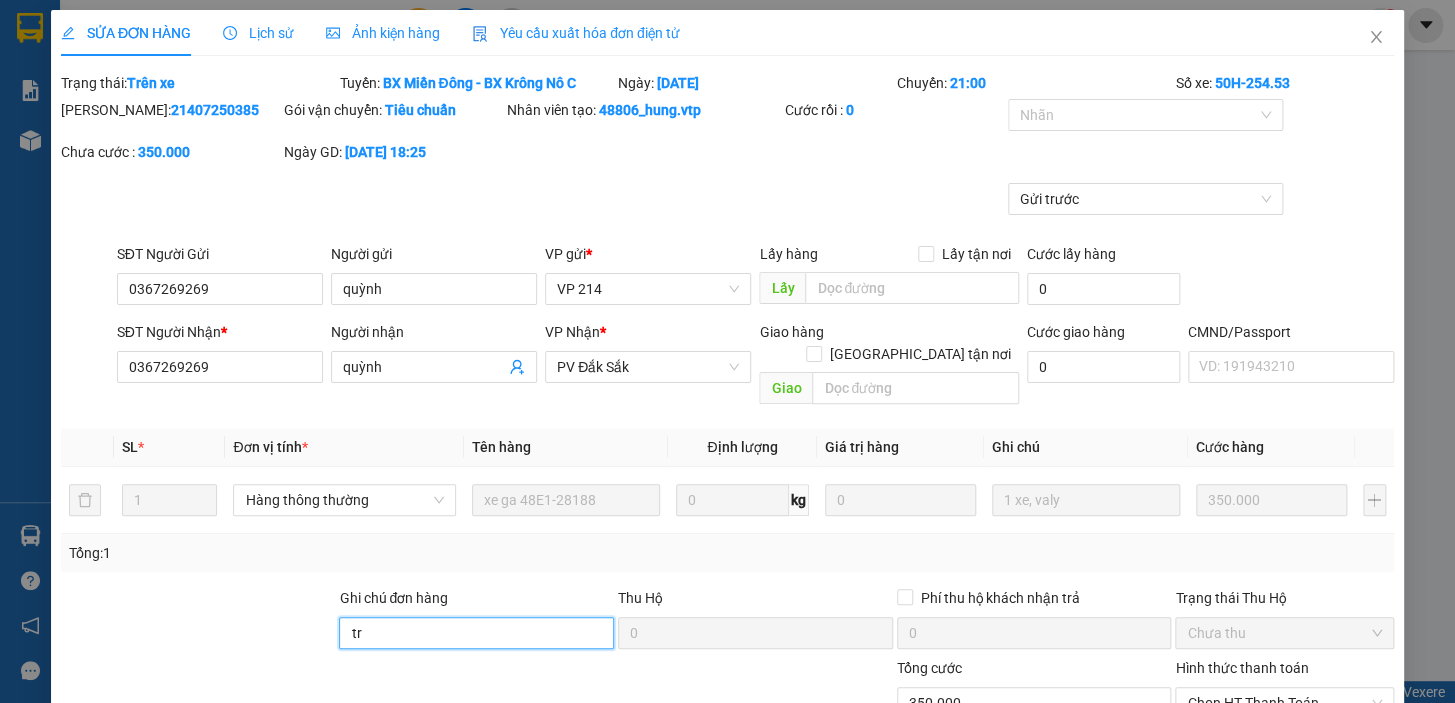 type on "t" 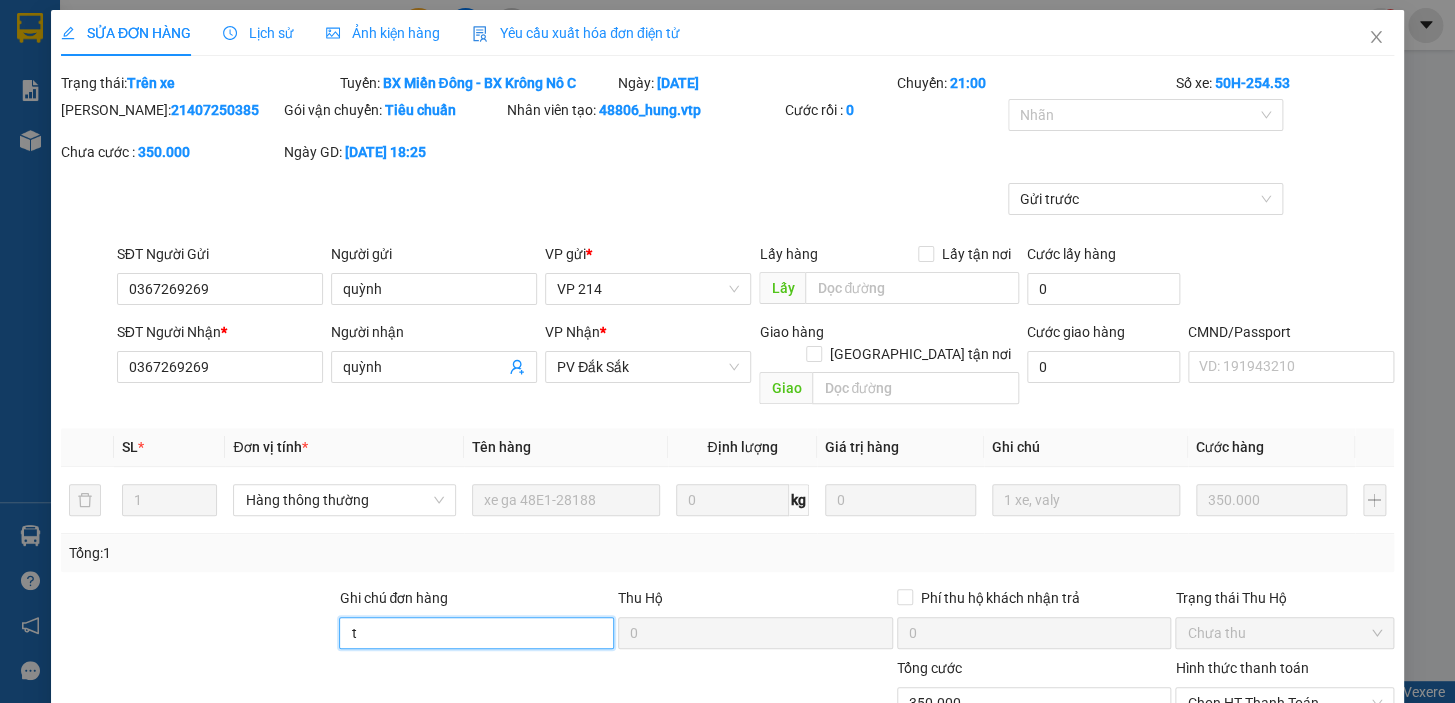 type 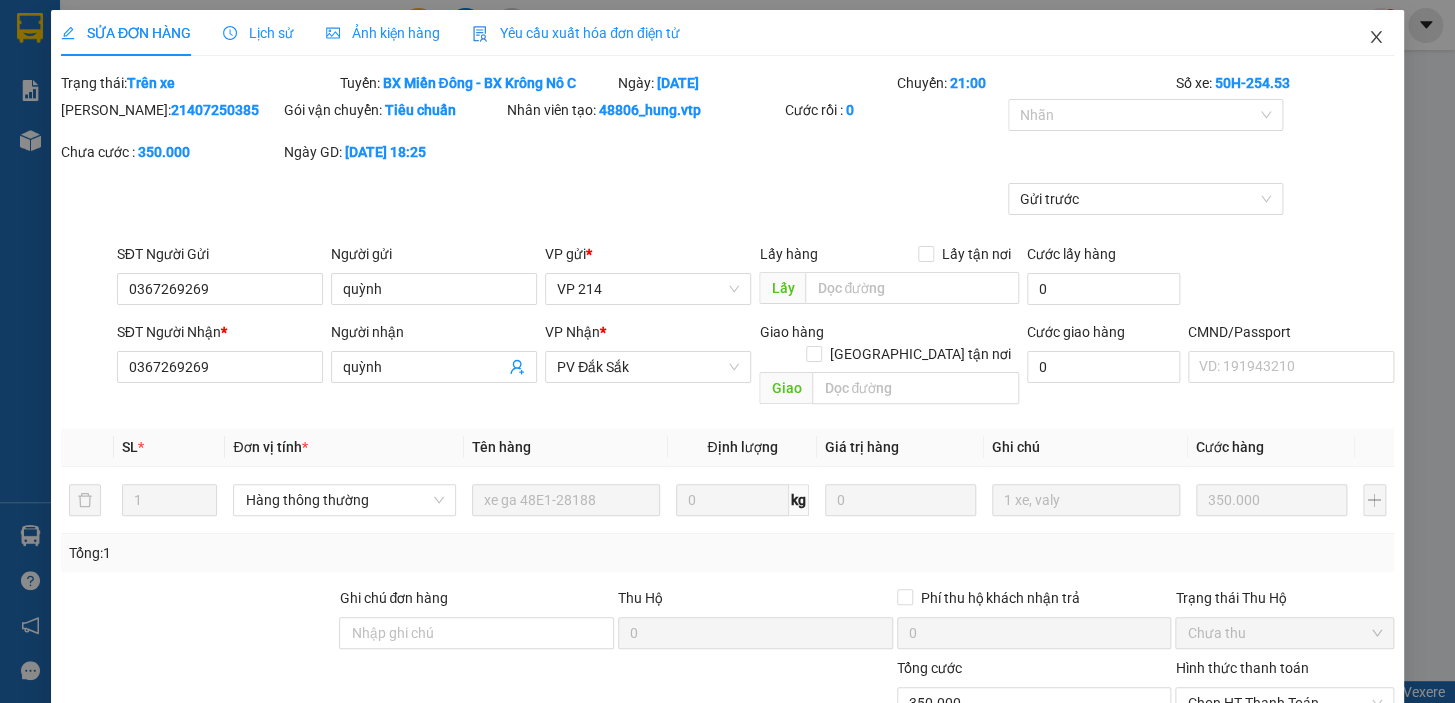 drag, startPoint x: 397, startPoint y: 305, endPoint x: 1367, endPoint y: 38, distance: 1006.07605 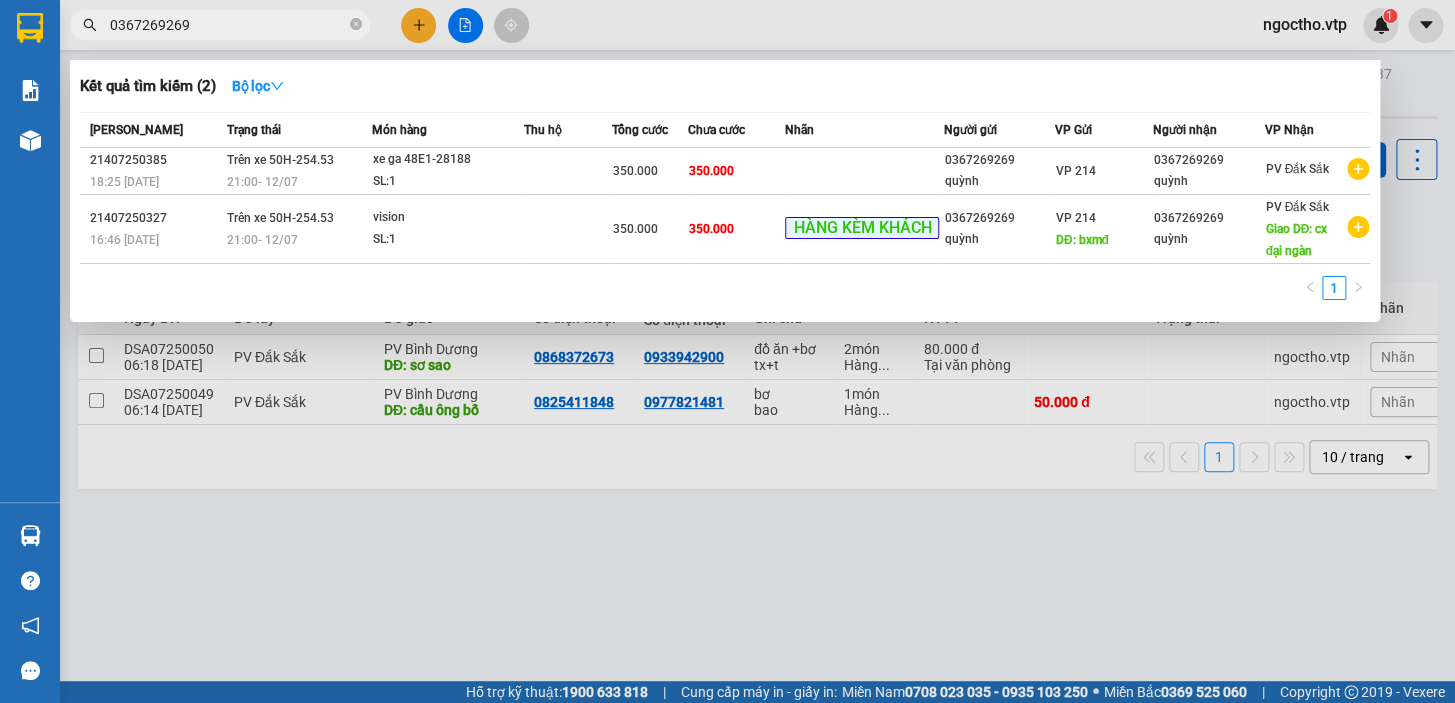 click on "0367269269" at bounding box center [228, 25] 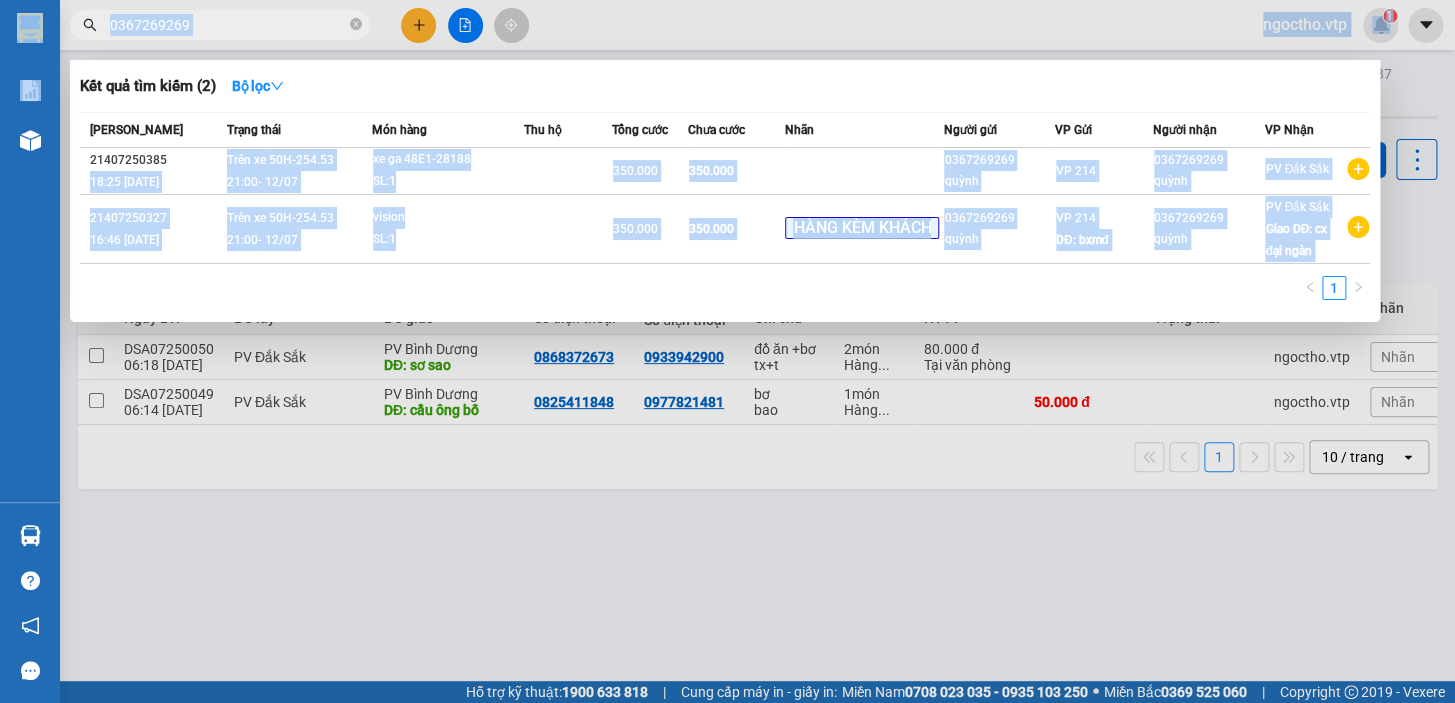 drag, startPoint x: 163, startPoint y: 155, endPoint x: 9, endPoint y: 167, distance: 154.46683 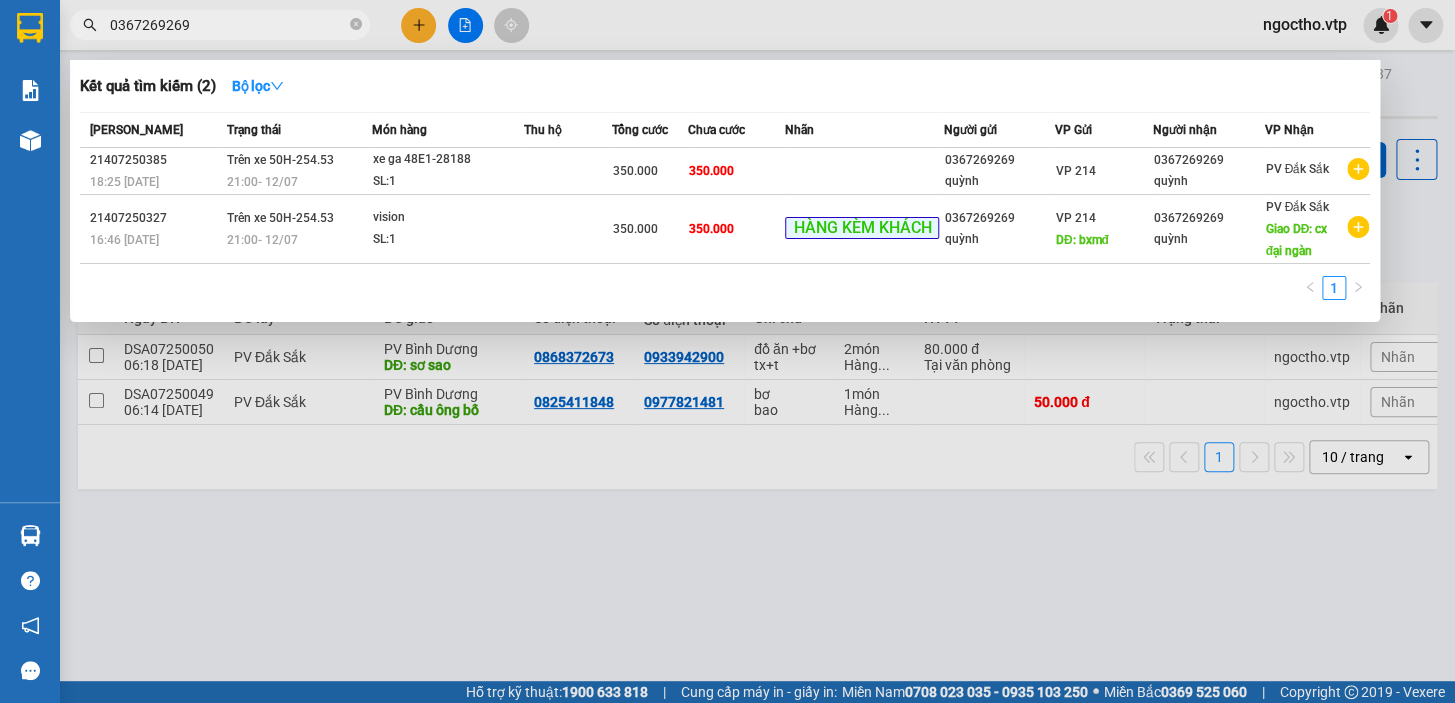 click on "[PERSON_NAME]" at bounding box center [151, 130] 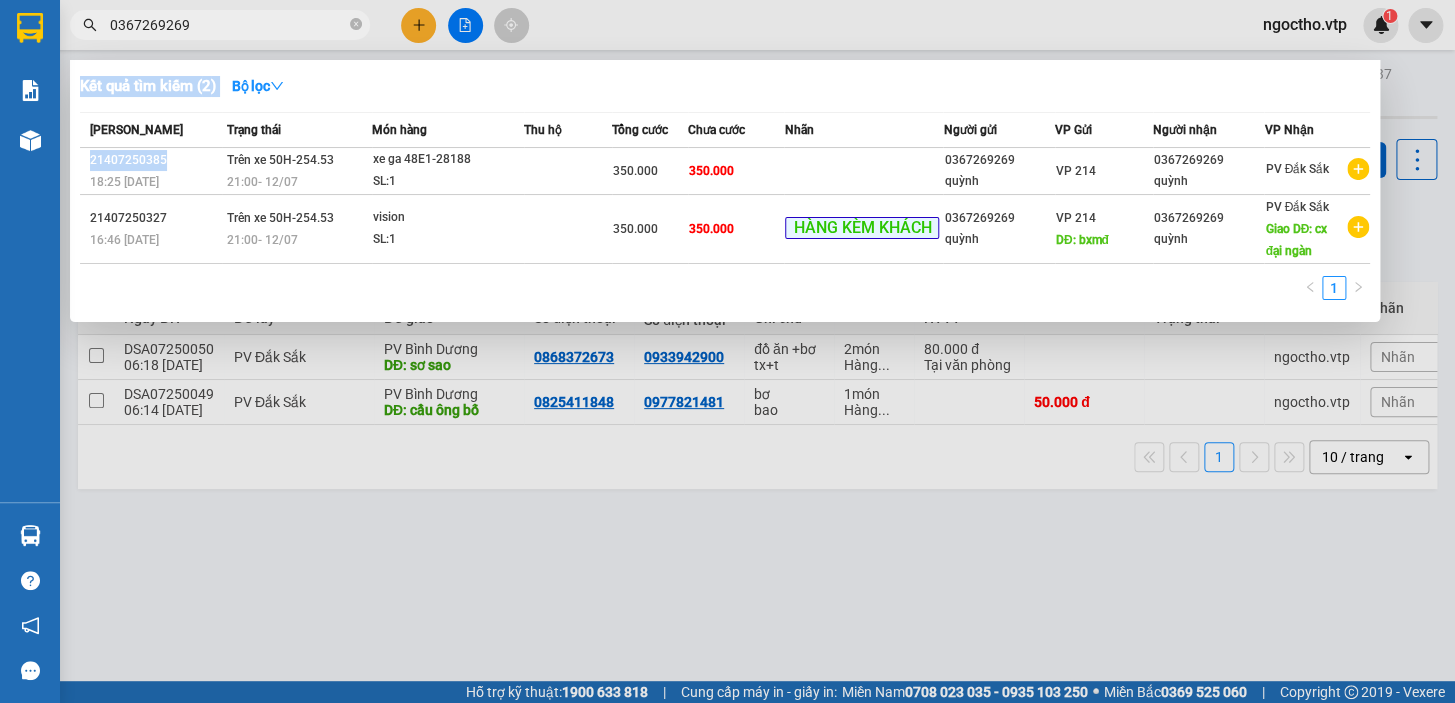 drag, startPoint x: 170, startPoint y: 157, endPoint x: 57, endPoint y: 173, distance: 114.12712 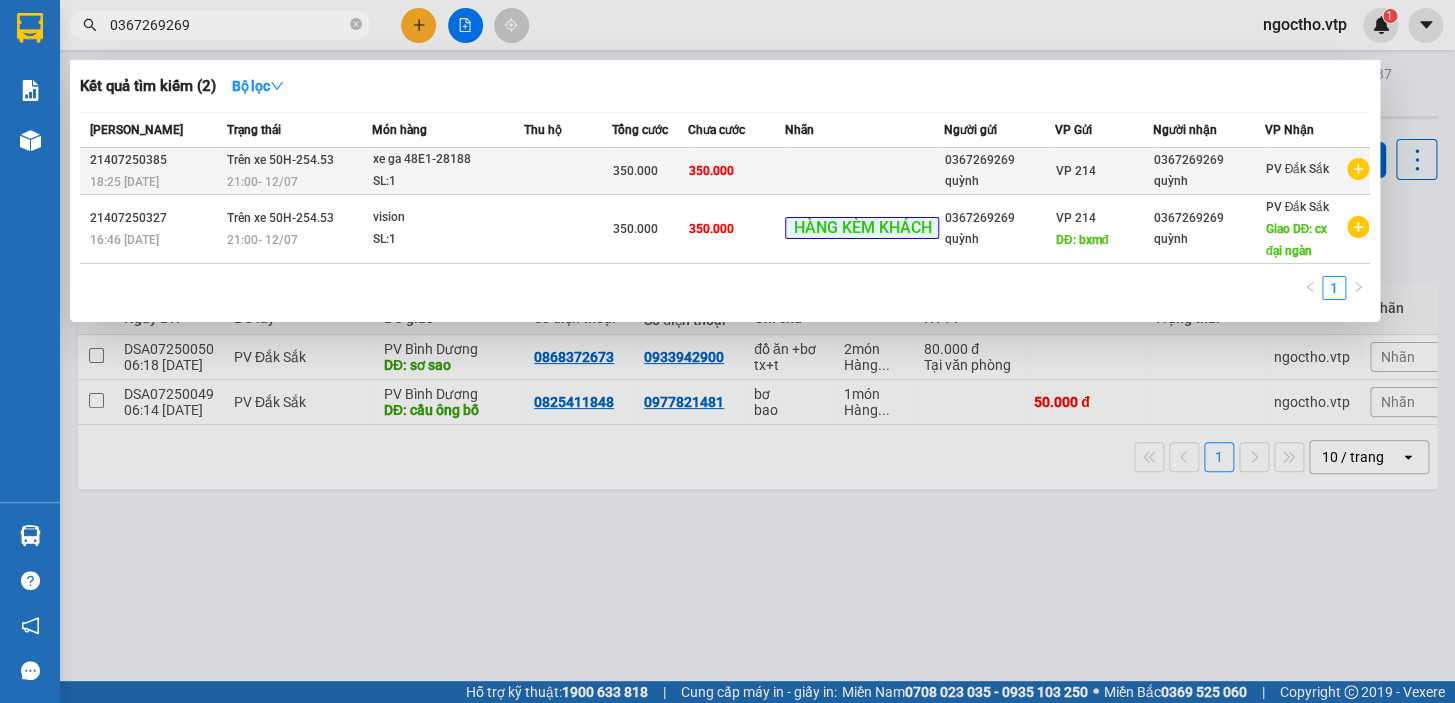 click on "SL:  1" at bounding box center [448, 182] 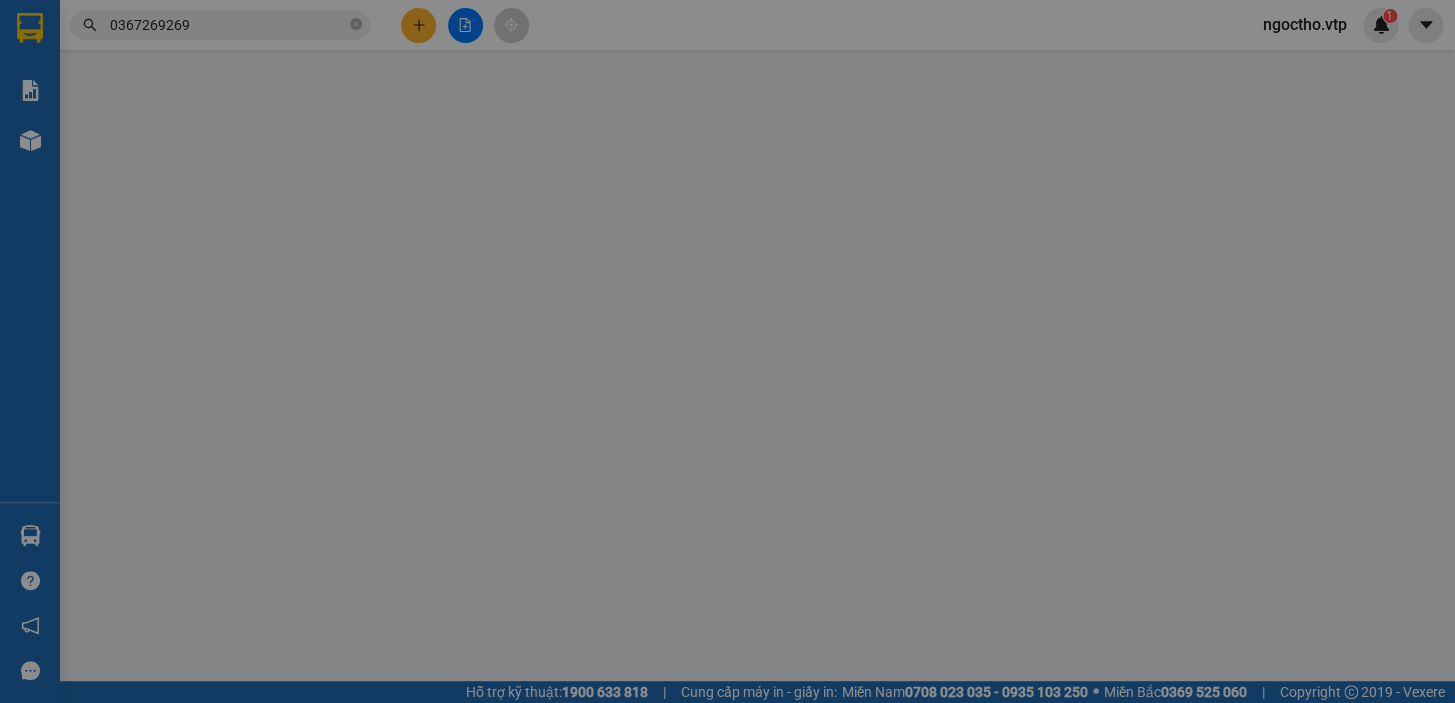 type on "0367269269" 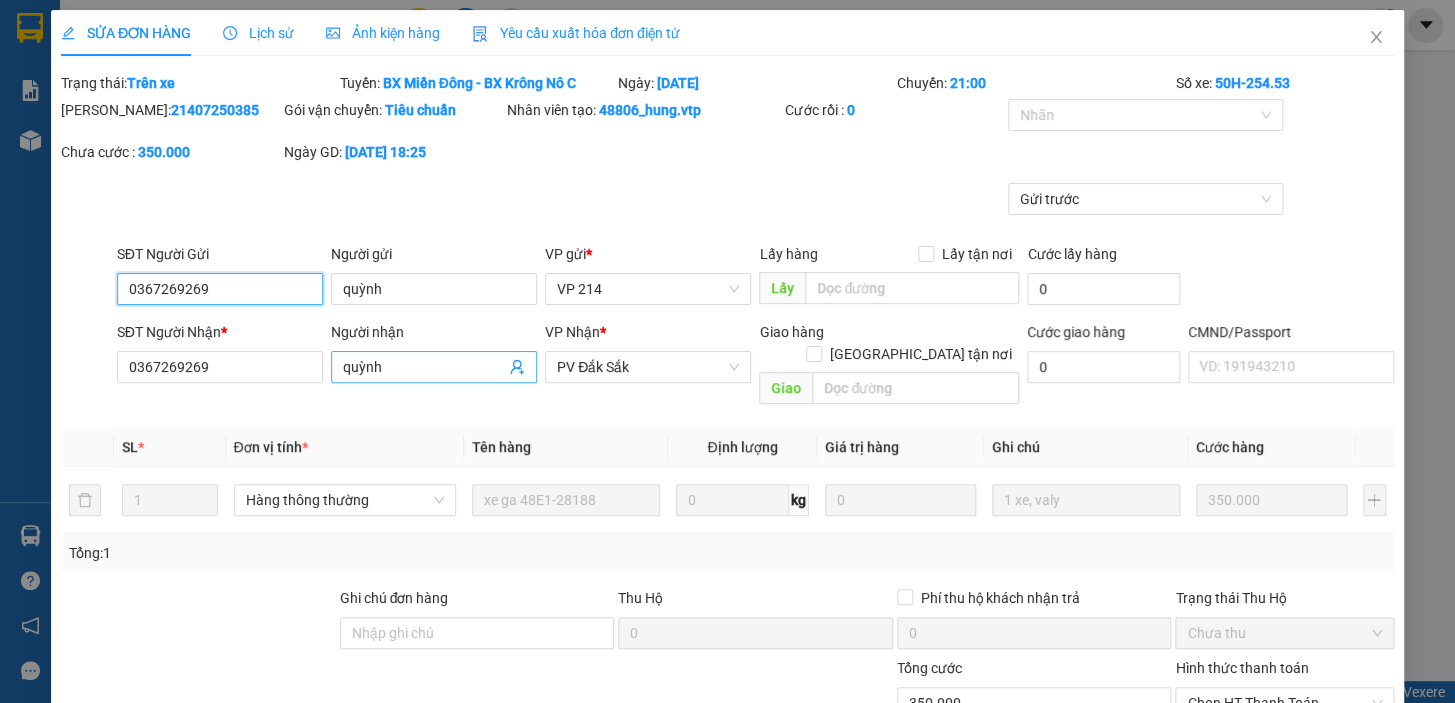 type on "17.500" 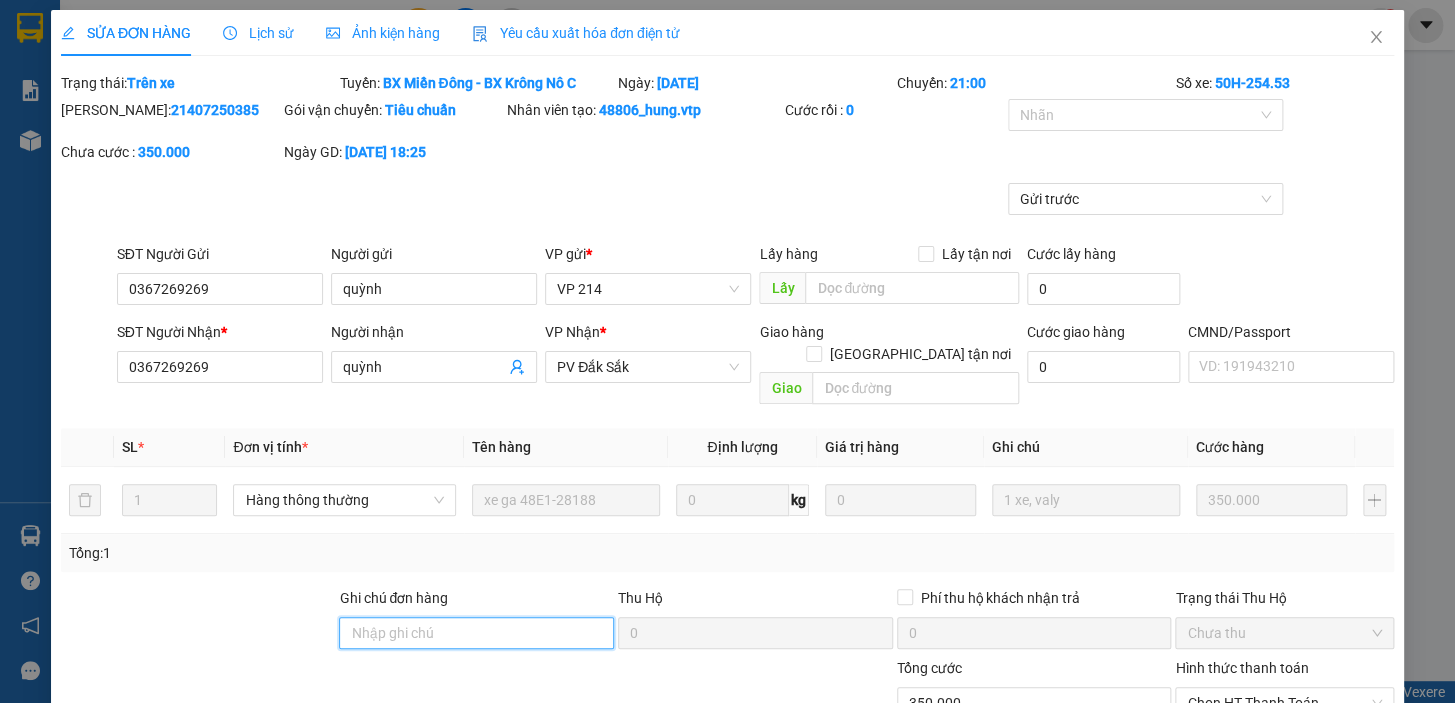 click on "Ghi chú đơn hàng" at bounding box center [476, 633] 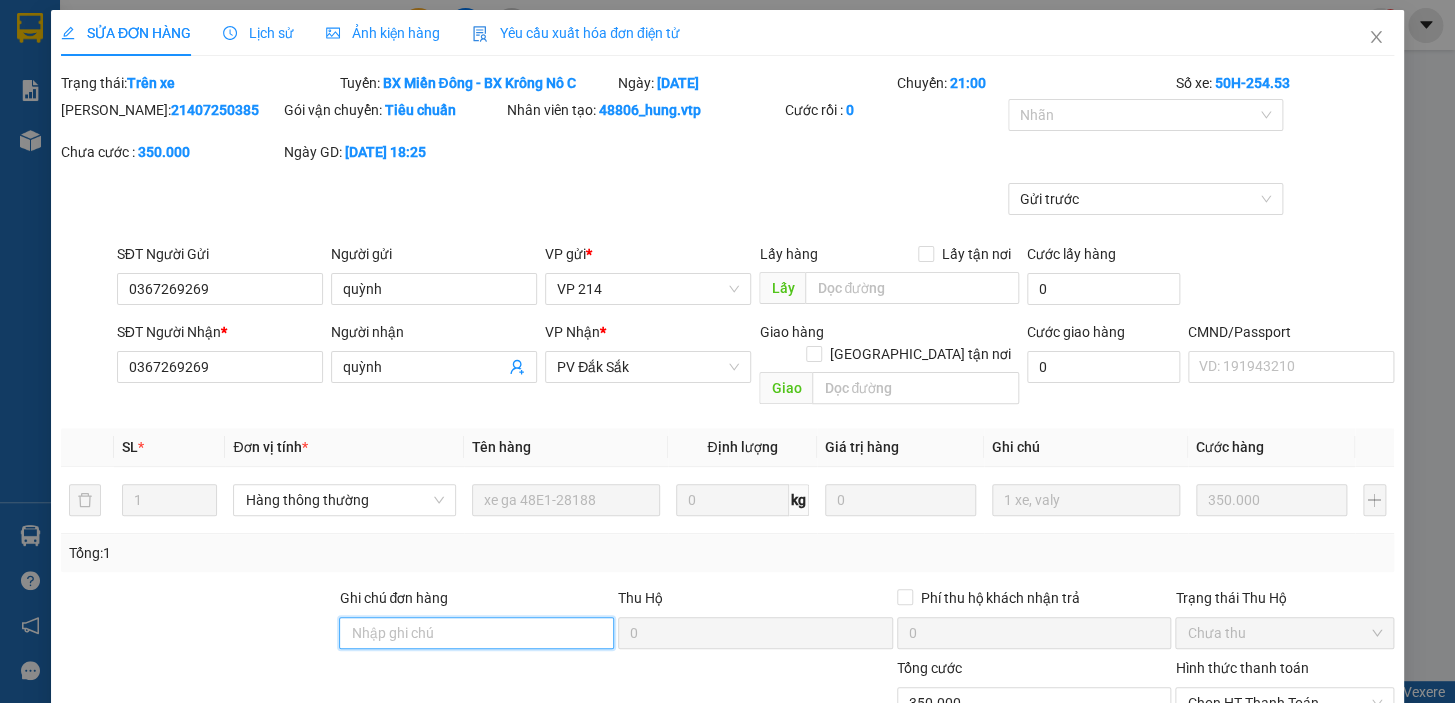 paste on "Kết quả tìm kiếm [PHONE_NUMBER]" 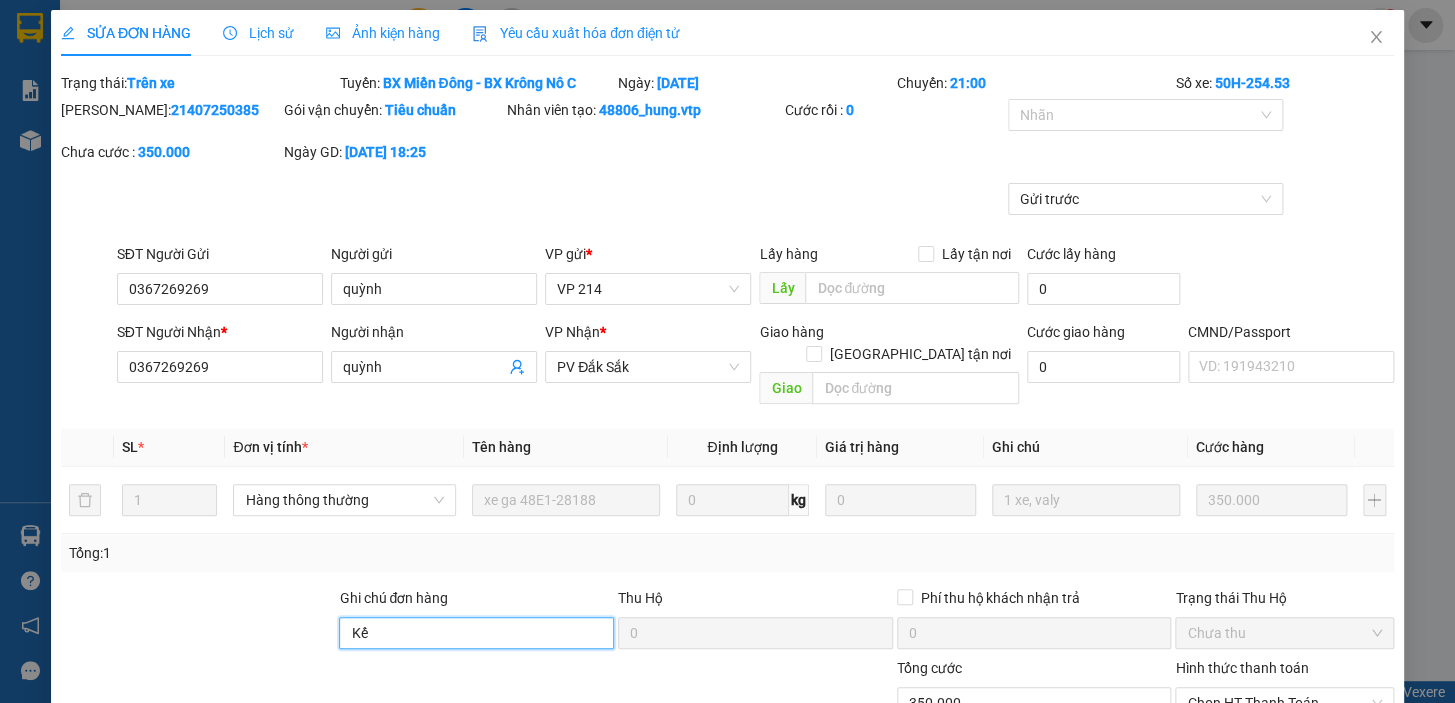 type on "K" 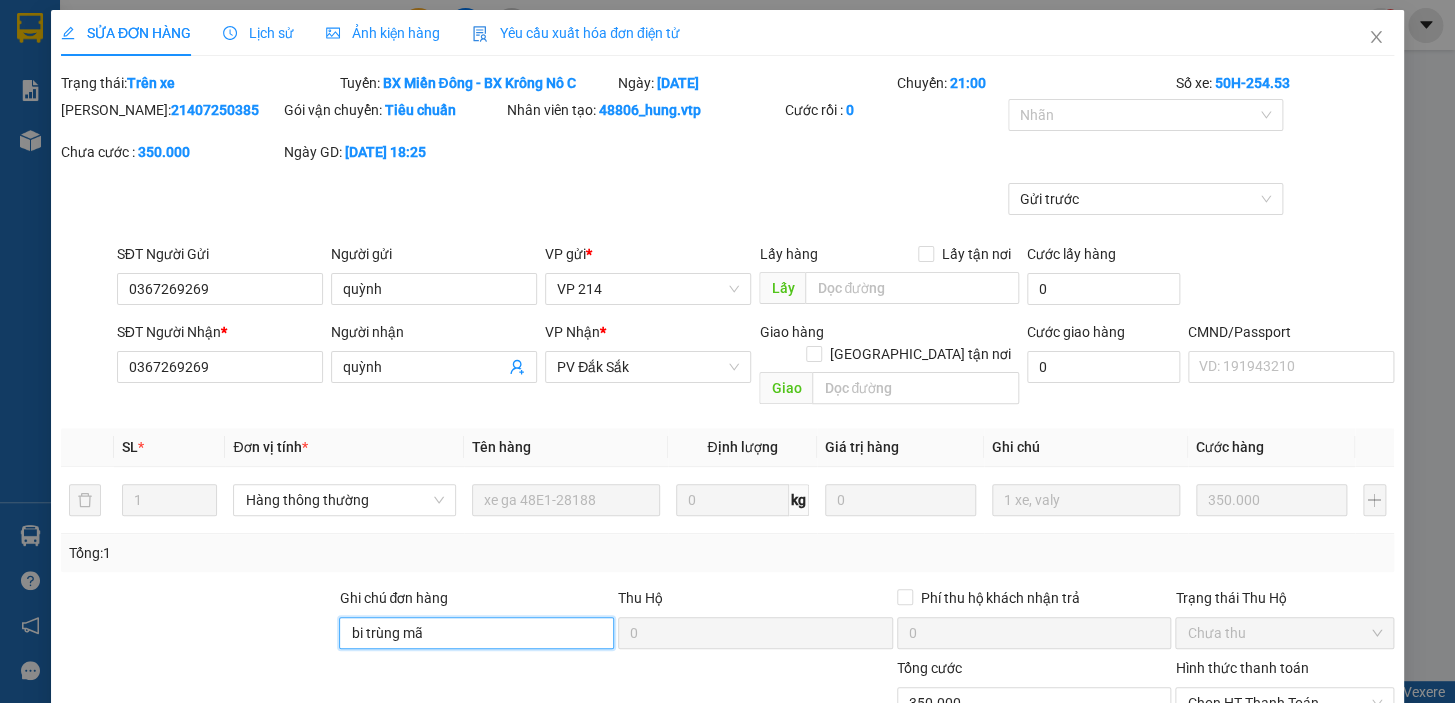 scroll, scrollTop: 270, scrollLeft: 0, axis: vertical 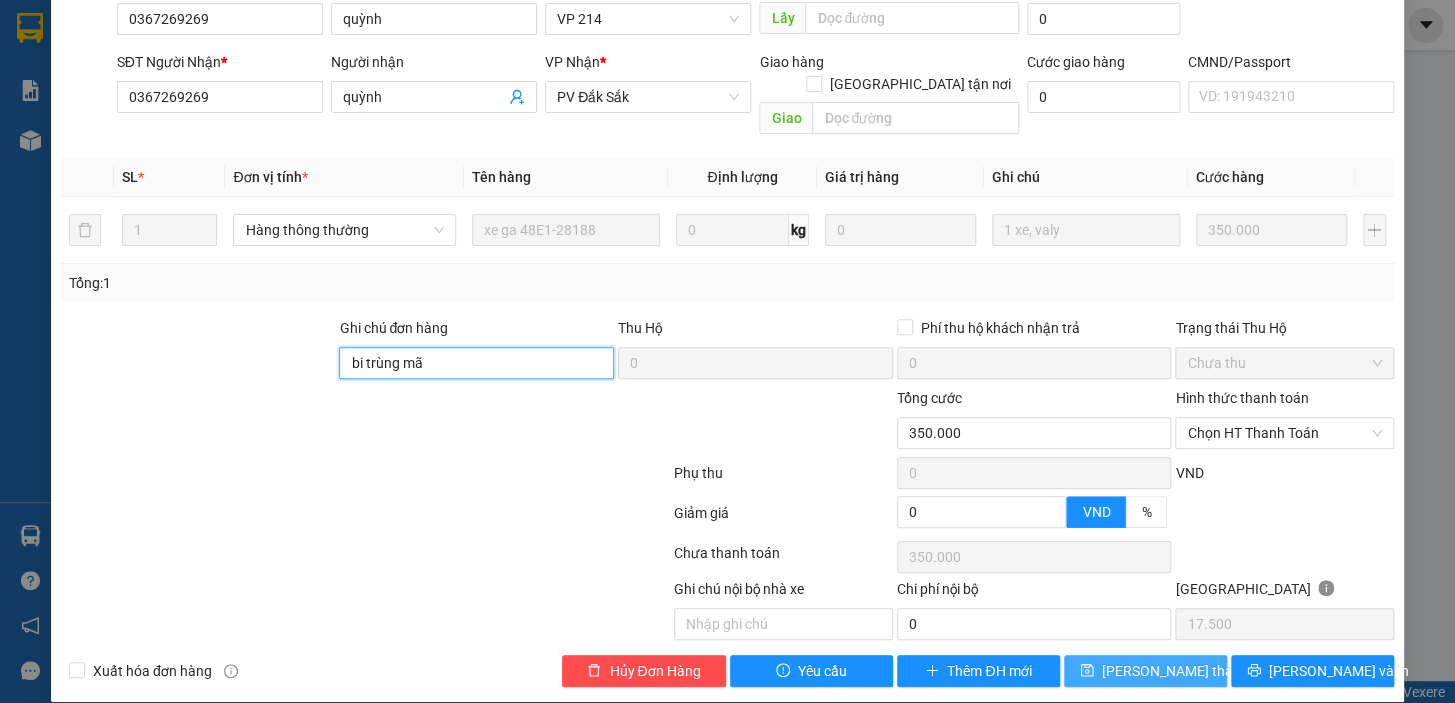 type on "bi trùng mã" 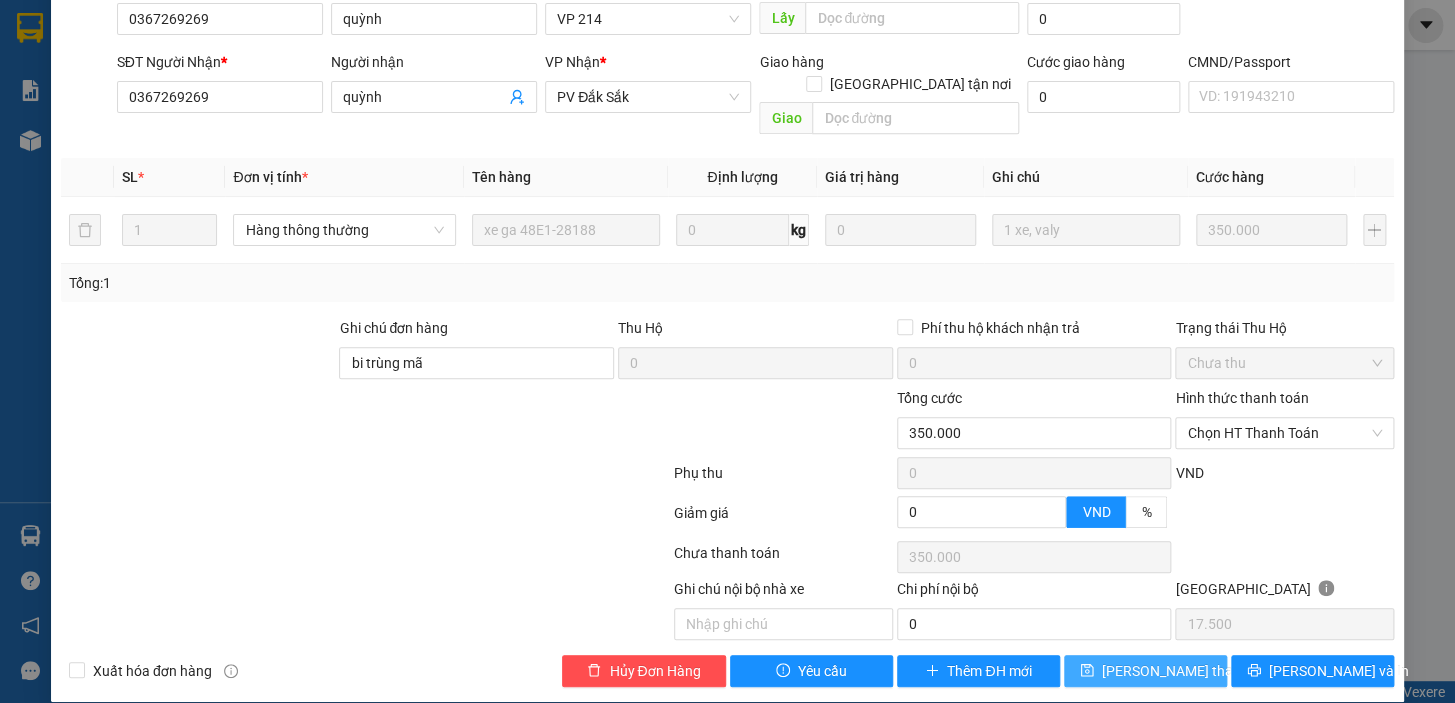 click on "[PERSON_NAME] thay đổi" at bounding box center [1182, 671] 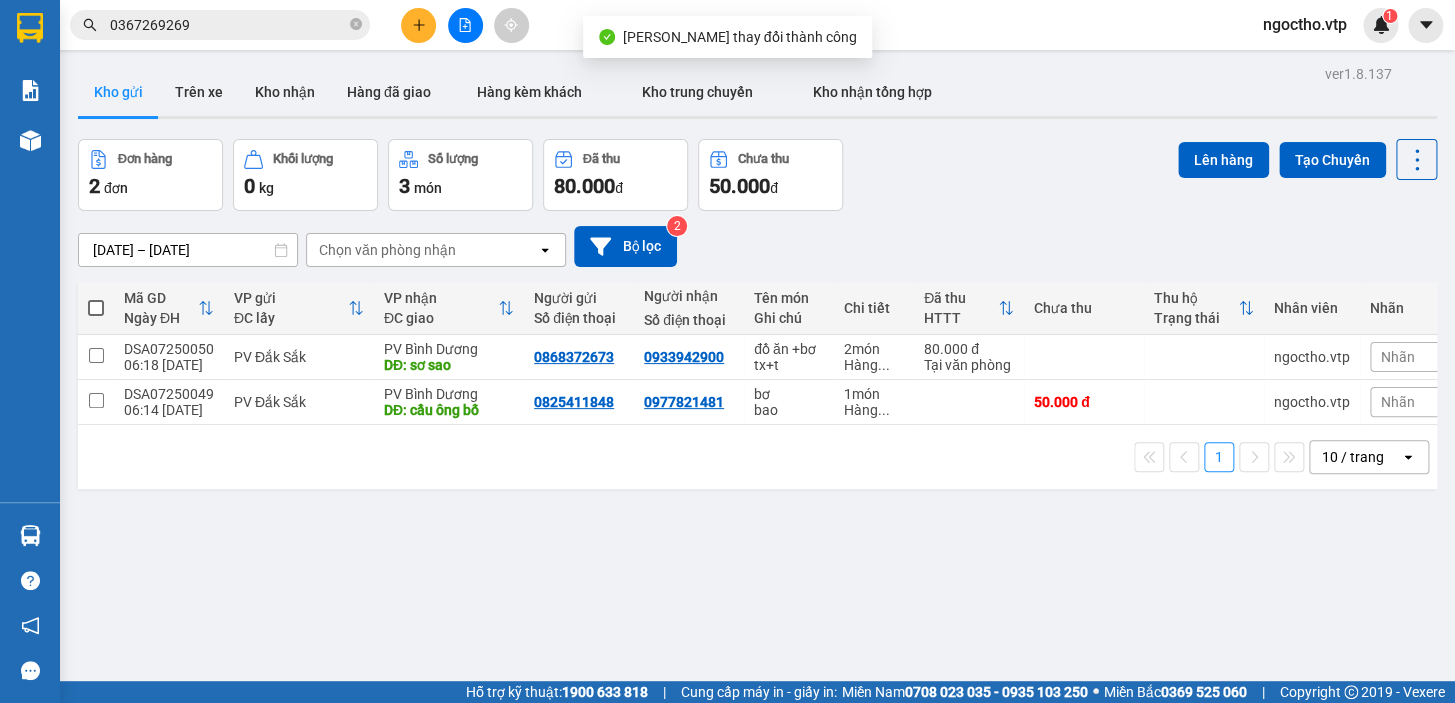 click on "0367269269" at bounding box center (228, 25) 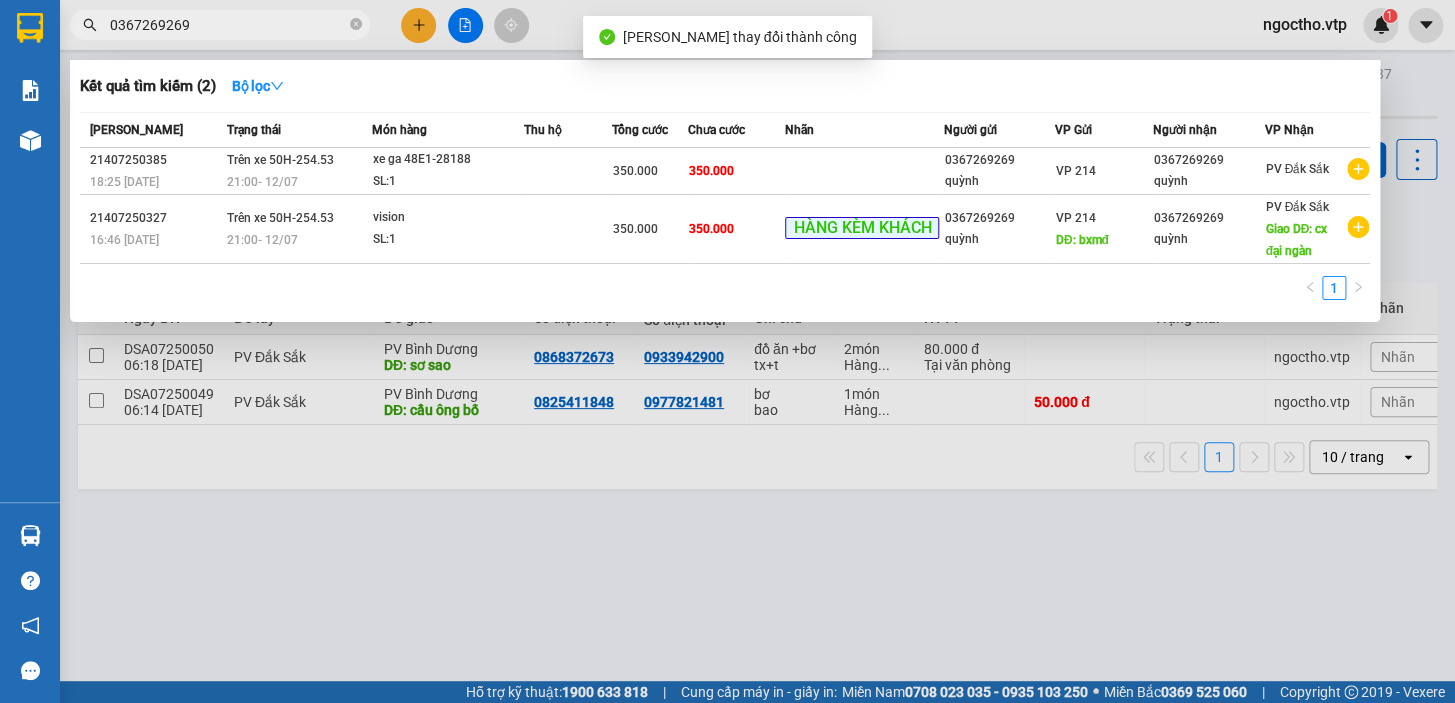 click on "0367269269" at bounding box center (228, 25) 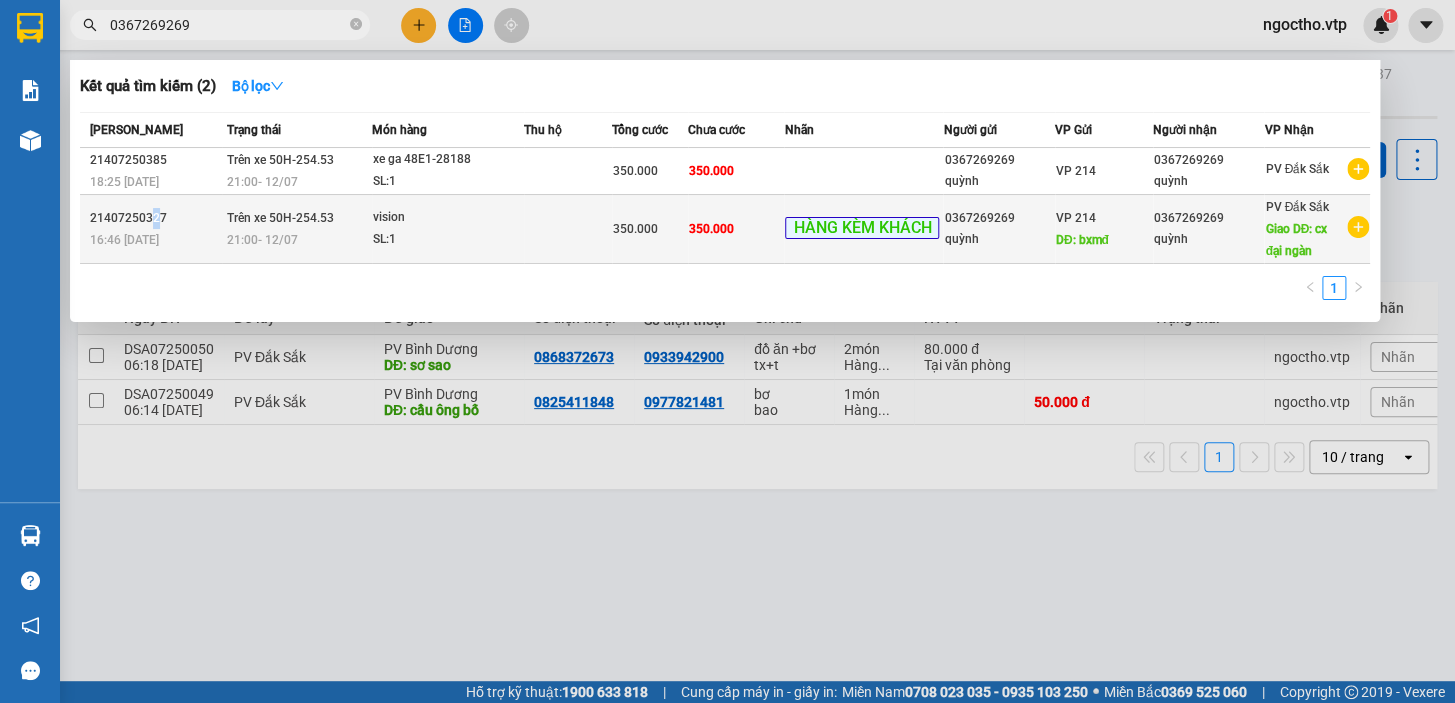 click on "21407250327" at bounding box center [155, 218] 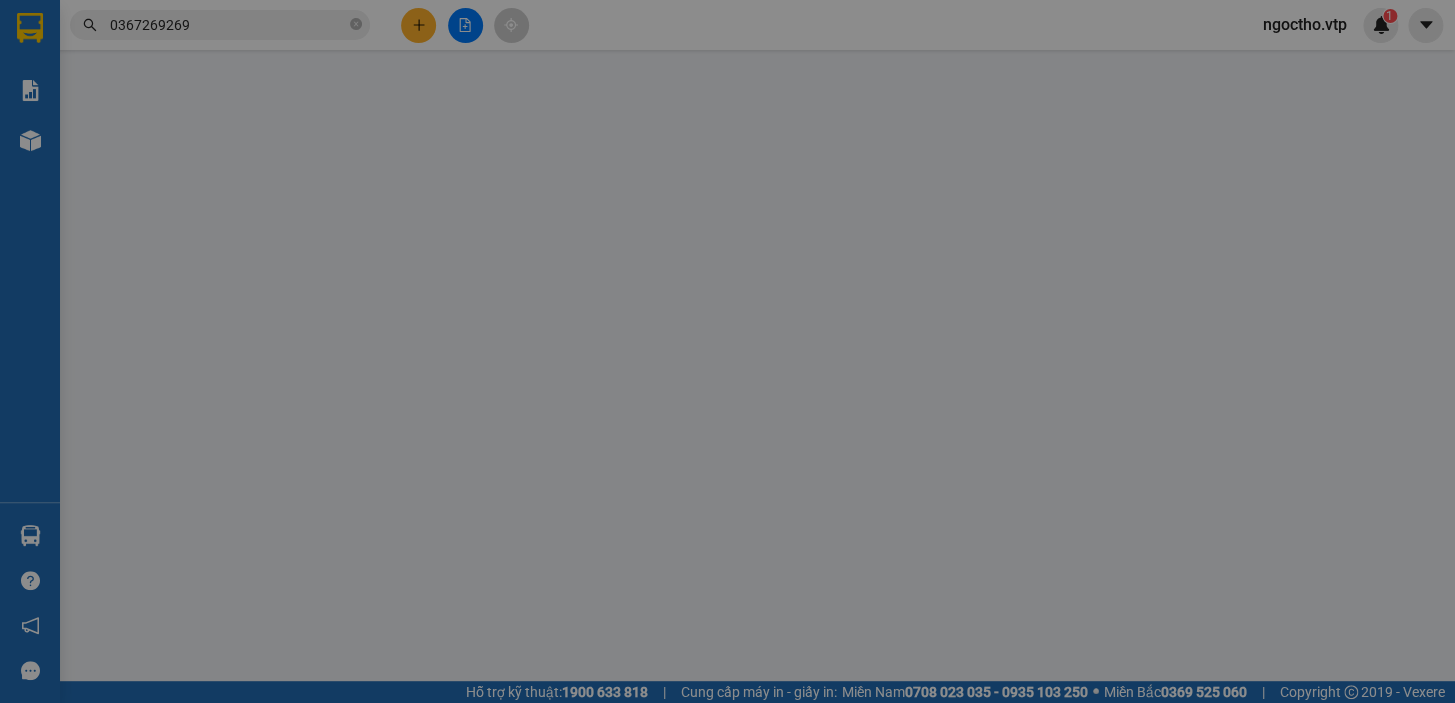 type on "0367269269" 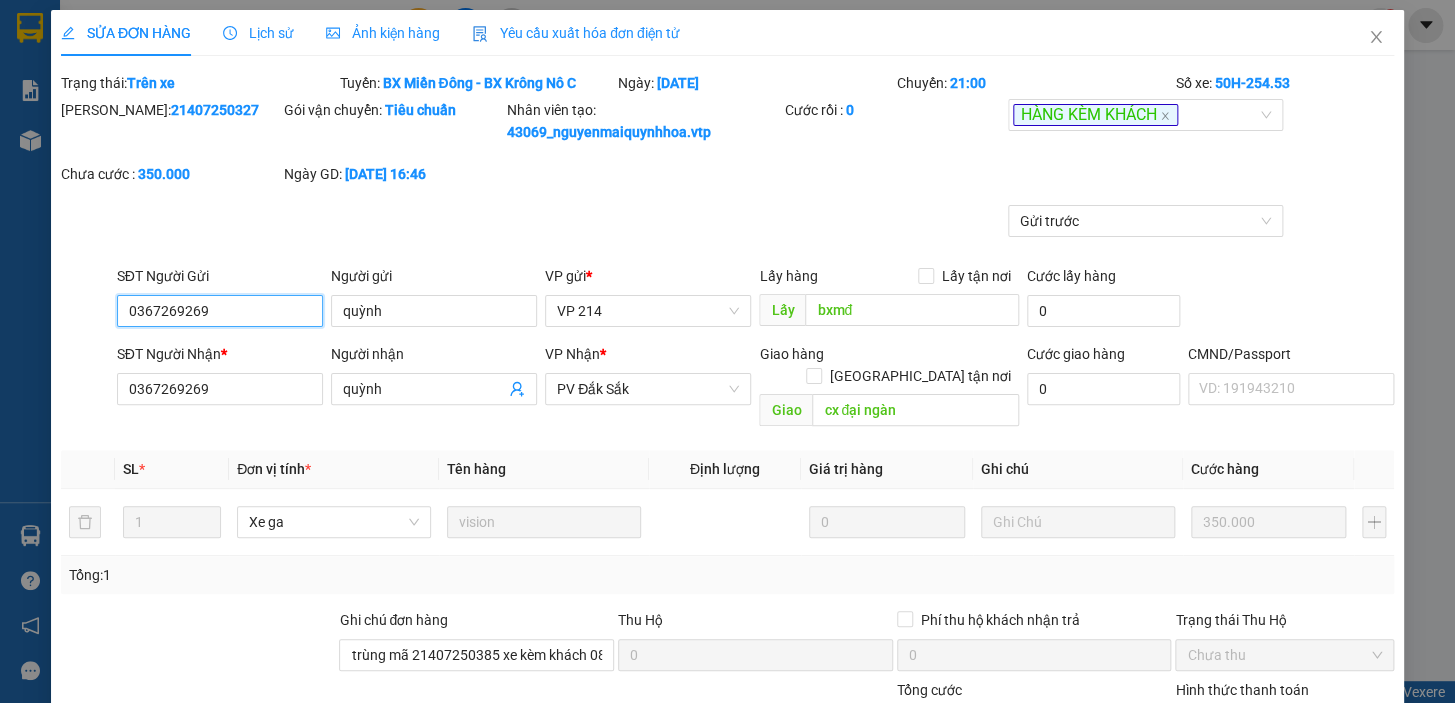 type on "17.500" 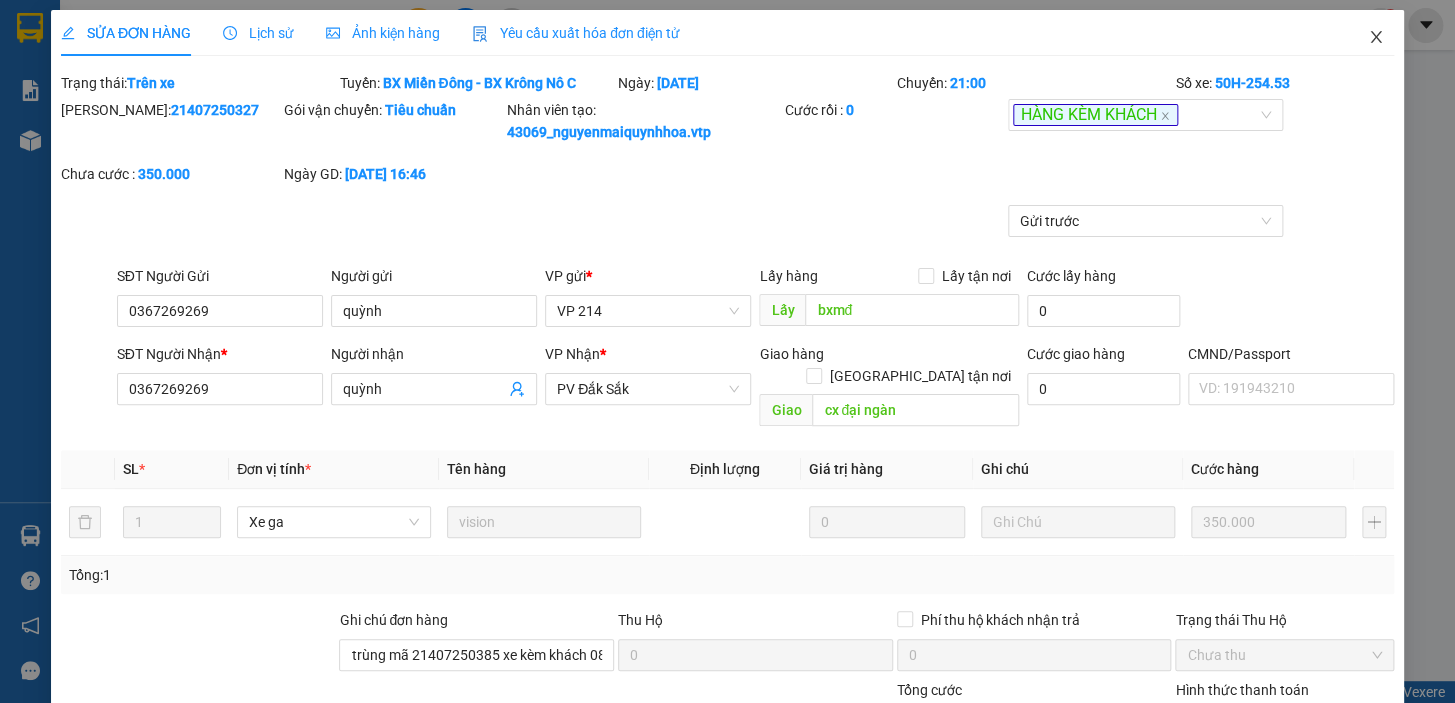 drag, startPoint x: 1378, startPoint y: 41, endPoint x: 1161, endPoint y: 33, distance: 217.14742 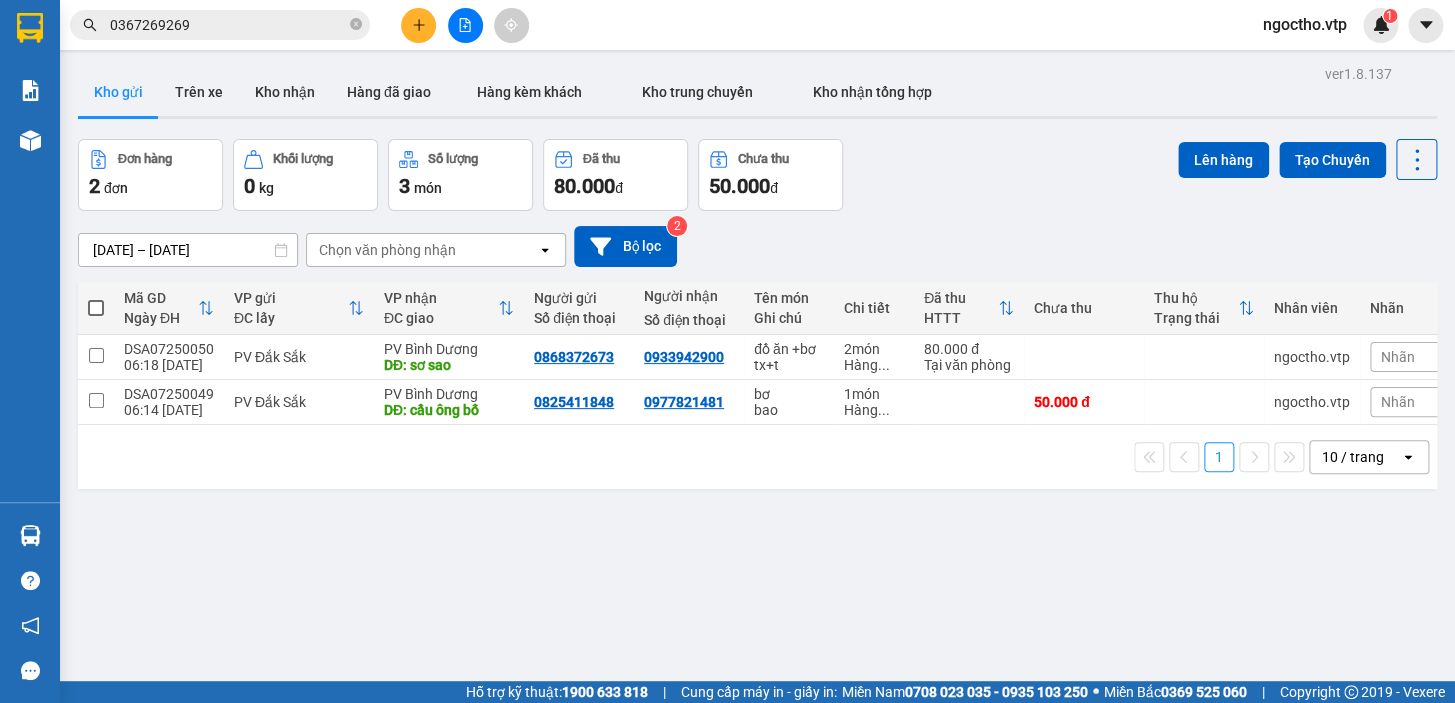 click on "0367269269" at bounding box center [220, 25] 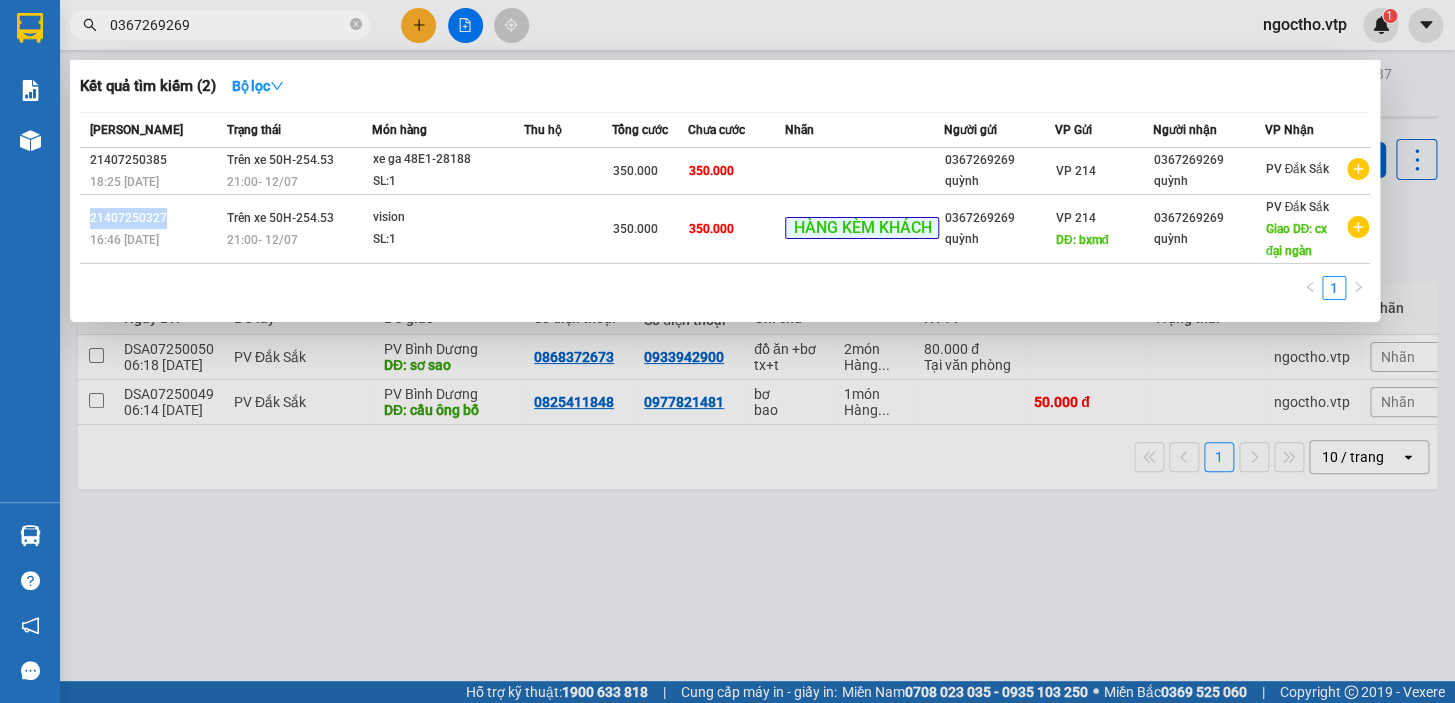 drag, startPoint x: 163, startPoint y: 216, endPoint x: 79, endPoint y: 212, distance: 84.095184 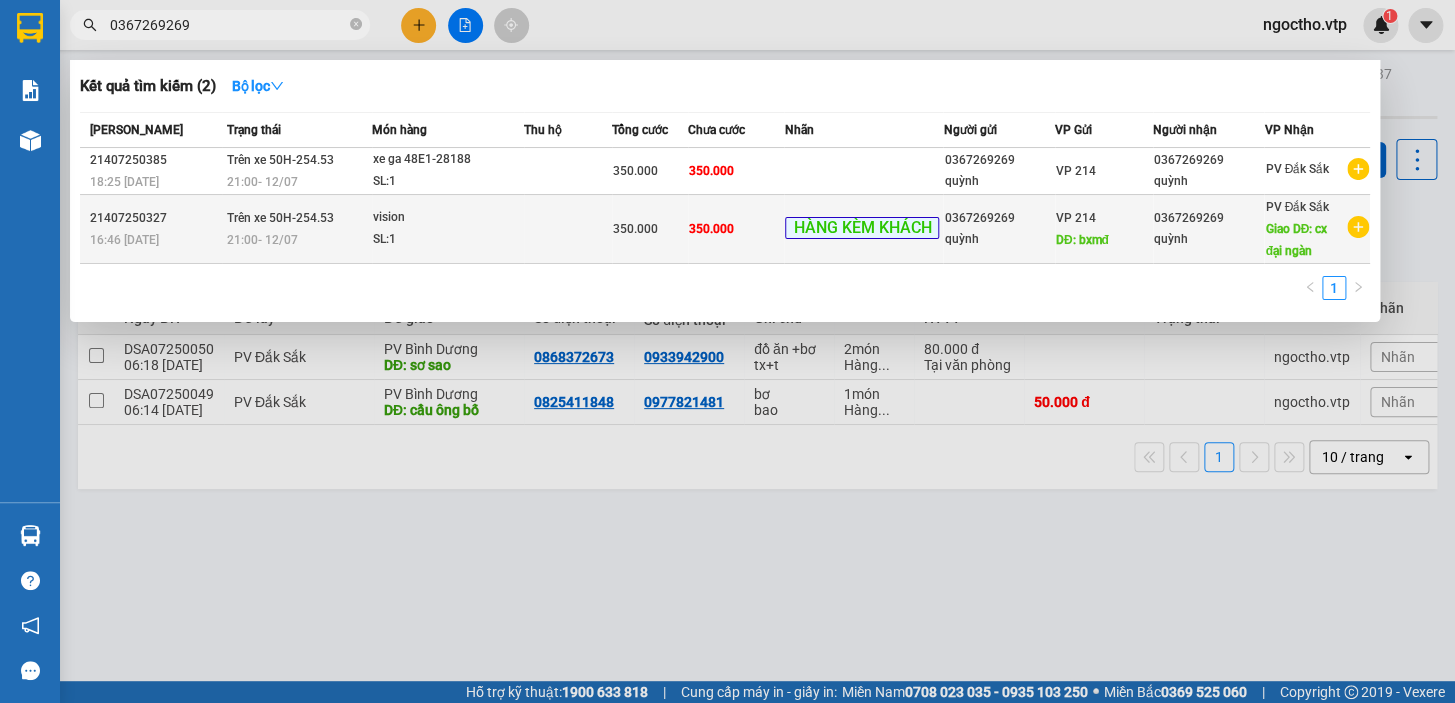 click on "21407250327 16:46 [DATE]" at bounding box center [151, 229] 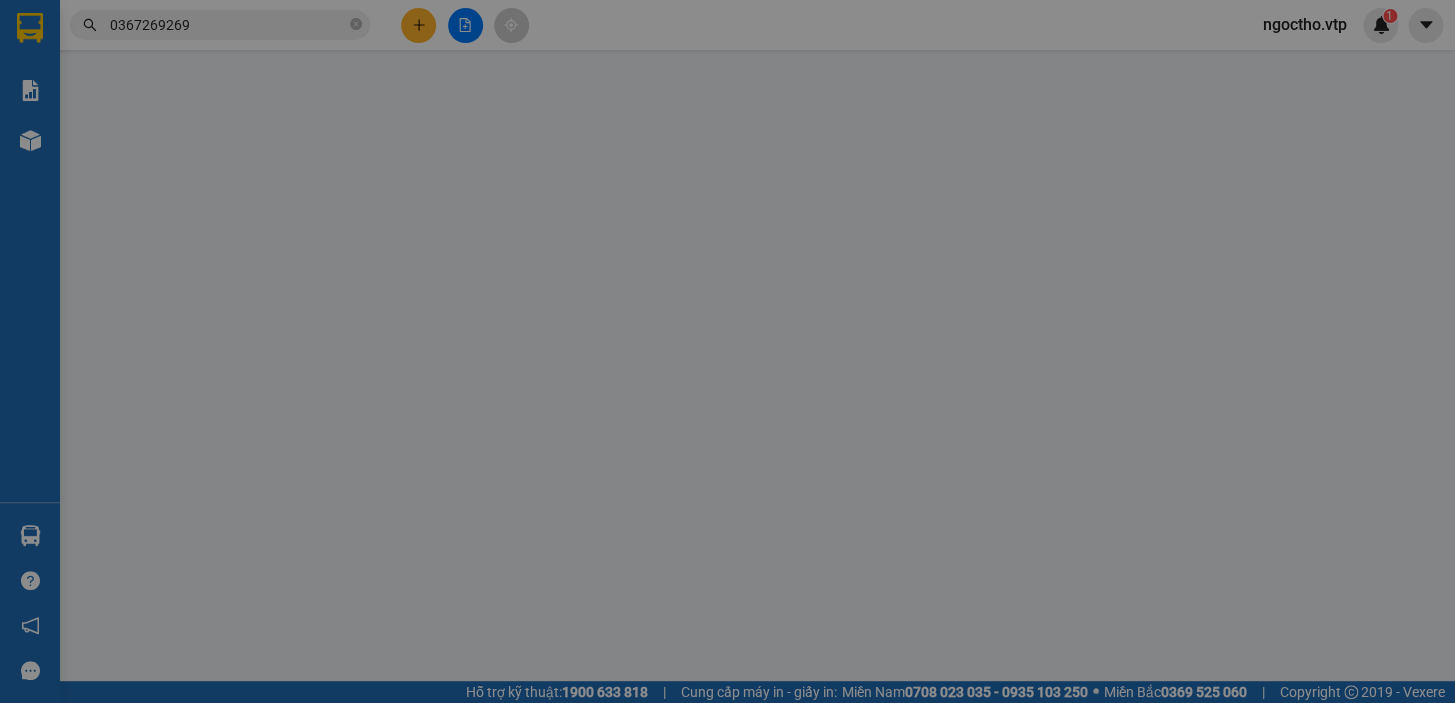 type on "0367269269" 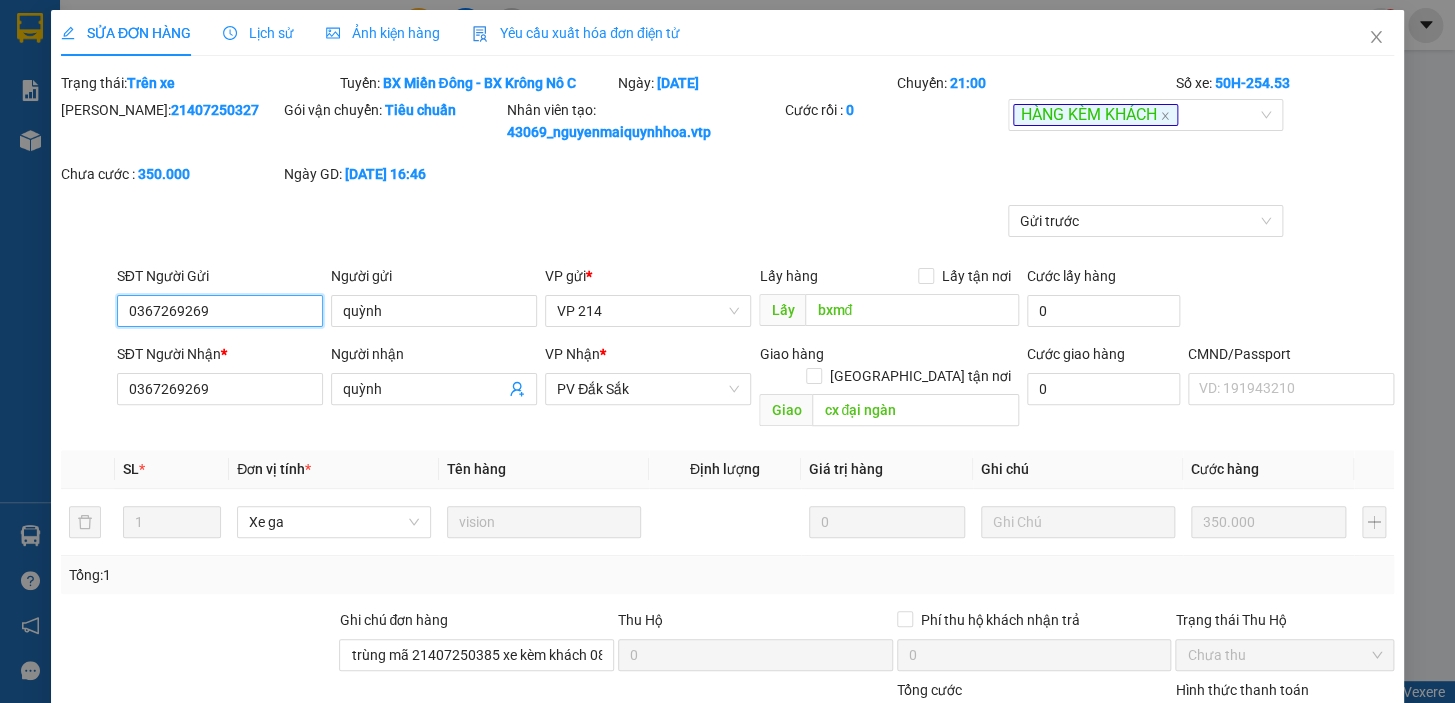 type on "17.500" 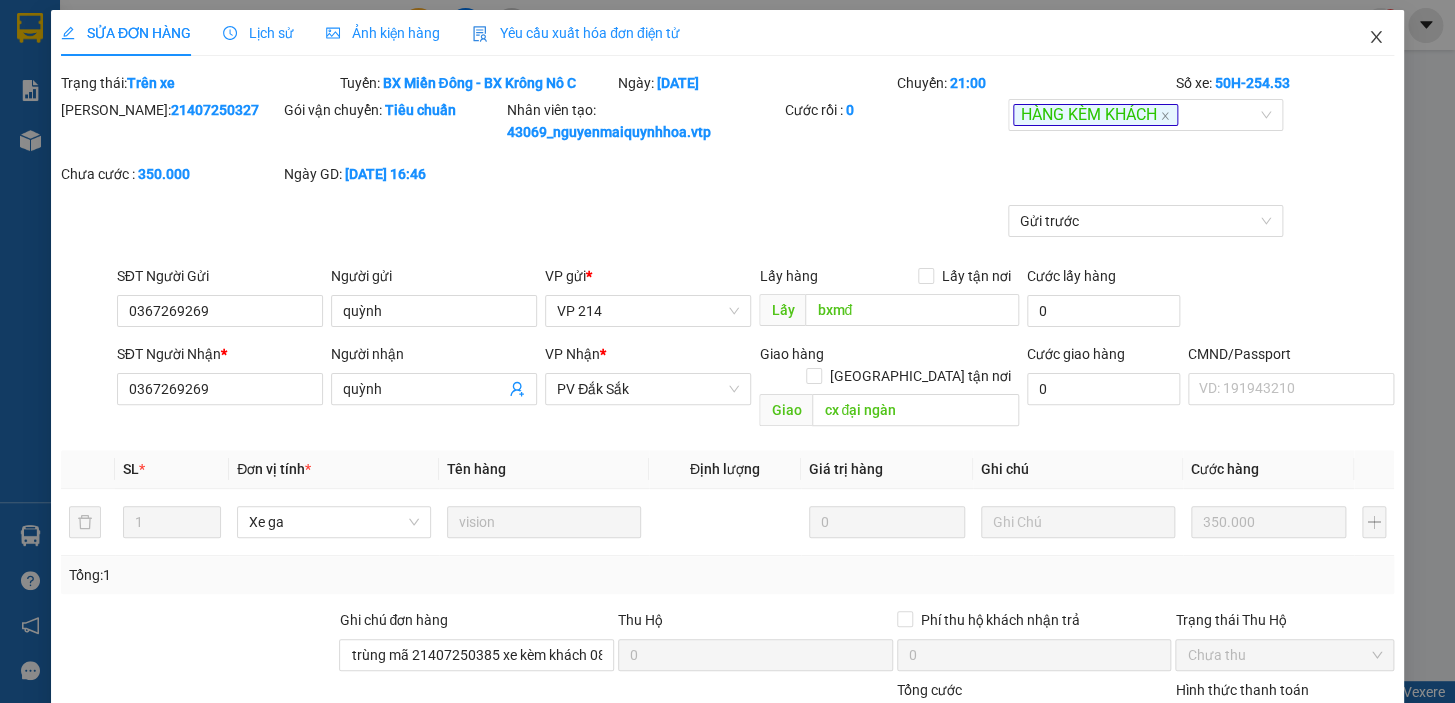 click at bounding box center [1376, 38] 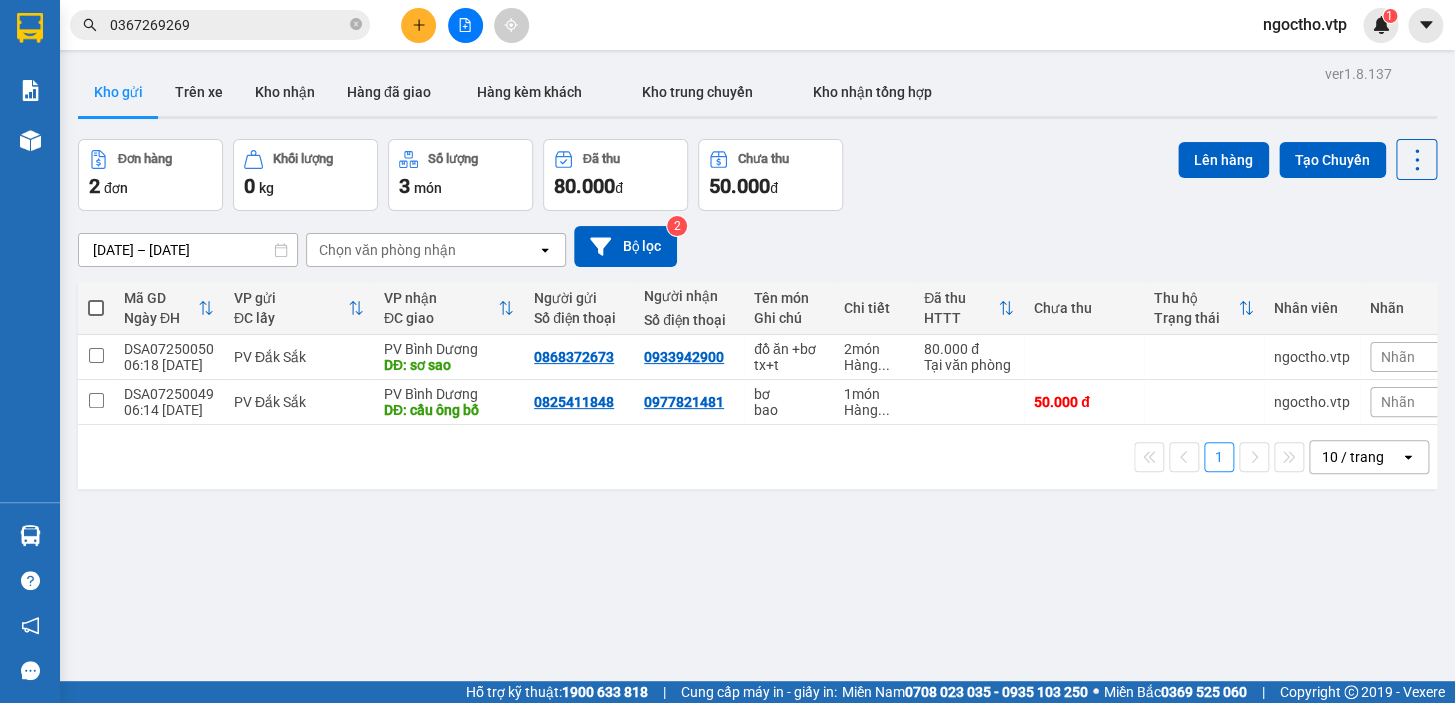click on "0367269269" at bounding box center [228, 25] 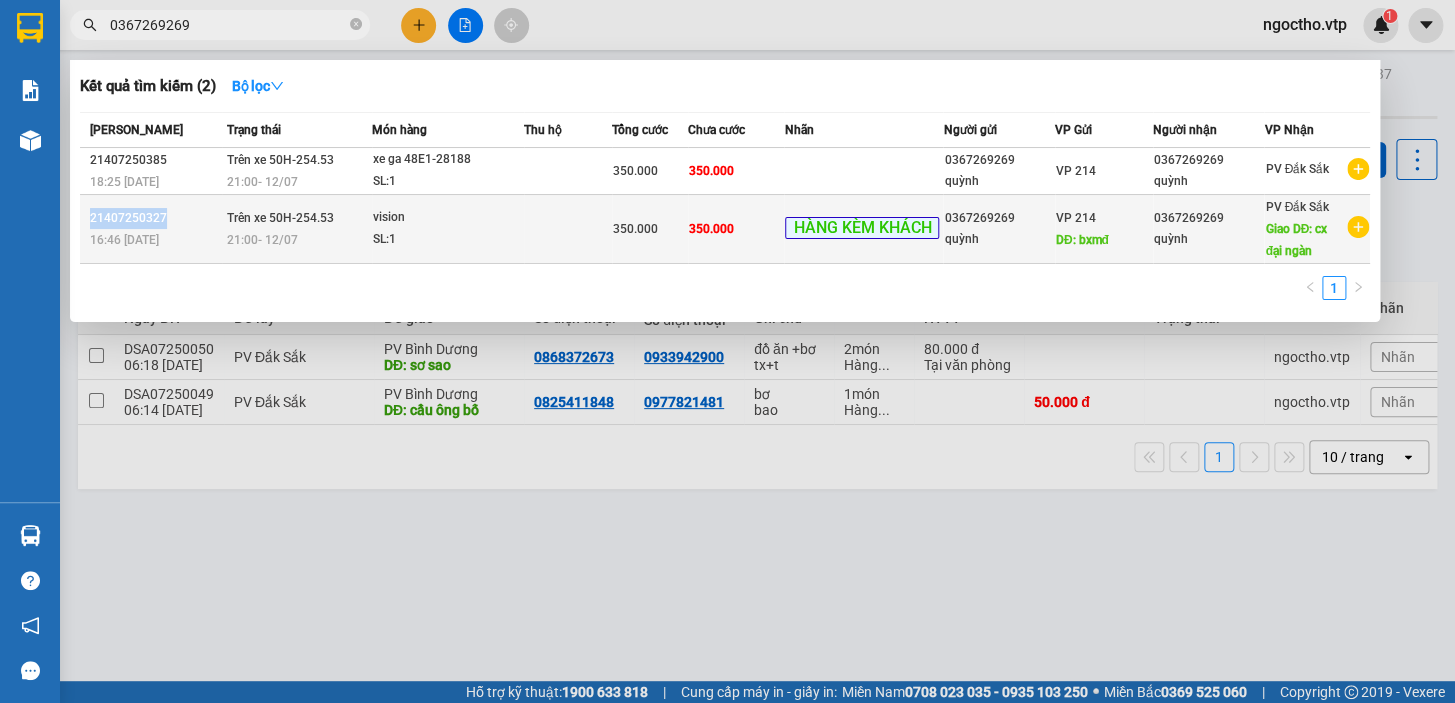 drag, startPoint x: 166, startPoint y: 210, endPoint x: 87, endPoint y: 218, distance: 79.40403 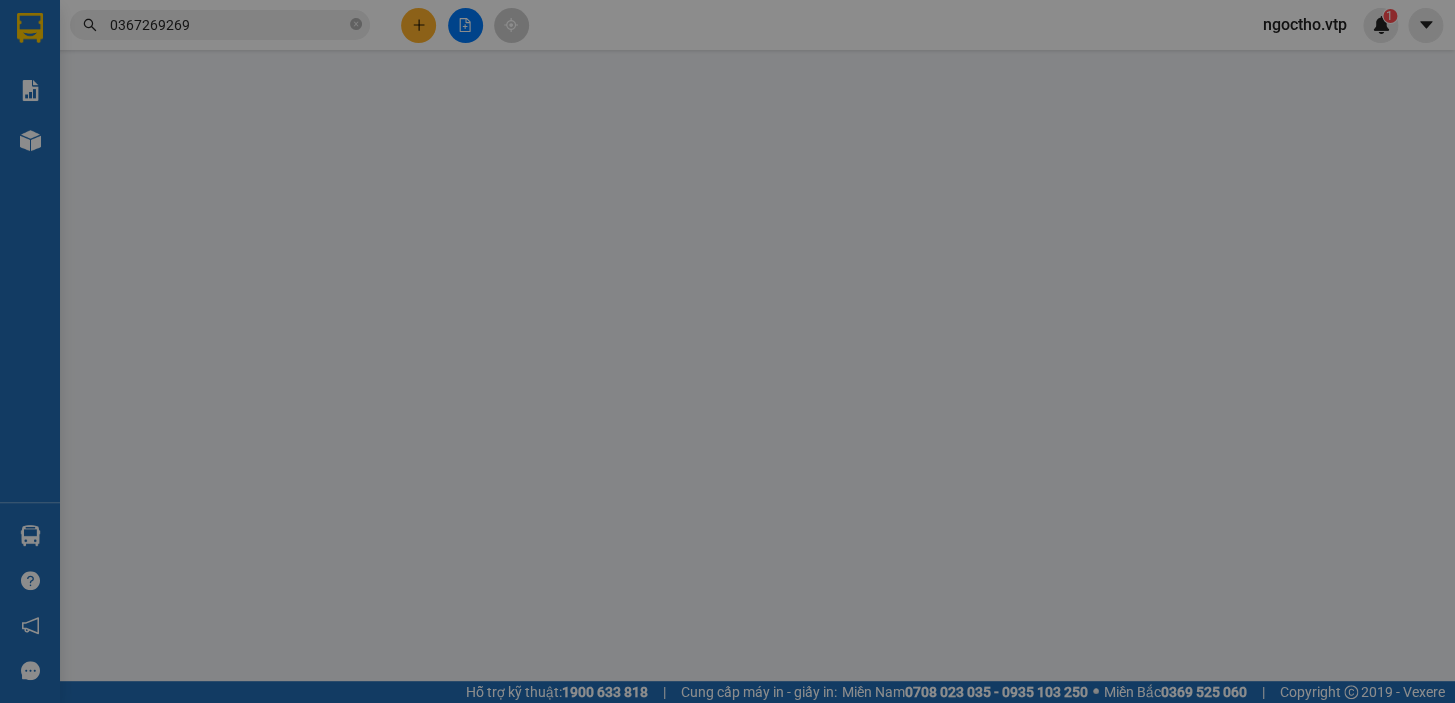 type on "0367269269" 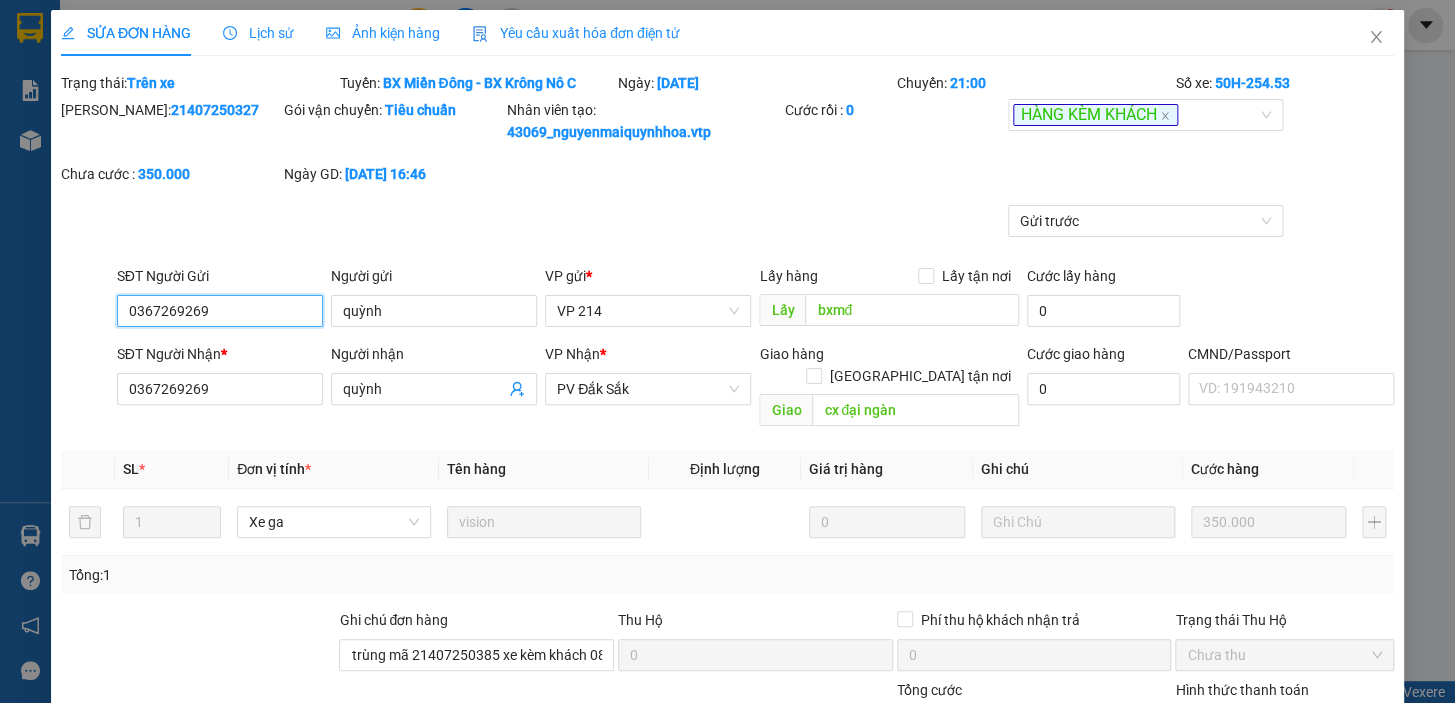 type on "17.500" 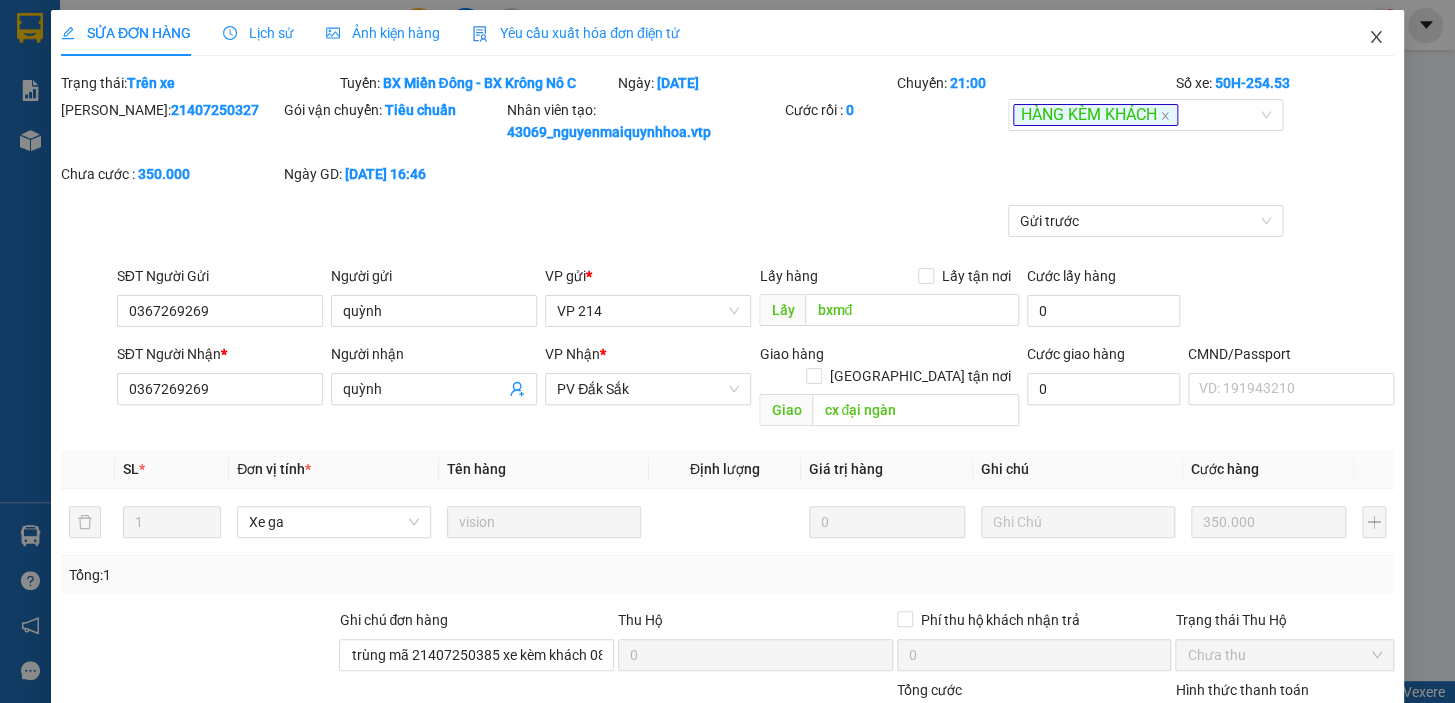 click at bounding box center [1376, 38] 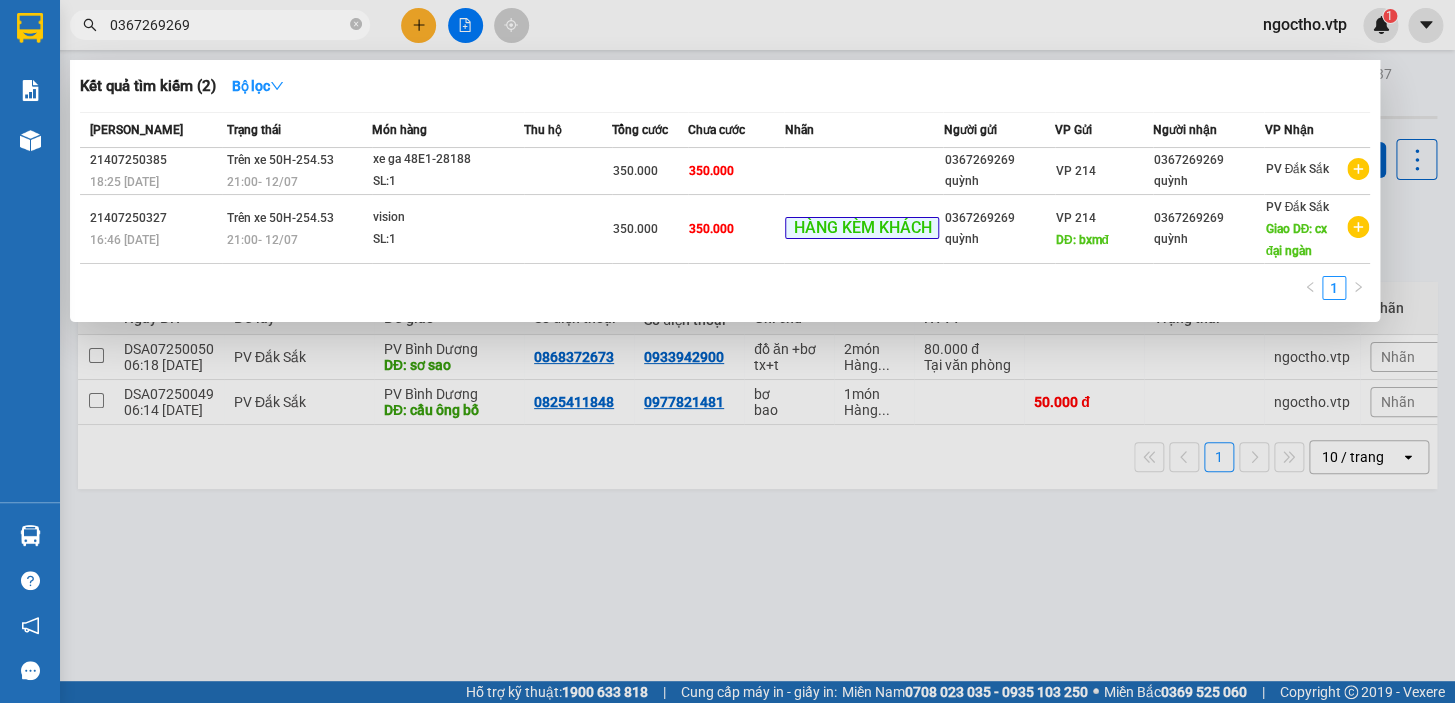 click on "0367269269" at bounding box center [228, 25] 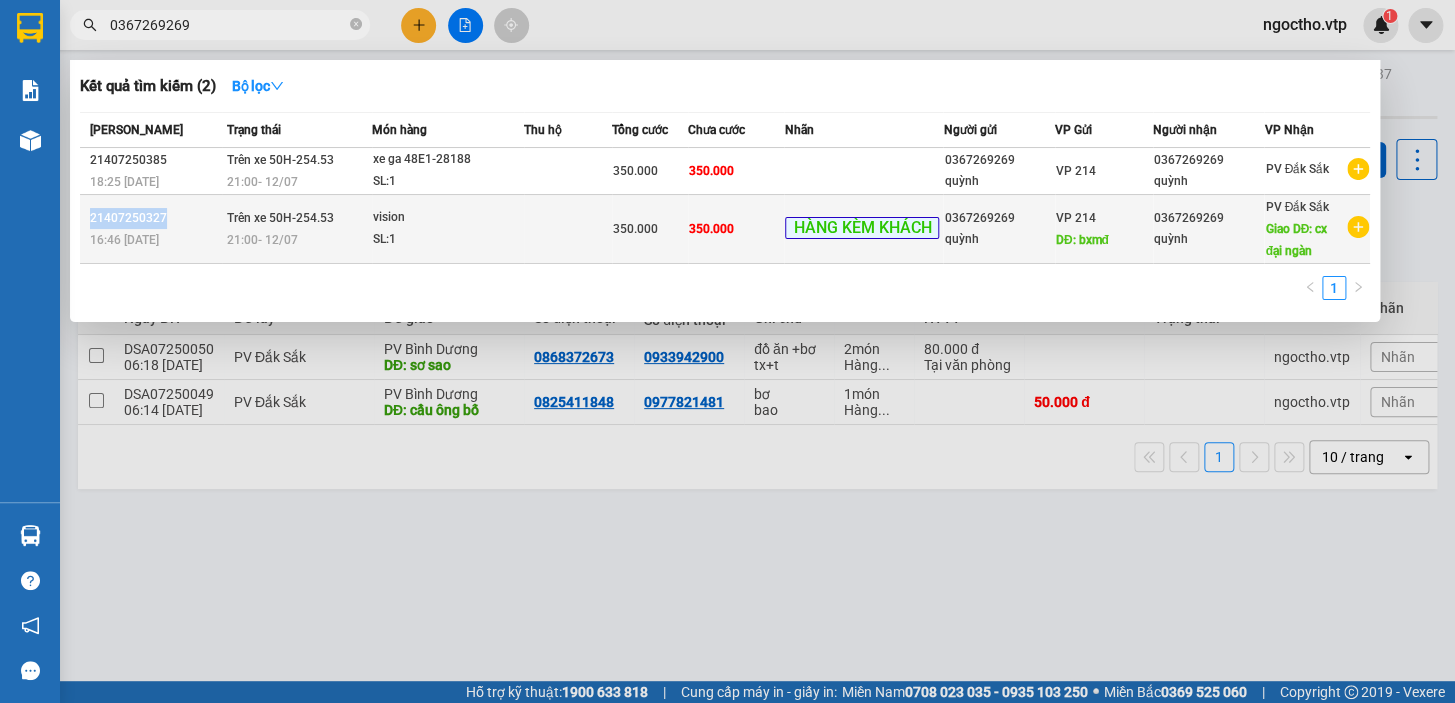 drag, startPoint x: 165, startPoint y: 219, endPoint x: 89, endPoint y: 217, distance: 76.02631 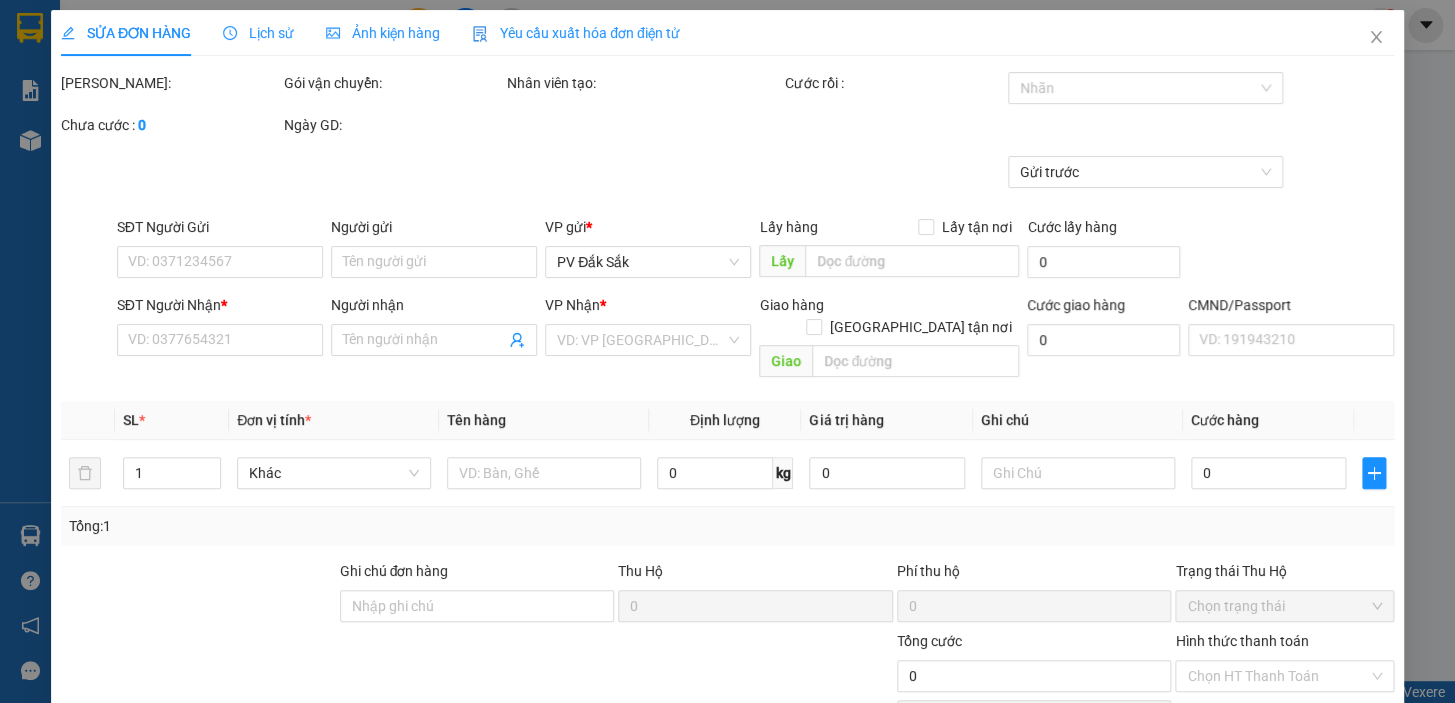 type on "0367269269" 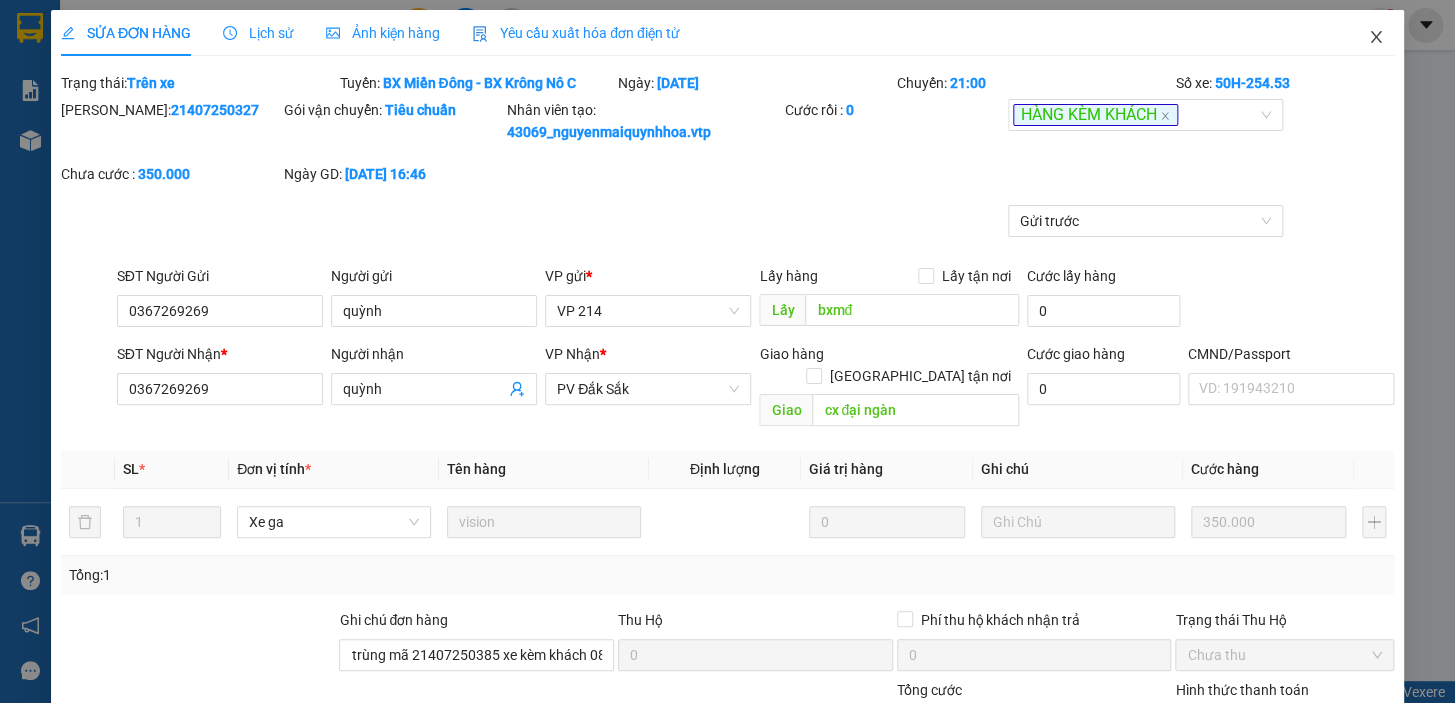 click 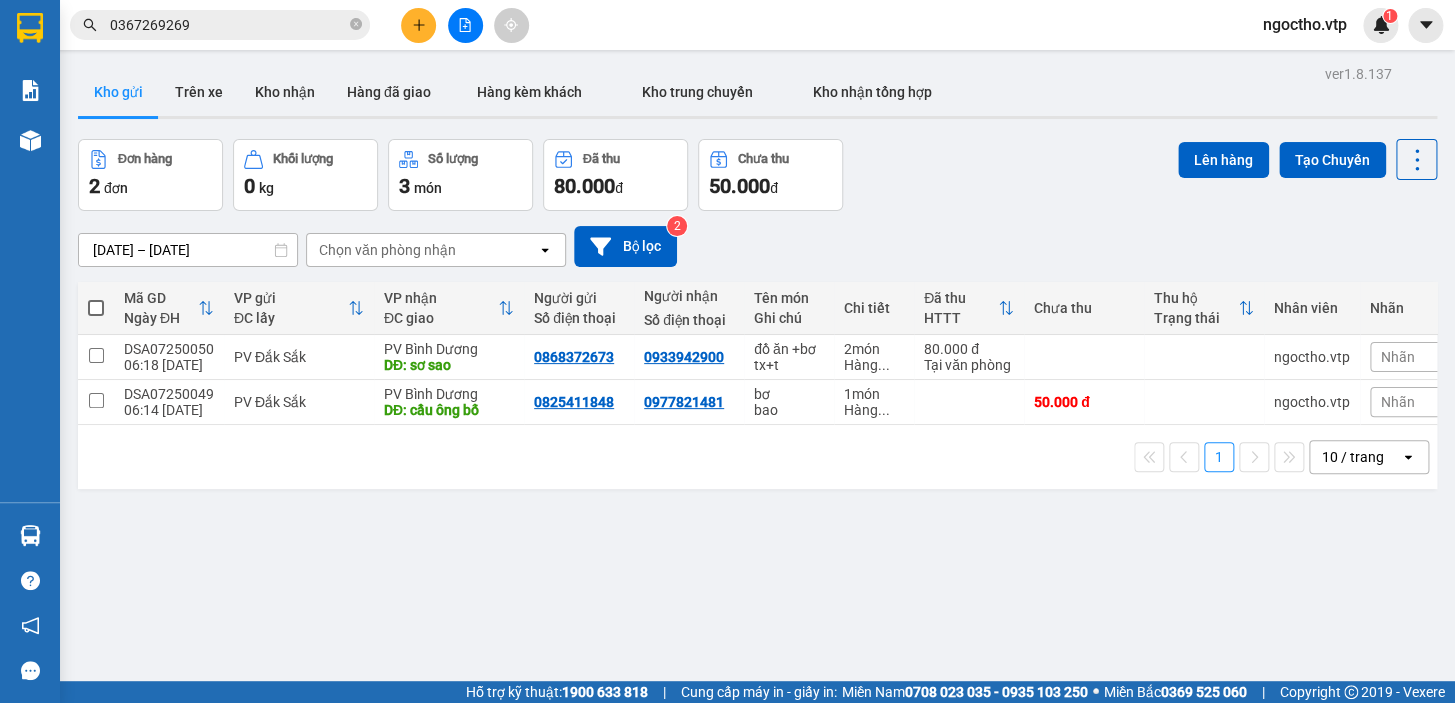 click on "0367269269" at bounding box center (228, 25) 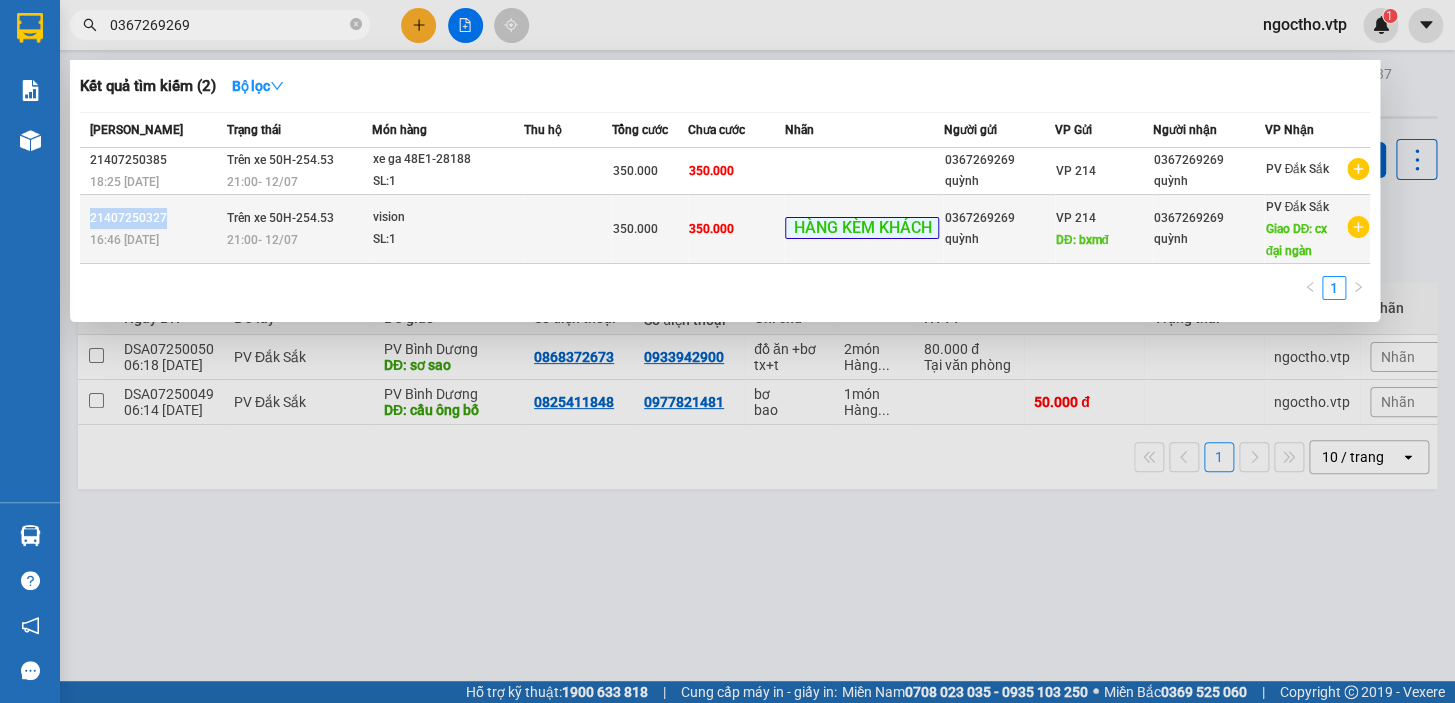 drag, startPoint x: 165, startPoint y: 218, endPoint x: 90, endPoint y: 223, distance: 75.16648 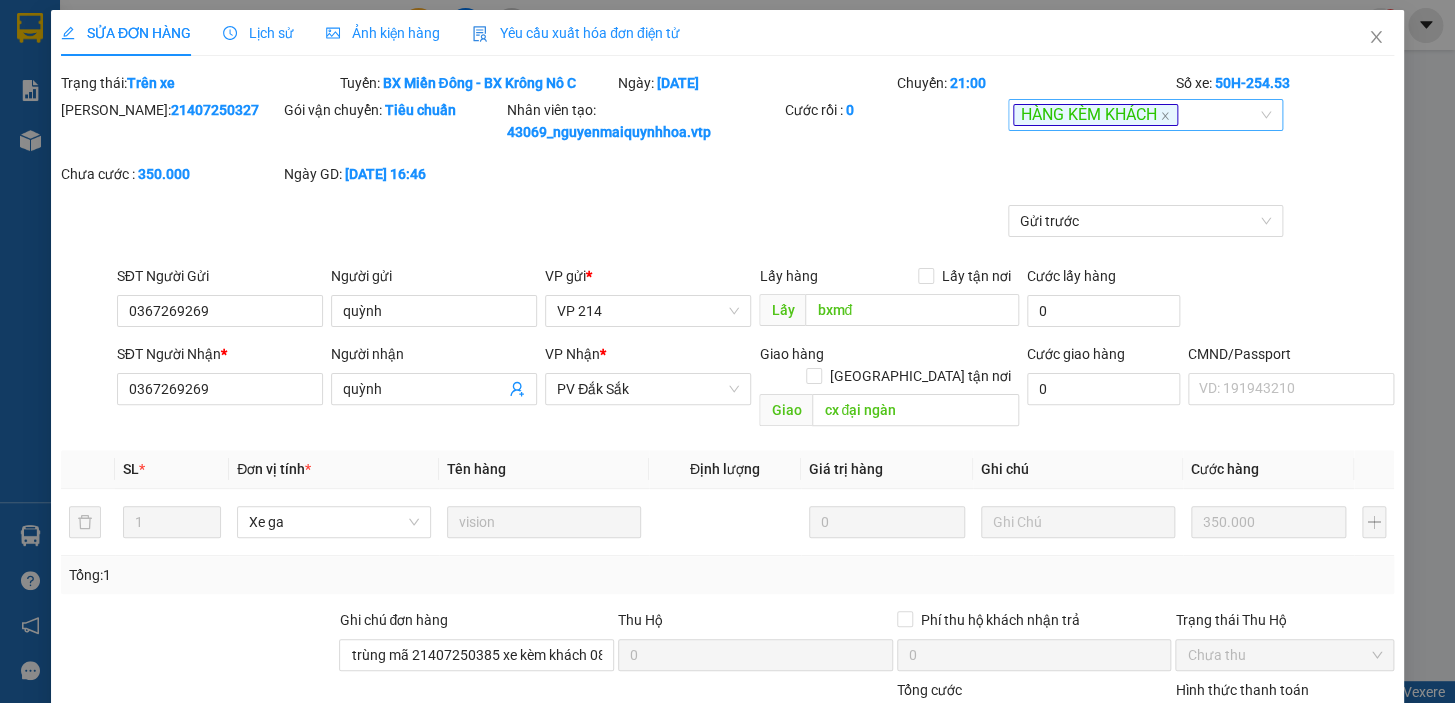 type on "0367269269" 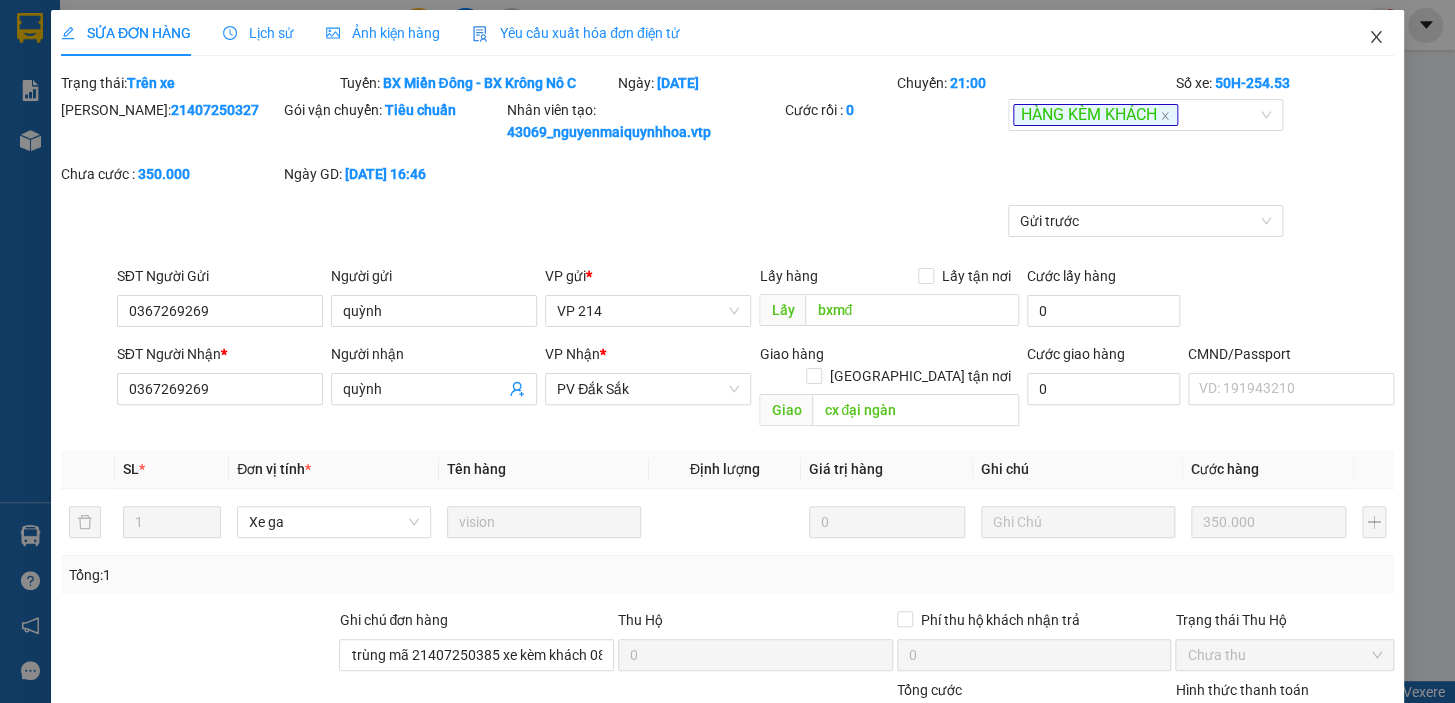 click 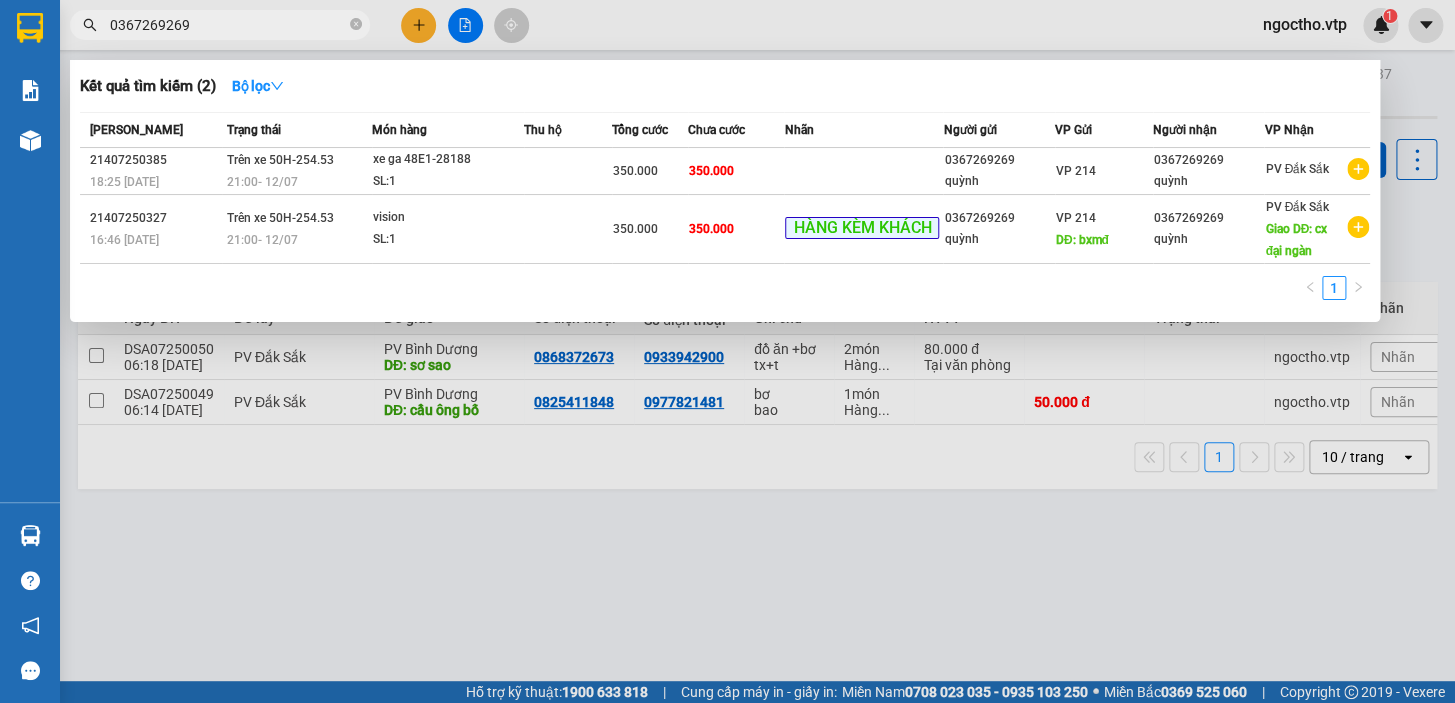 drag, startPoint x: 230, startPoint y: 25, endPoint x: 138, endPoint y: 25, distance: 92 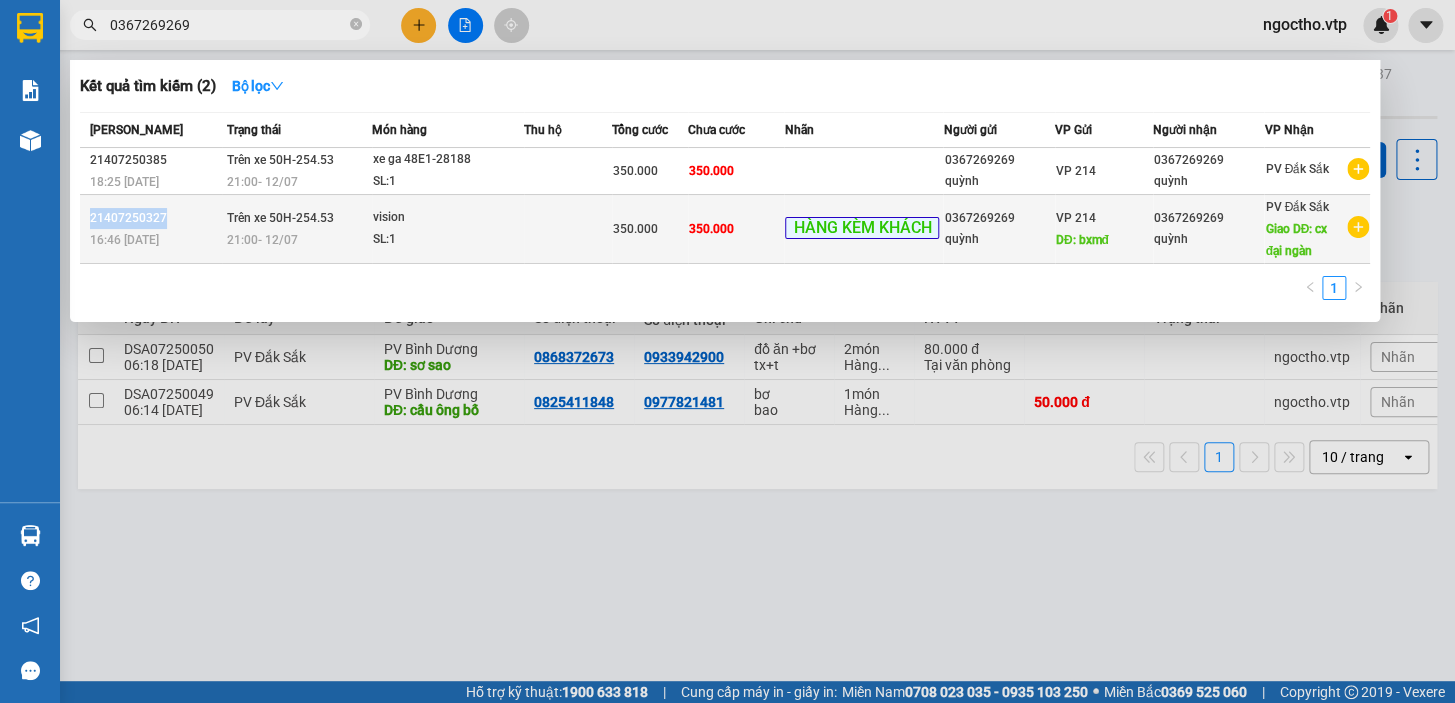drag, startPoint x: 162, startPoint y: 219, endPoint x: 89, endPoint y: 225, distance: 73.24616 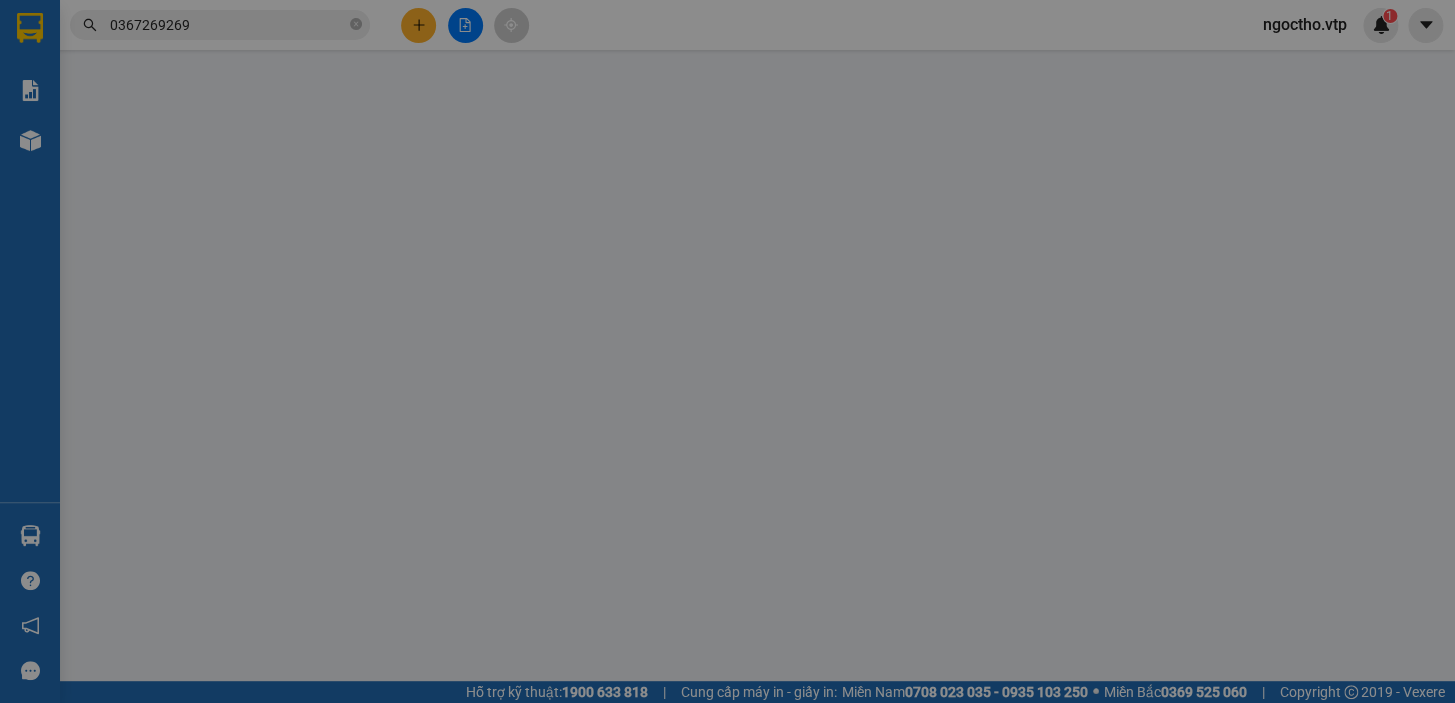 type on "0367269269" 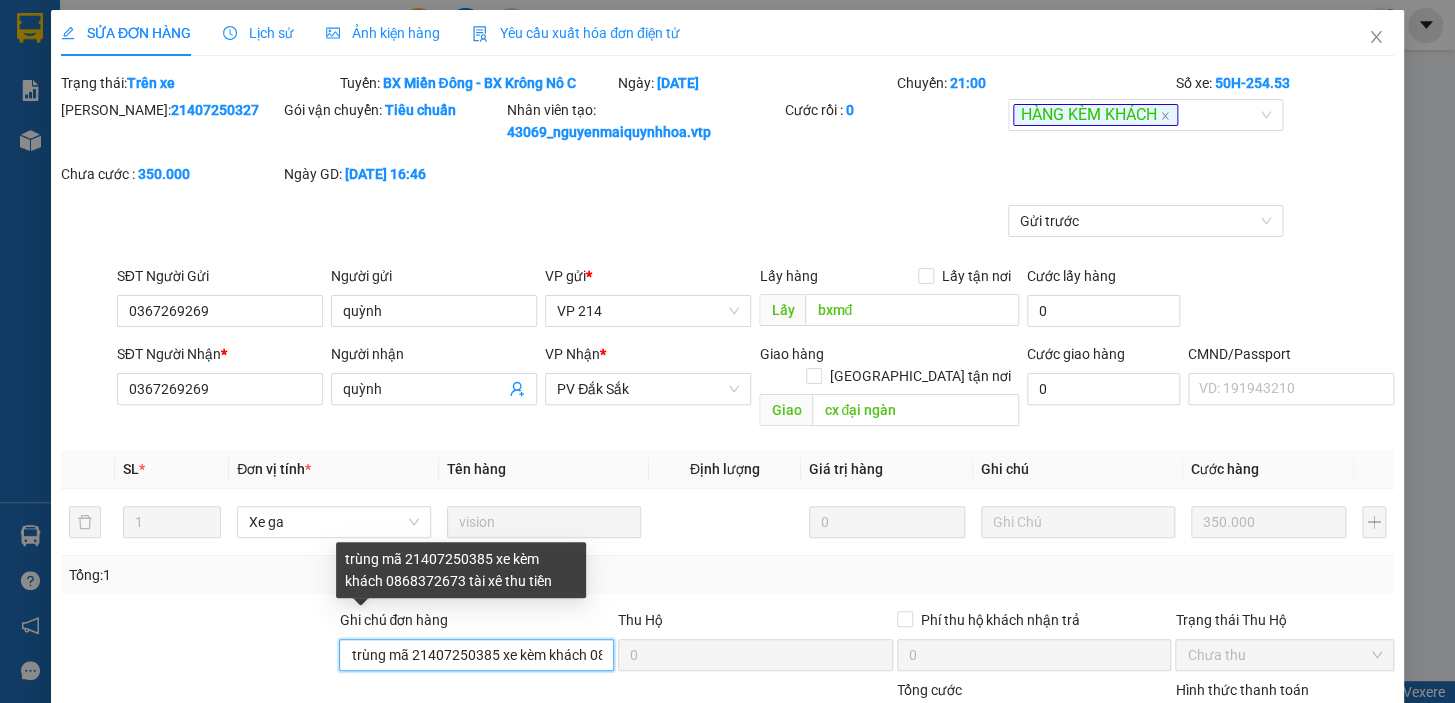 drag, startPoint x: 489, startPoint y: 633, endPoint x: 409, endPoint y: 638, distance: 80.1561 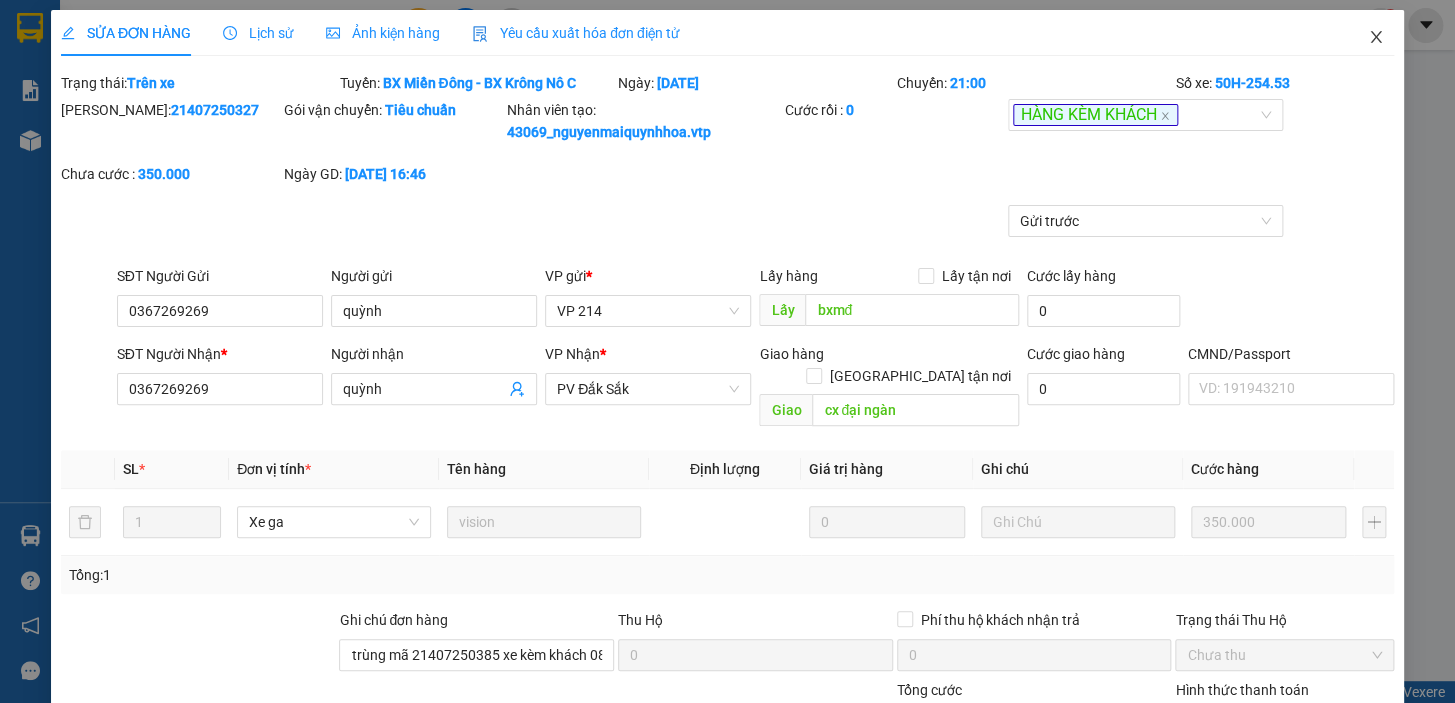 click 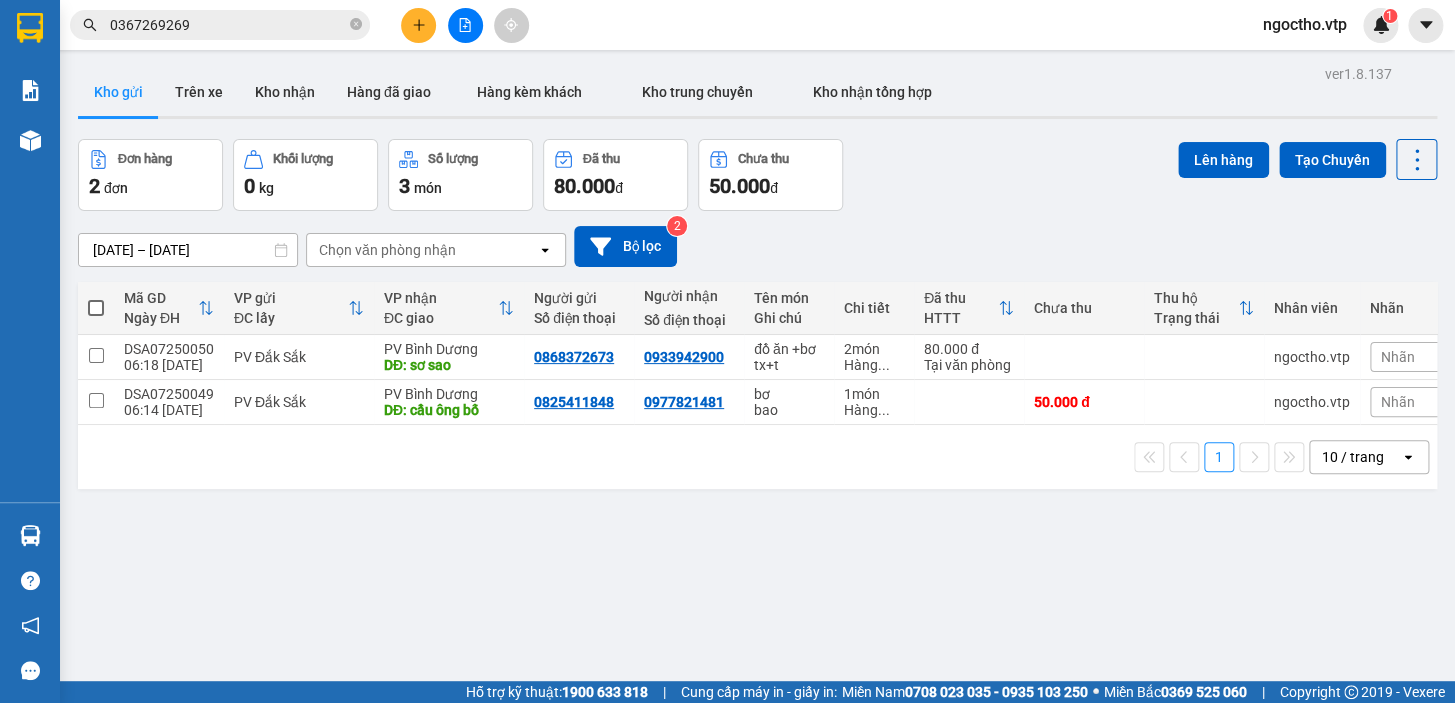 click on "0367269269" at bounding box center (228, 25) 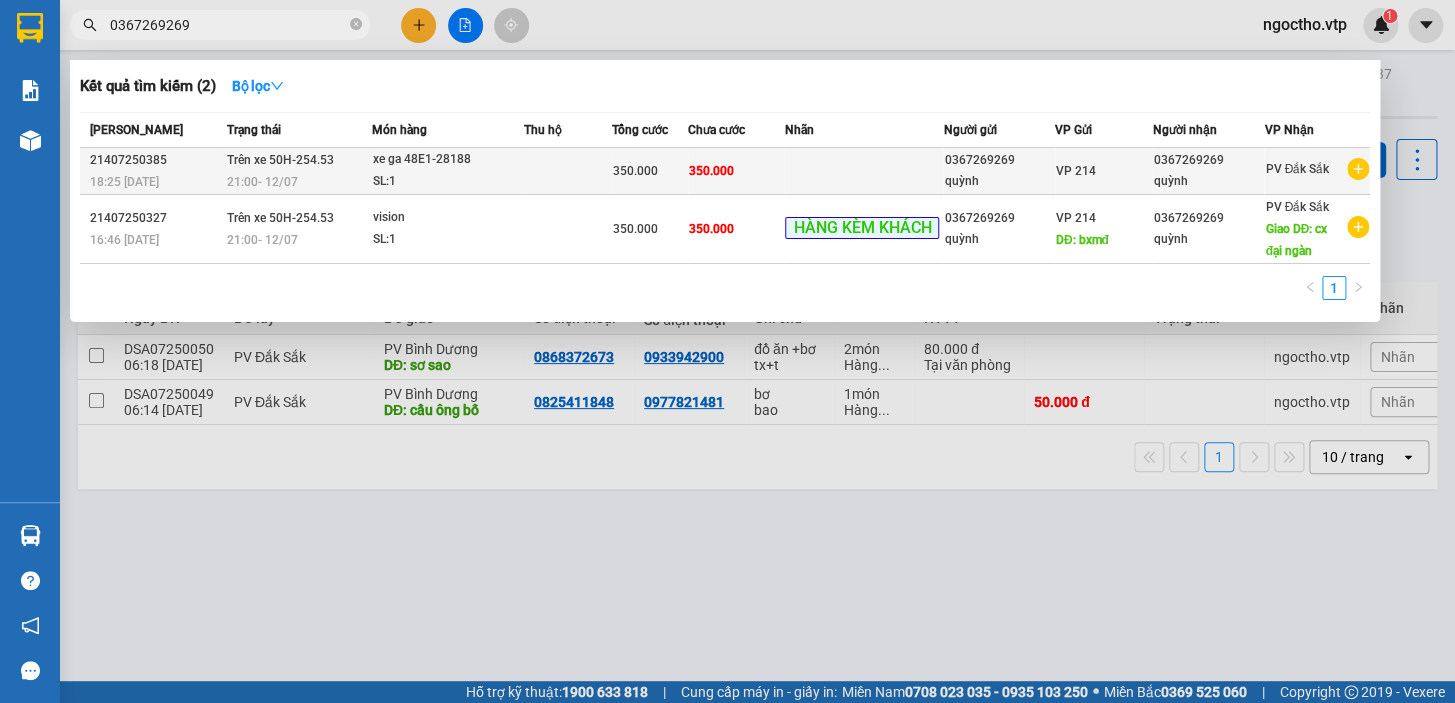 click on "Trên xe   50H-254.53 21:00  [DATE]" at bounding box center (297, 171) 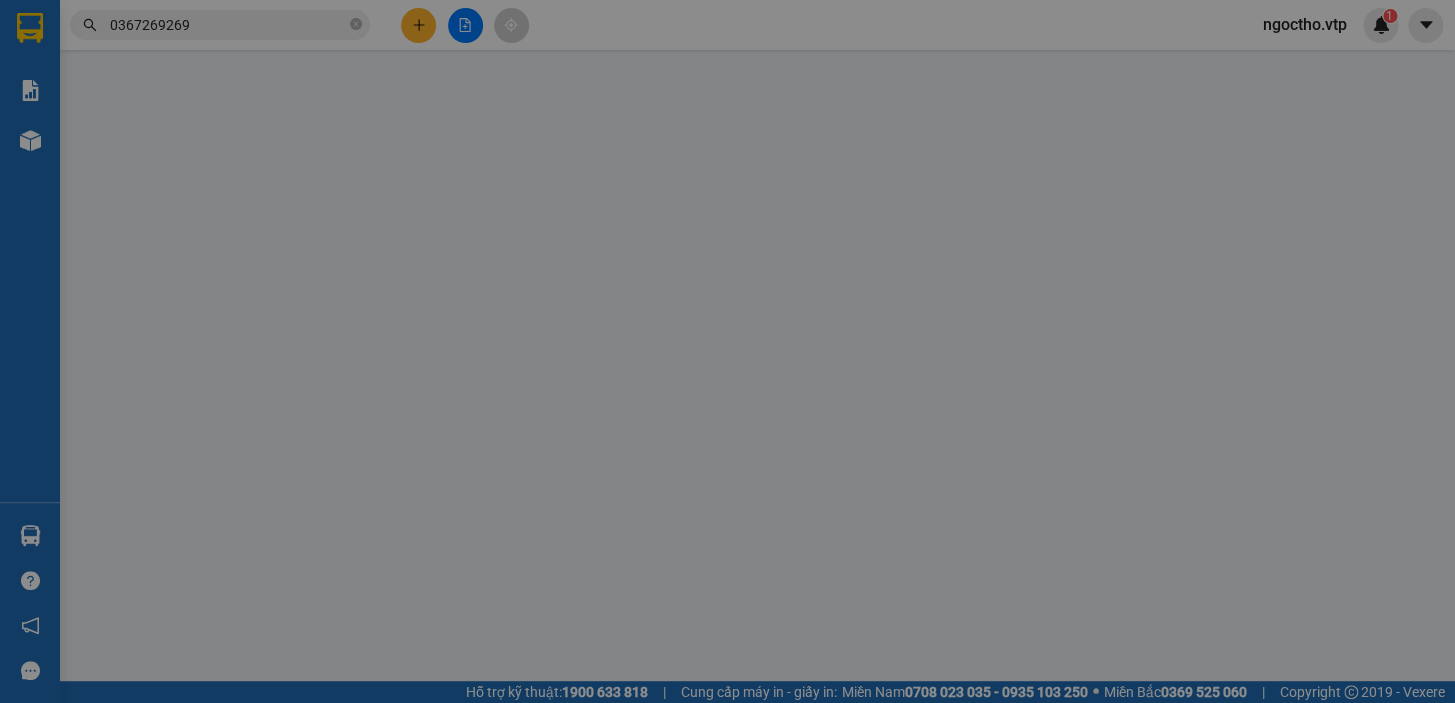 type on "0367269269" 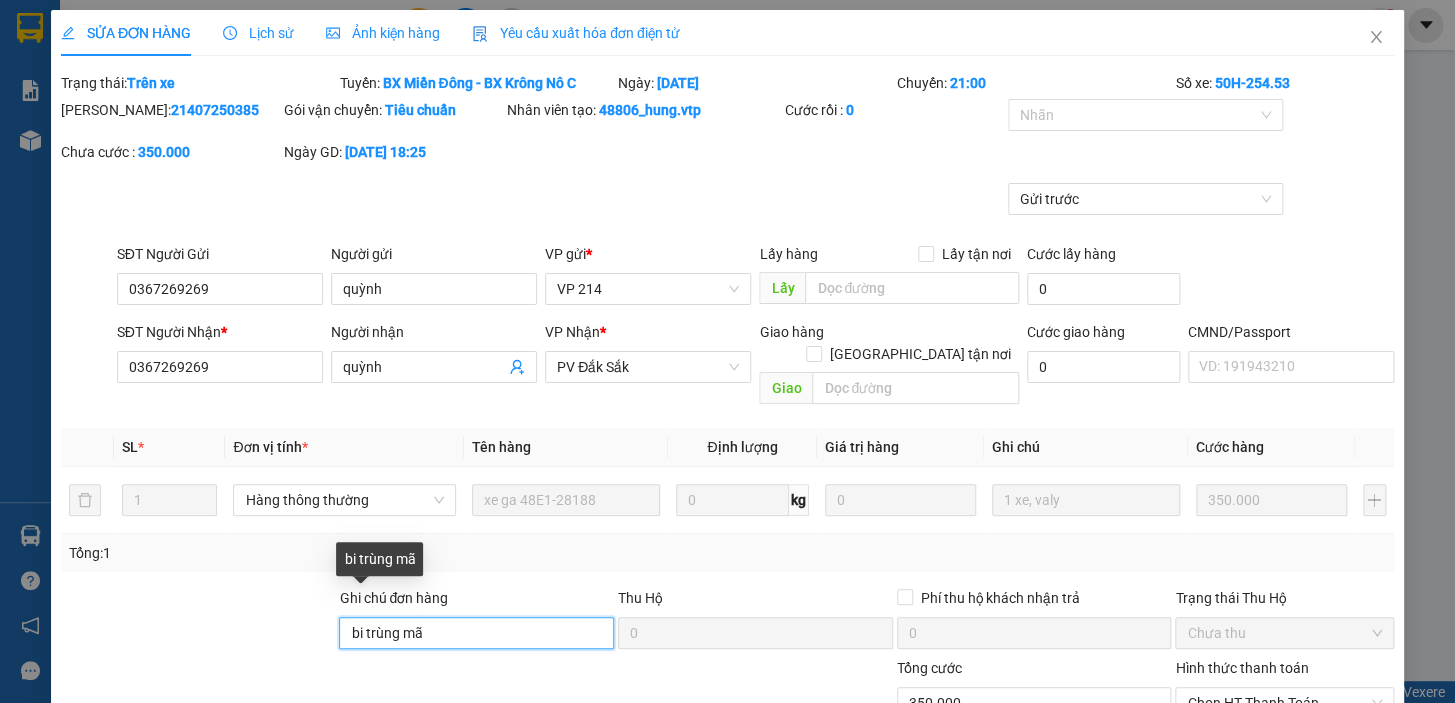 click on "bi trùng mã" at bounding box center [476, 633] 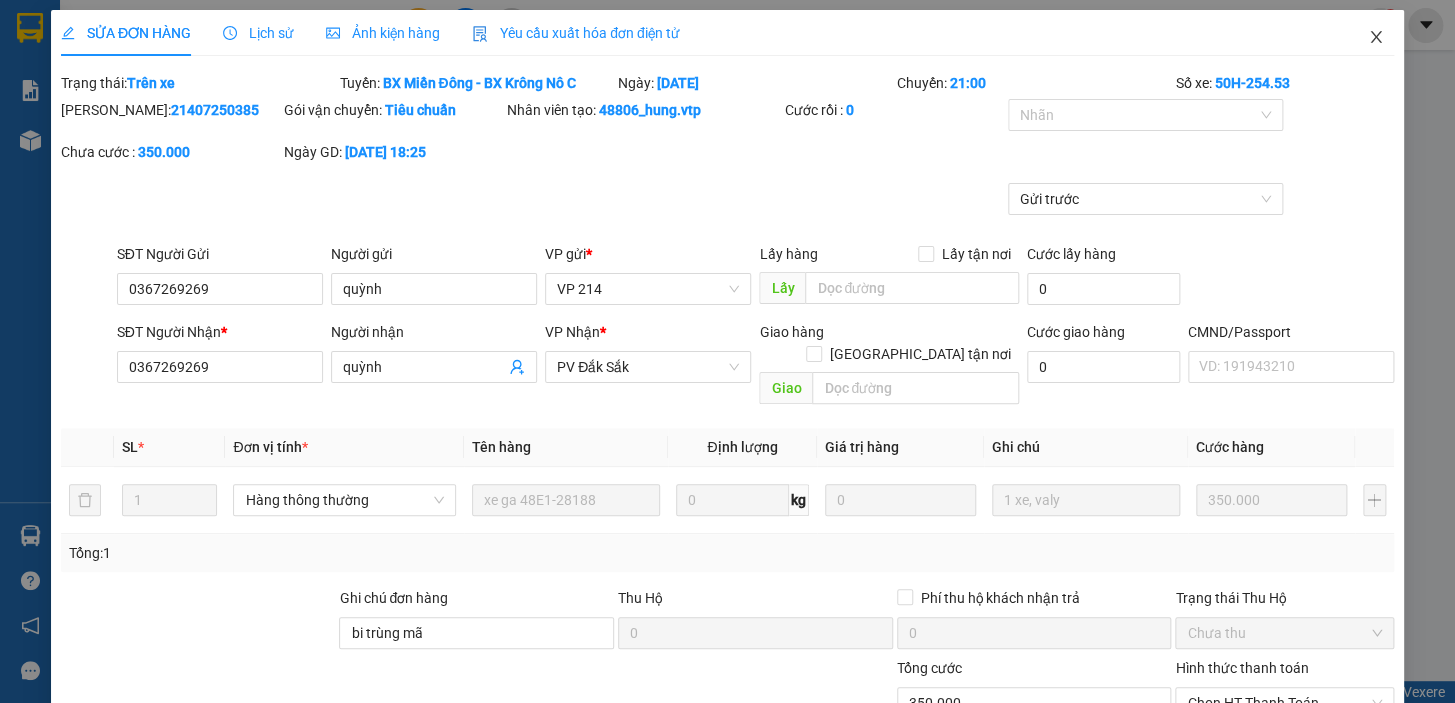 click 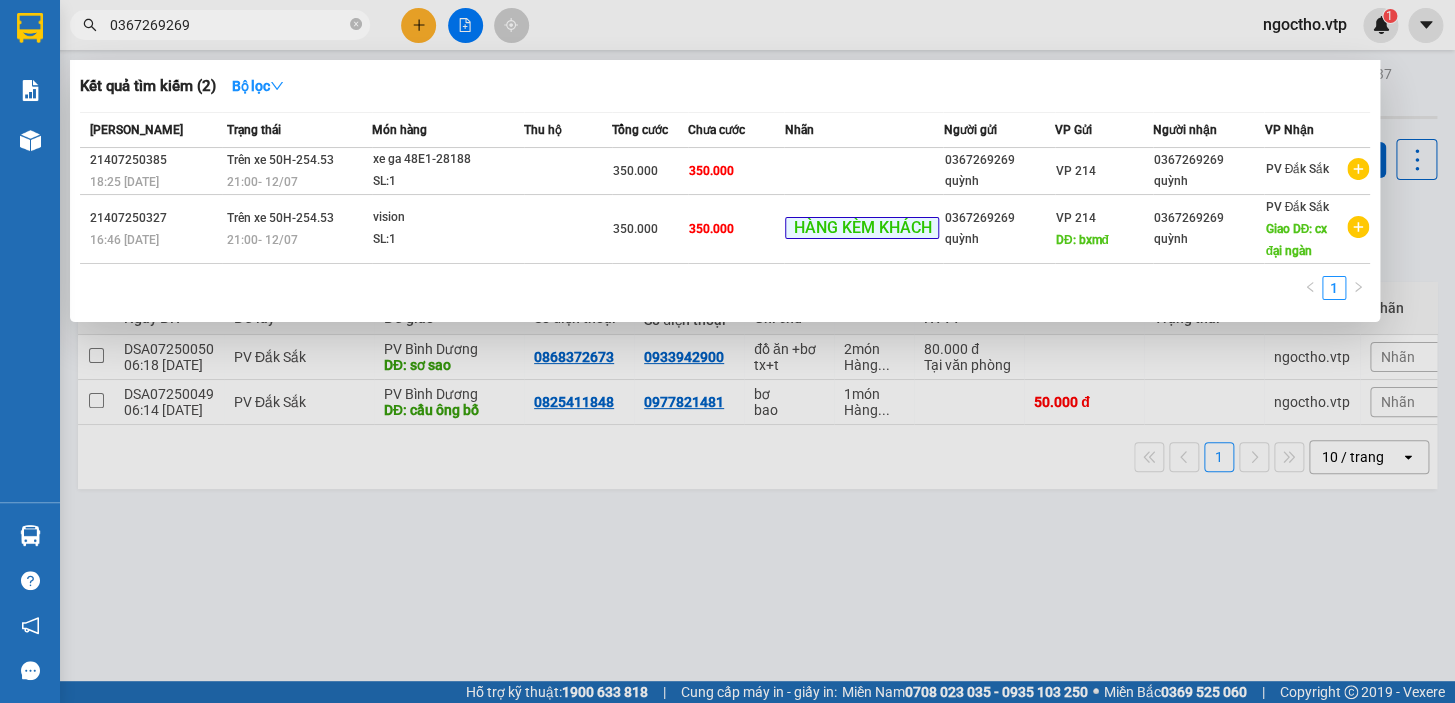 click on "0367269269" at bounding box center [228, 25] 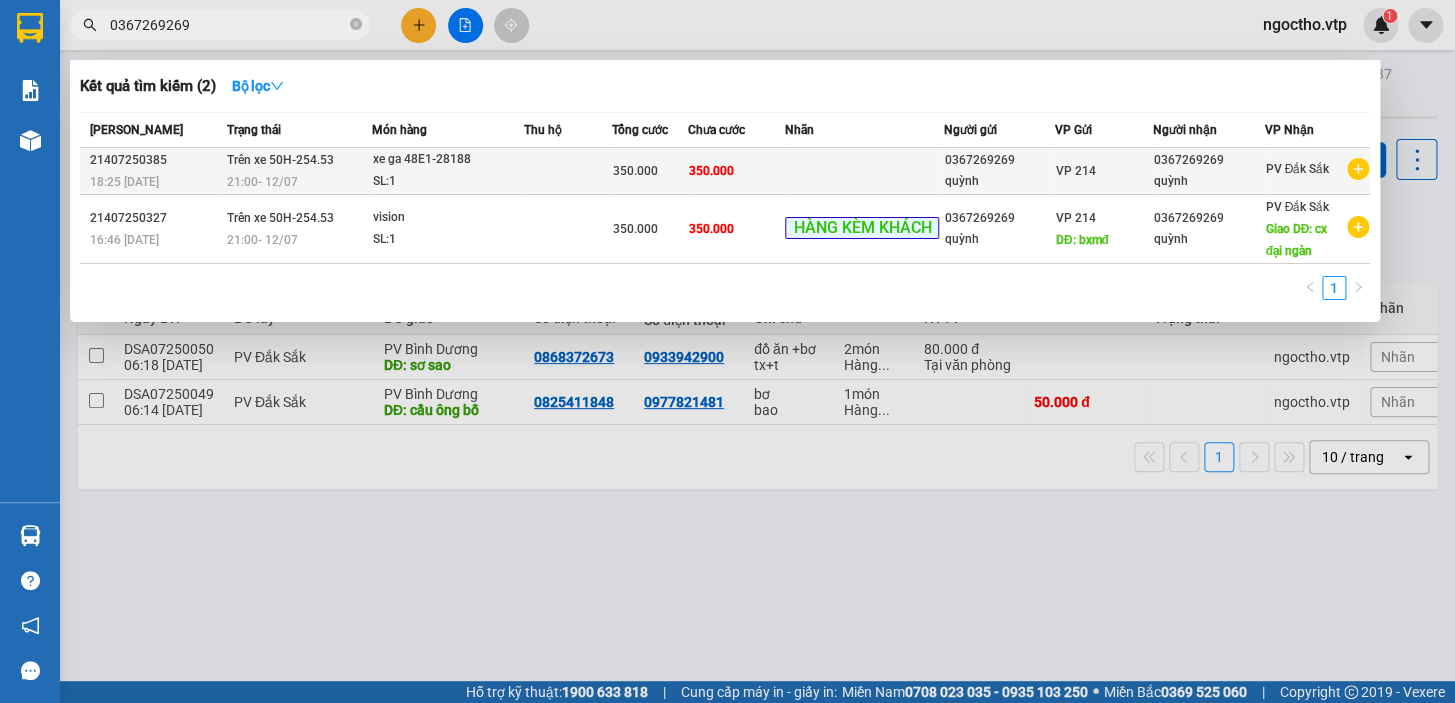 click on "0367269269 [PERSON_NAME]" at bounding box center (998, 171) 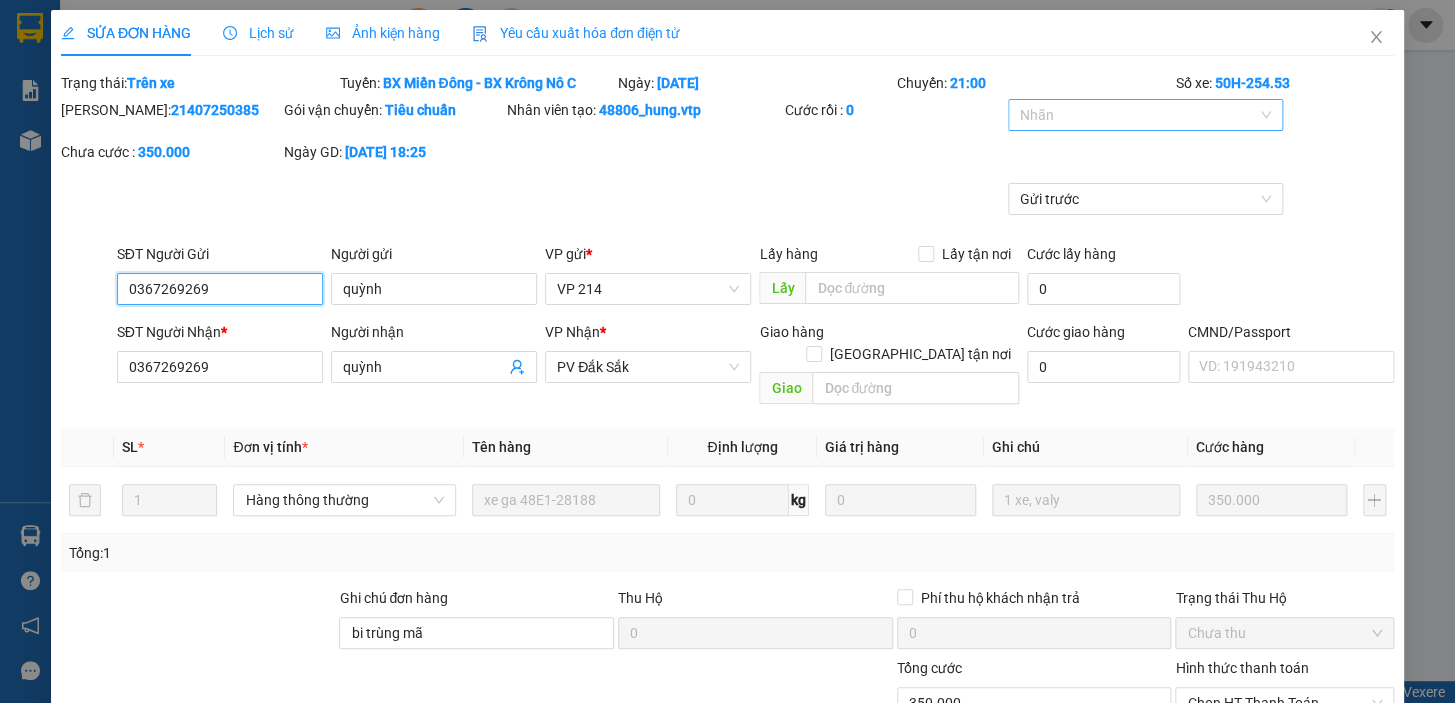 click at bounding box center (1135, 115) 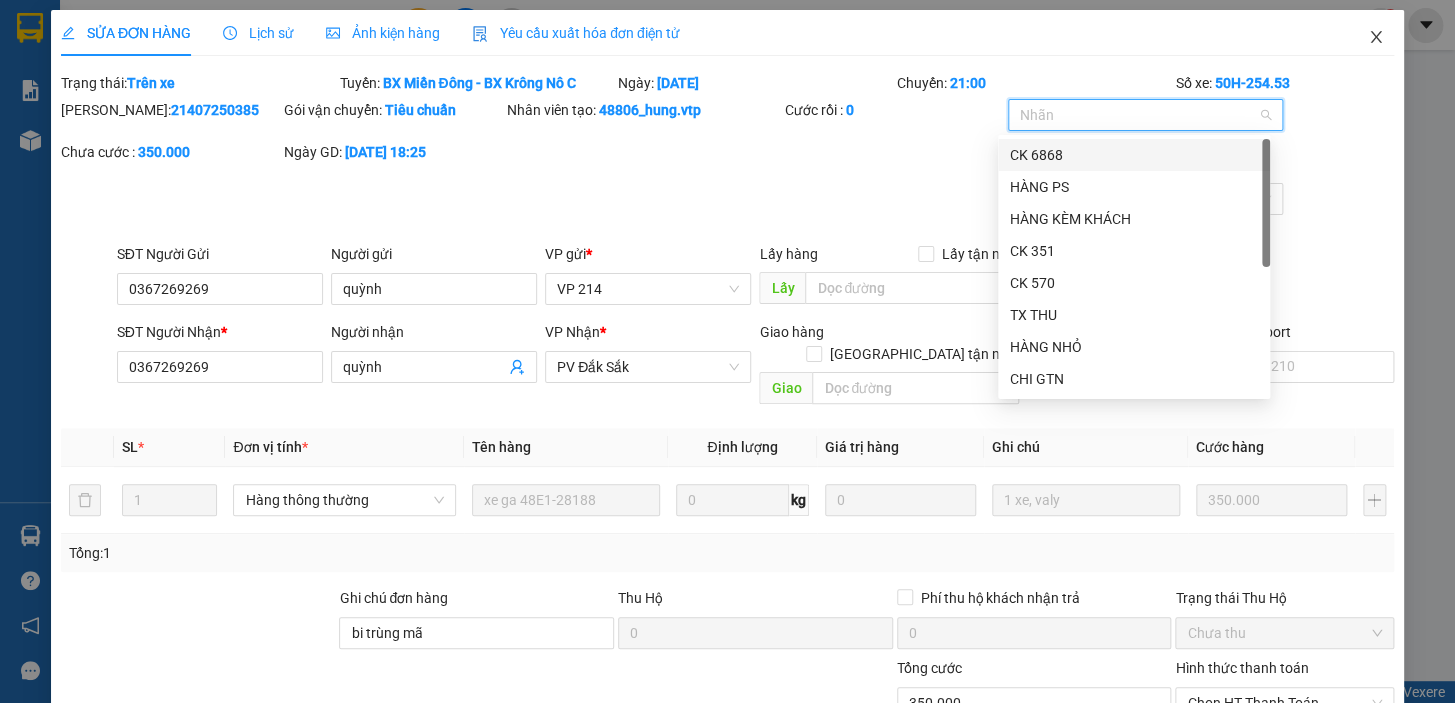 click 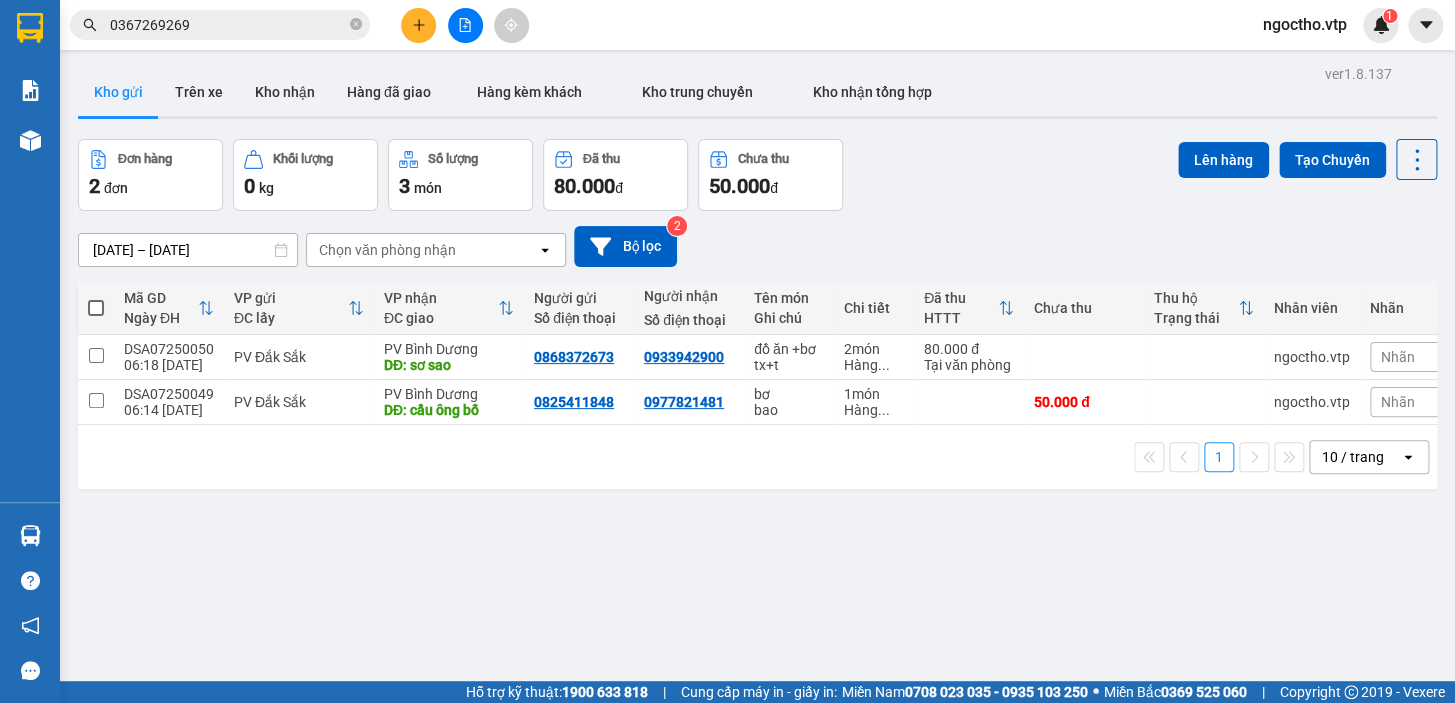 click on "ver  1.8.137 Kho gửi Trên xe Kho nhận Hàng đã giao Hàng kèm khách Kho trung chuyển Kho nhận tổng hợp Đơn hàng 2 đơn Khối lượng 0 kg Số lượng 3 món Đã thu 80.000  đ Chưa thu 50.000  đ Lên hàng Tạo Chuyến [DATE] – [DATE] Press the down arrow key to interact with the calendar and select a date. Press the escape button to close the calendar. Selected date range is from [DATE] to [DATE]. Chọn văn phòng nhận open Bộ lọc 2 Mã GD Ngày ĐH VP gửi ĐC lấy VP nhận ĐC giao Người gửi Số điện thoại Người nhận Số điện thoại Tên món Ghi chú Chi tiết Đã thu HTTT Chưa thu Thu hộ Trạng thái Nhân viên Nhãn DSA07250050 06:18 [DATE] PV Đắk Sắk PV Bình Dương DĐ: sơ sao 0868372673 0933942900 đồ ăn +bơ tx+t 2  món Hàng ... 80.000 đ Tại văn phòng ngoctho.vtp Nhãn DSA07250049 06:14 [DATE] [GEOGRAPHIC_DATA] DĐ: cầu ông bố 0825411848 0977821481 bơ bao 1  món Hàng ... [GEOGRAPHIC_DATA]" at bounding box center [757, 411] 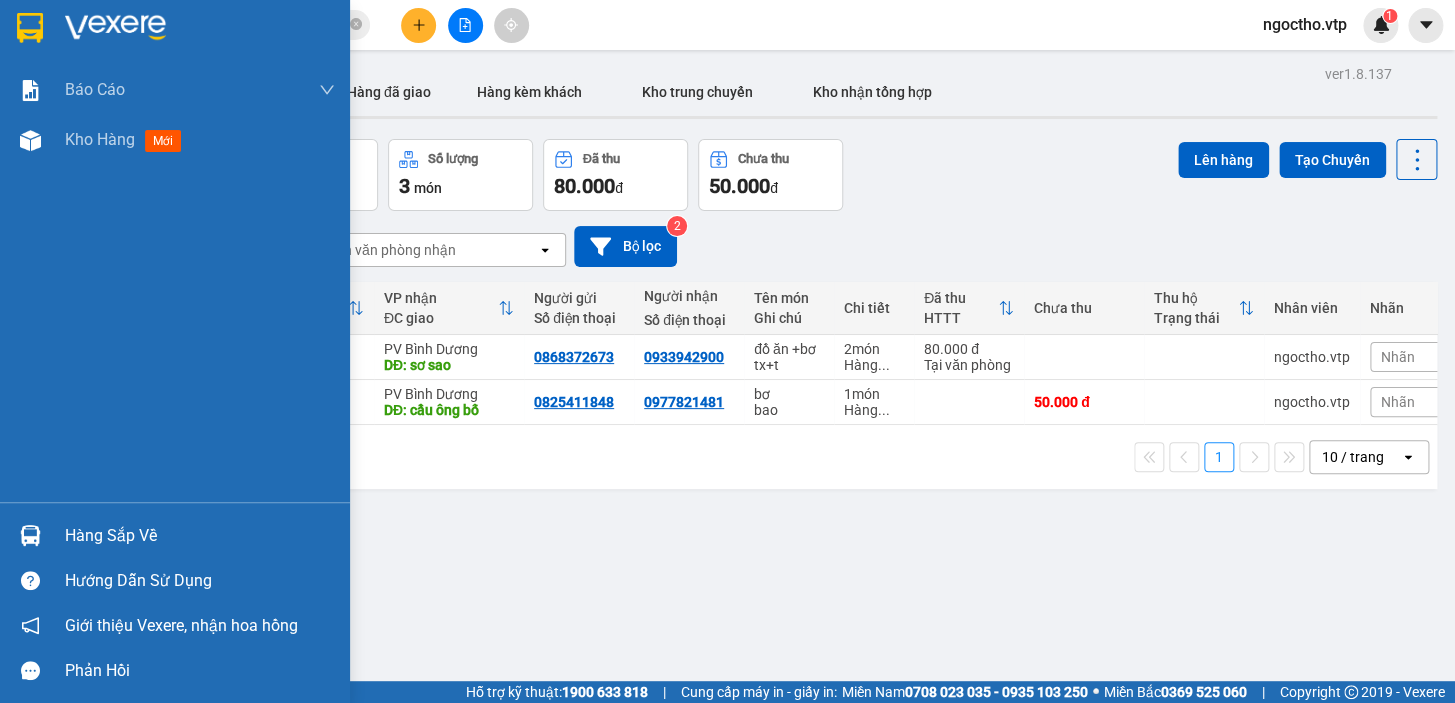 drag, startPoint x: 134, startPoint y: 536, endPoint x: 157, endPoint y: 531, distance: 23.537205 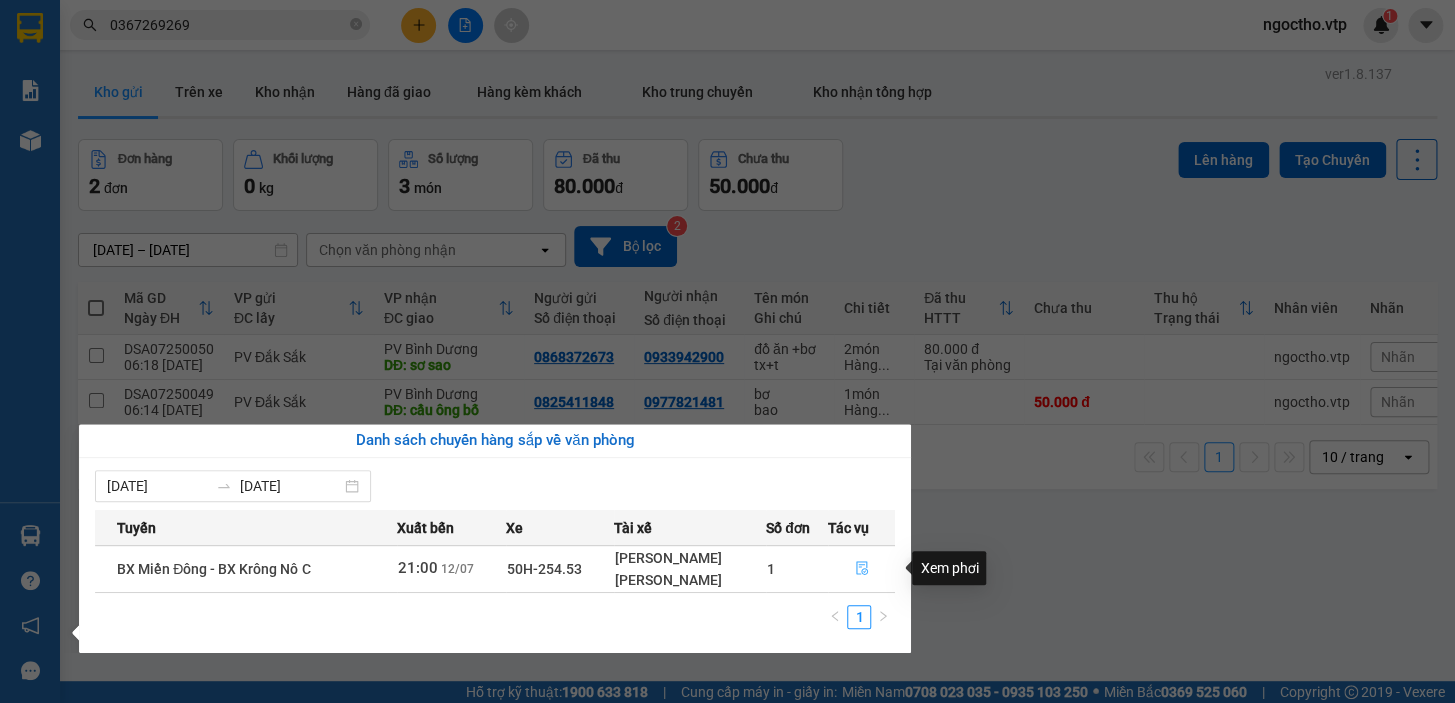 click 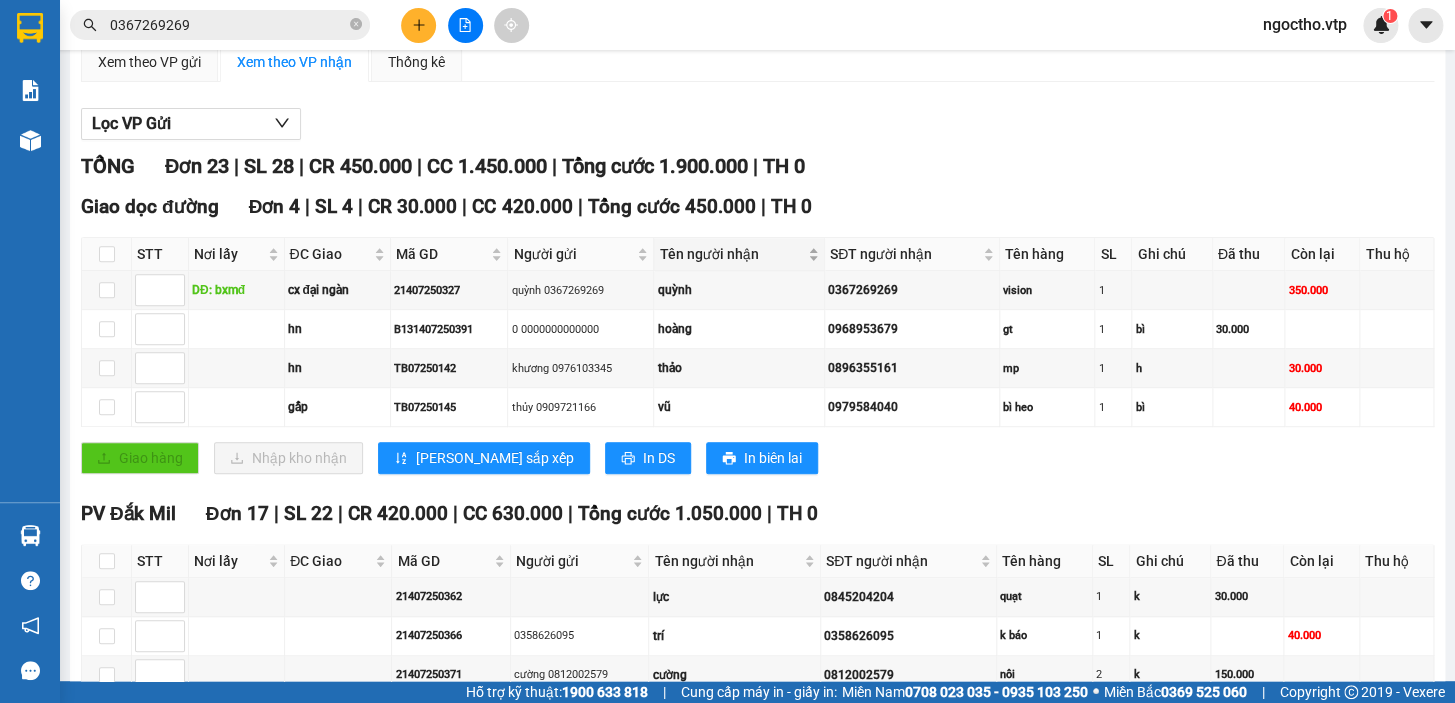 scroll, scrollTop: 0, scrollLeft: 0, axis: both 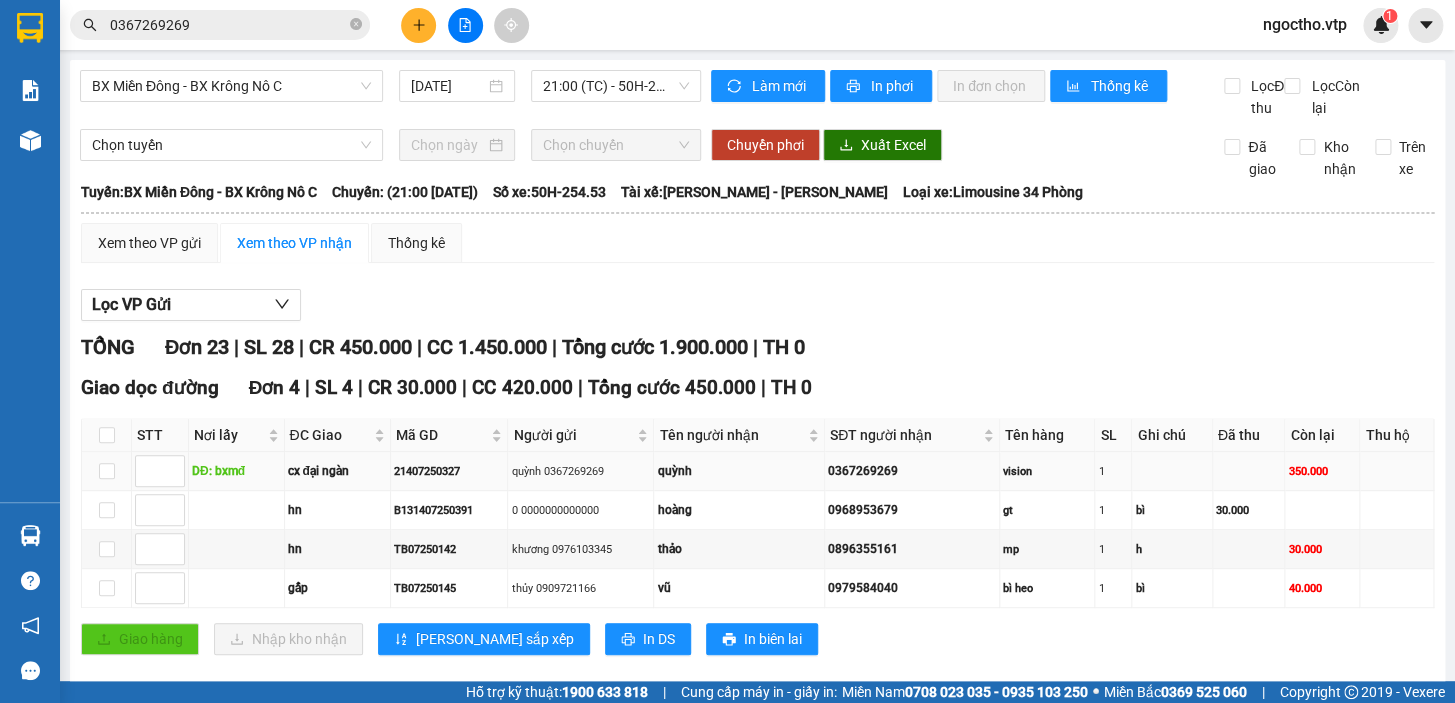 click on "quỳnh  0367269269" at bounding box center (580, 471) 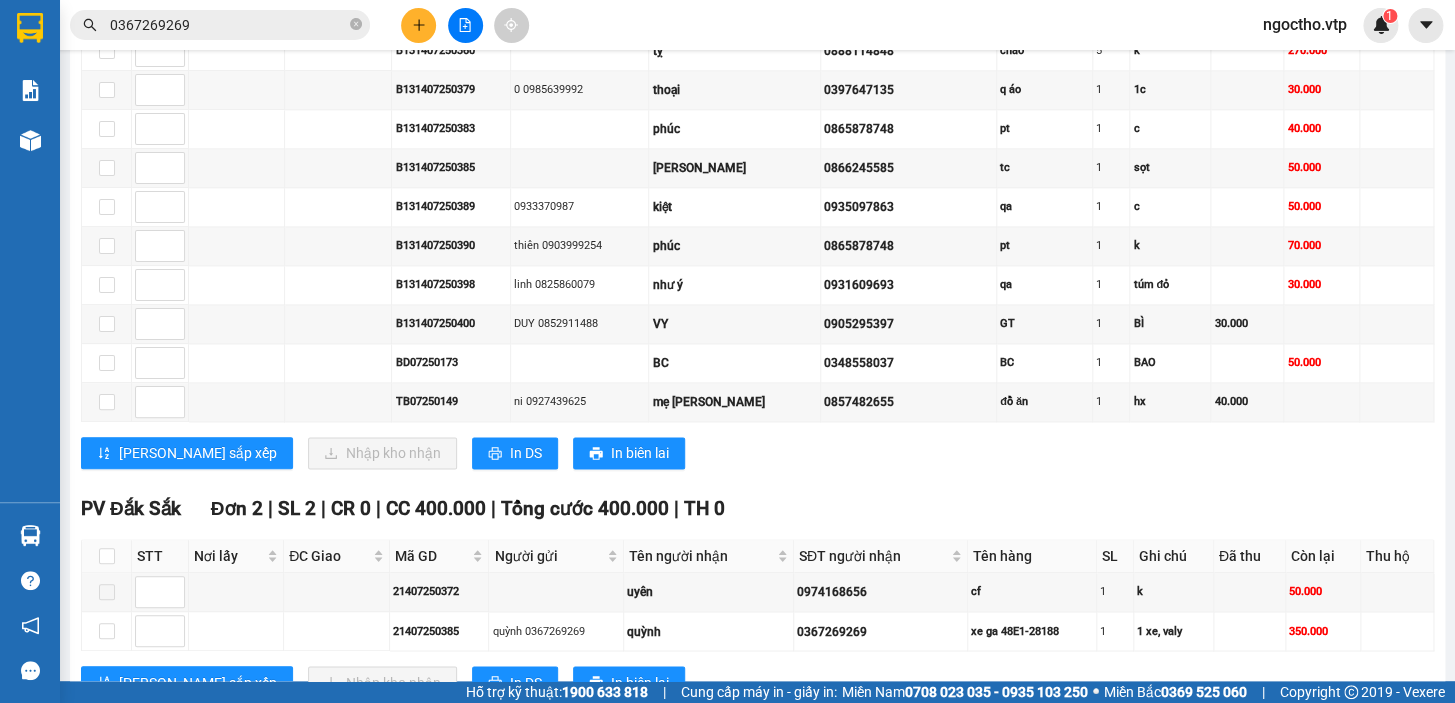 scroll, scrollTop: 1087, scrollLeft: 0, axis: vertical 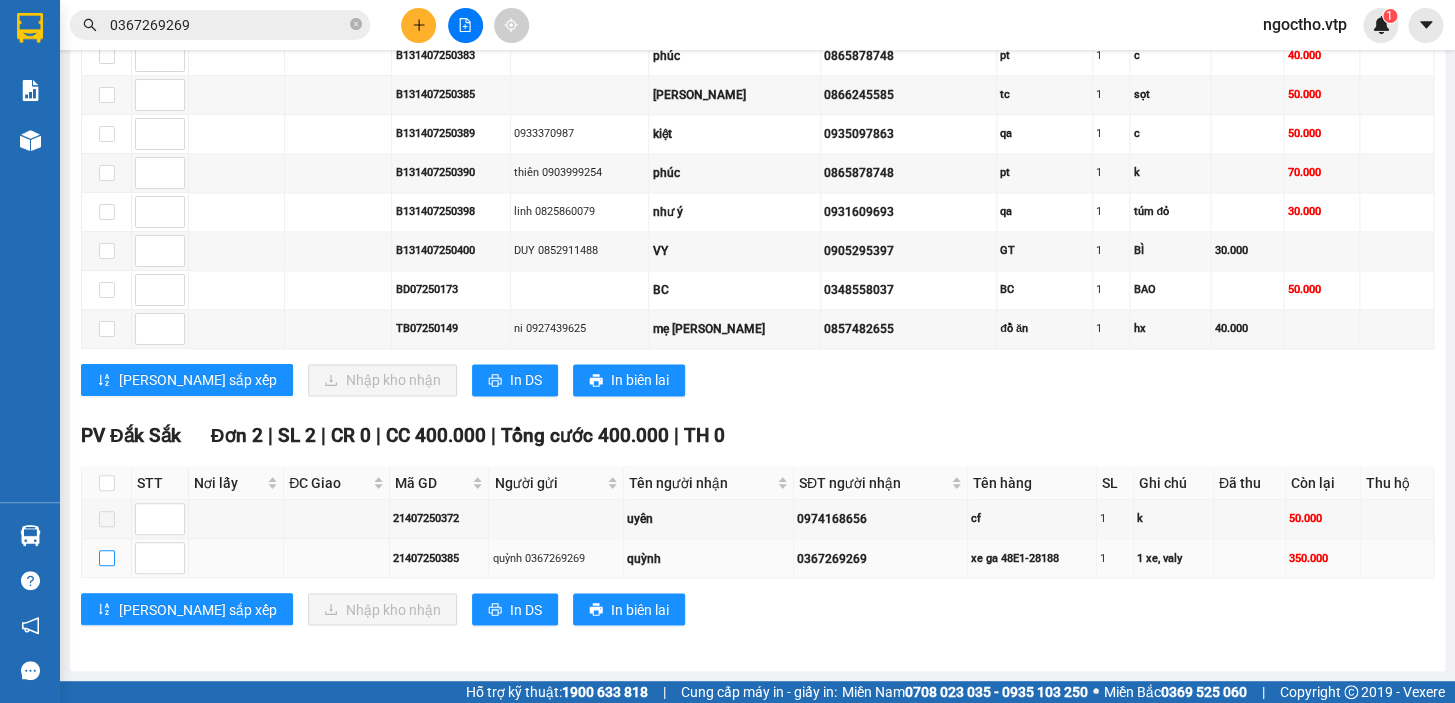 click at bounding box center (107, 558) 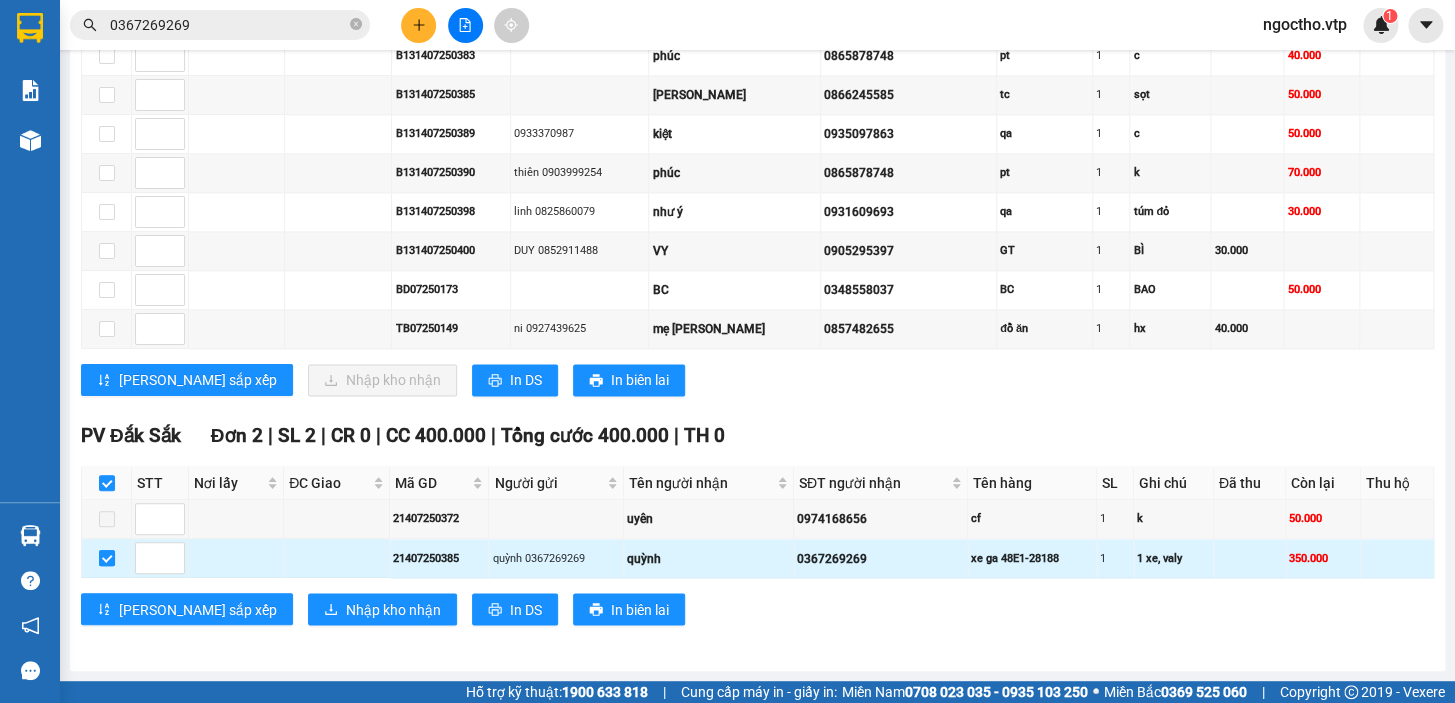 click at bounding box center [107, 558] 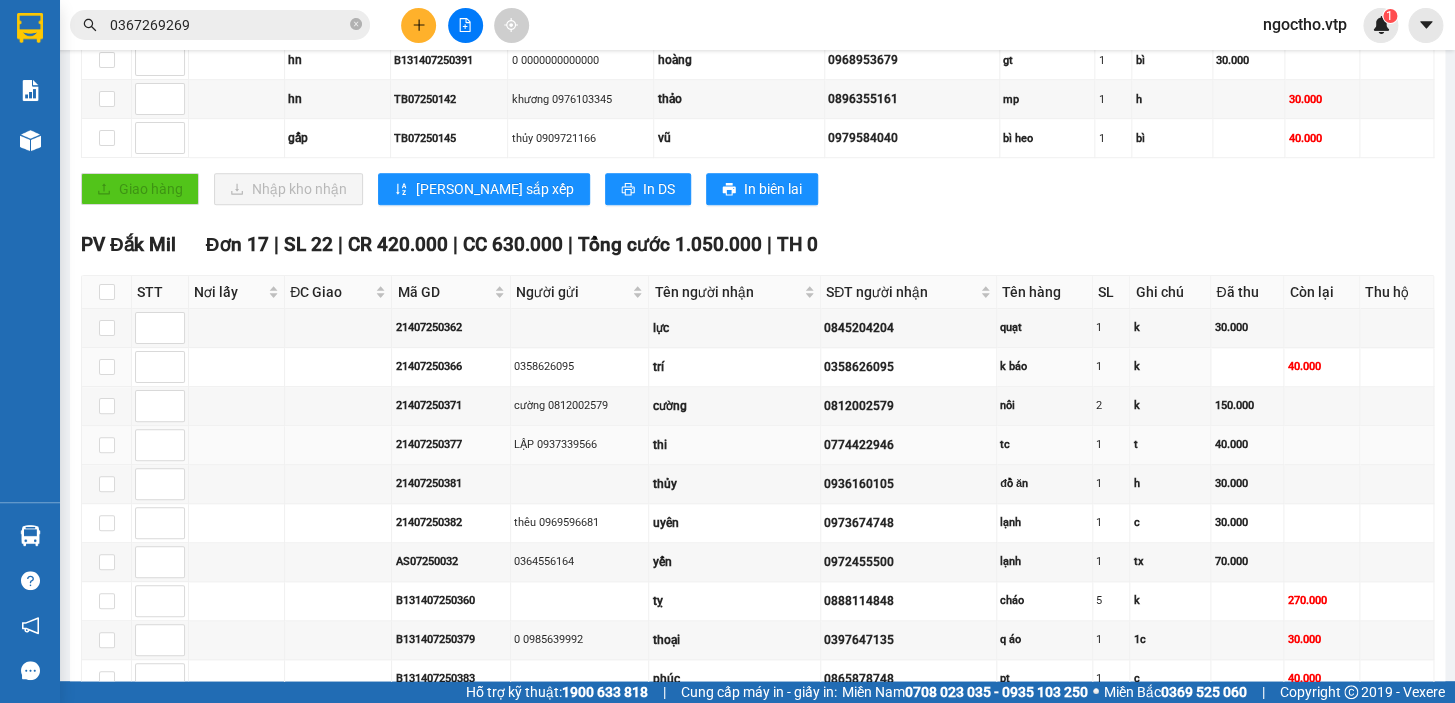 scroll, scrollTop: 360, scrollLeft: 0, axis: vertical 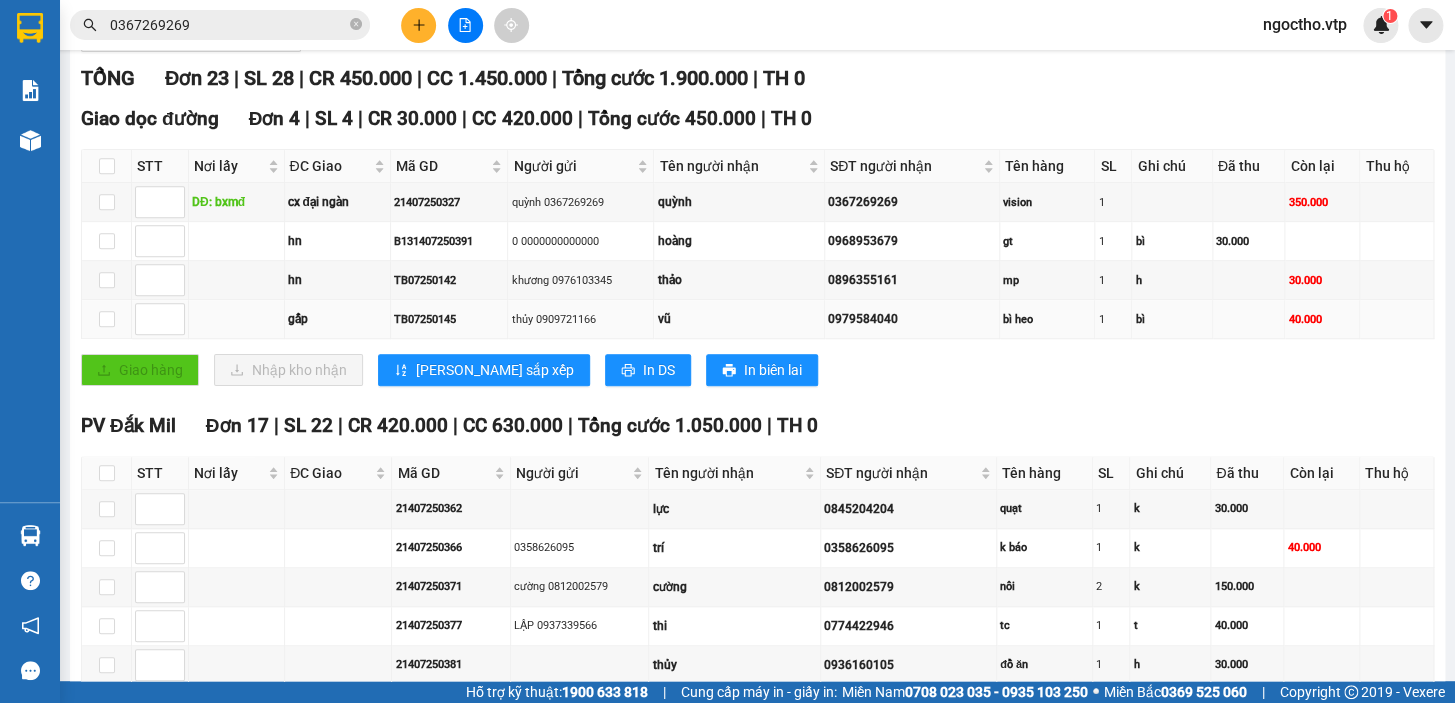 click on "thủy 0909721166" at bounding box center (580, 319) 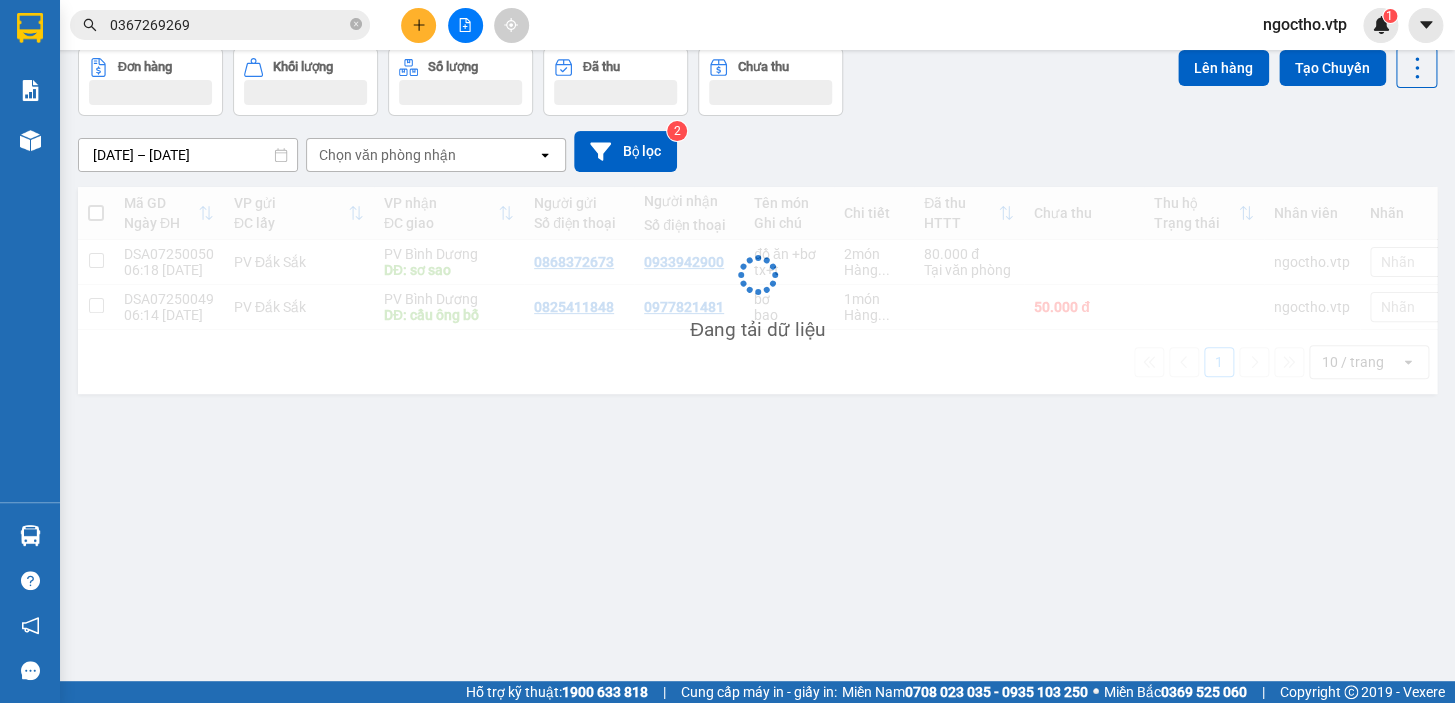 scroll, scrollTop: 91, scrollLeft: 0, axis: vertical 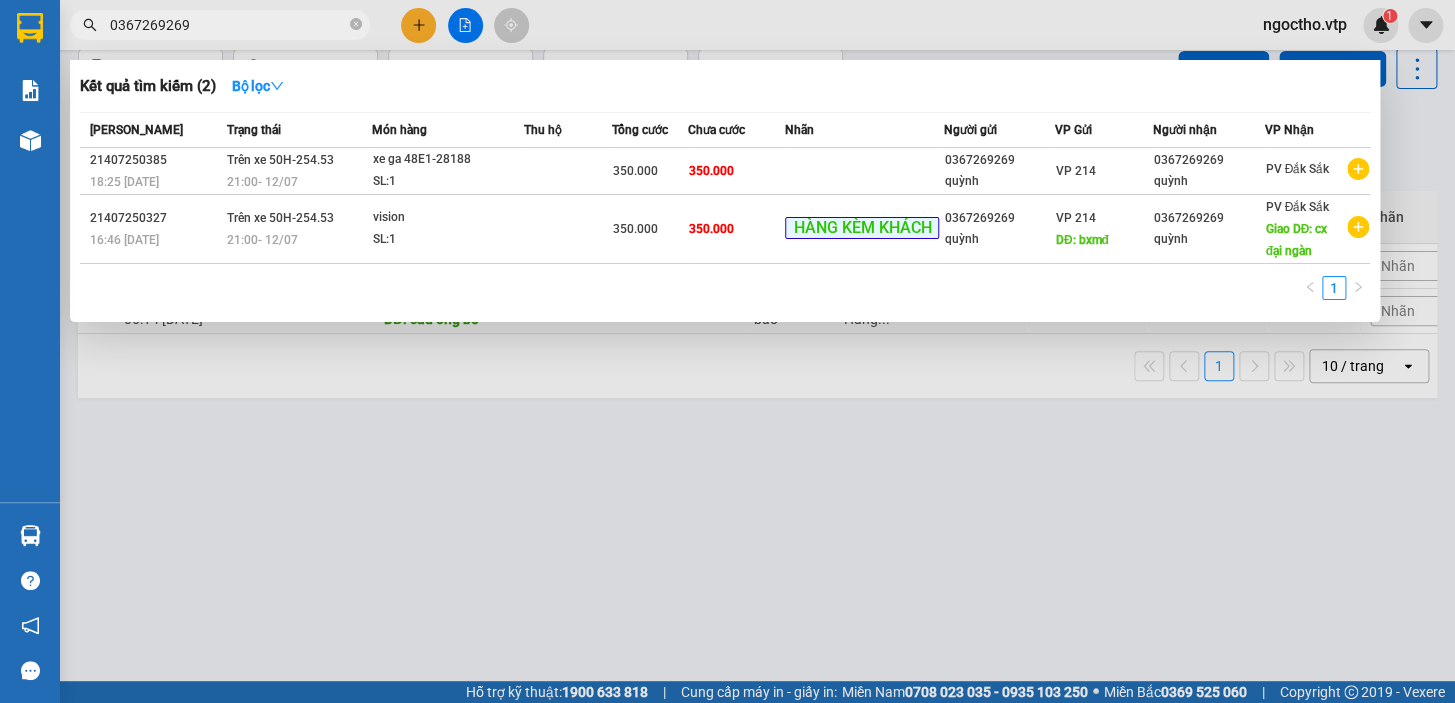 click on "0367269269" at bounding box center [228, 25] 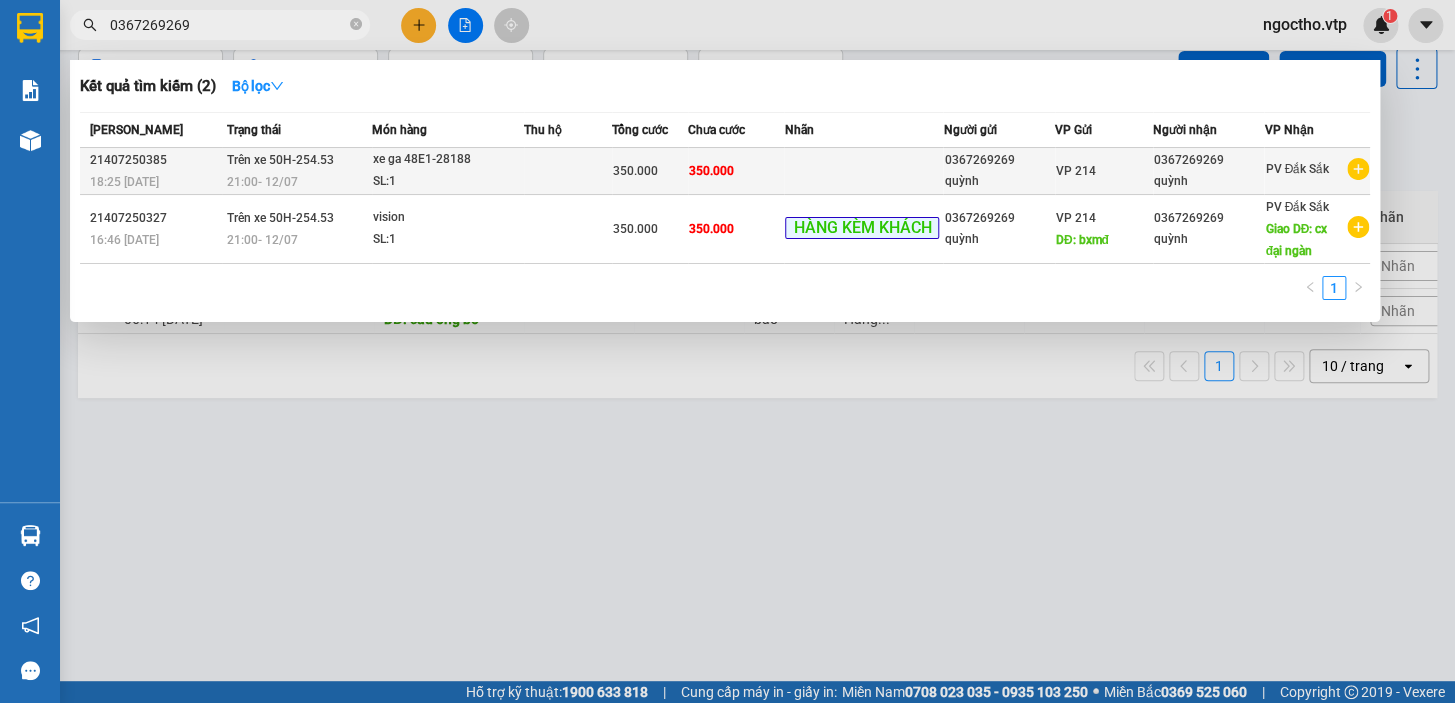 click on "xe ga 48E1-28188" at bounding box center (448, 160) 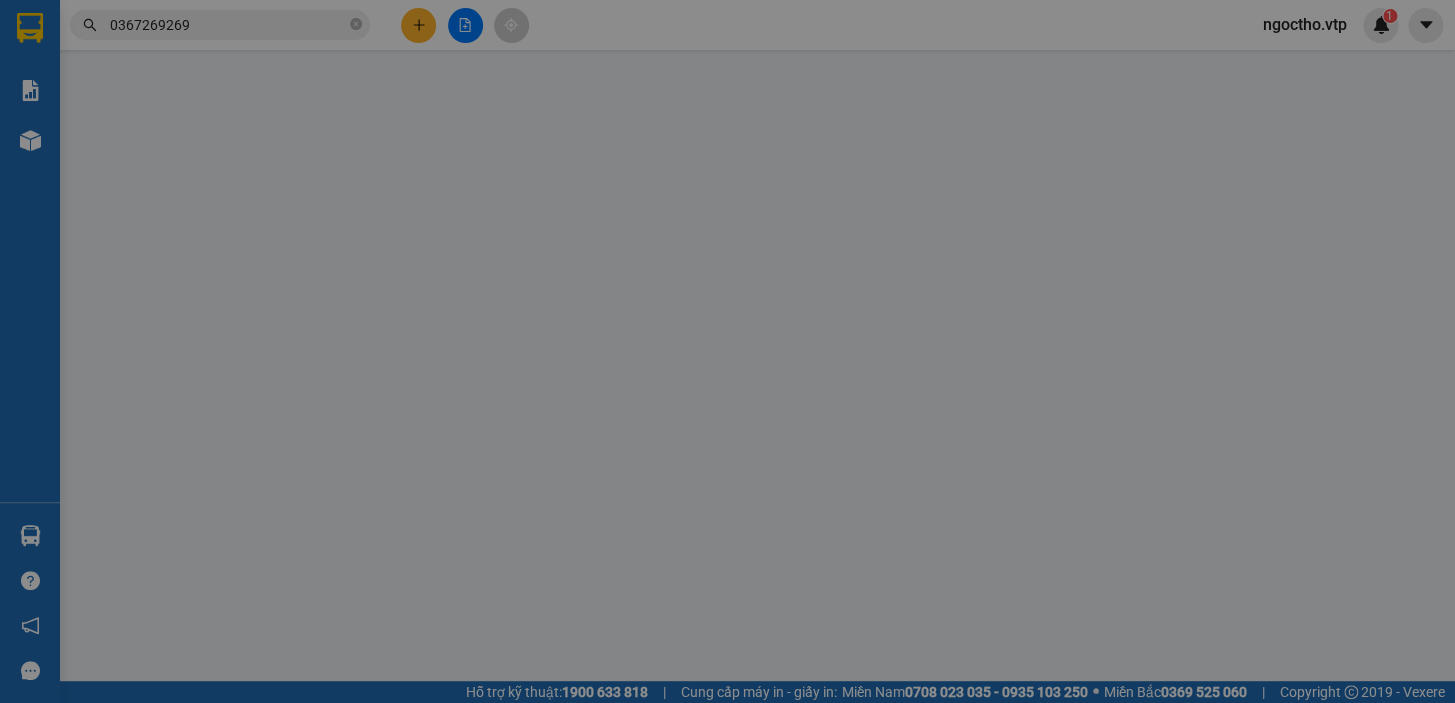 scroll, scrollTop: 0, scrollLeft: 0, axis: both 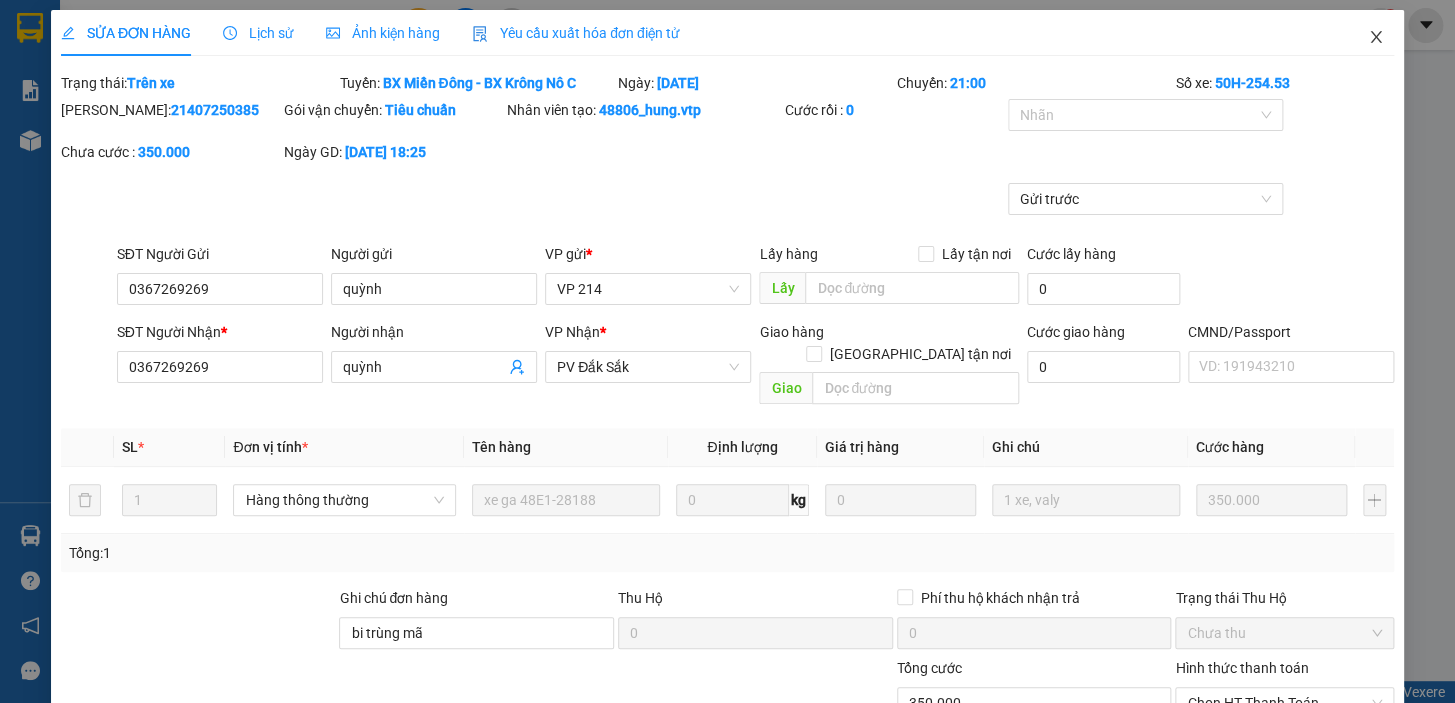 click 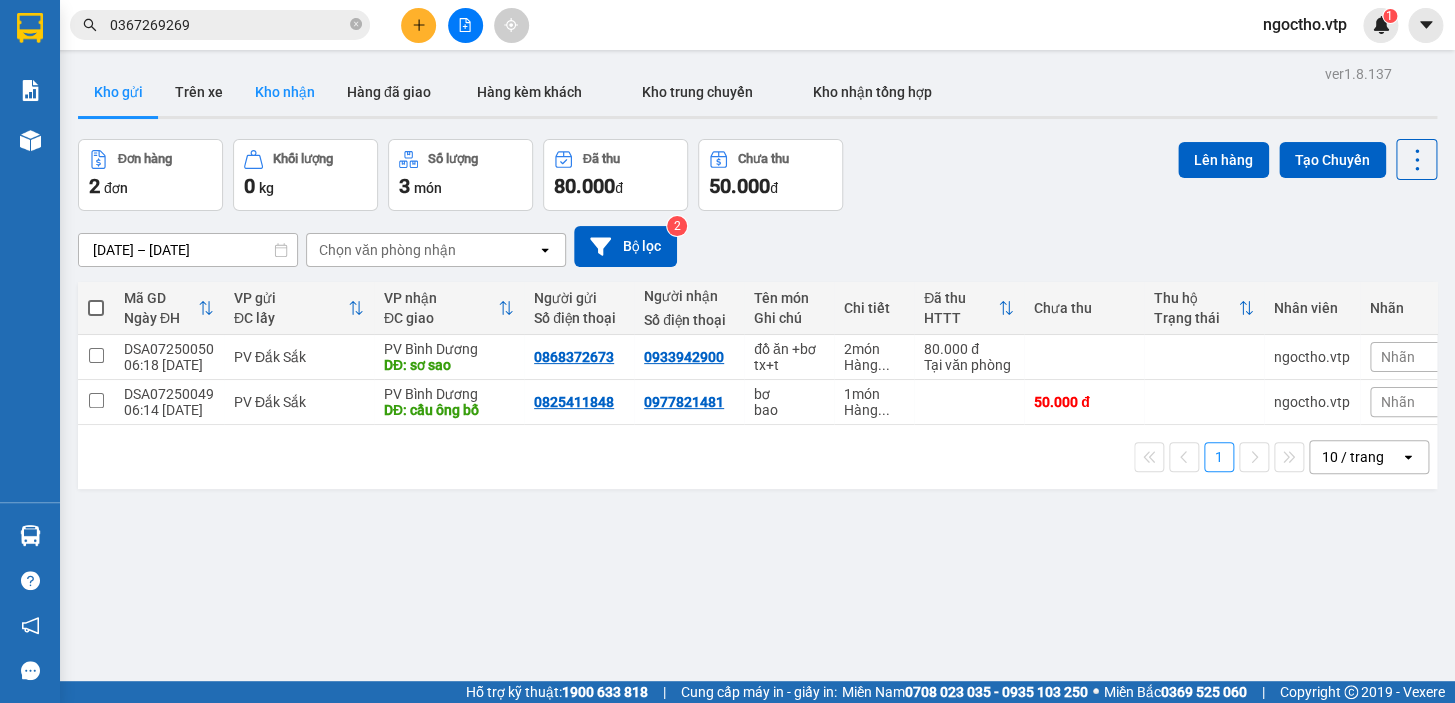 click on "Kho nhận" at bounding box center [285, 92] 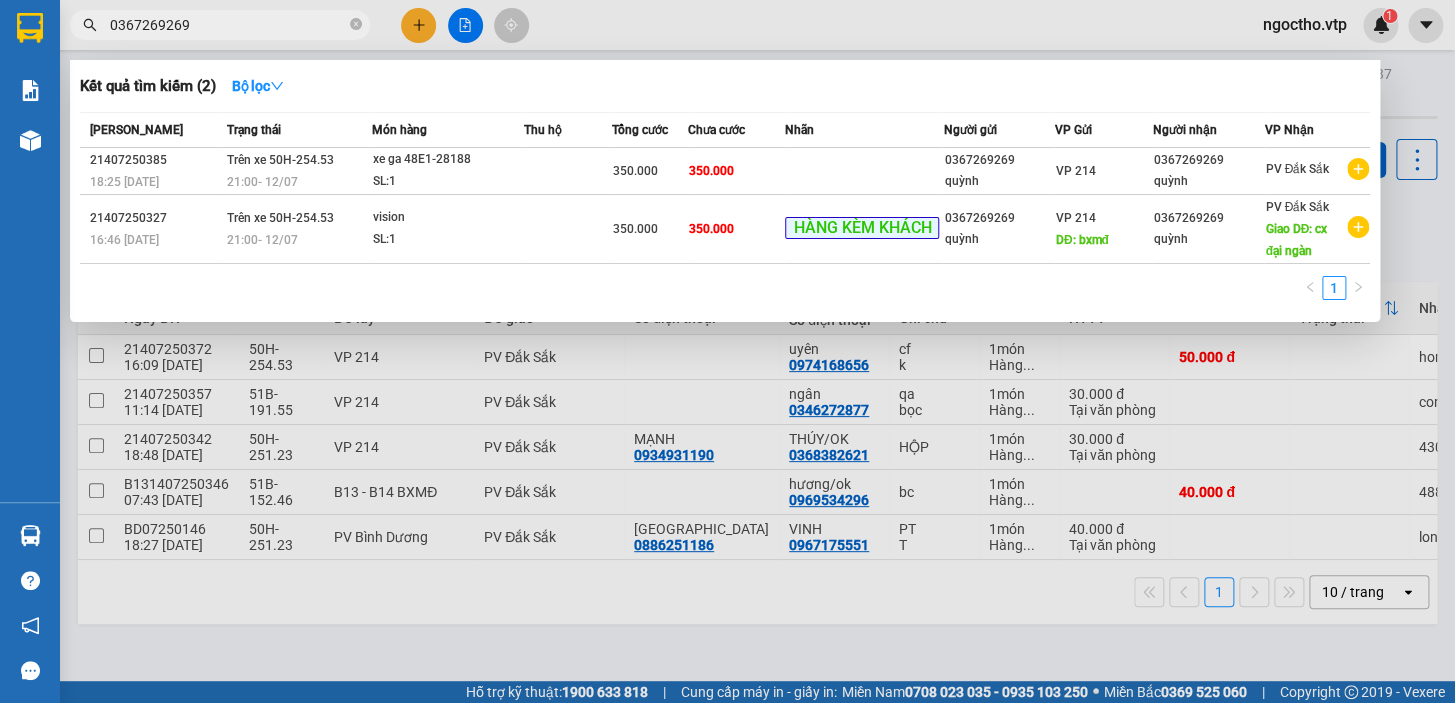 click on "0367269269" at bounding box center (228, 25) 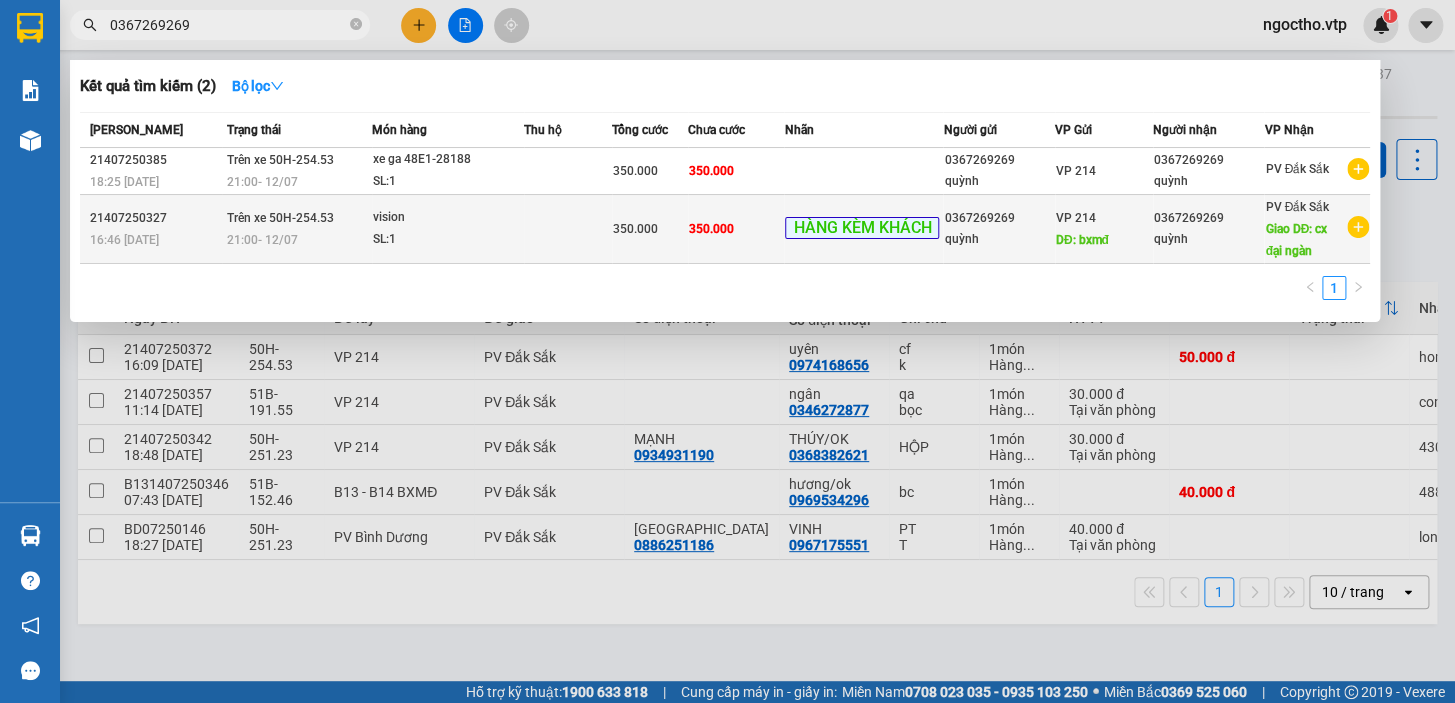 click on "350.000" at bounding box center (736, 229) 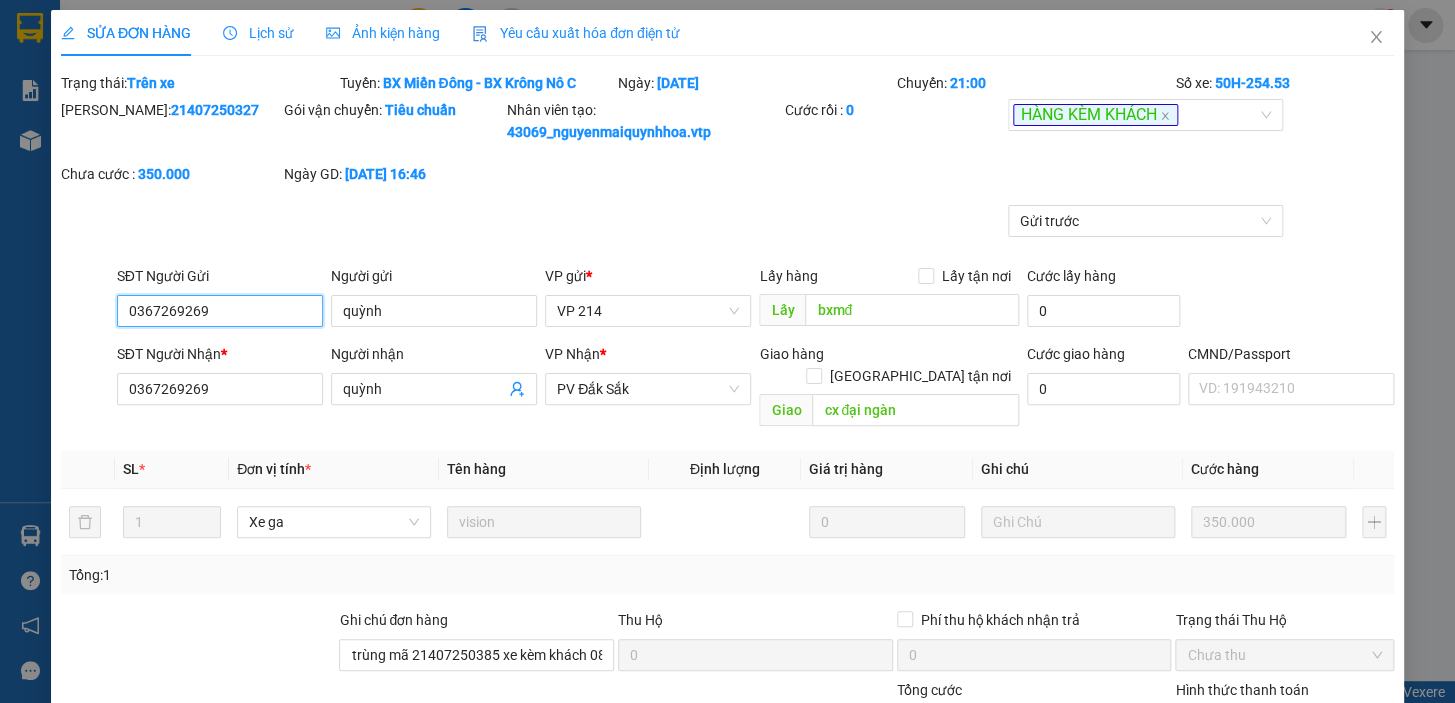 scroll, scrollTop: 291, scrollLeft: 0, axis: vertical 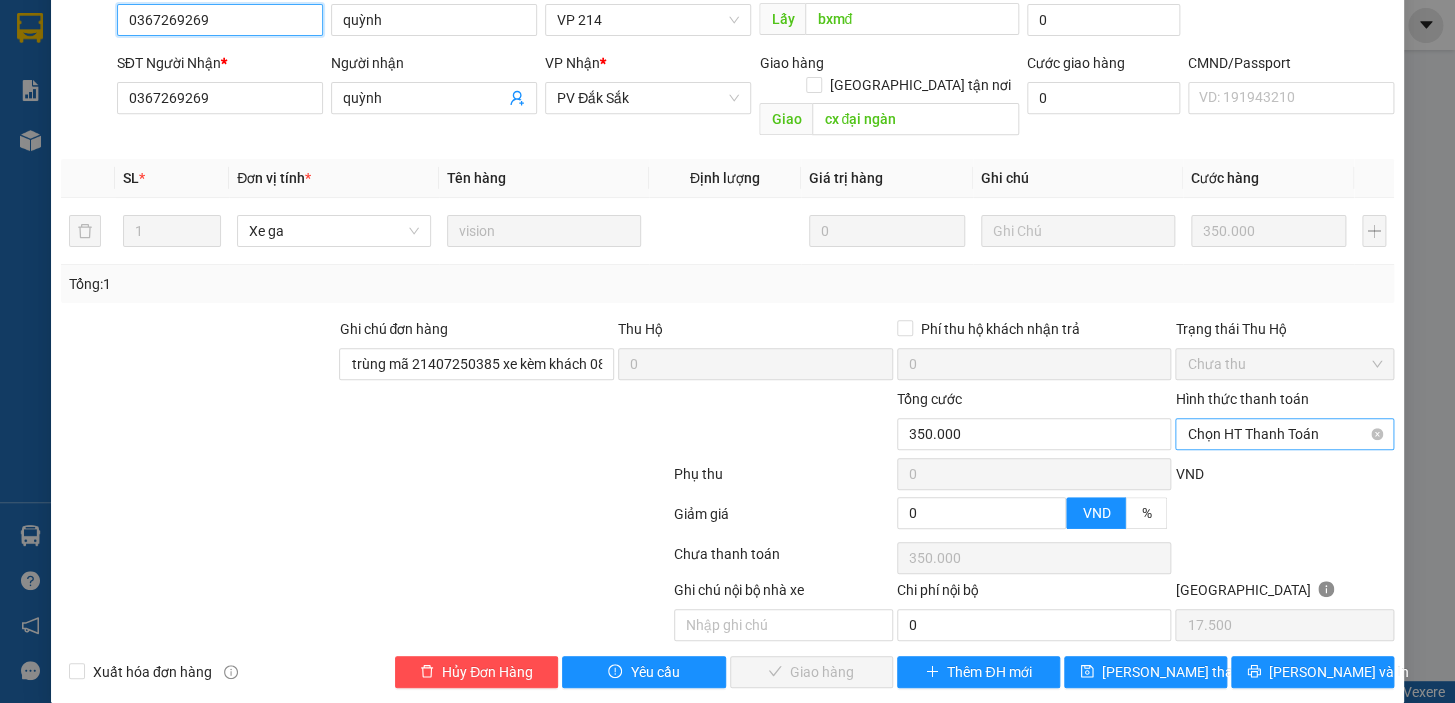 click on "Chọn HT Thanh Toán" at bounding box center [1284, 434] 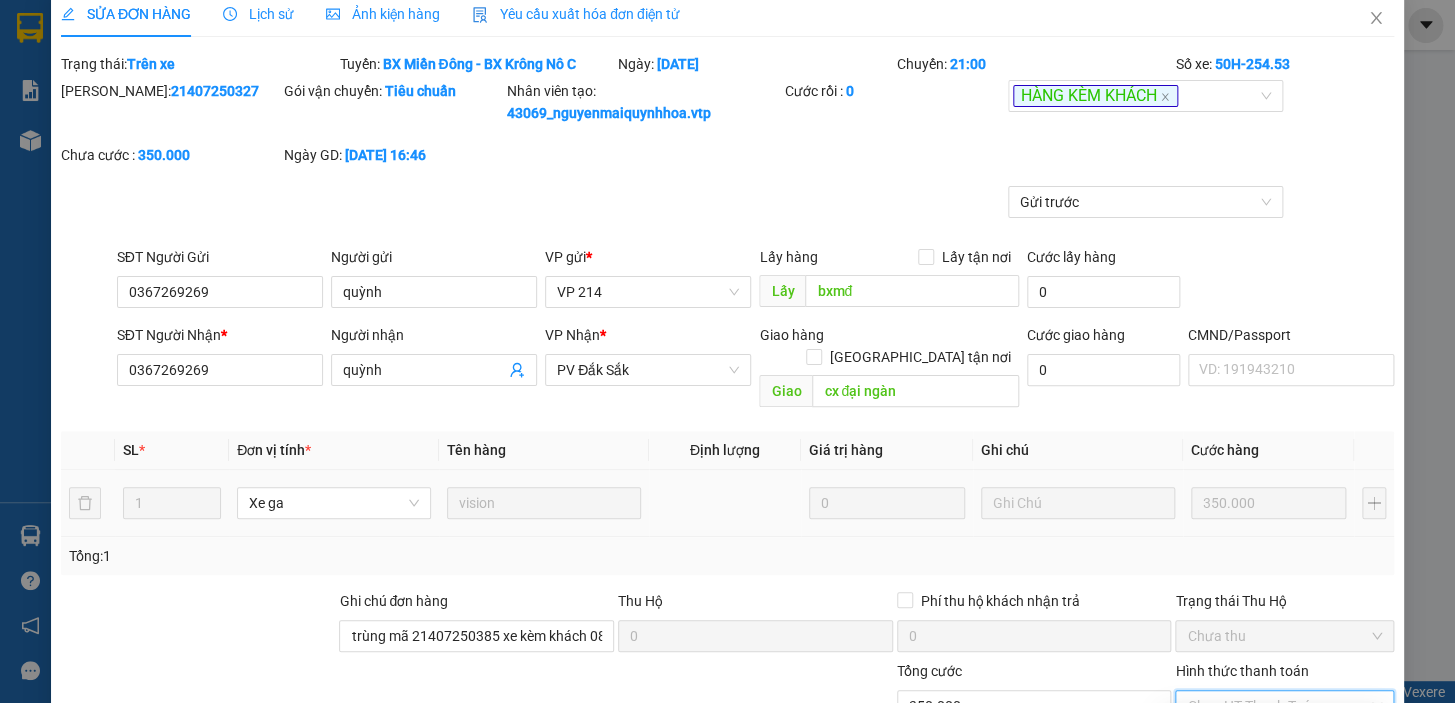 scroll, scrollTop: 200, scrollLeft: 0, axis: vertical 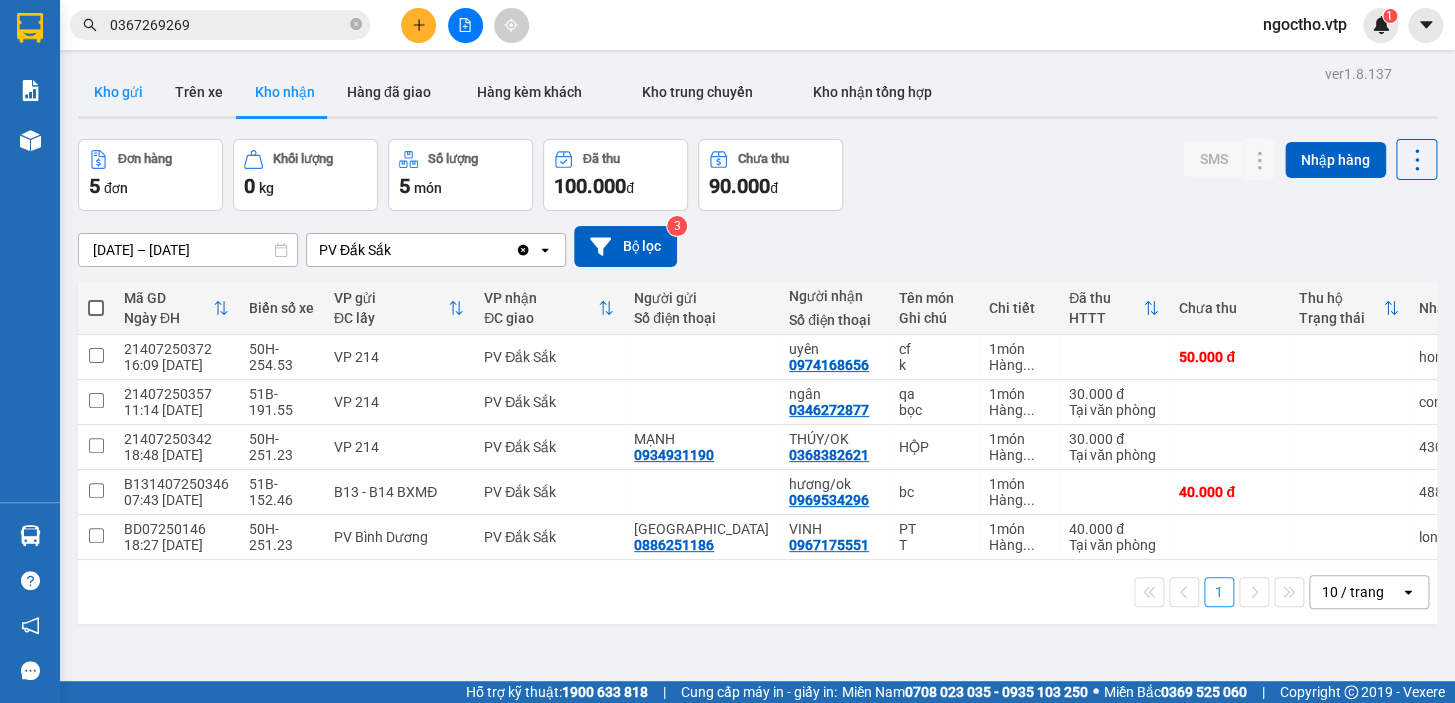 click on "Kho gửi" at bounding box center [118, 92] 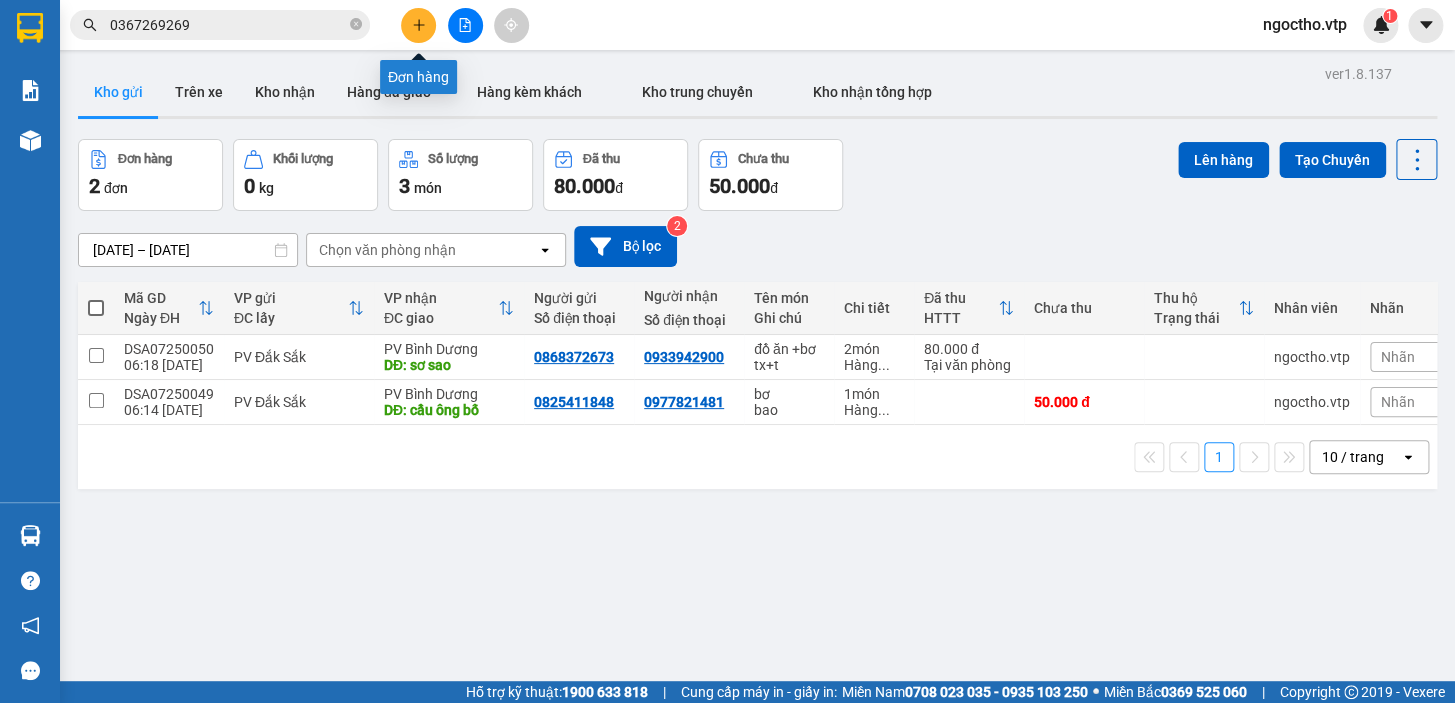 click 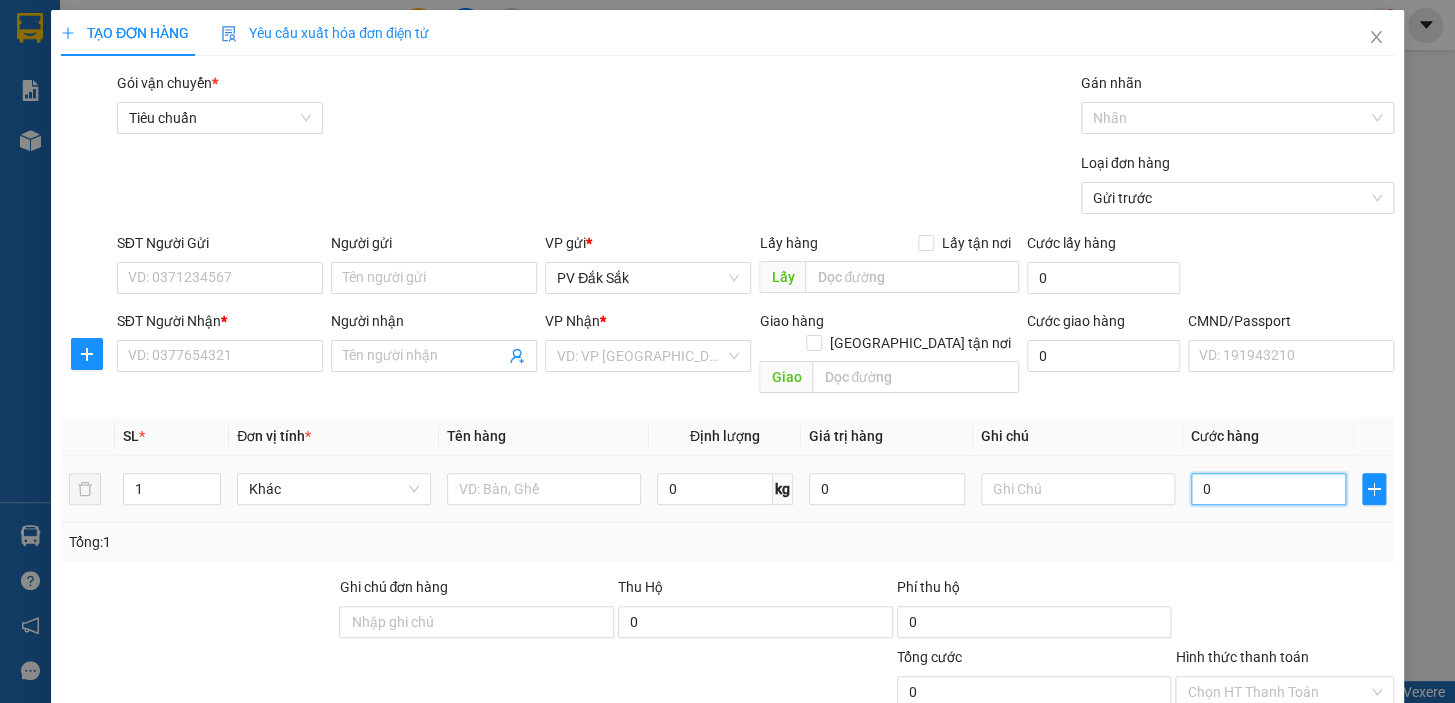 click on "0" at bounding box center [1269, 489] 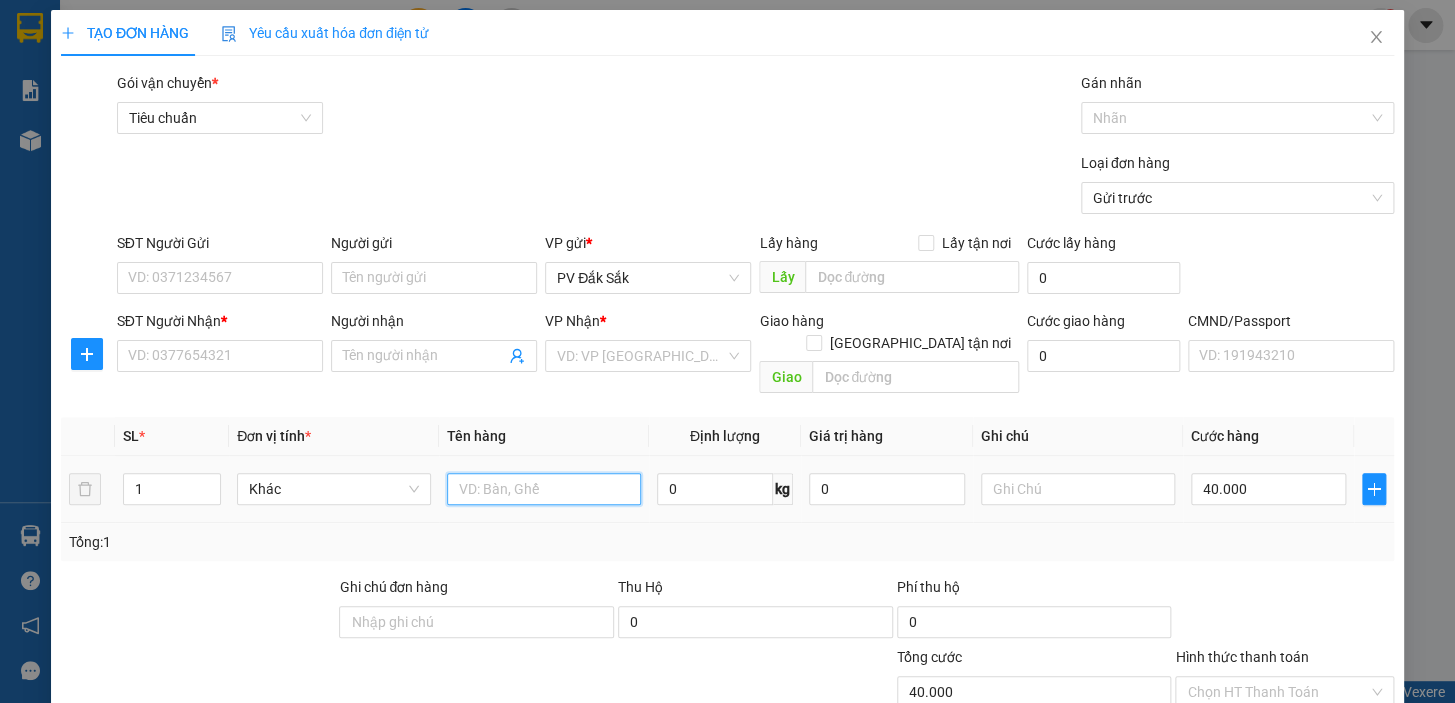 click at bounding box center (544, 489) 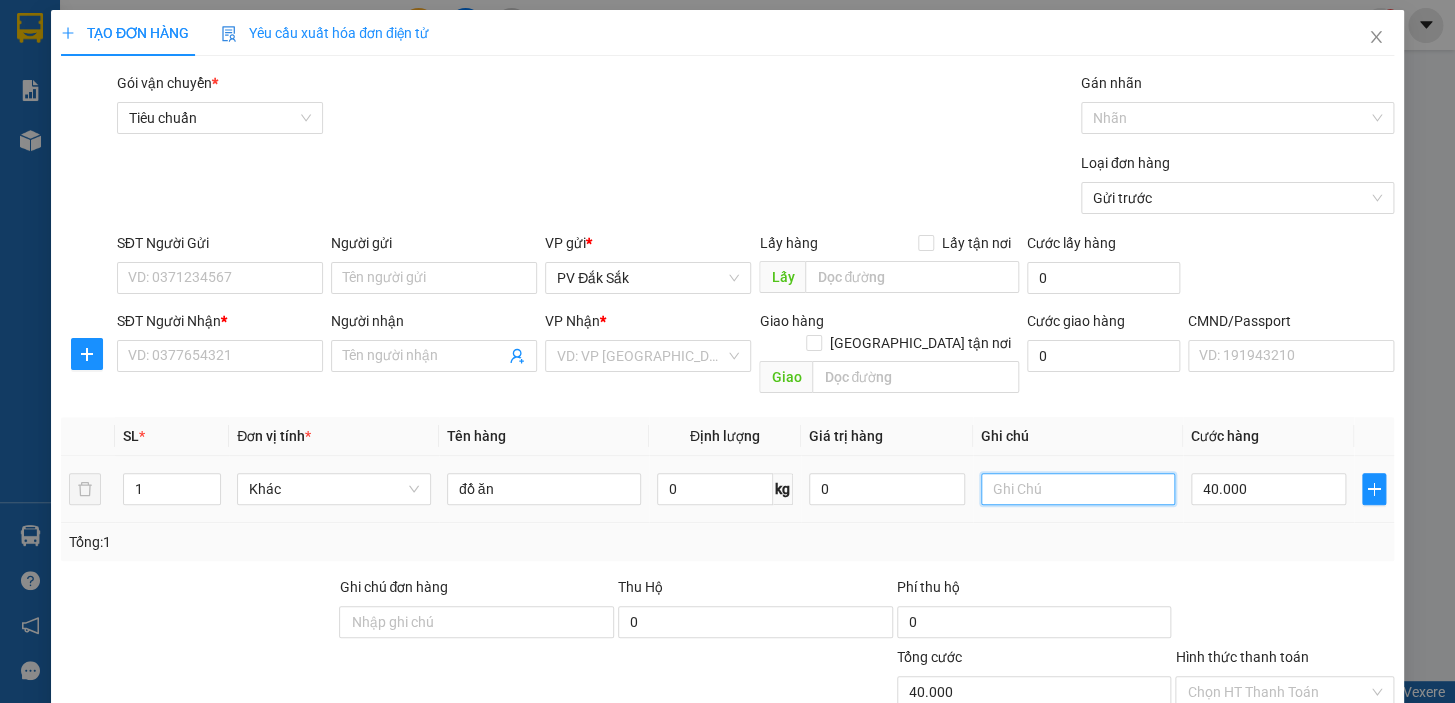 click at bounding box center [1078, 489] 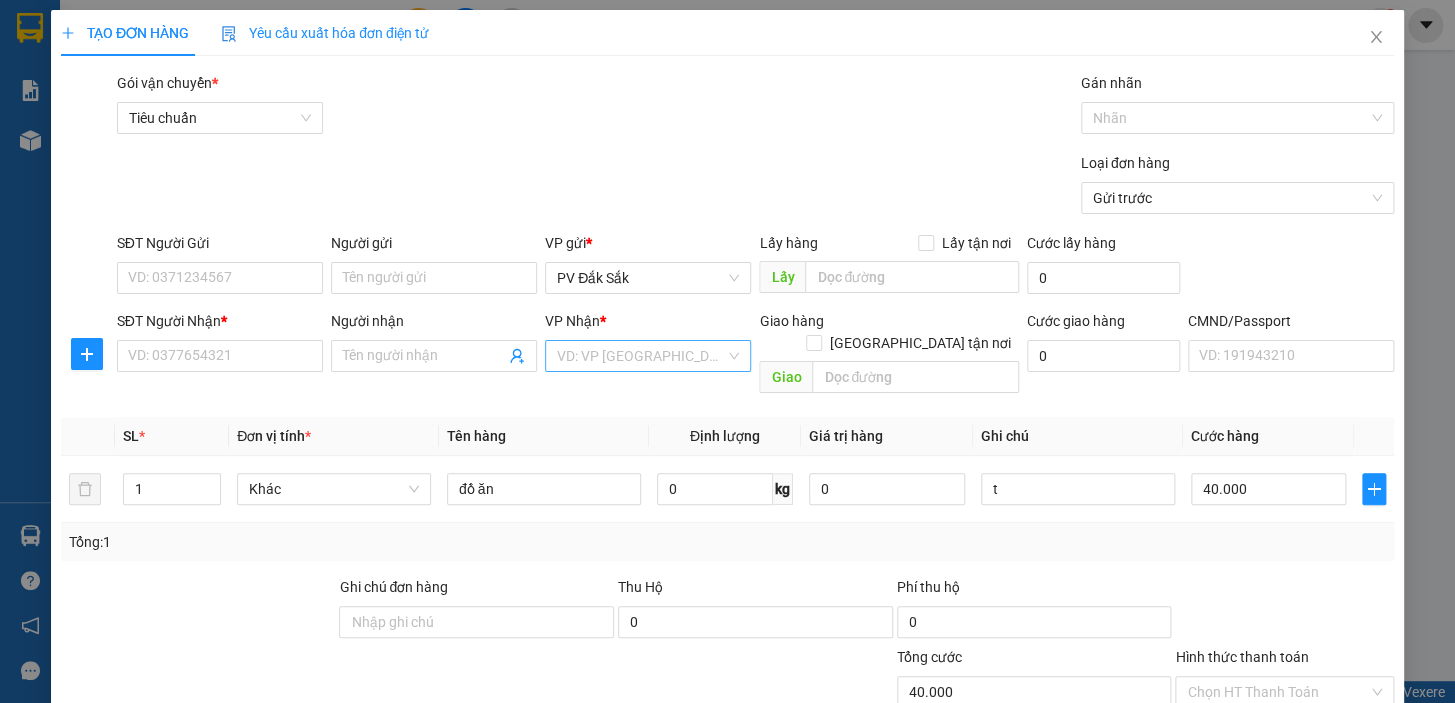 click at bounding box center (641, 356) 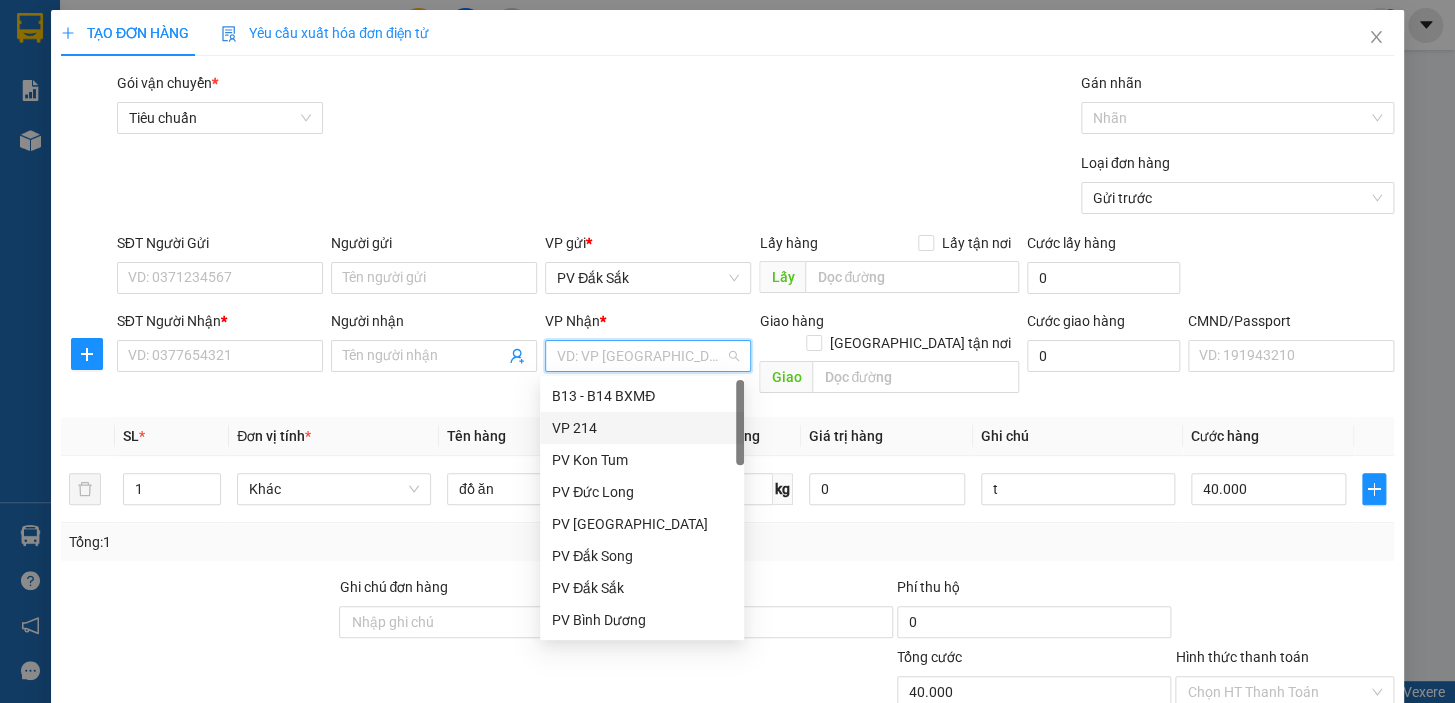 click on "VP 214" at bounding box center (642, 428) 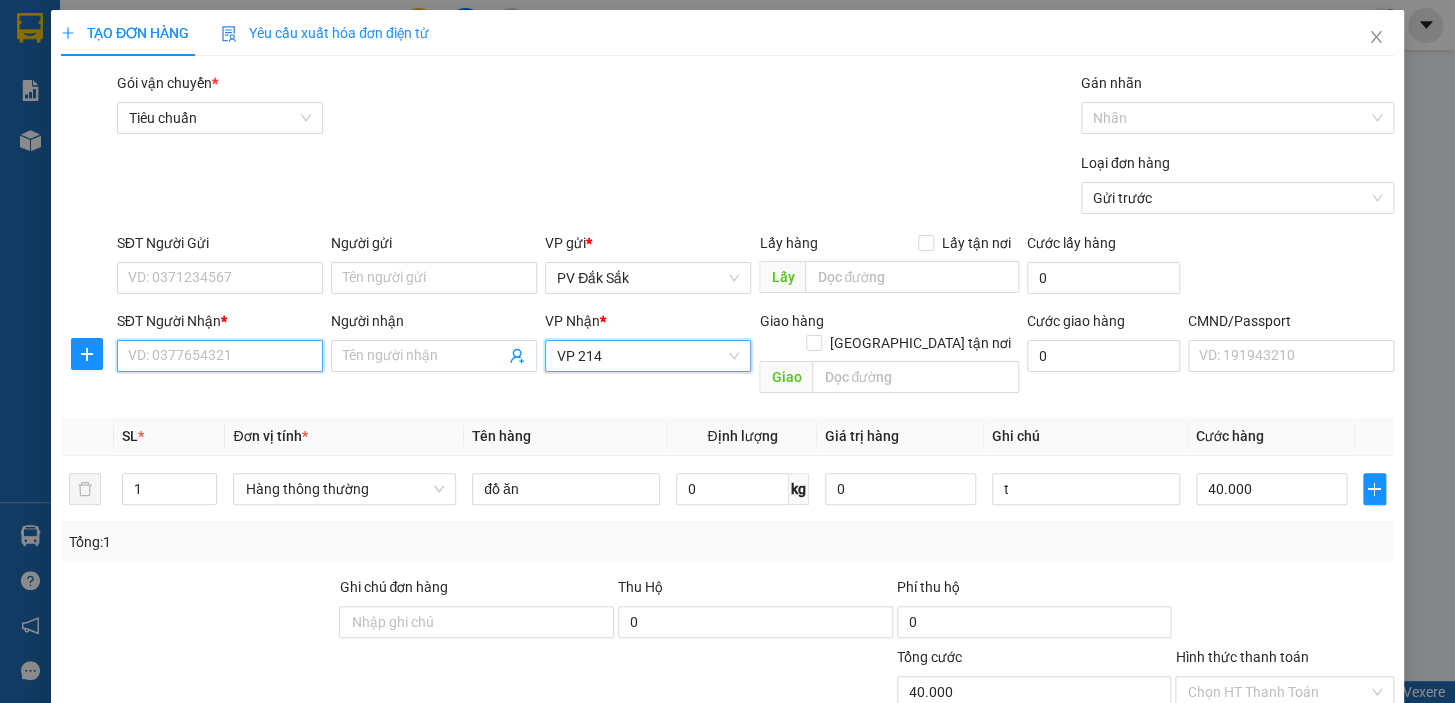 click on "SĐT Người Nhận  *" at bounding box center (220, 356) 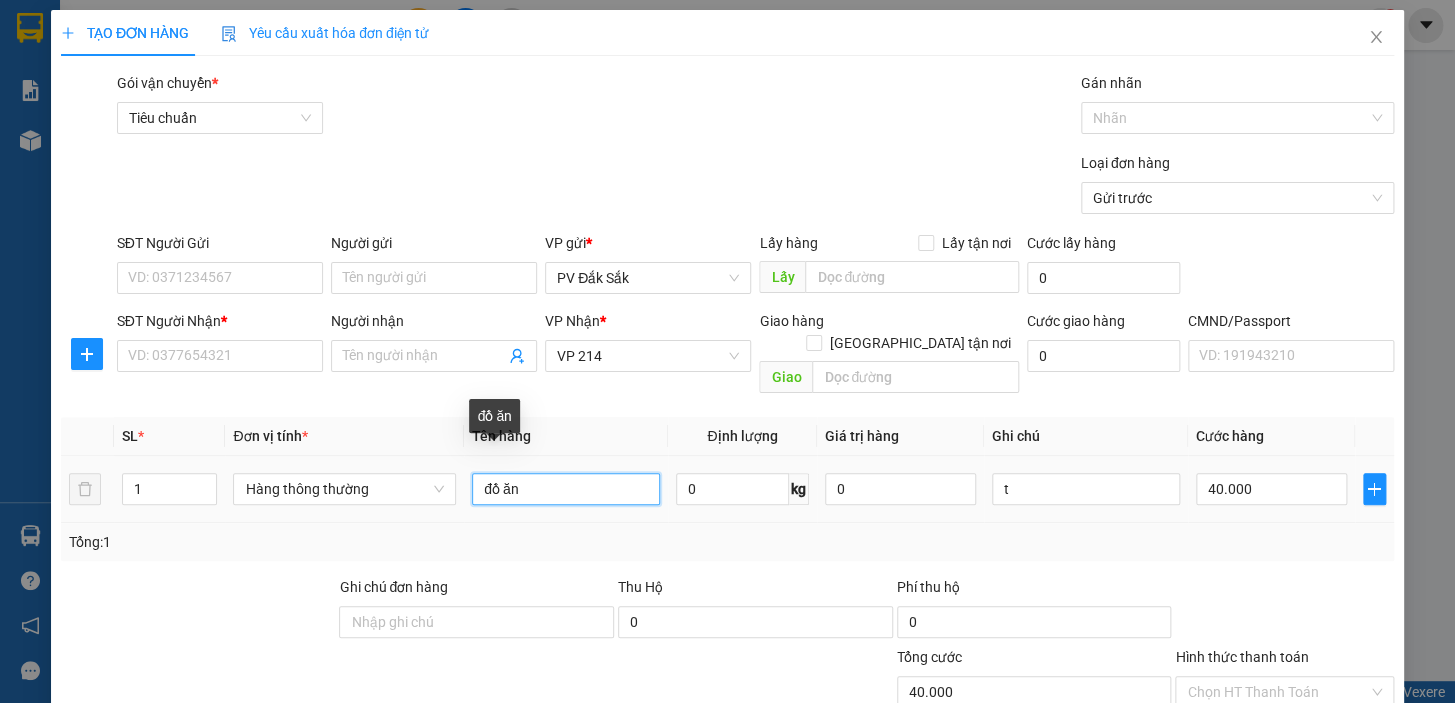 drag, startPoint x: 526, startPoint y: 465, endPoint x: 253, endPoint y: 507, distance: 276.21188 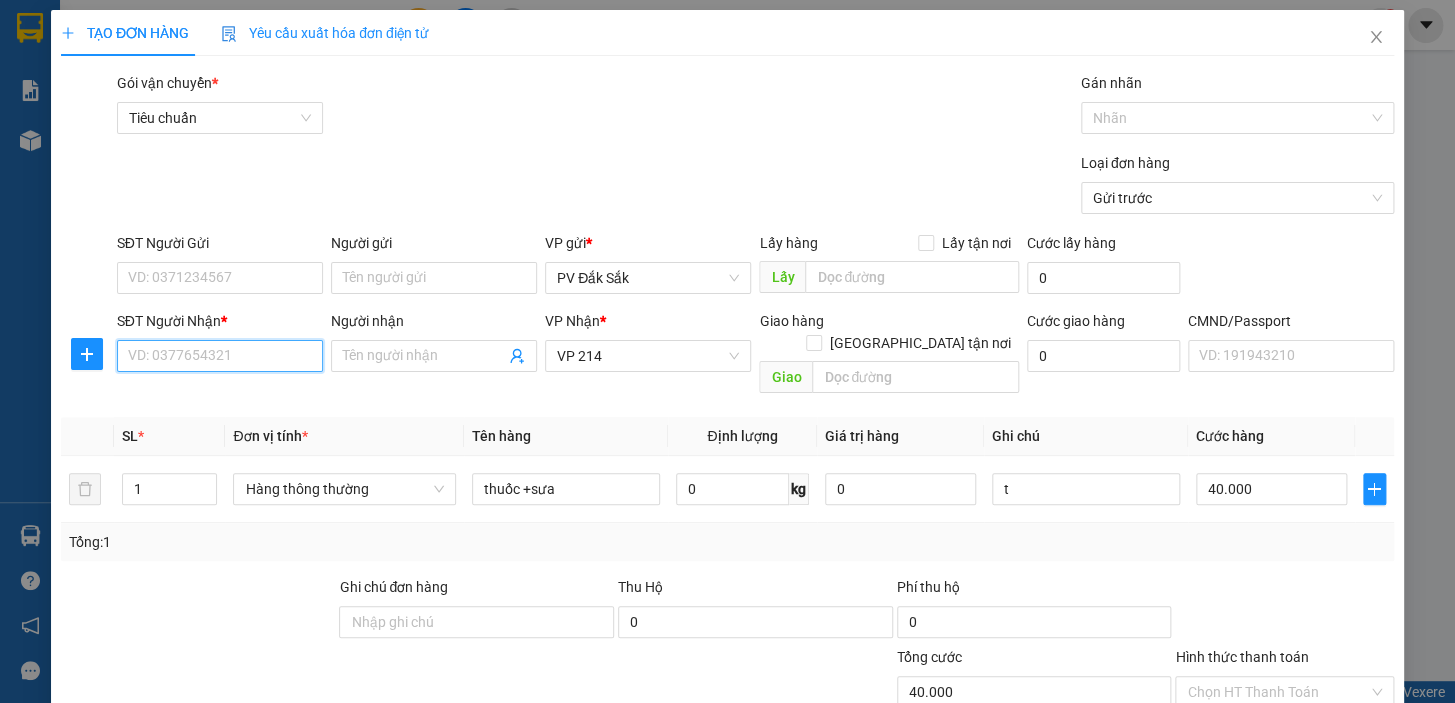 click on "SĐT Người Nhận  *" at bounding box center (220, 356) 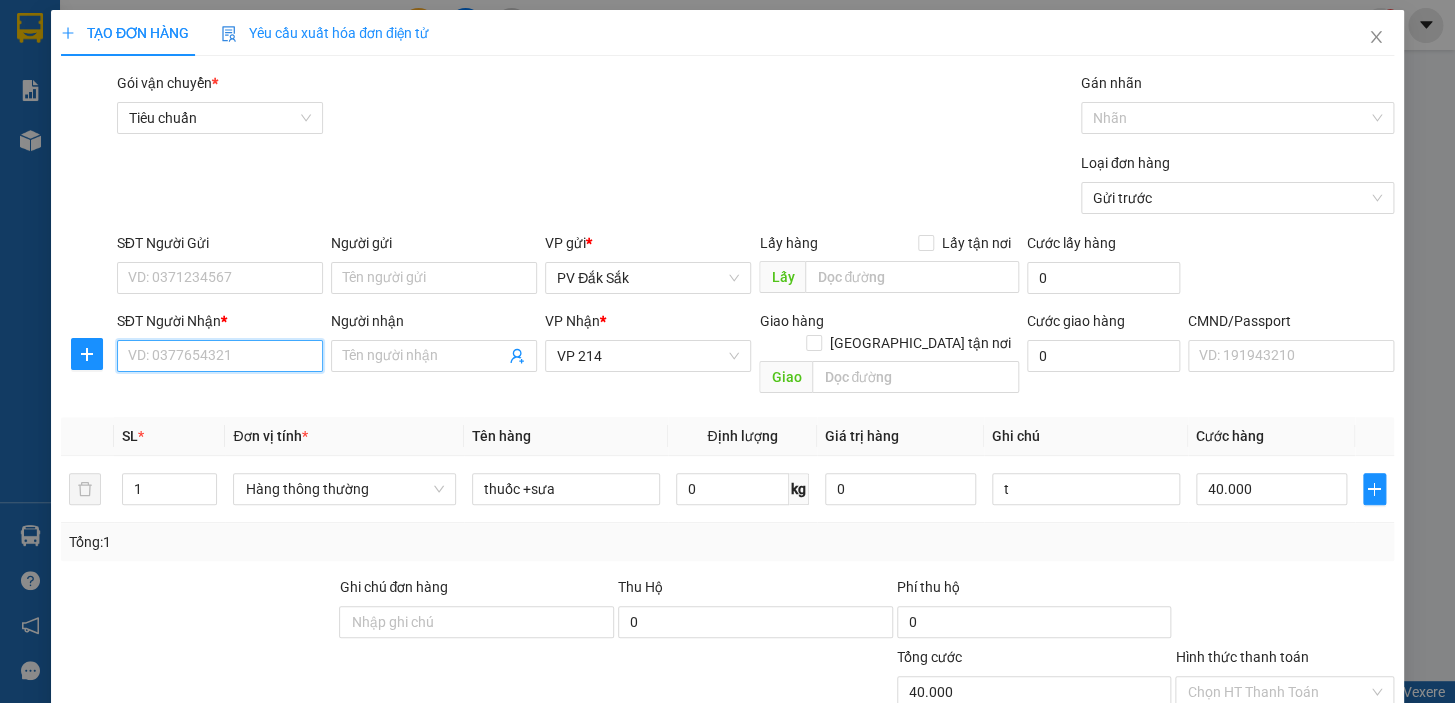 click on "SĐT Người Nhận  *" at bounding box center [220, 356] 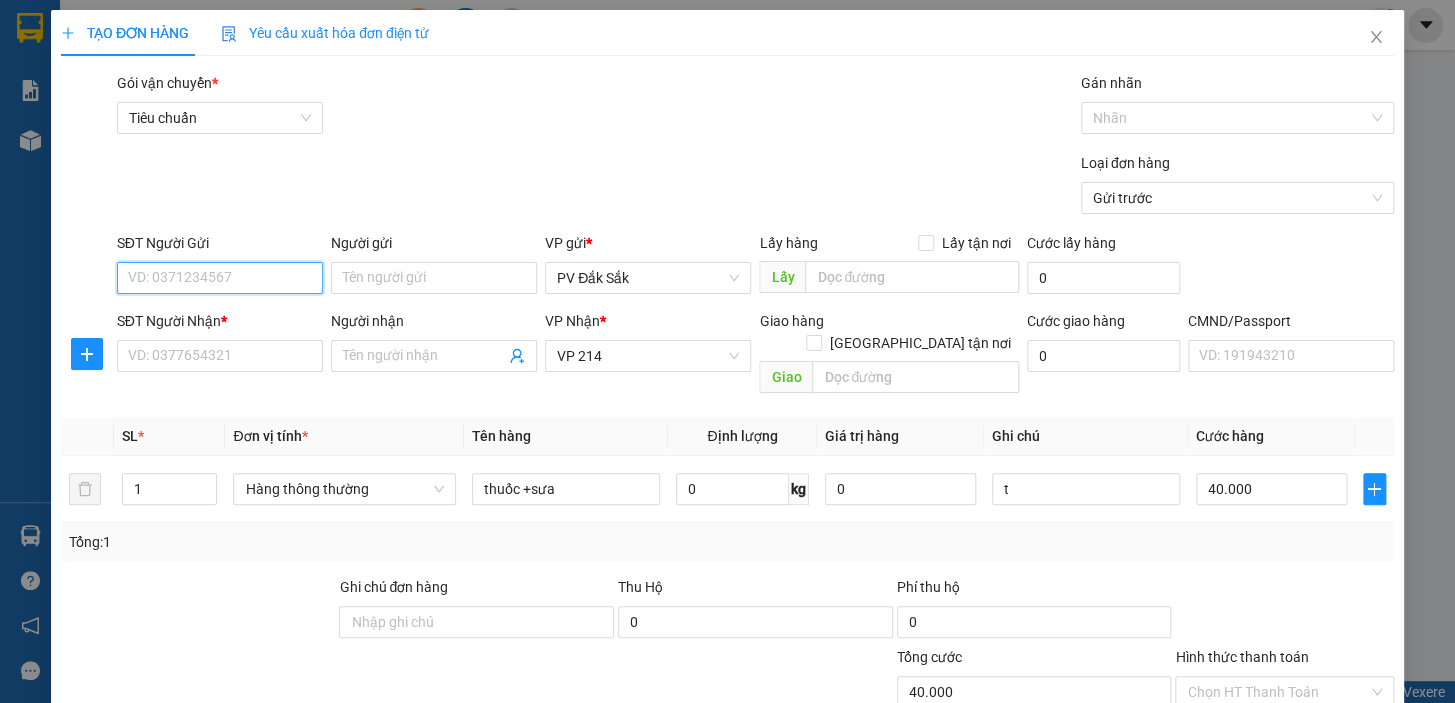 click on "SĐT Người Gửi" at bounding box center (220, 278) 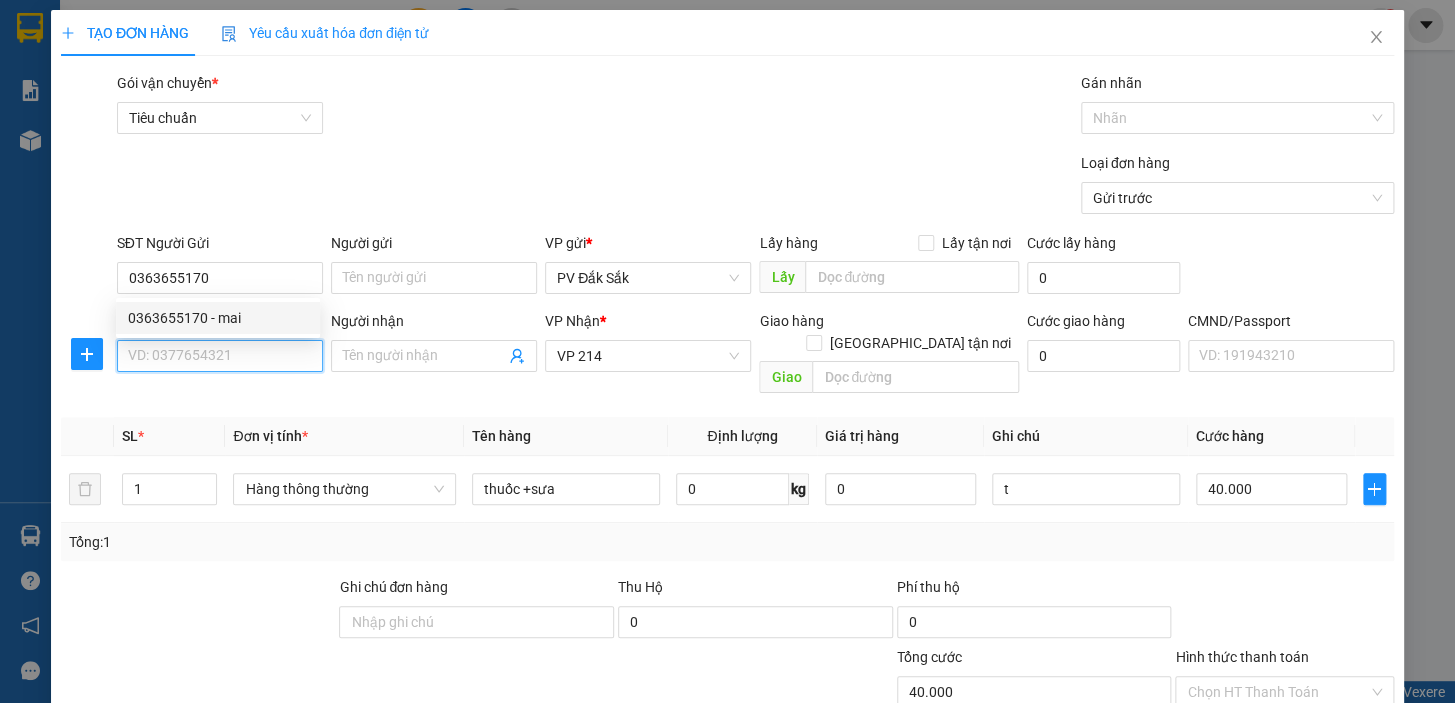 click on "SĐT Người Nhận  *" at bounding box center (220, 356) 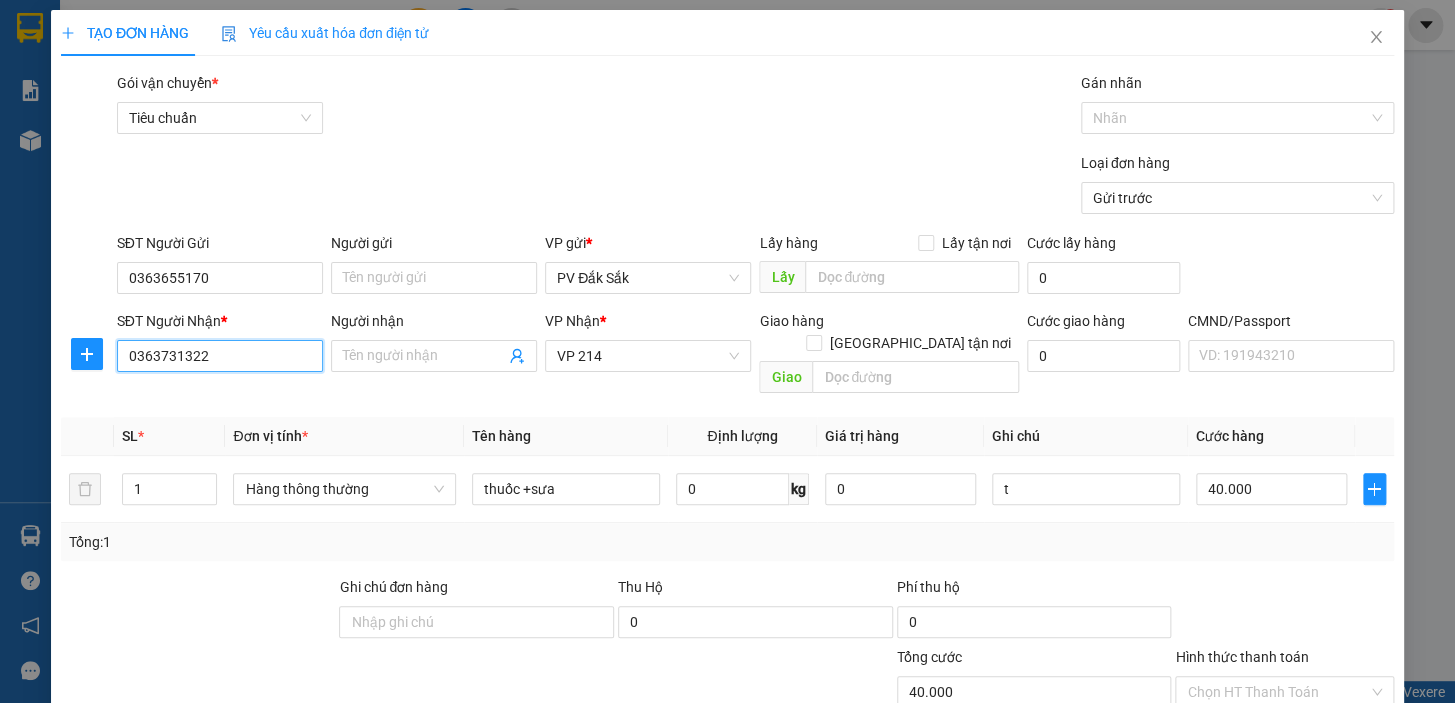 scroll, scrollTop: 258, scrollLeft: 0, axis: vertical 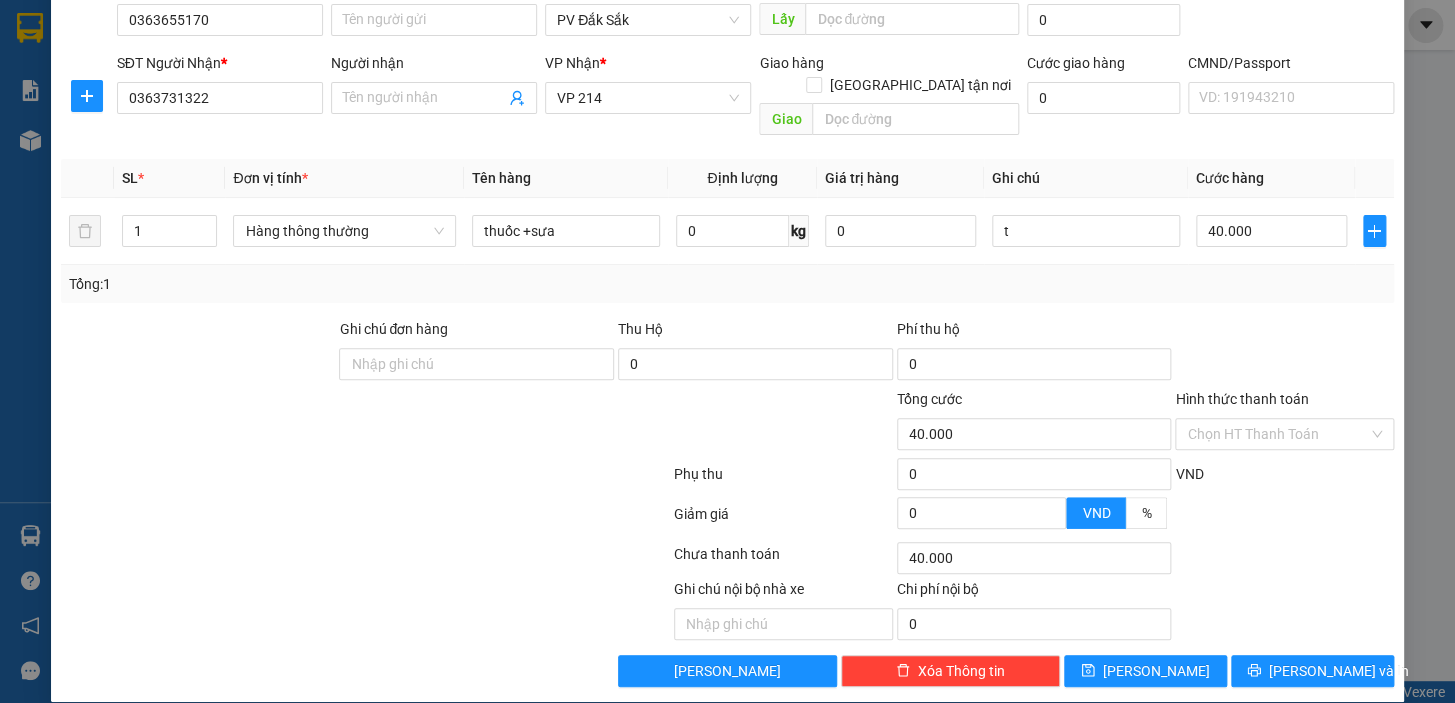 click on "Hình thức thanh toán" at bounding box center [1241, 399] 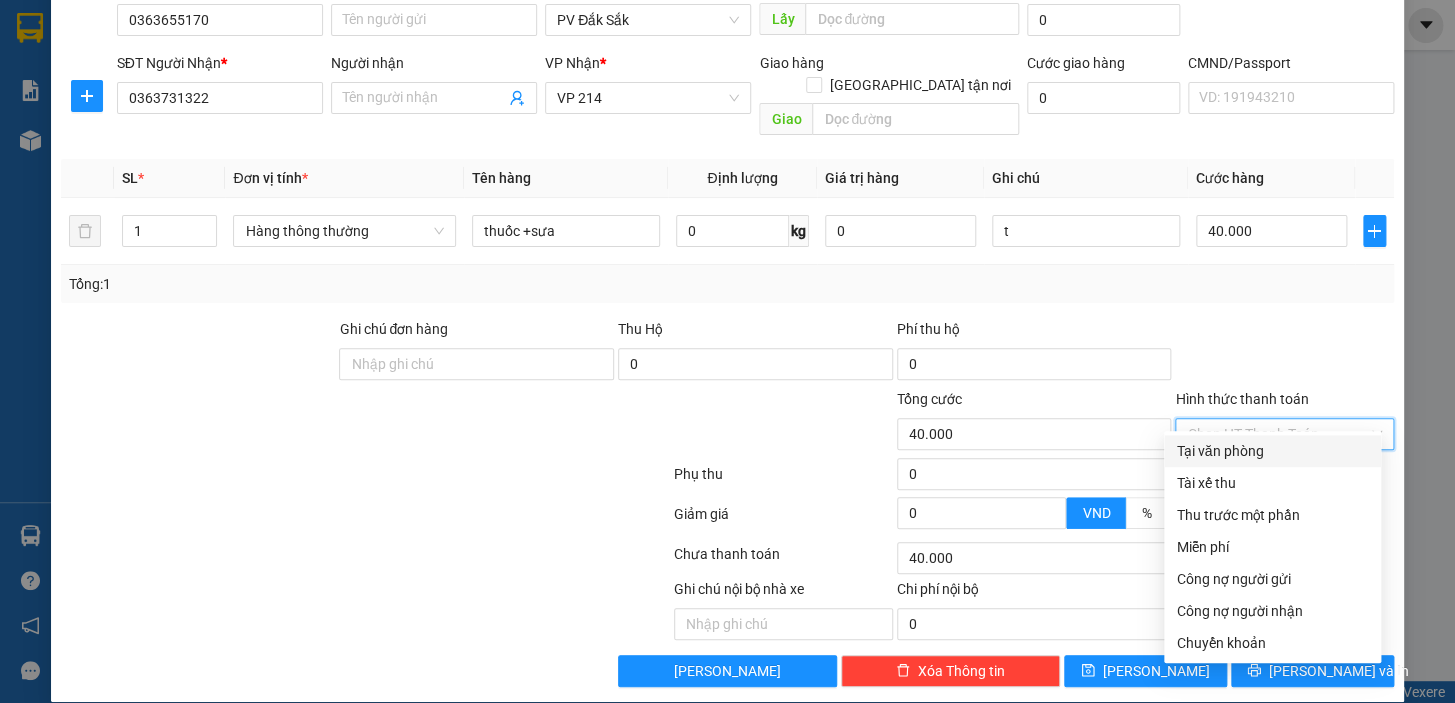 click on "Tại văn phòng" at bounding box center (1272, 451) 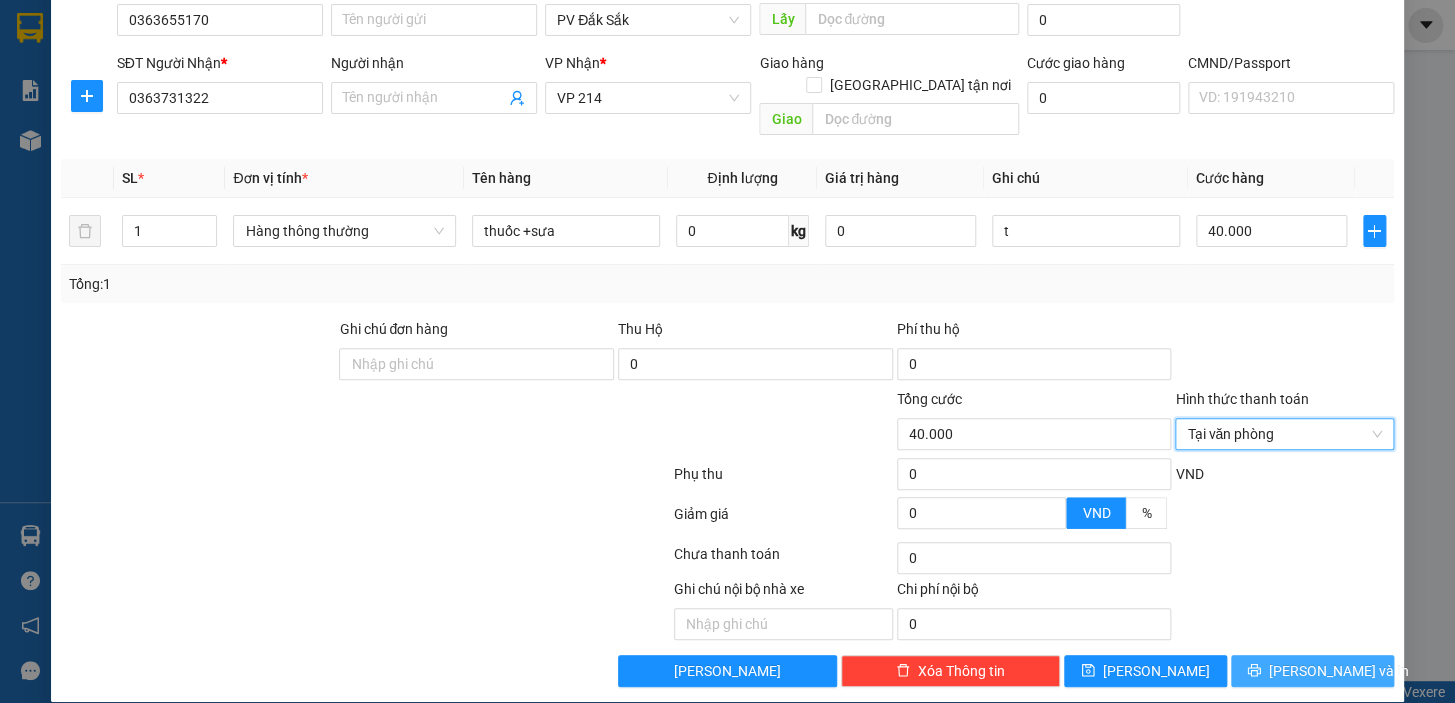 click on "[PERSON_NAME] và In" at bounding box center (1339, 671) 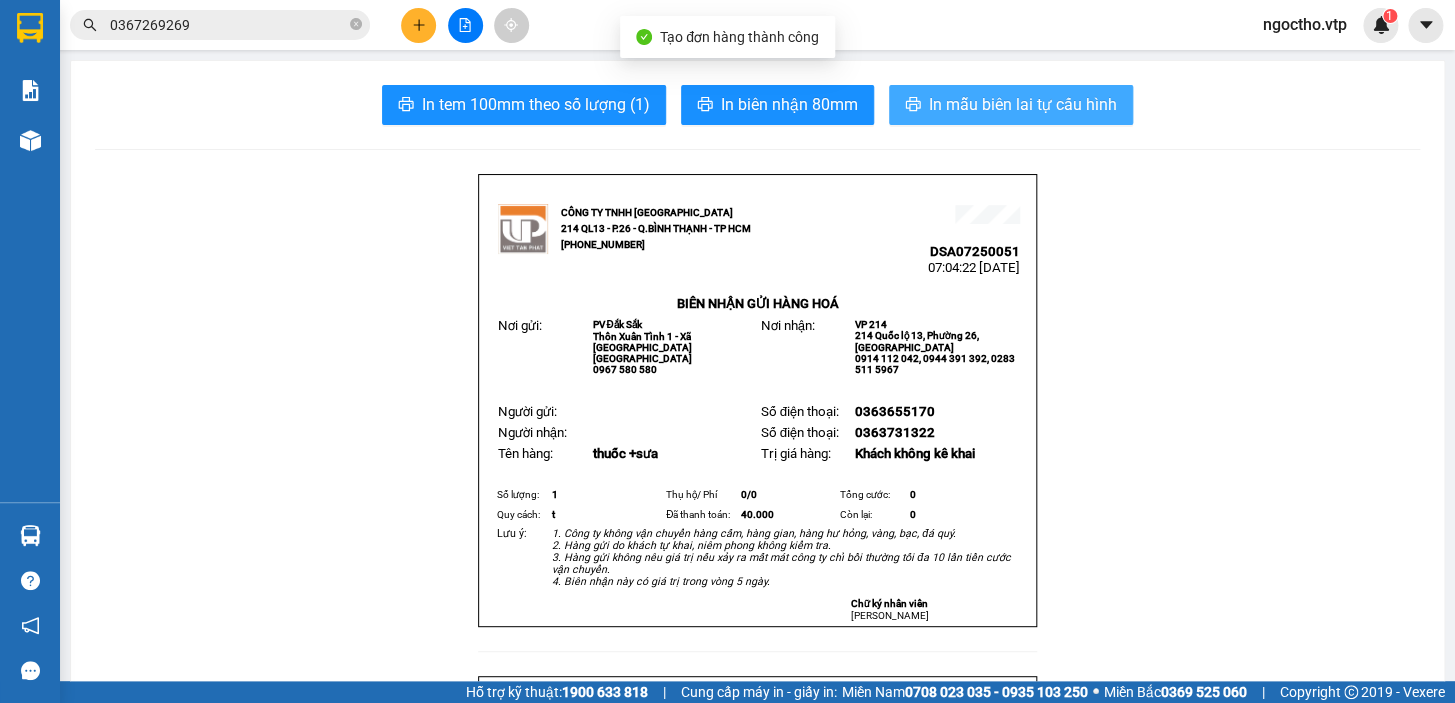 click on "In mẫu biên lai tự cấu hình" at bounding box center [1023, 104] 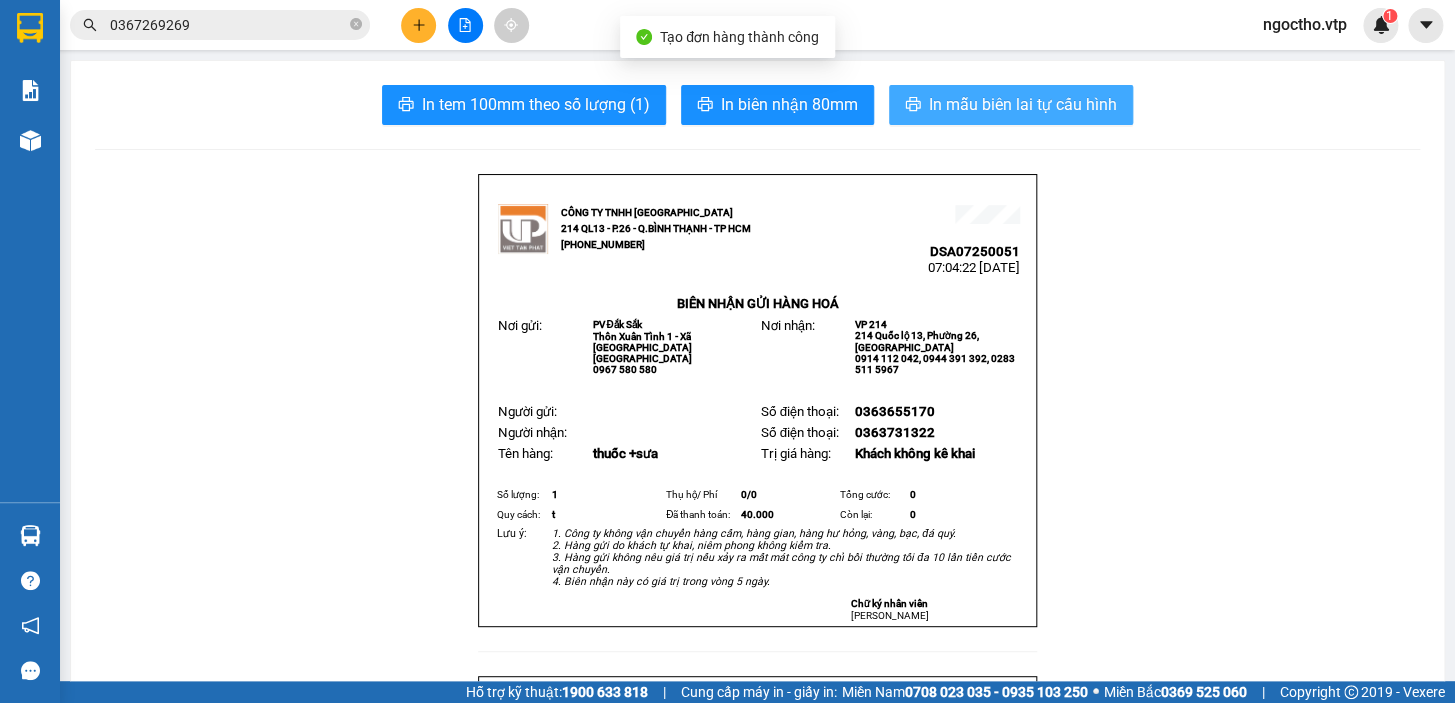 scroll, scrollTop: 0, scrollLeft: 0, axis: both 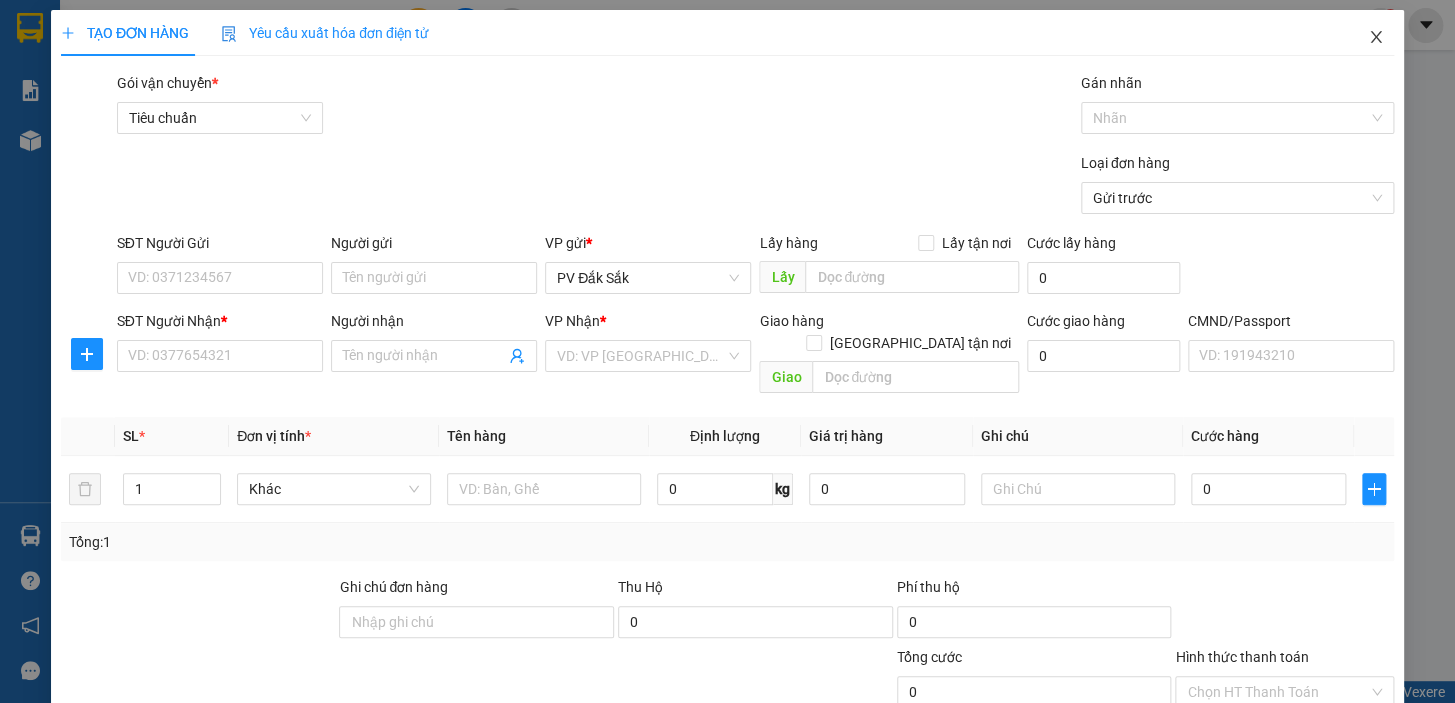 click 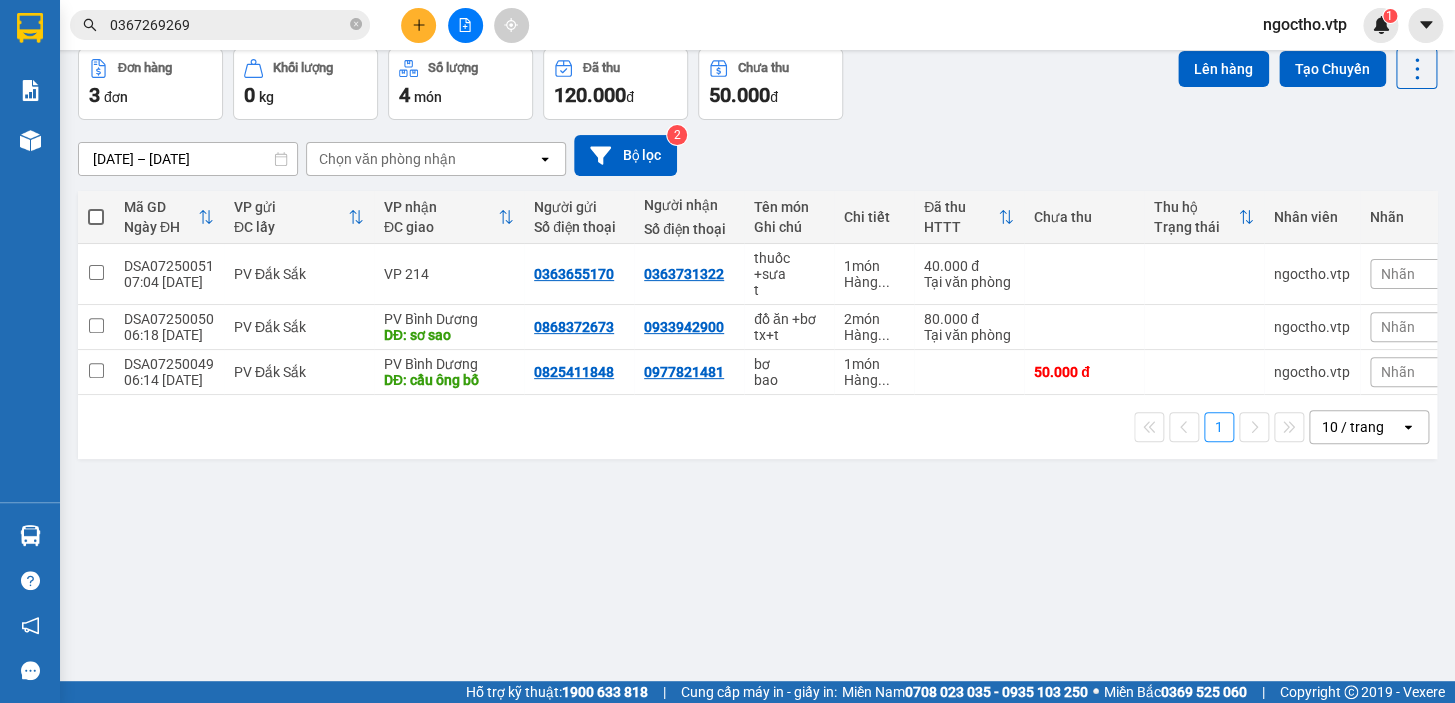 scroll, scrollTop: 0, scrollLeft: 0, axis: both 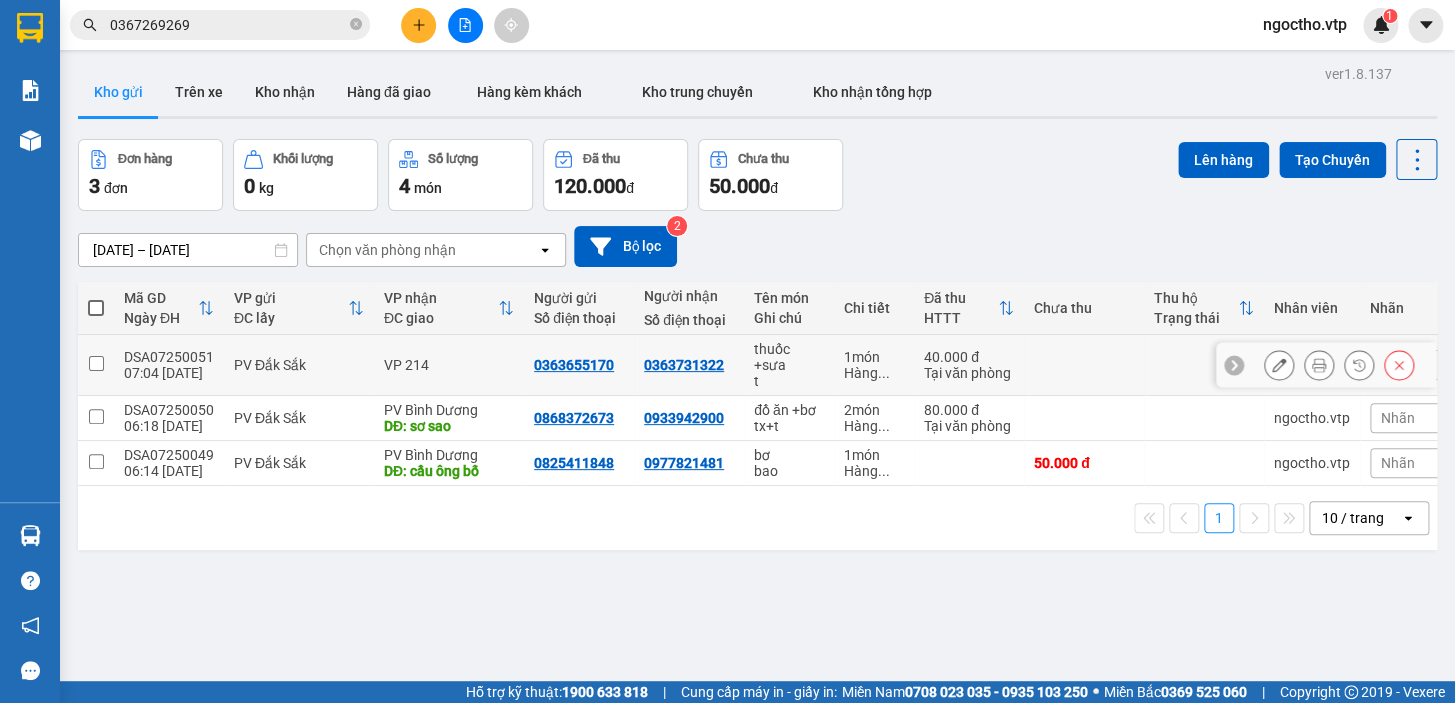 click at bounding box center (96, 363) 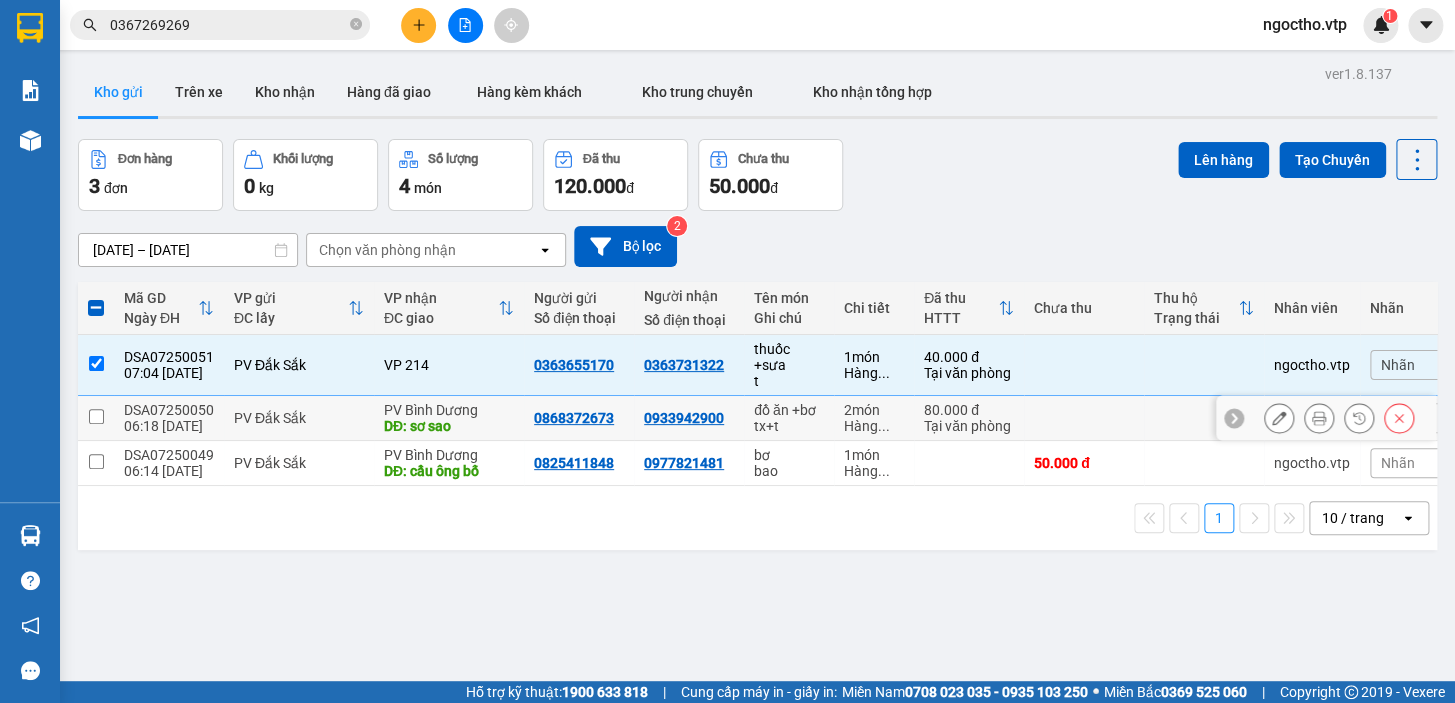 drag, startPoint x: 102, startPoint y: 393, endPoint x: 105, endPoint y: 423, distance: 30.149628 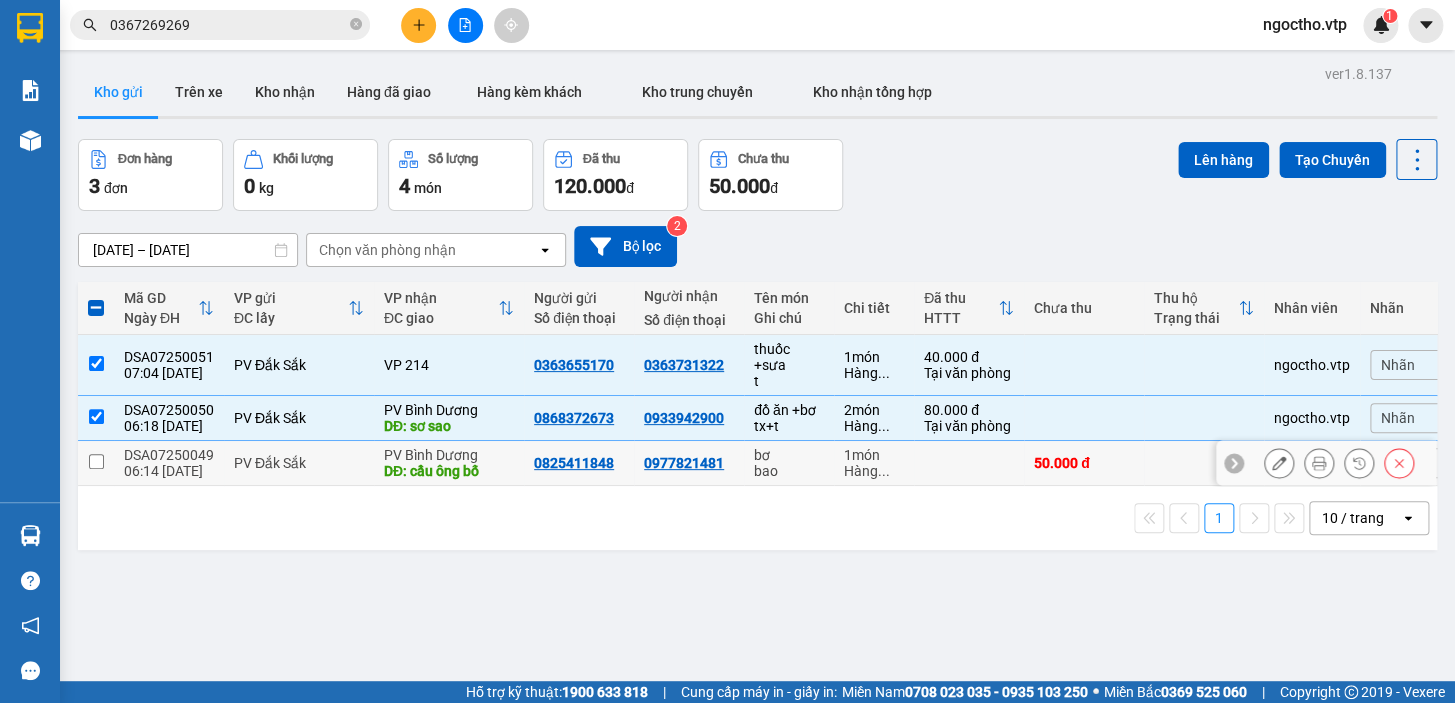 click at bounding box center [96, 461] 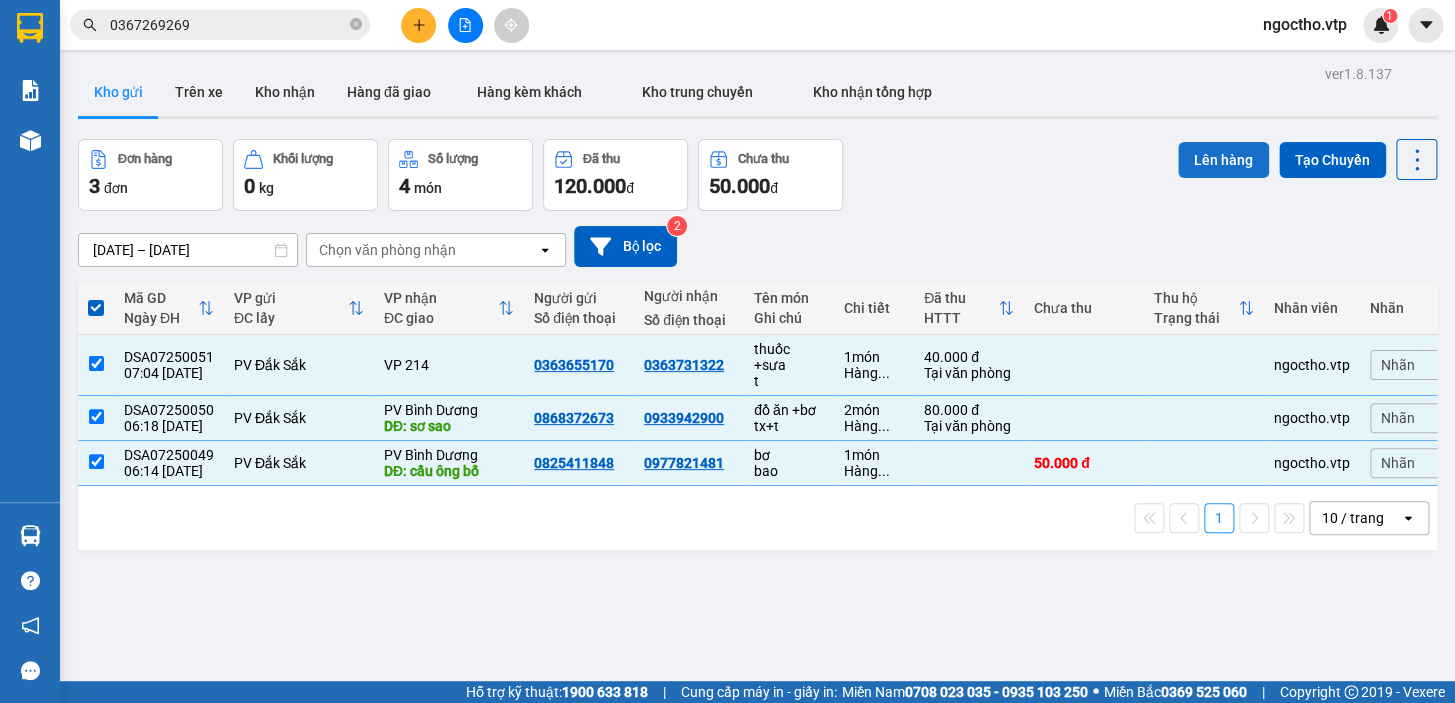 click on "Lên hàng" at bounding box center [1223, 160] 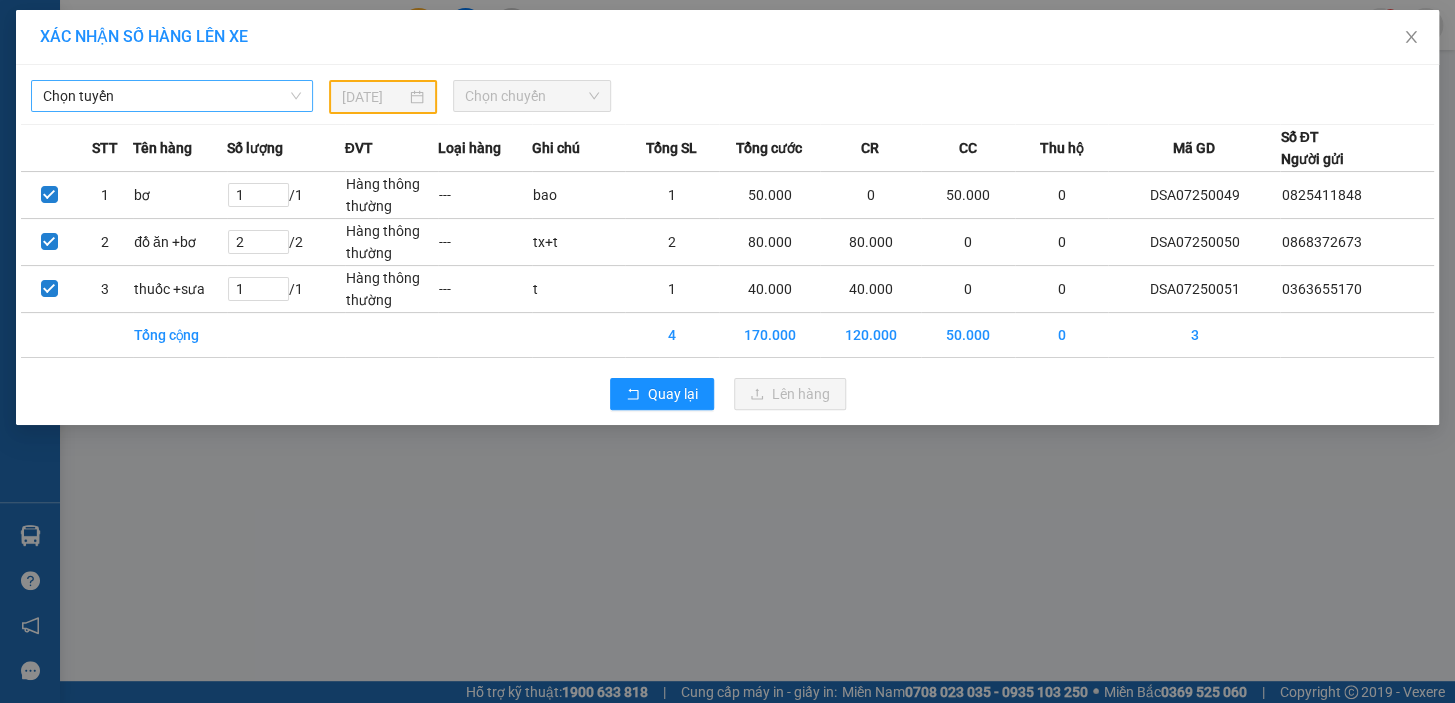 click on "Chọn tuyến" at bounding box center [172, 96] 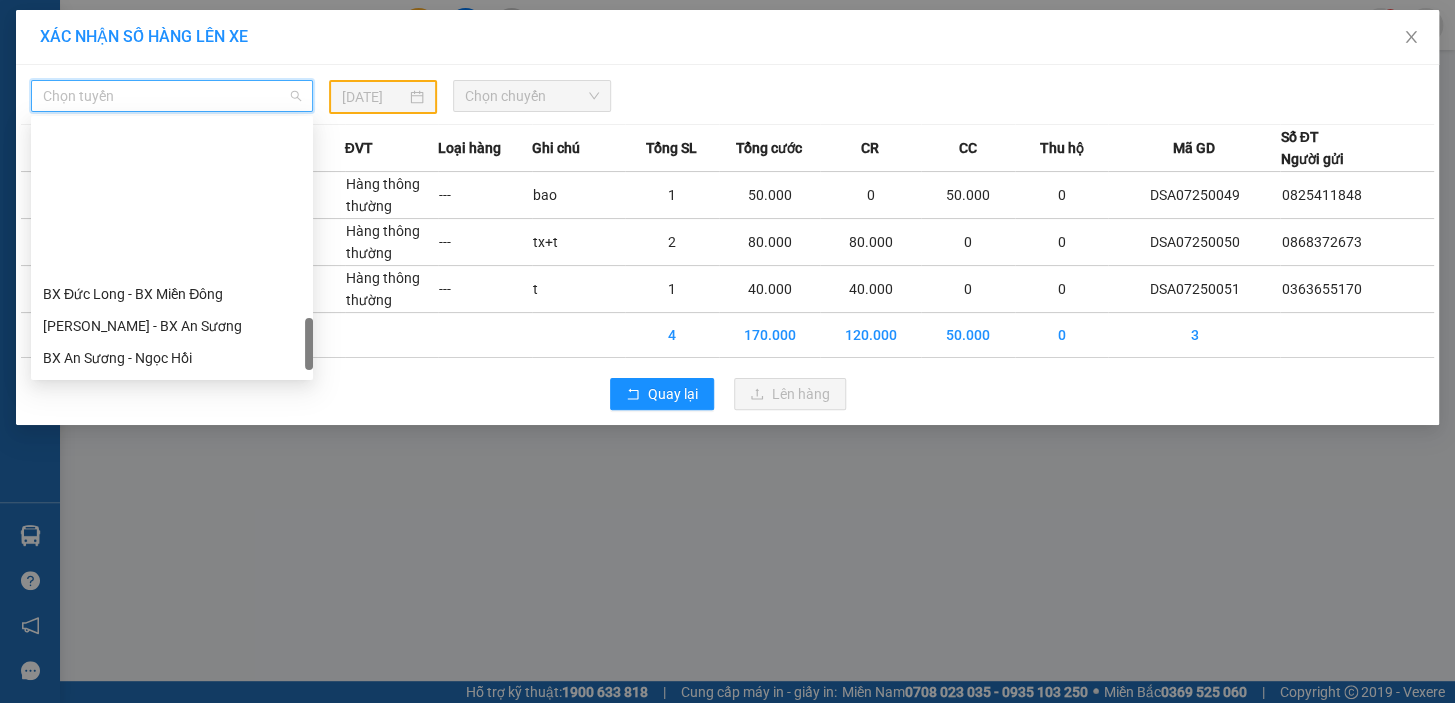 scroll, scrollTop: 1272, scrollLeft: 0, axis: vertical 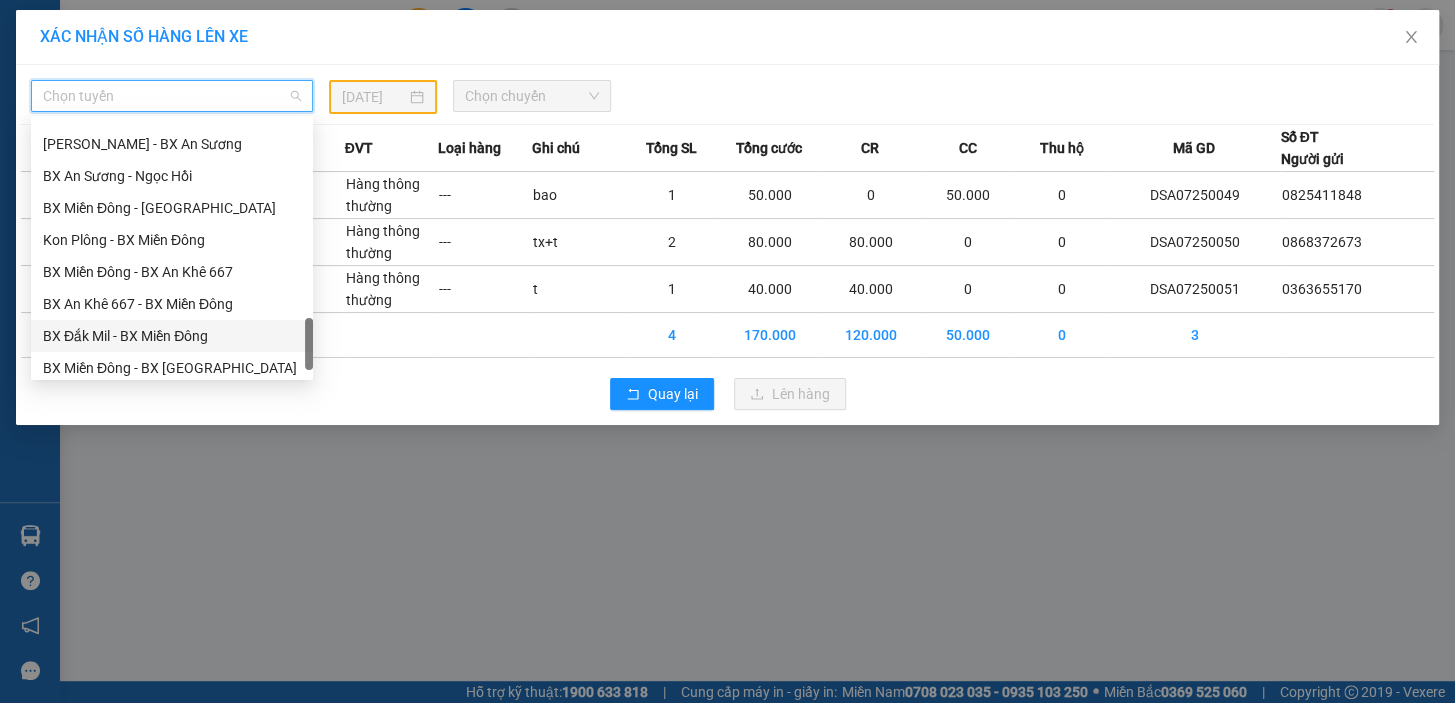click on "BX Đắk Mil - BX Miền Đông" at bounding box center [172, 336] 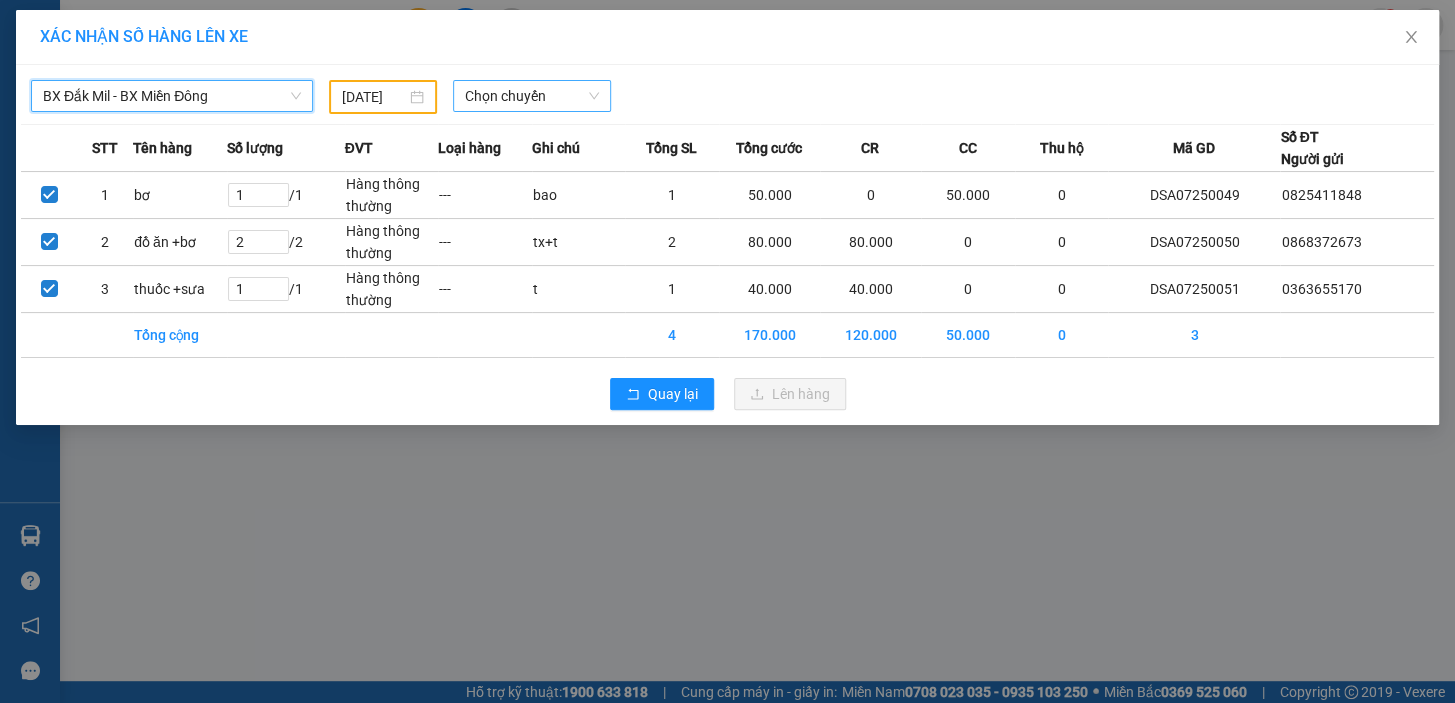 click on "Chọn chuyến" at bounding box center [532, 96] 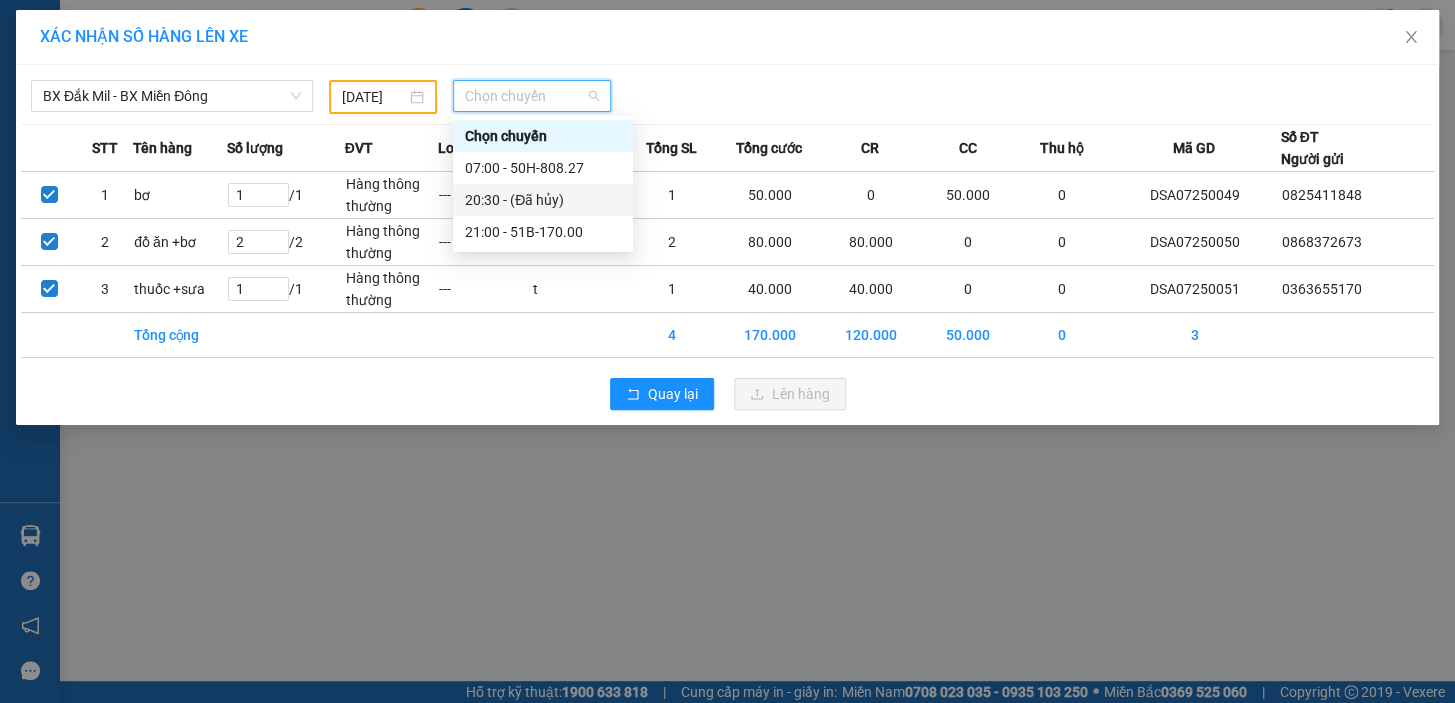 click on "[DATE]" at bounding box center [374, 97] 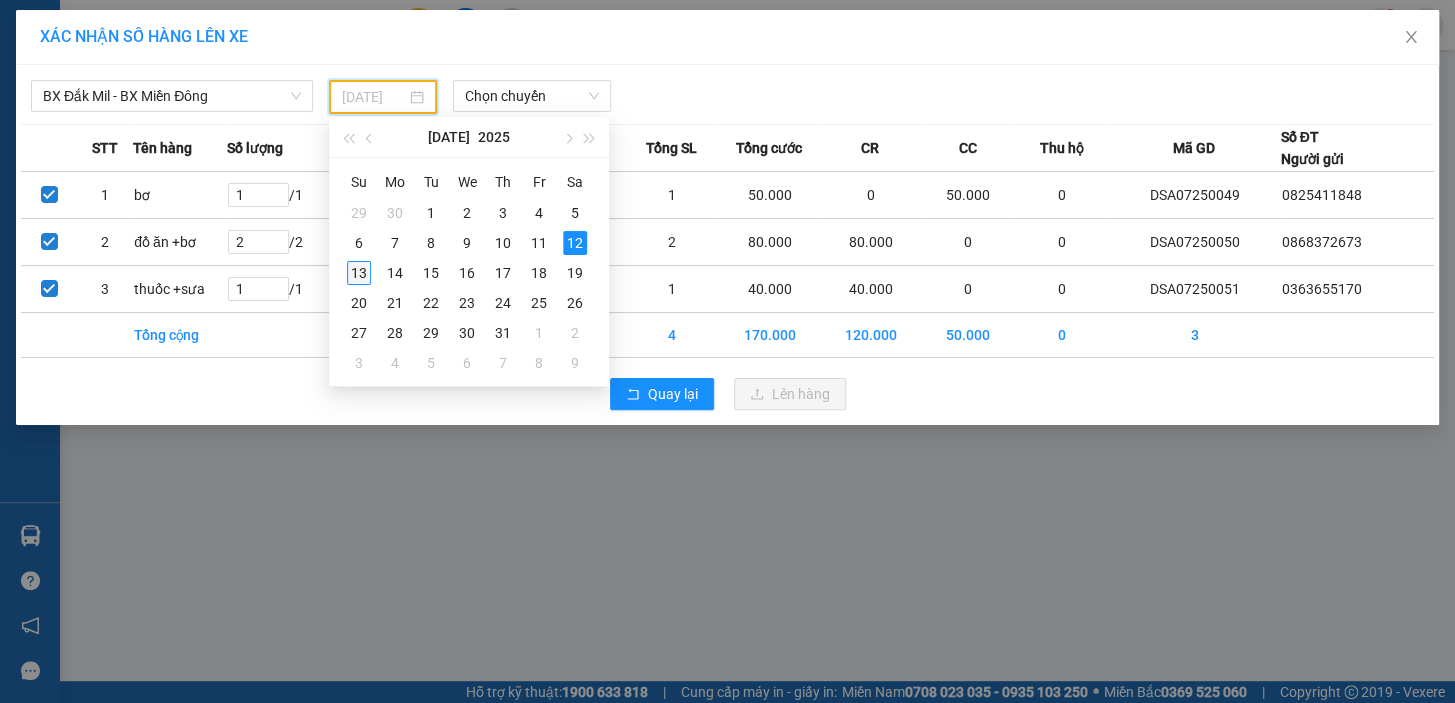 click on "13" at bounding box center [359, 273] 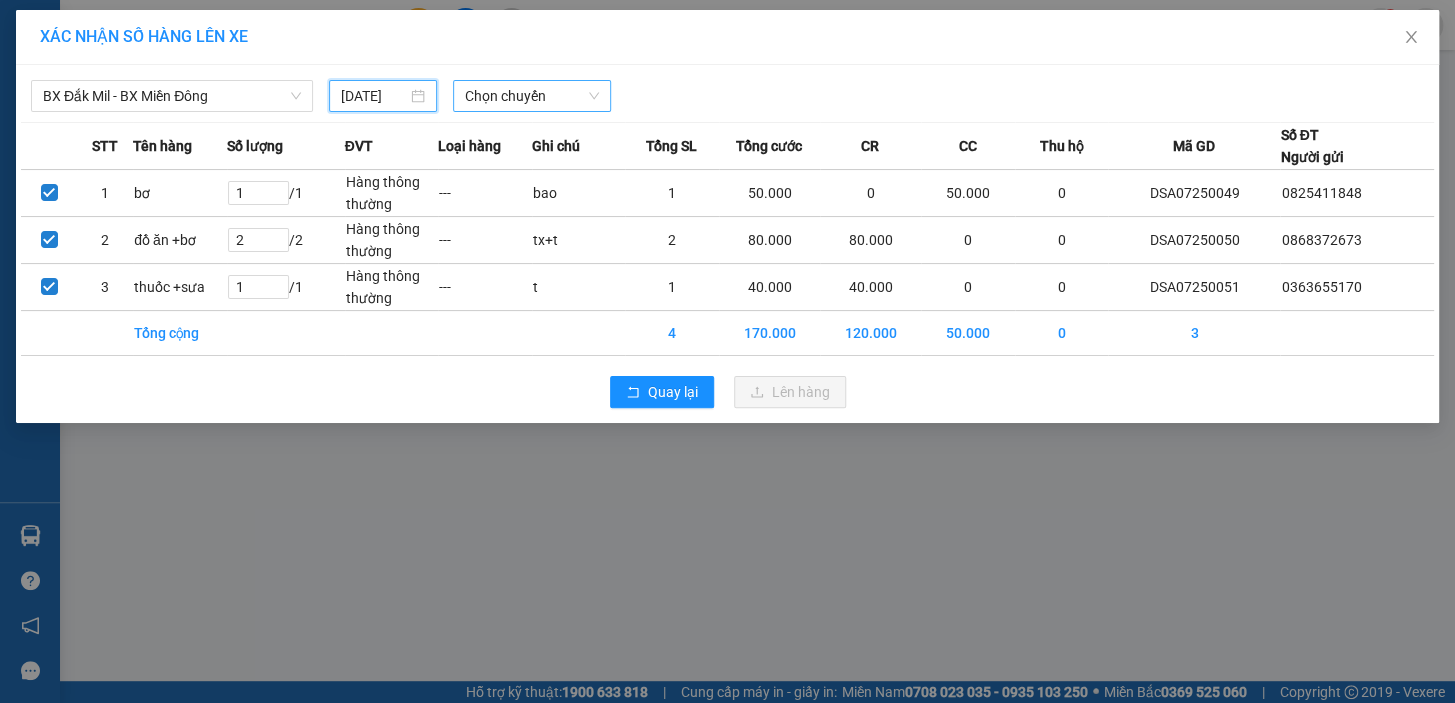 click on "Chọn chuyến" at bounding box center (532, 96) 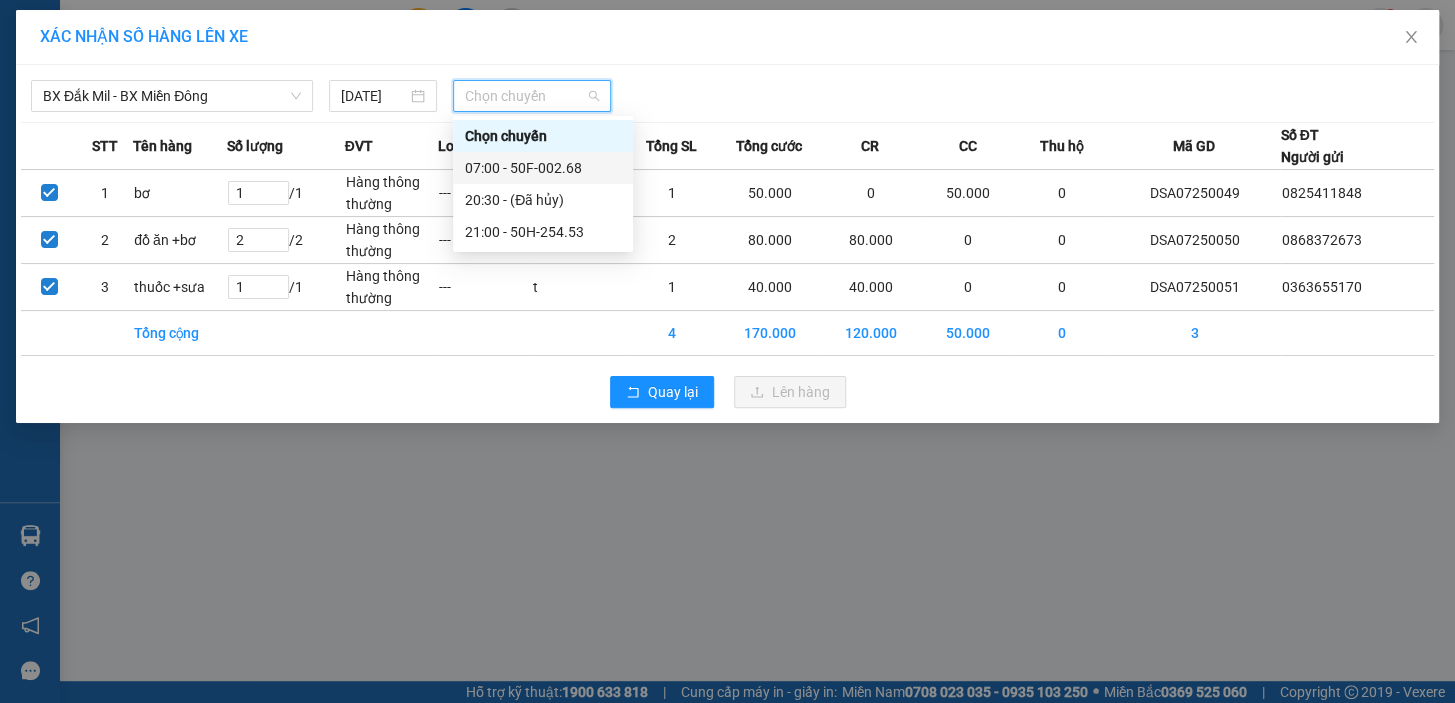 click on "07:00     - 50F-002.68" at bounding box center (543, 168) 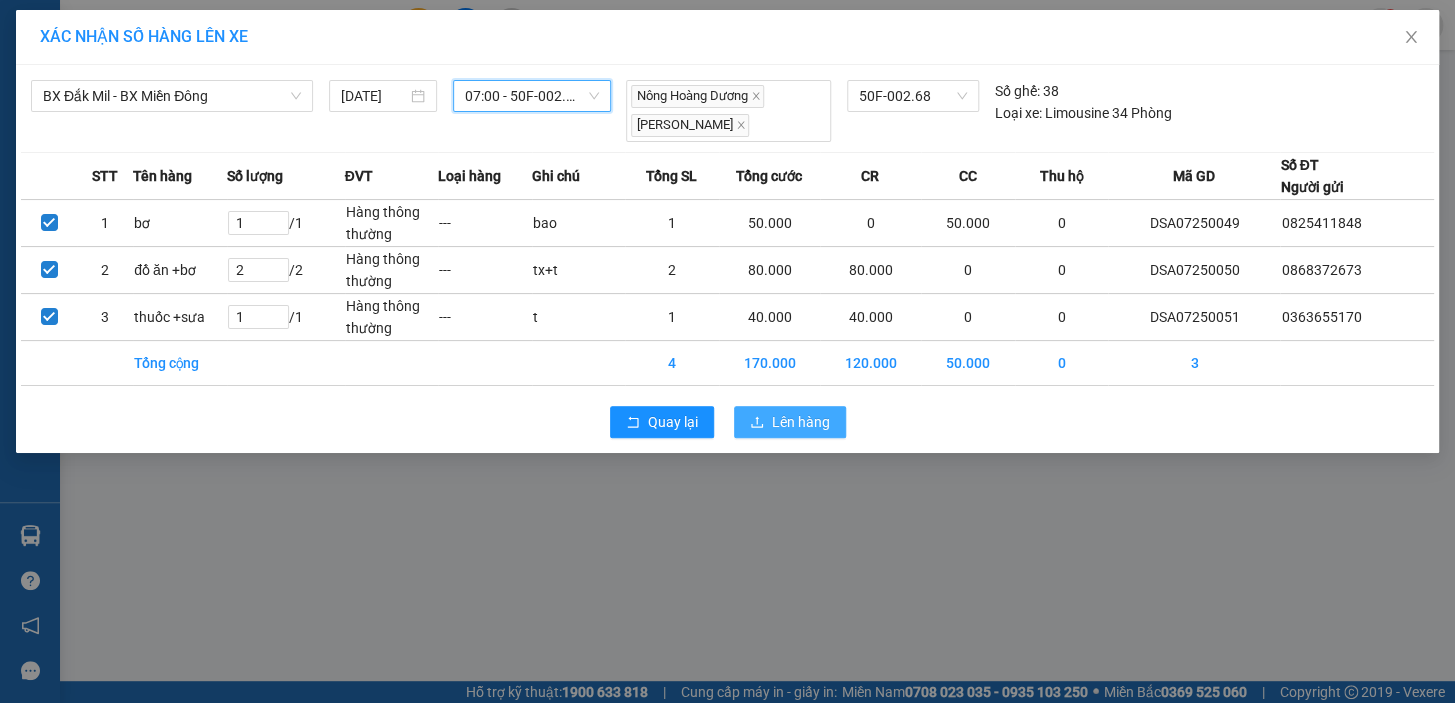 click on "Lên hàng" at bounding box center (801, 422) 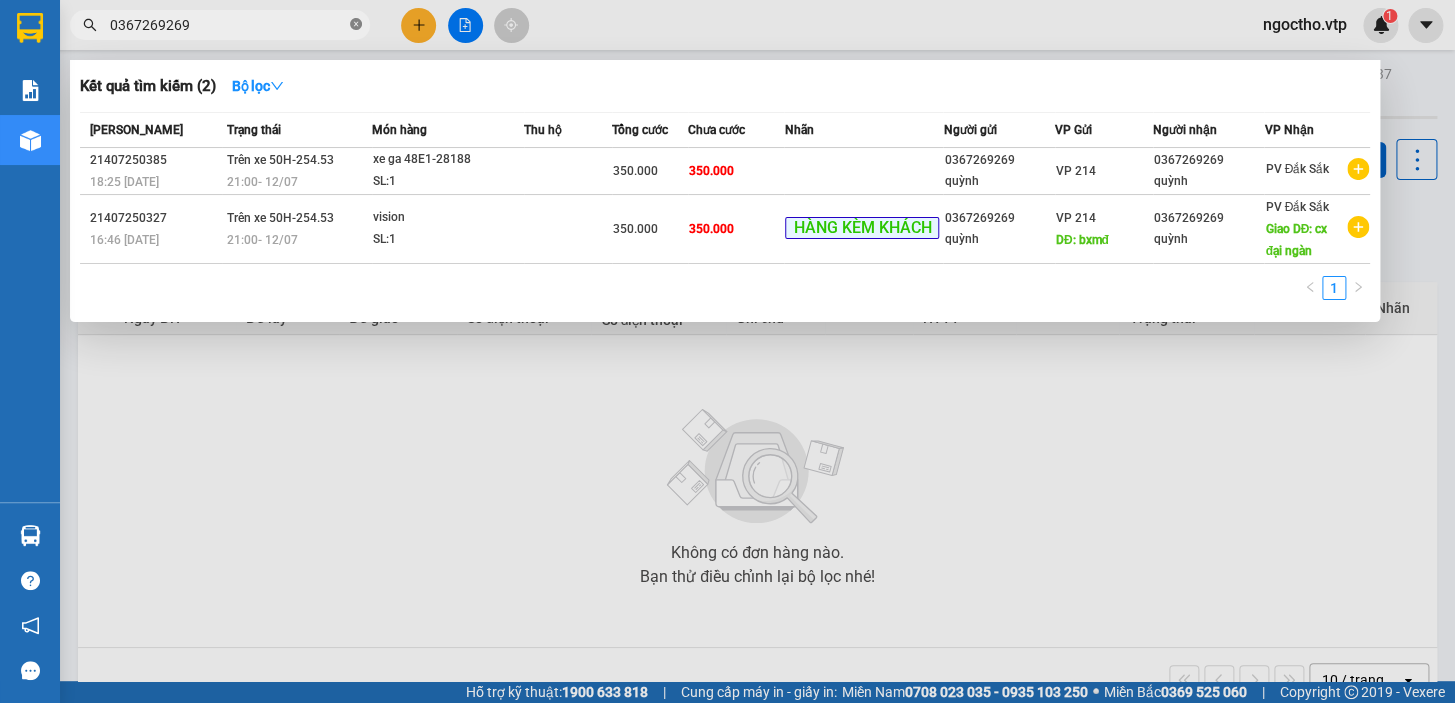click 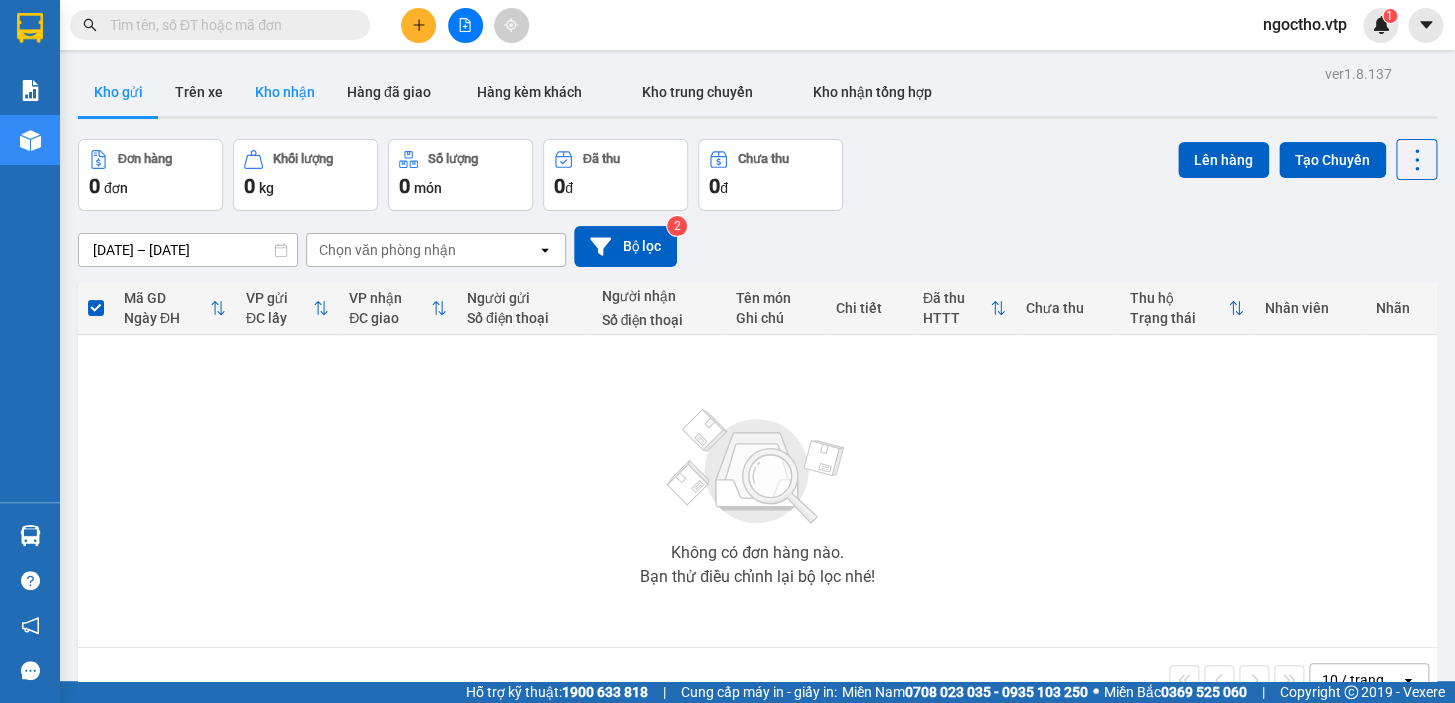 click on "Kho nhận" at bounding box center [285, 92] 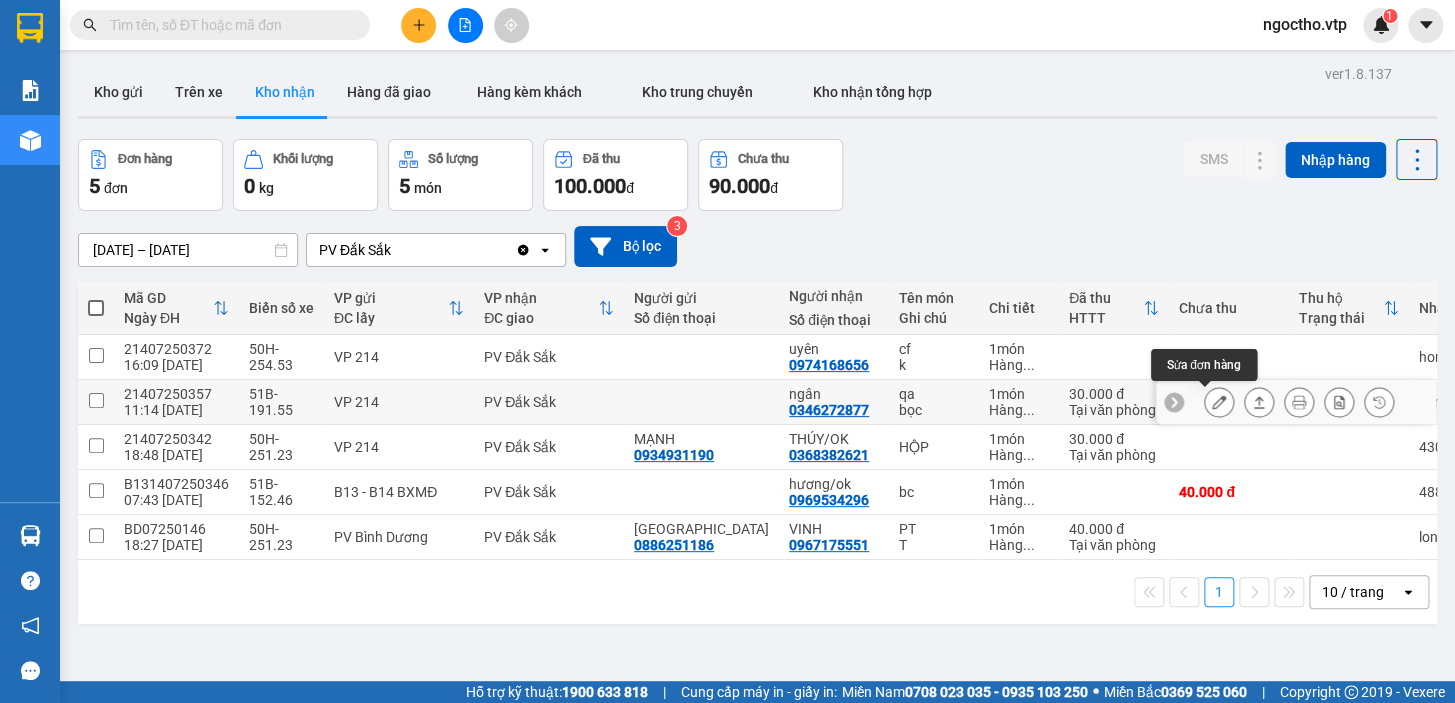 click 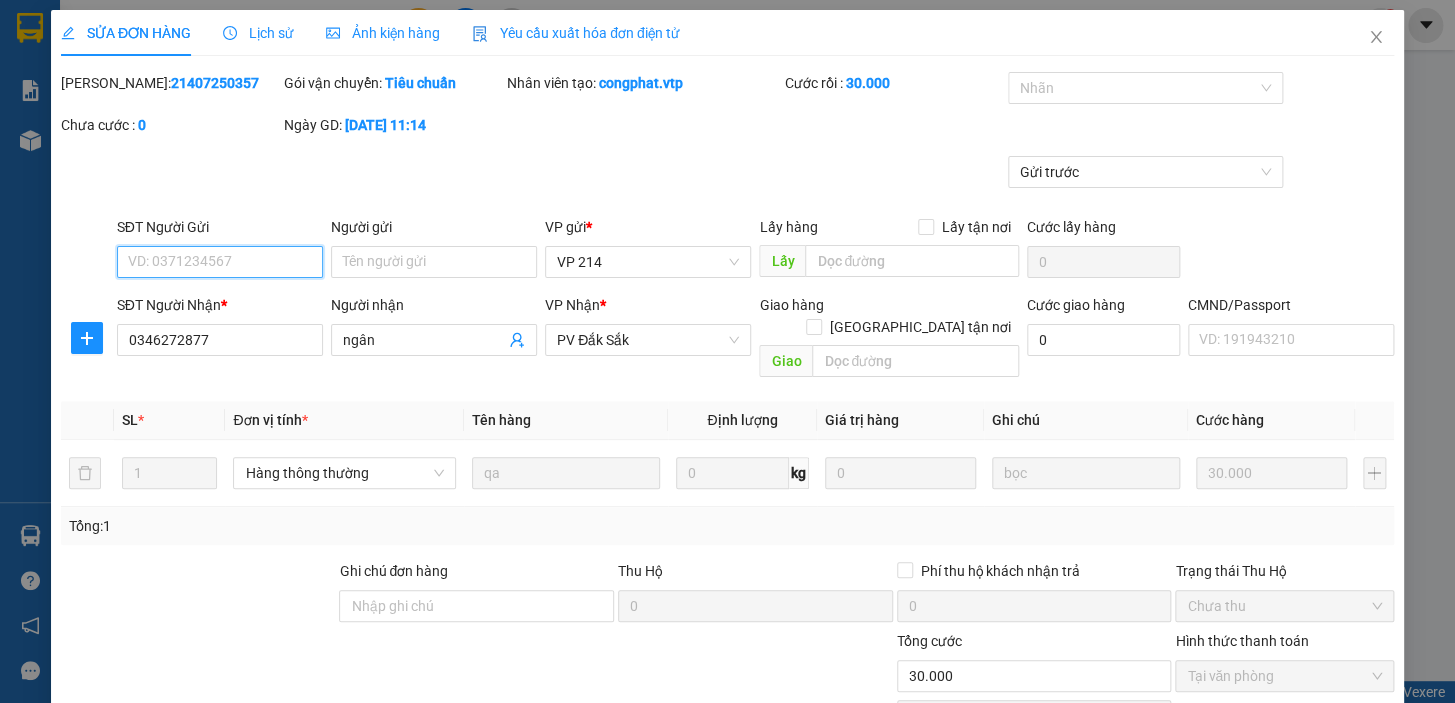 scroll, scrollTop: 242, scrollLeft: 0, axis: vertical 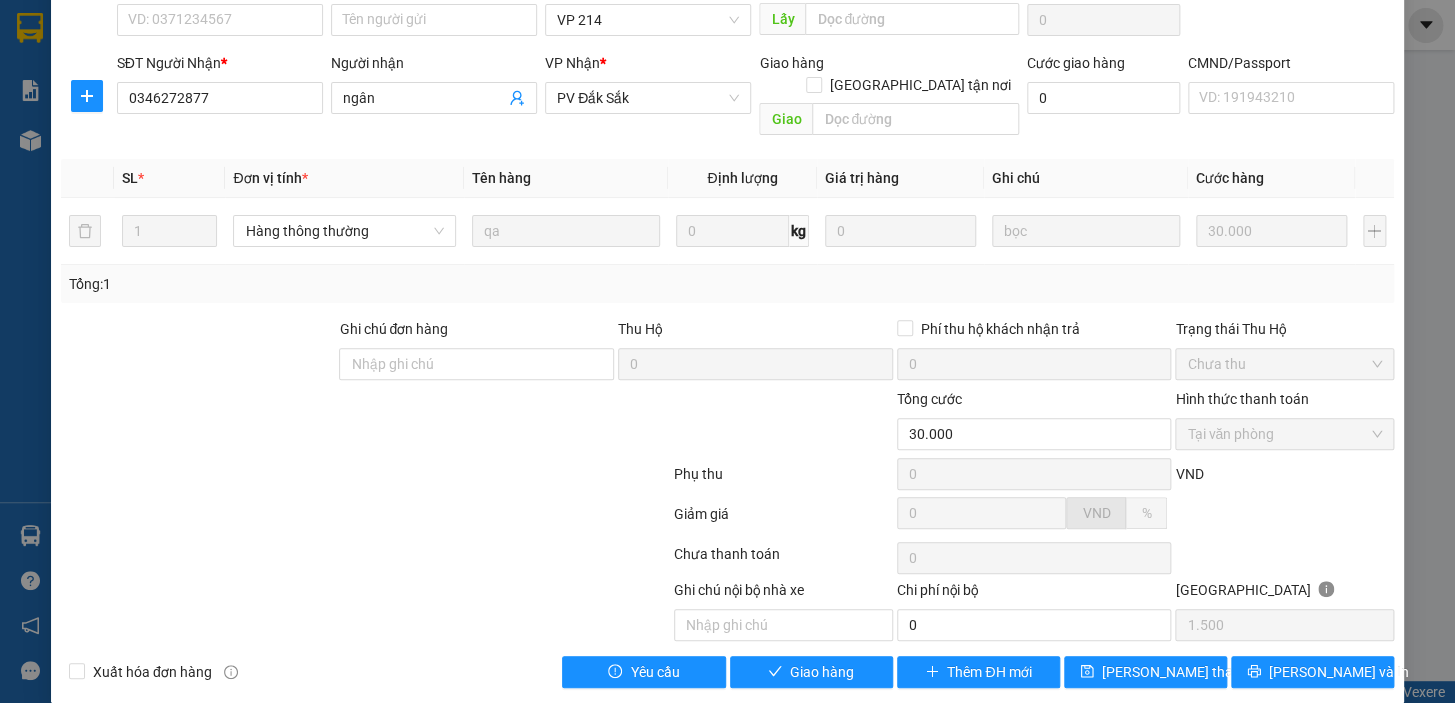 click on "Hình thức thanh toán" at bounding box center (1241, 399) 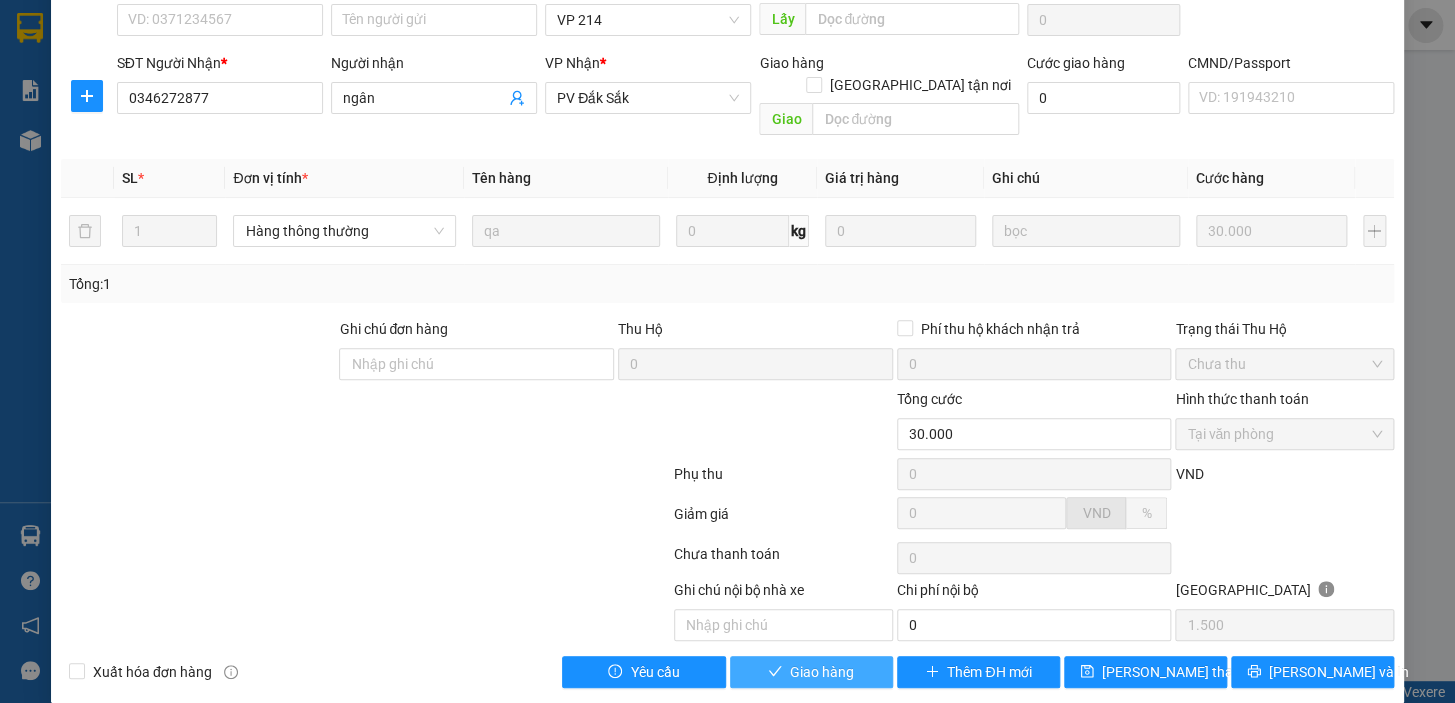 click on "Giao hàng" at bounding box center (822, 672) 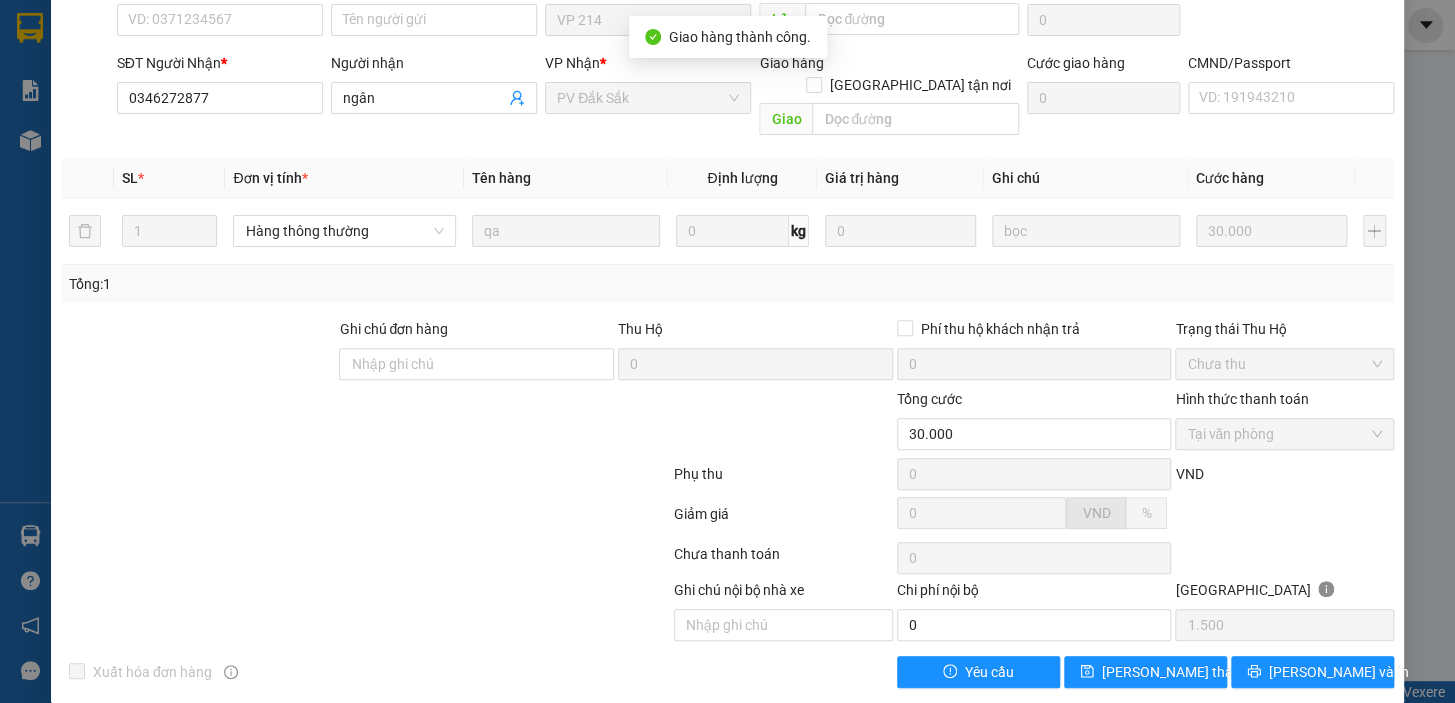 scroll, scrollTop: 0, scrollLeft: 0, axis: both 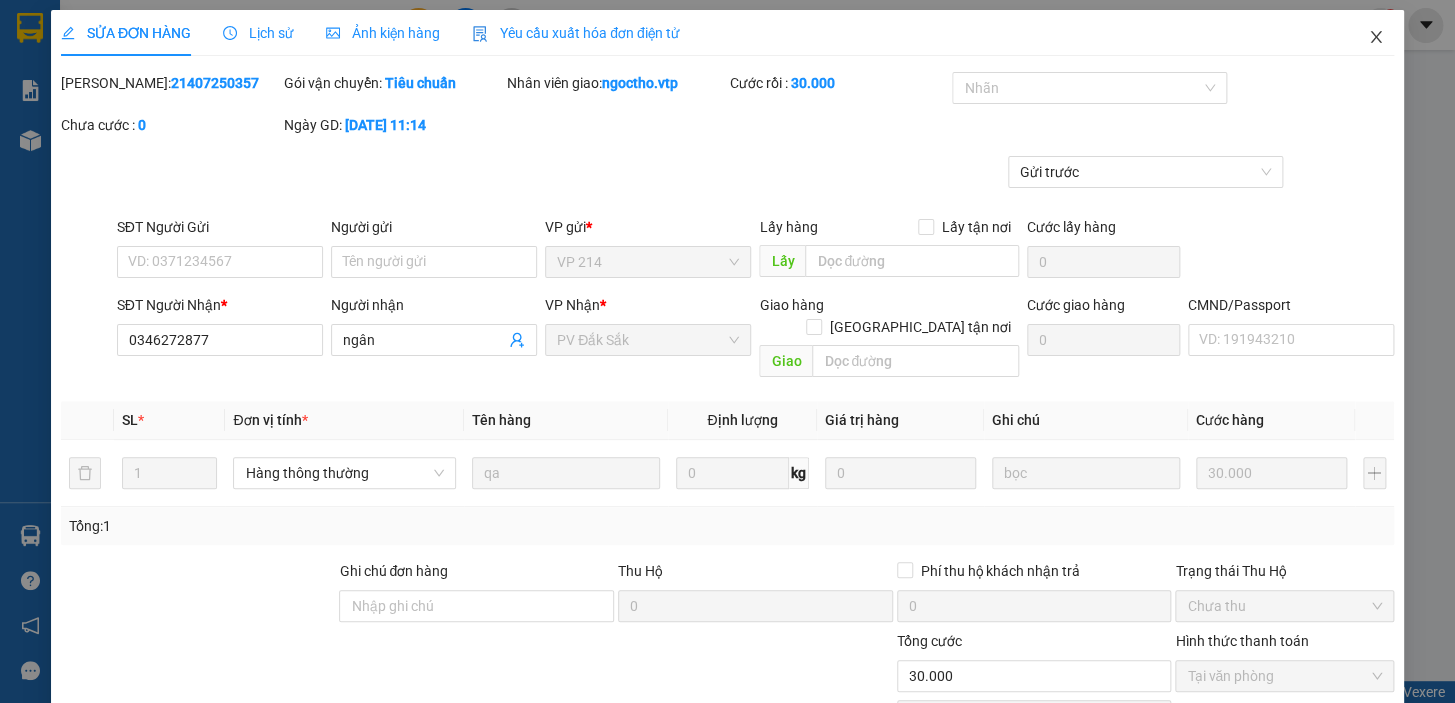 click 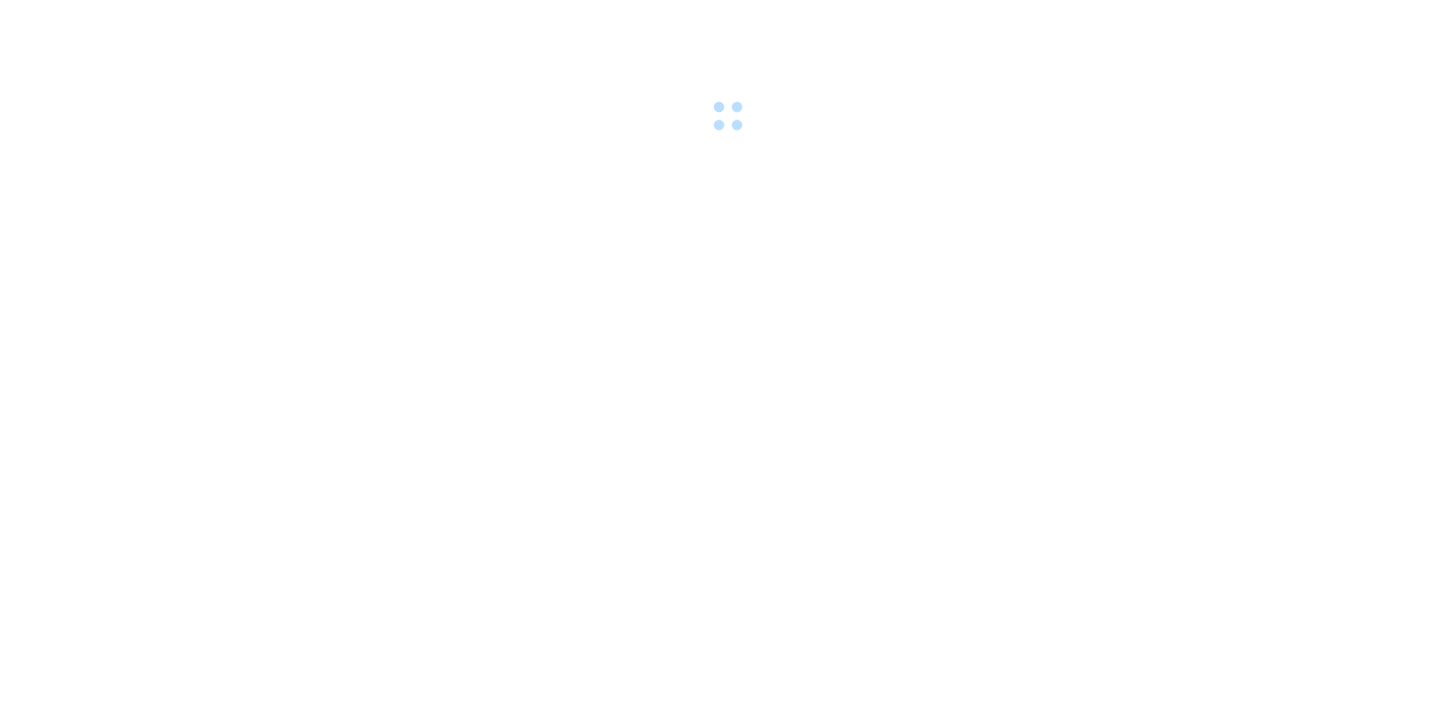 scroll, scrollTop: 0, scrollLeft: 0, axis: both 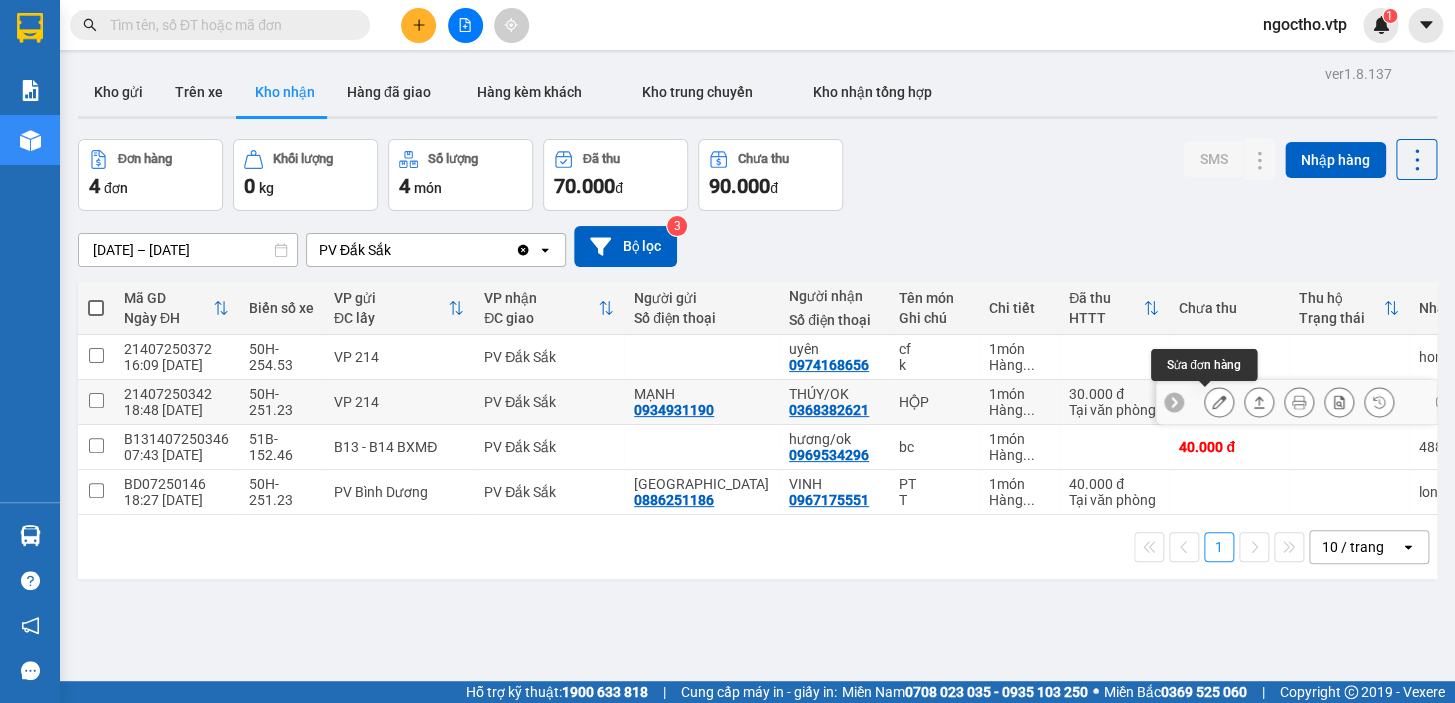 click 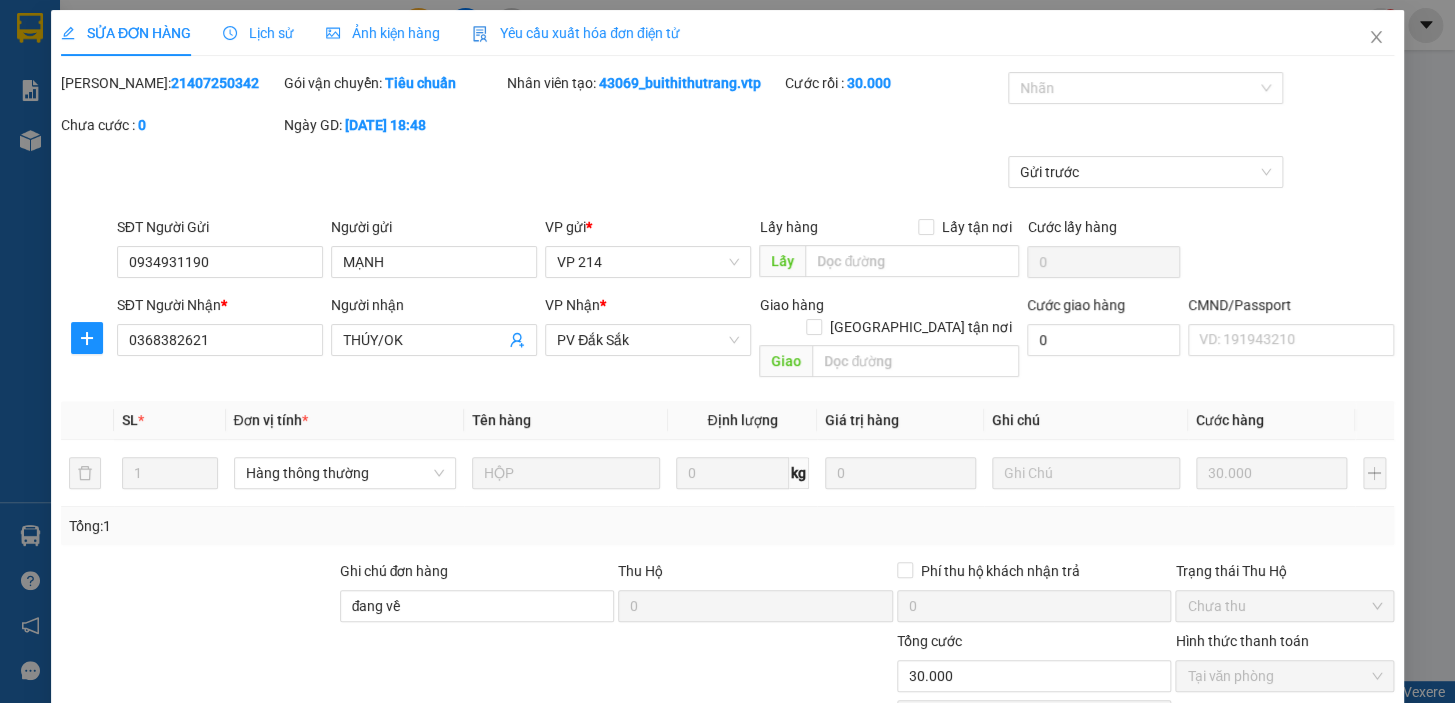 type on "0934931190" 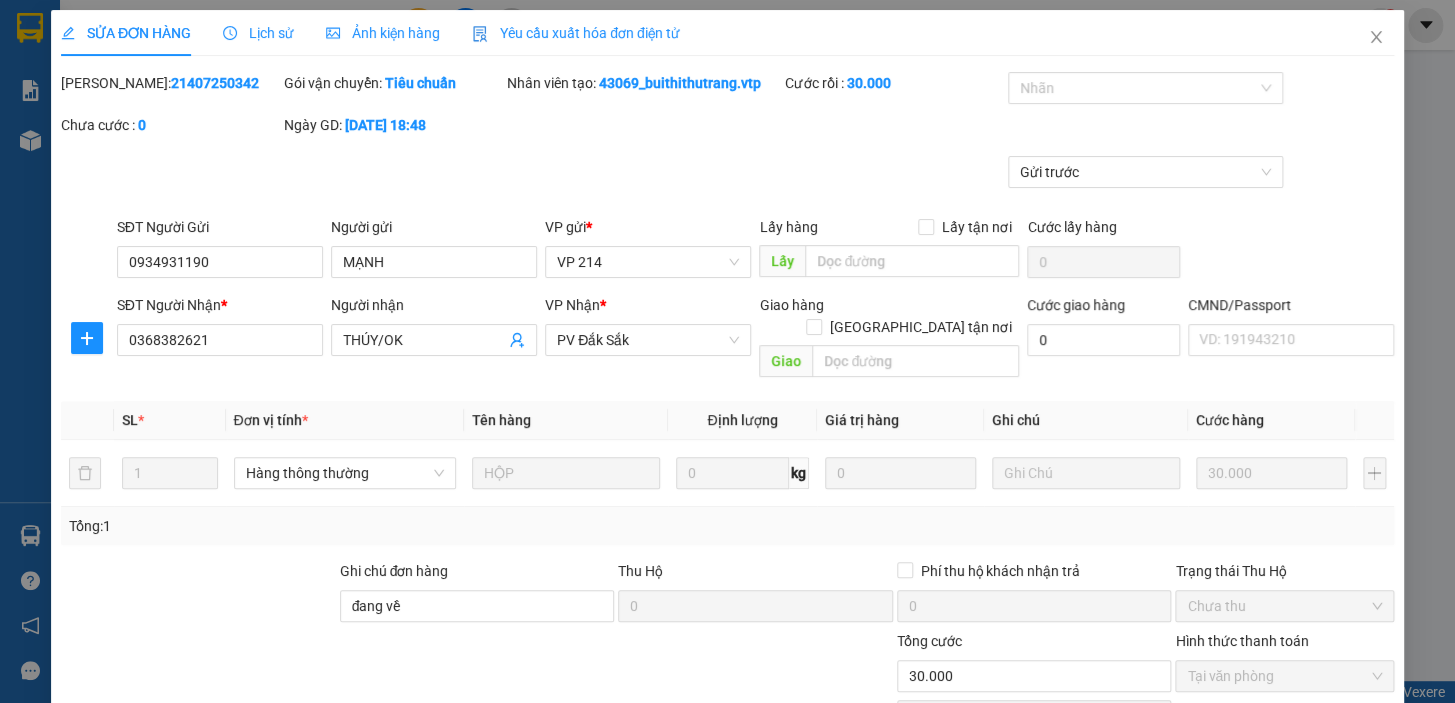 type on "MẠNH" 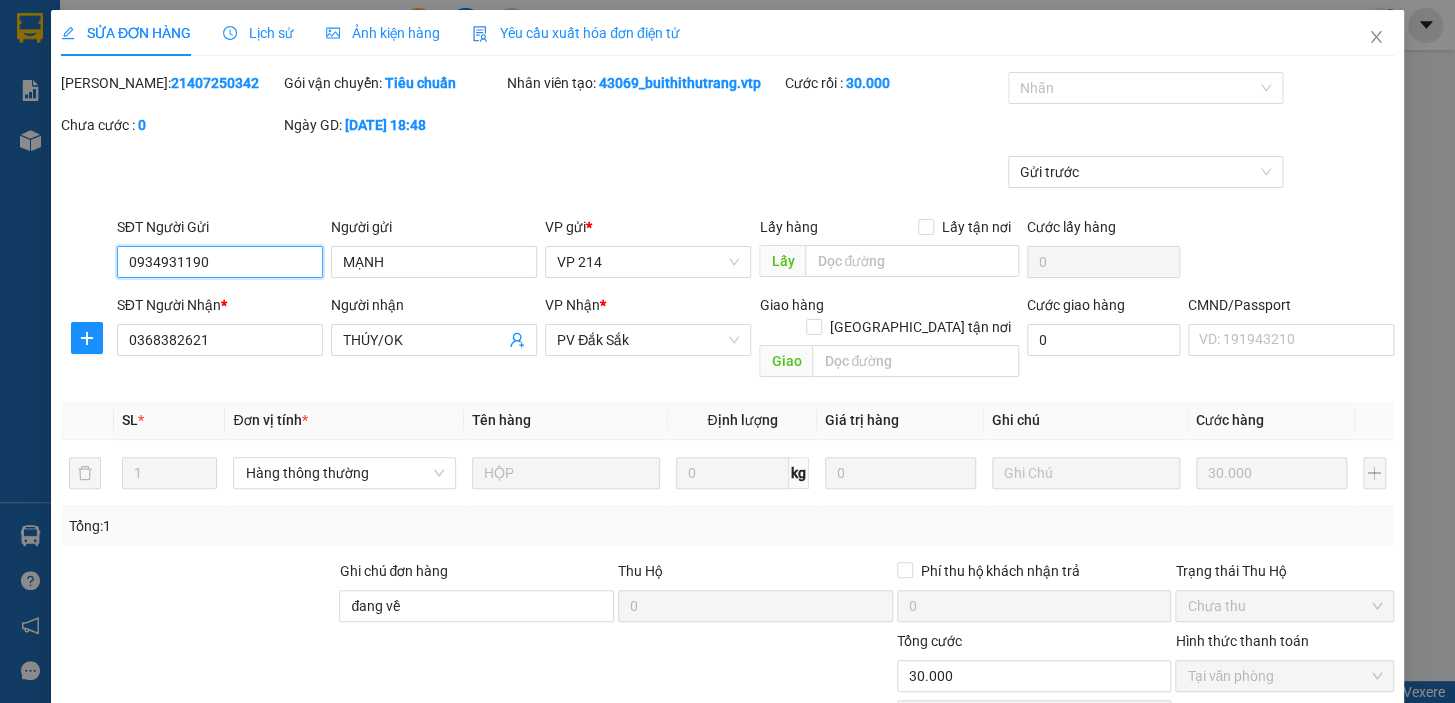 scroll, scrollTop: 242, scrollLeft: 0, axis: vertical 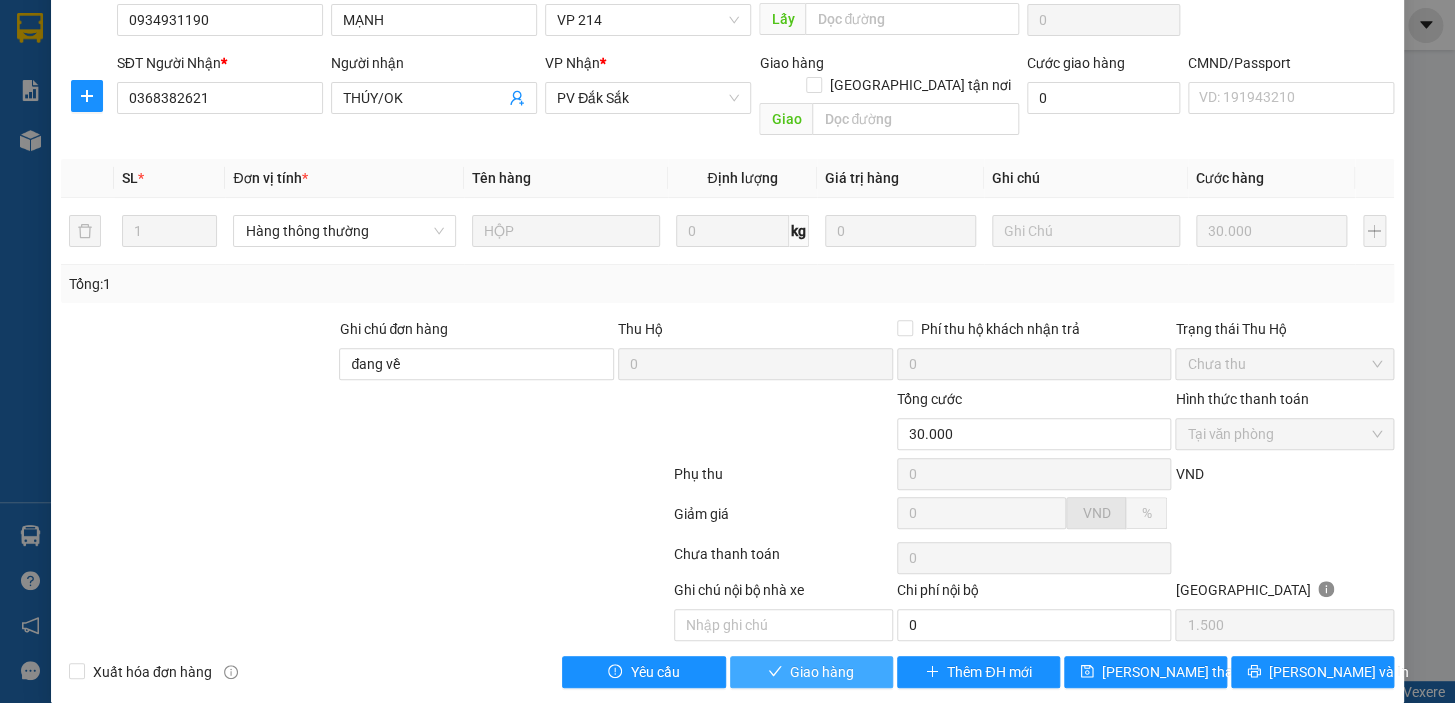 click on "Giao hàng" at bounding box center [822, 672] 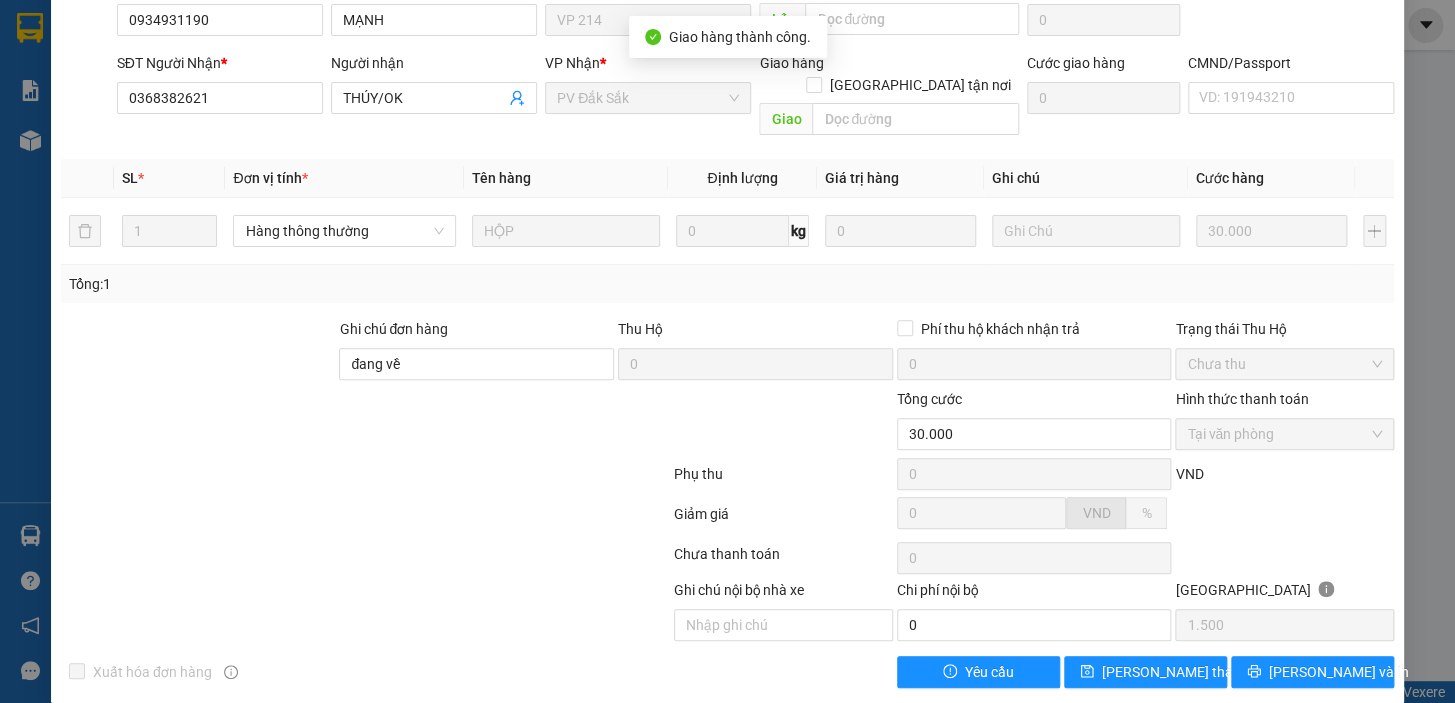 scroll, scrollTop: 0, scrollLeft: 0, axis: both 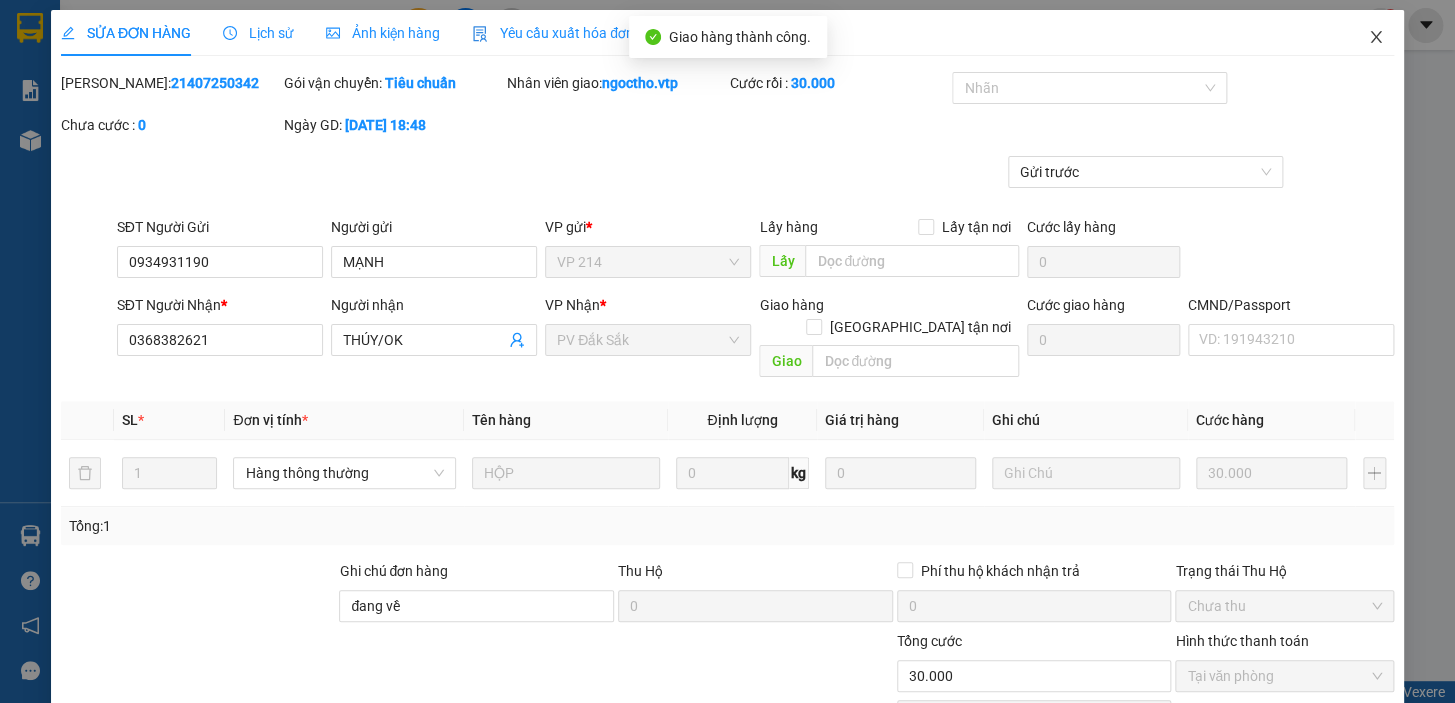 click 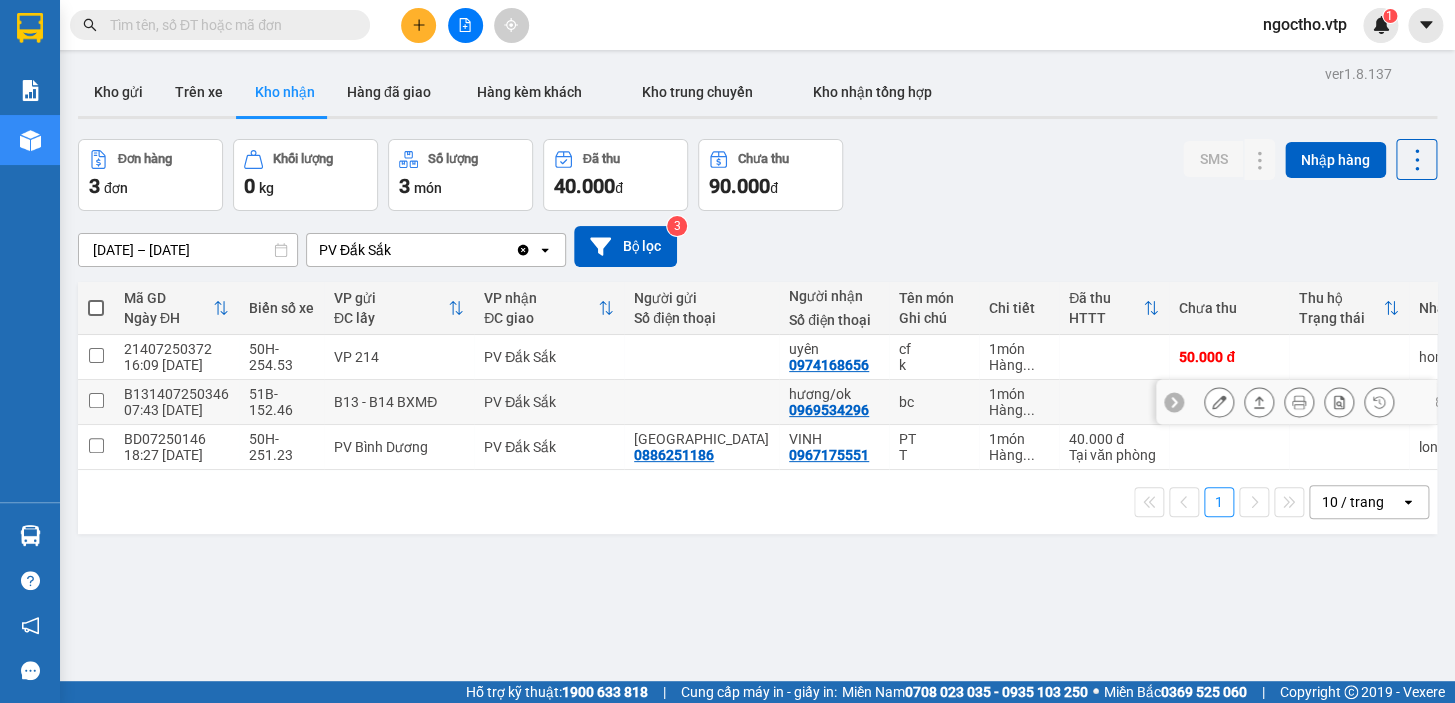 click at bounding box center [1219, 402] 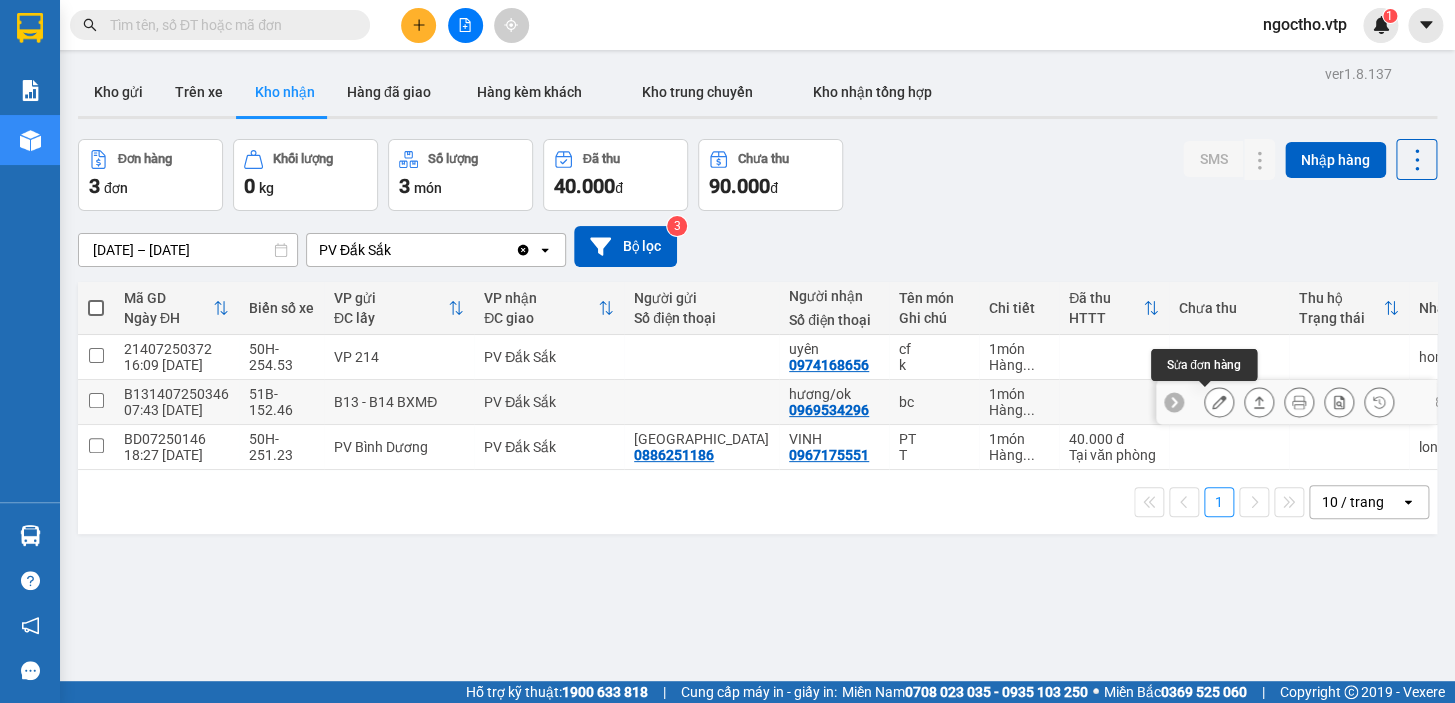 click at bounding box center [1219, 402] 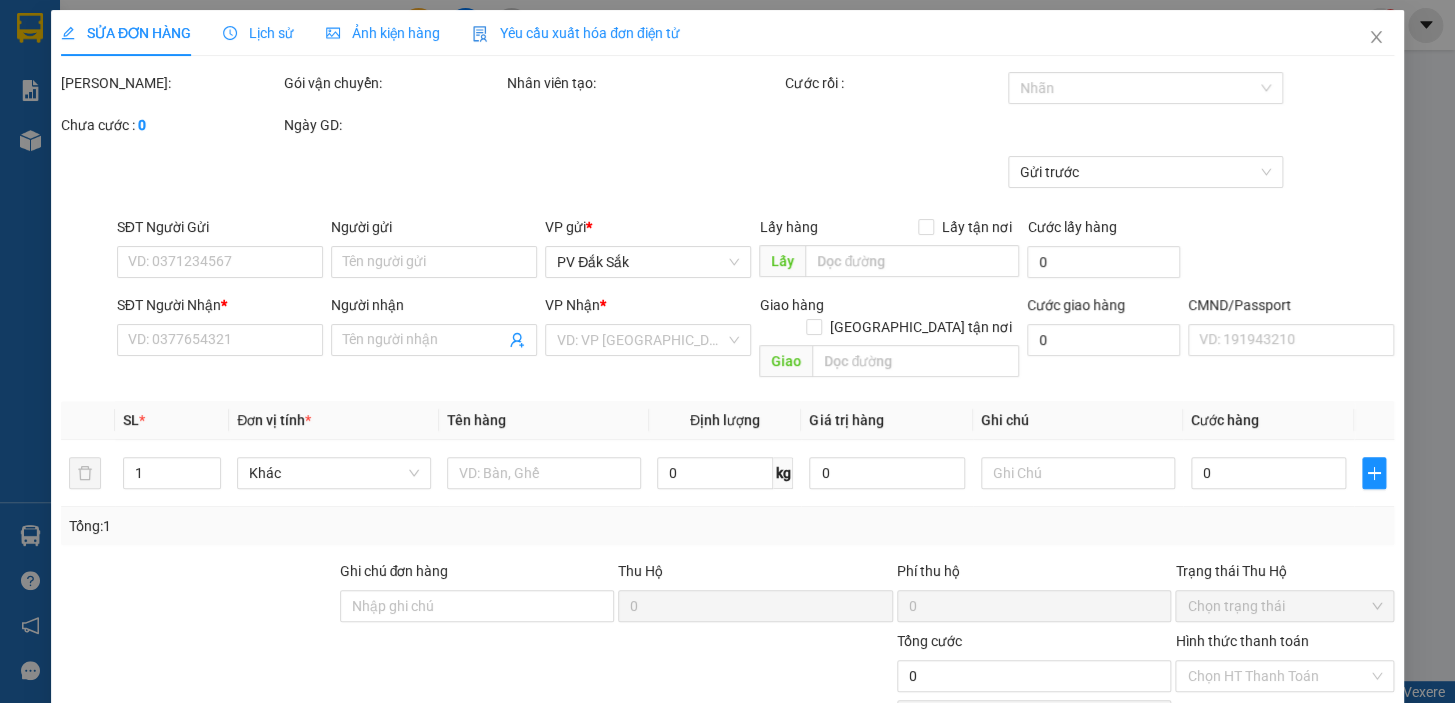 type on "2.000" 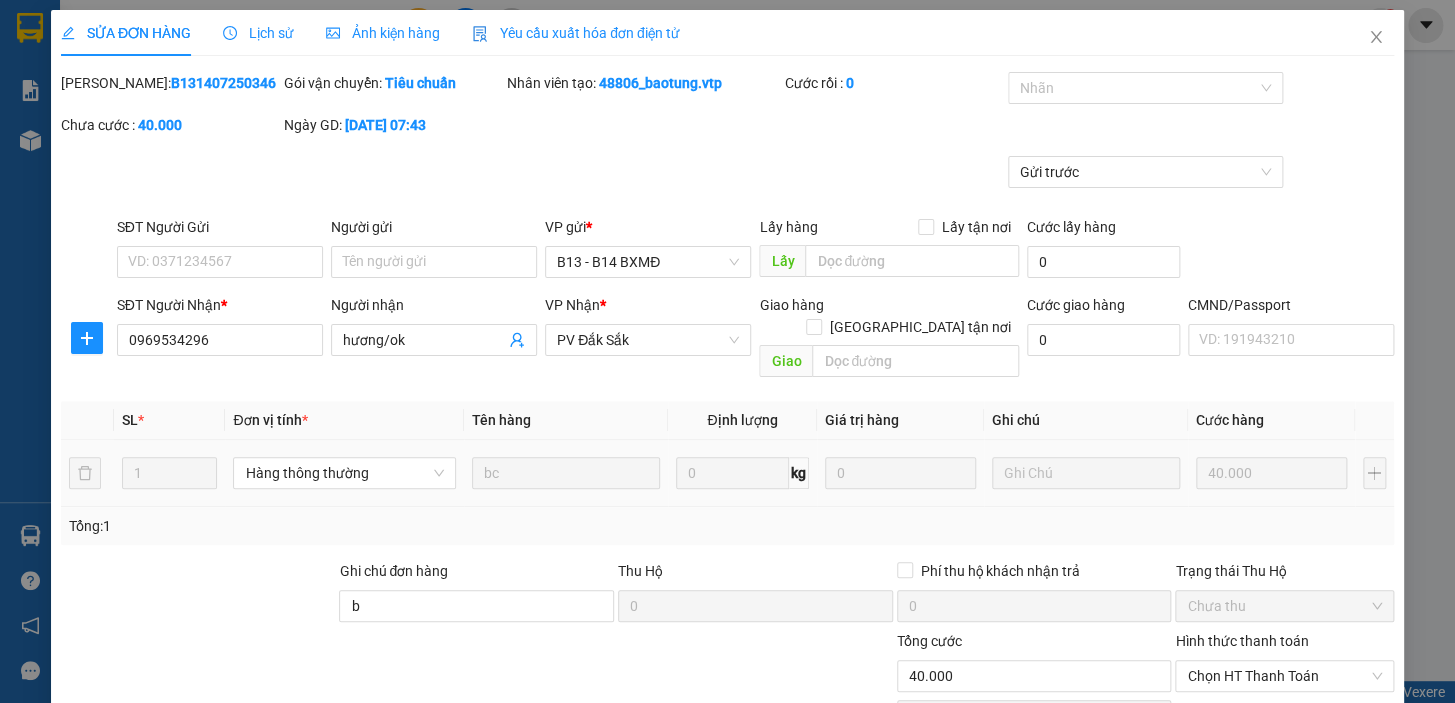 type on "0969534296" 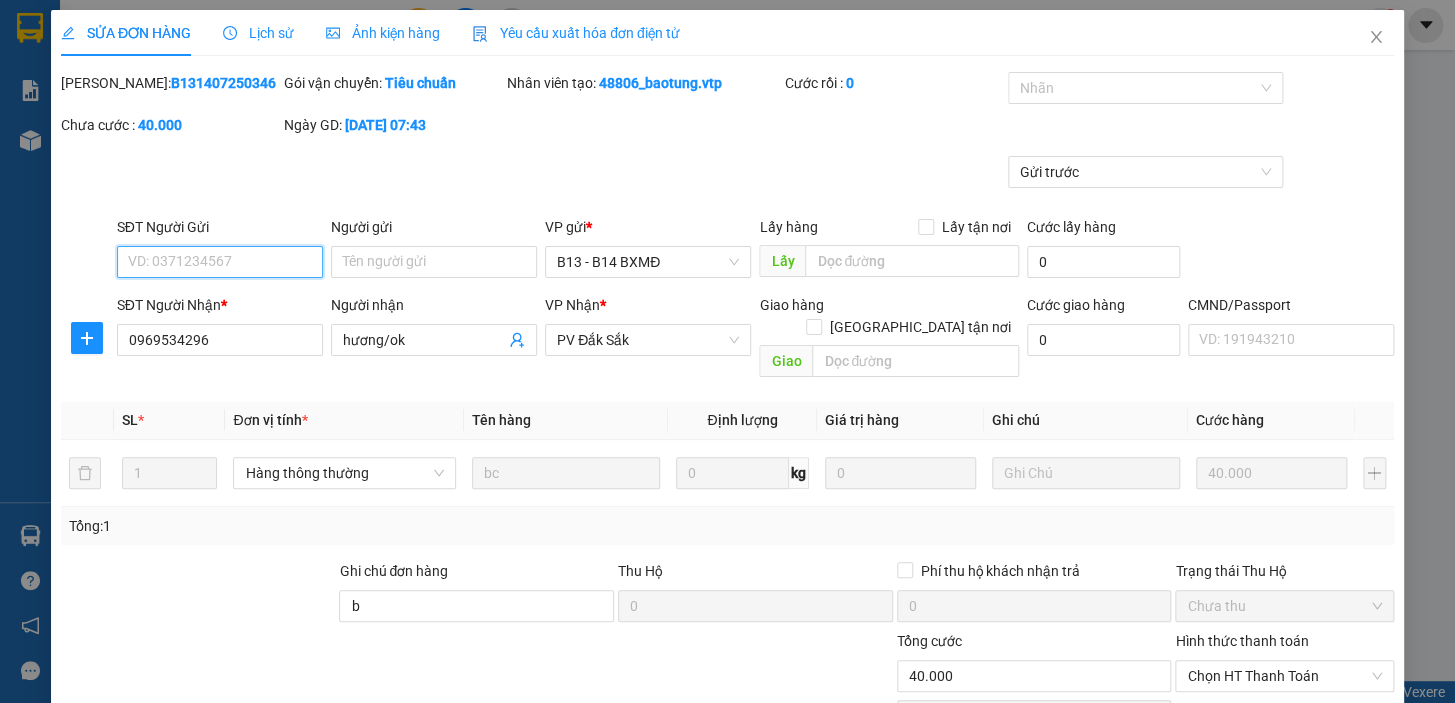 scroll, scrollTop: 242, scrollLeft: 0, axis: vertical 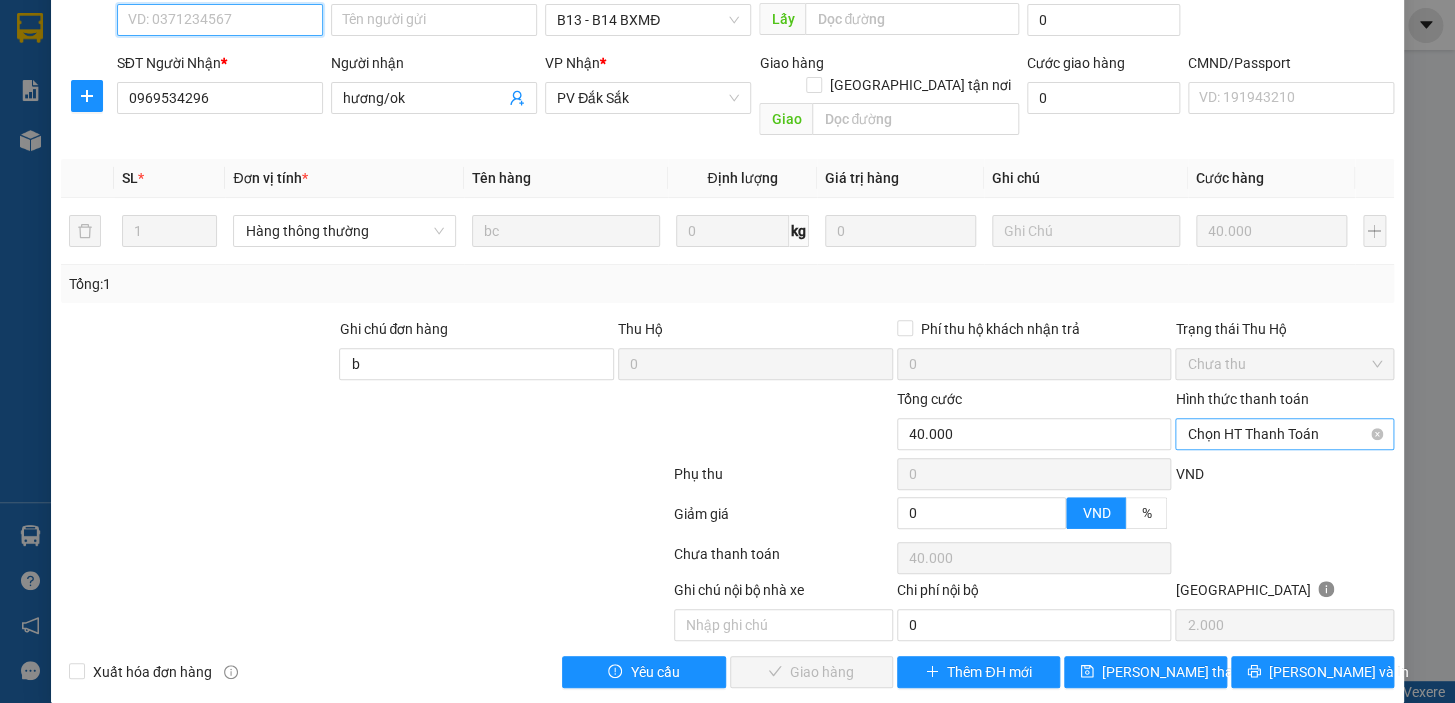 click on "Chọn HT Thanh Toán" at bounding box center (1284, 434) 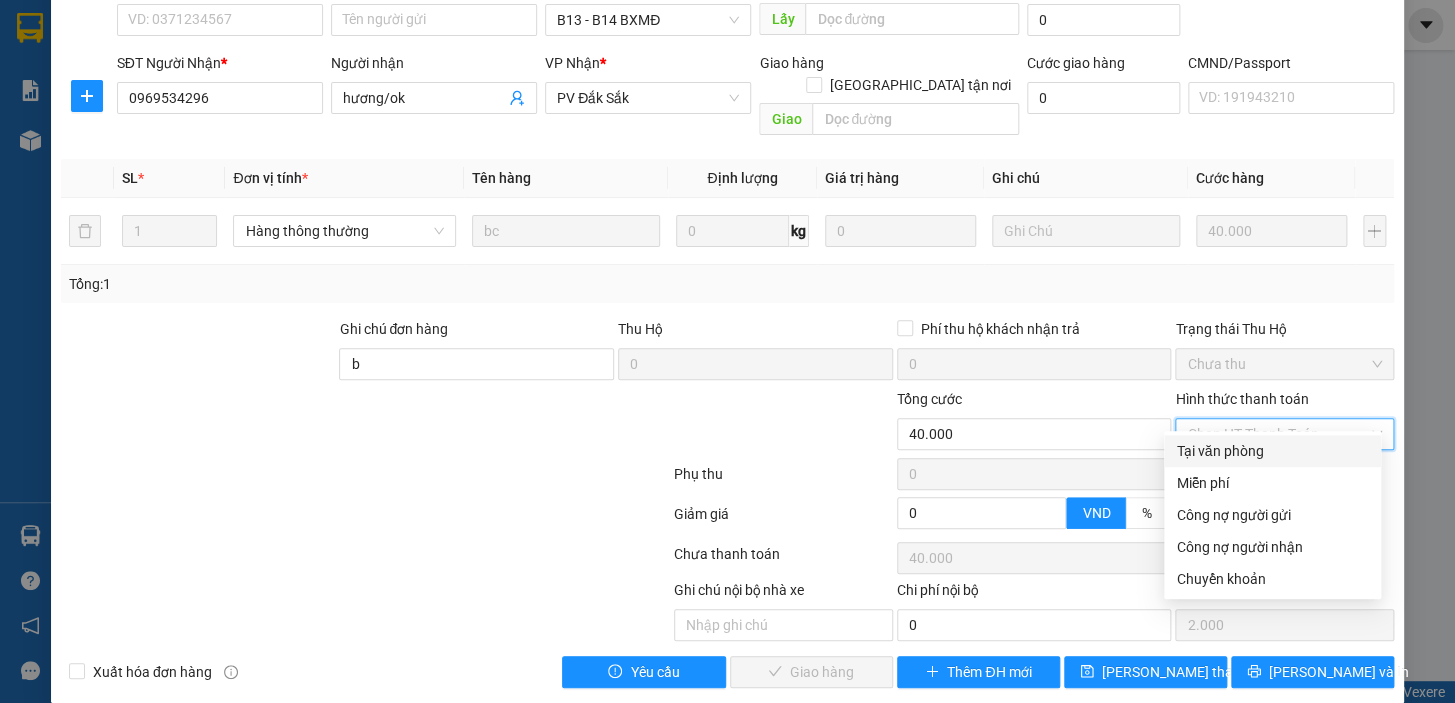 click on "Tại văn phòng" at bounding box center (1272, 451) 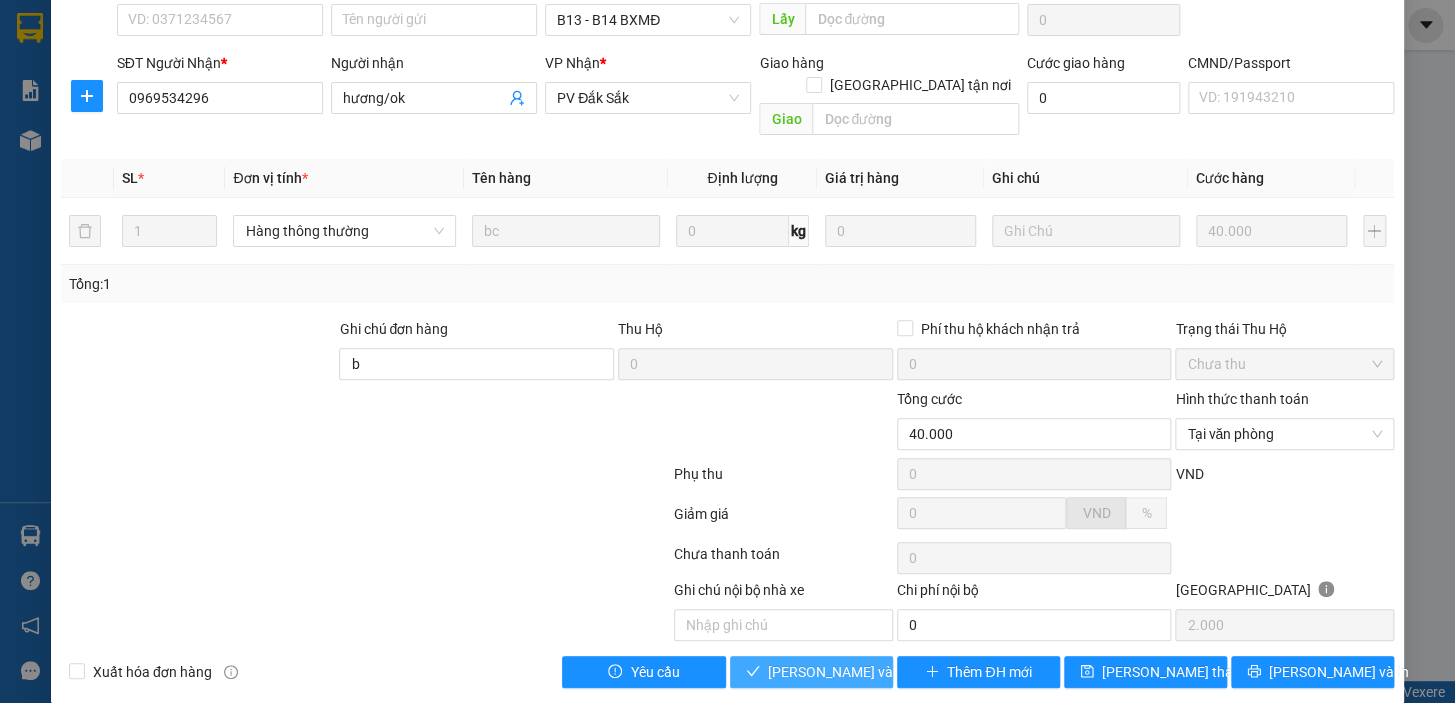 click on "[PERSON_NAME] và Giao hàng" at bounding box center [864, 672] 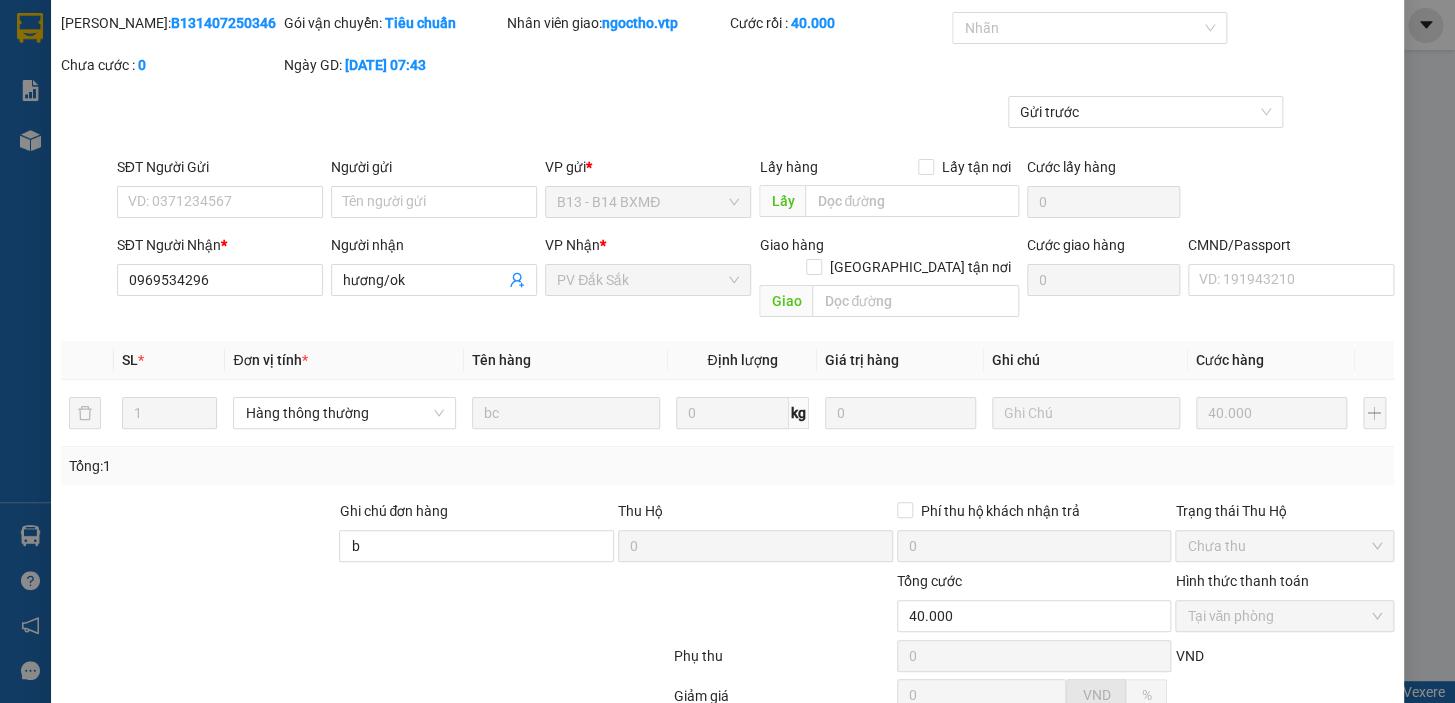 scroll, scrollTop: 0, scrollLeft: 0, axis: both 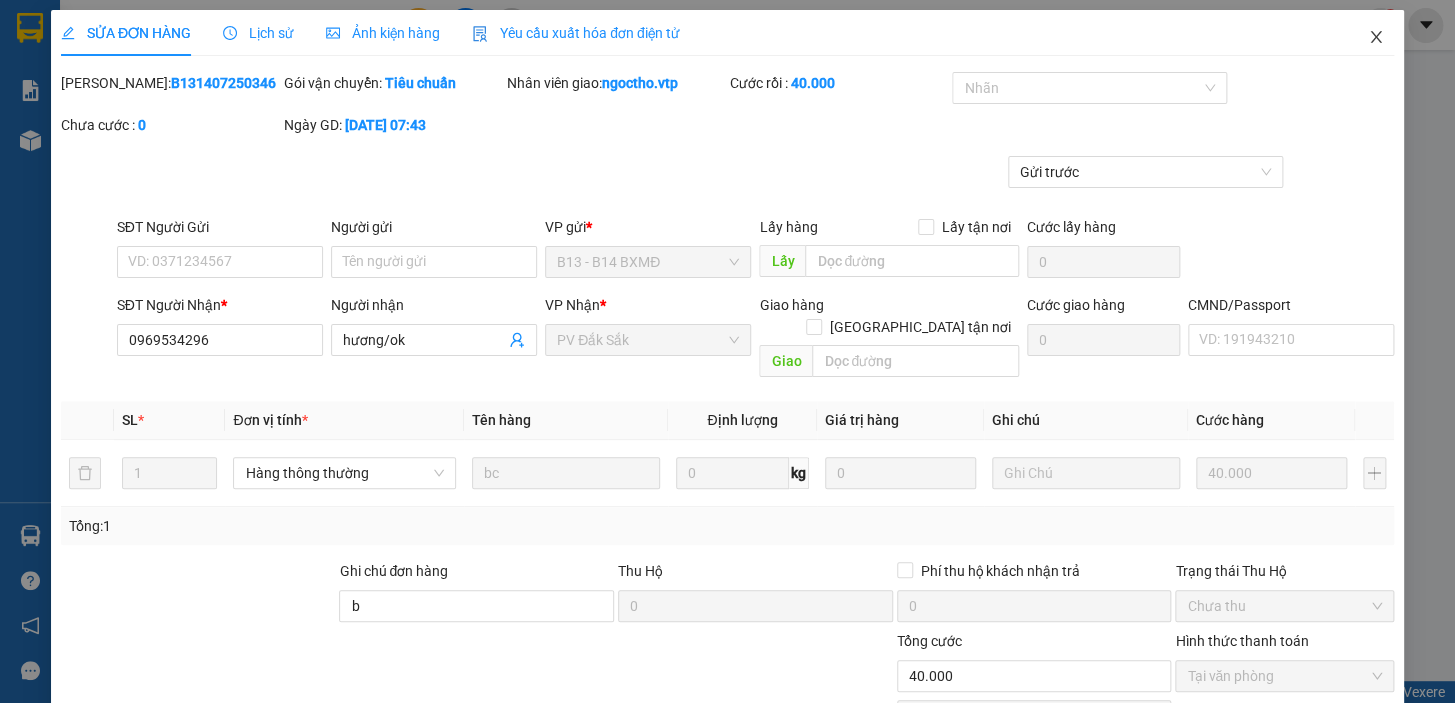 click 